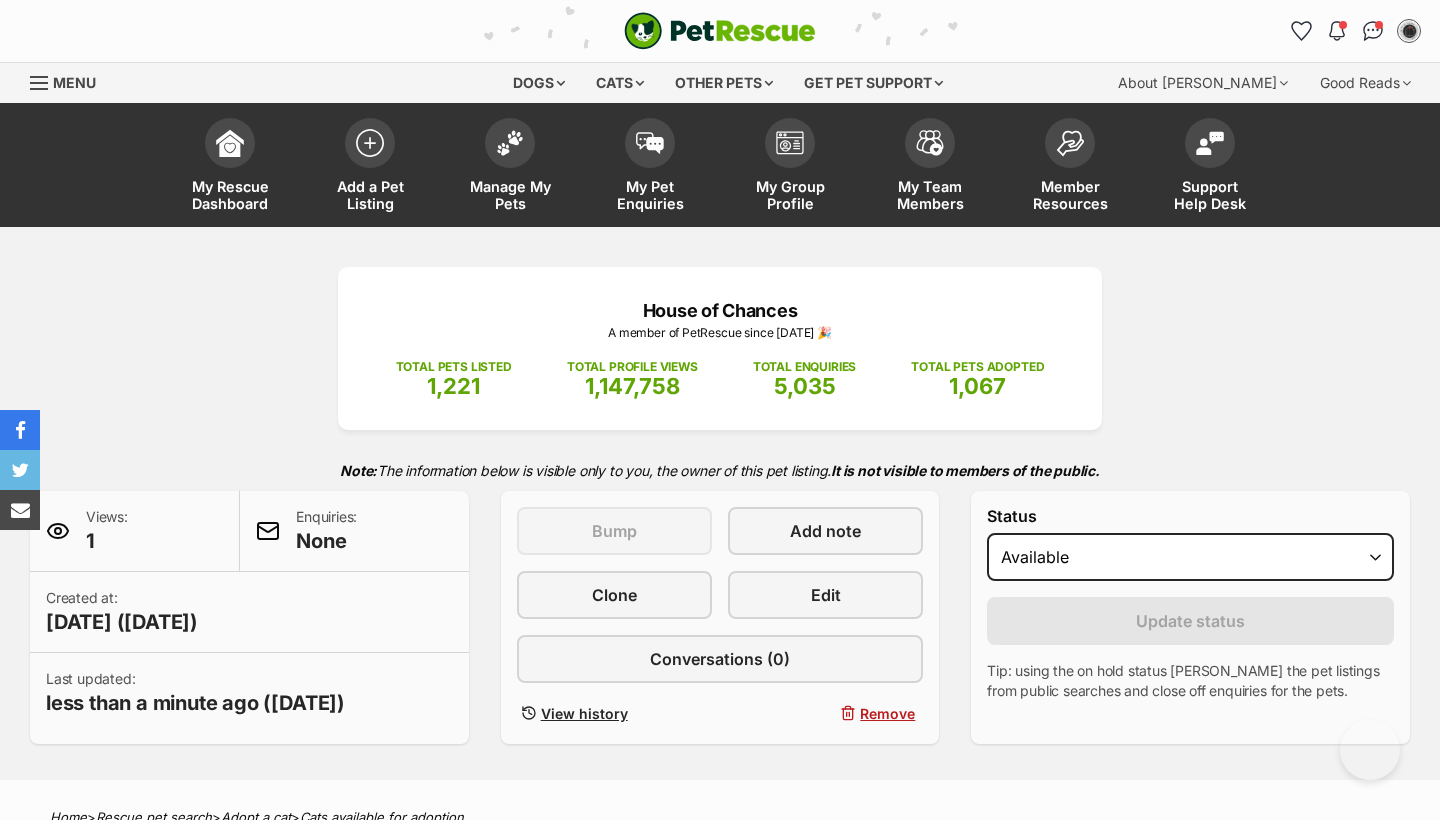scroll, scrollTop: 596, scrollLeft: 0, axis: vertical 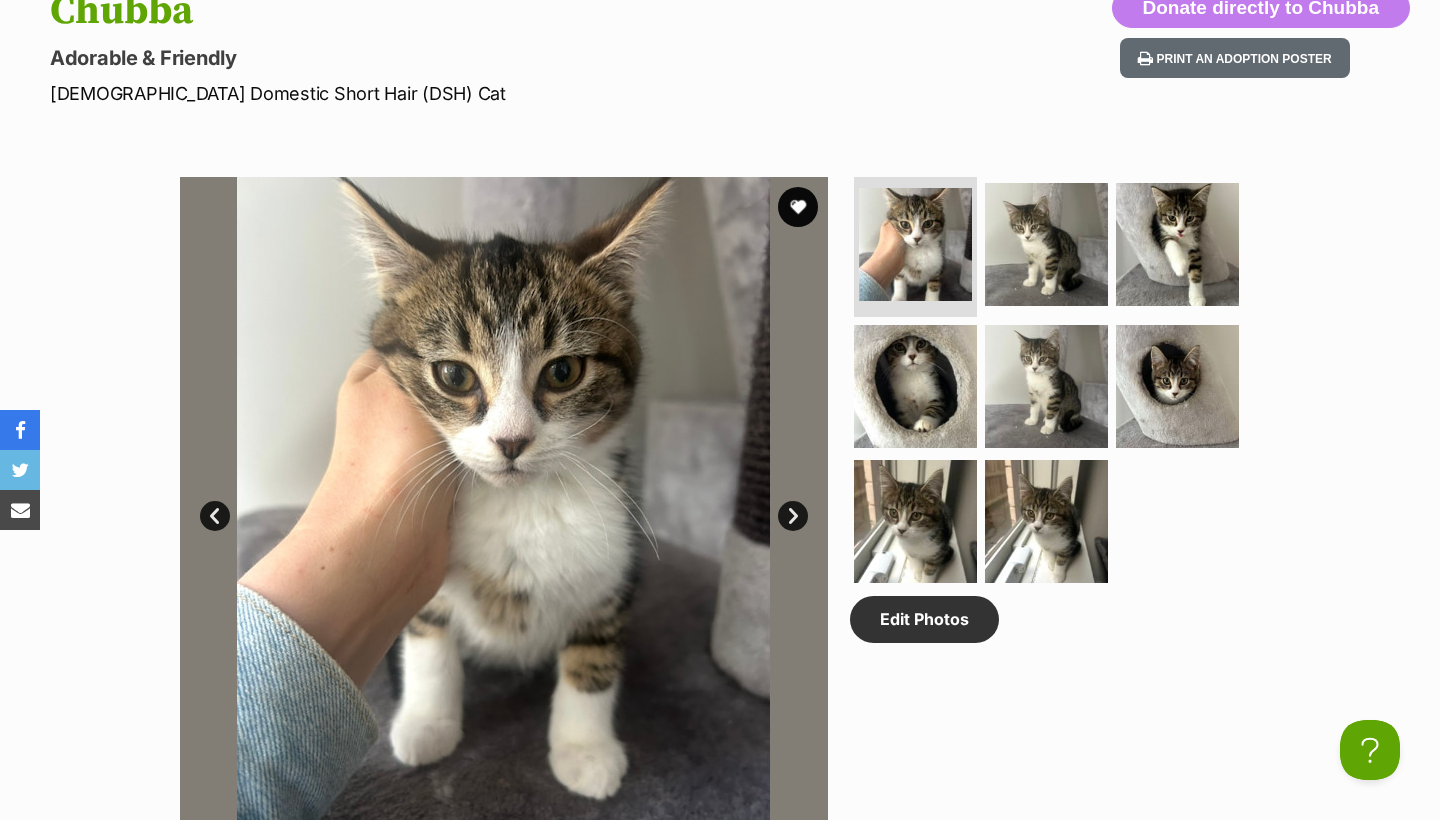 click on "Next" at bounding box center [793, 516] 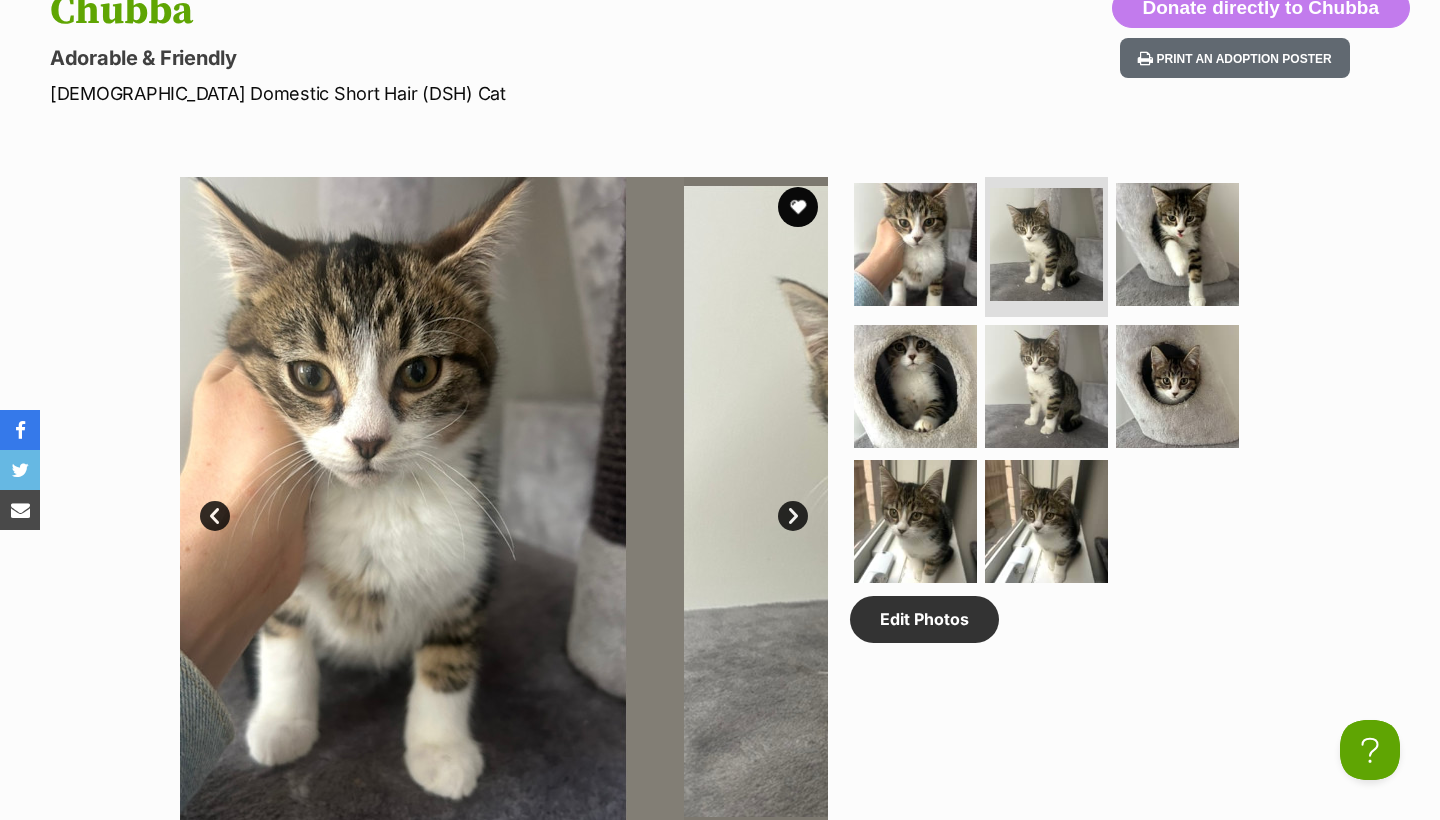 scroll, scrollTop: 0, scrollLeft: 0, axis: both 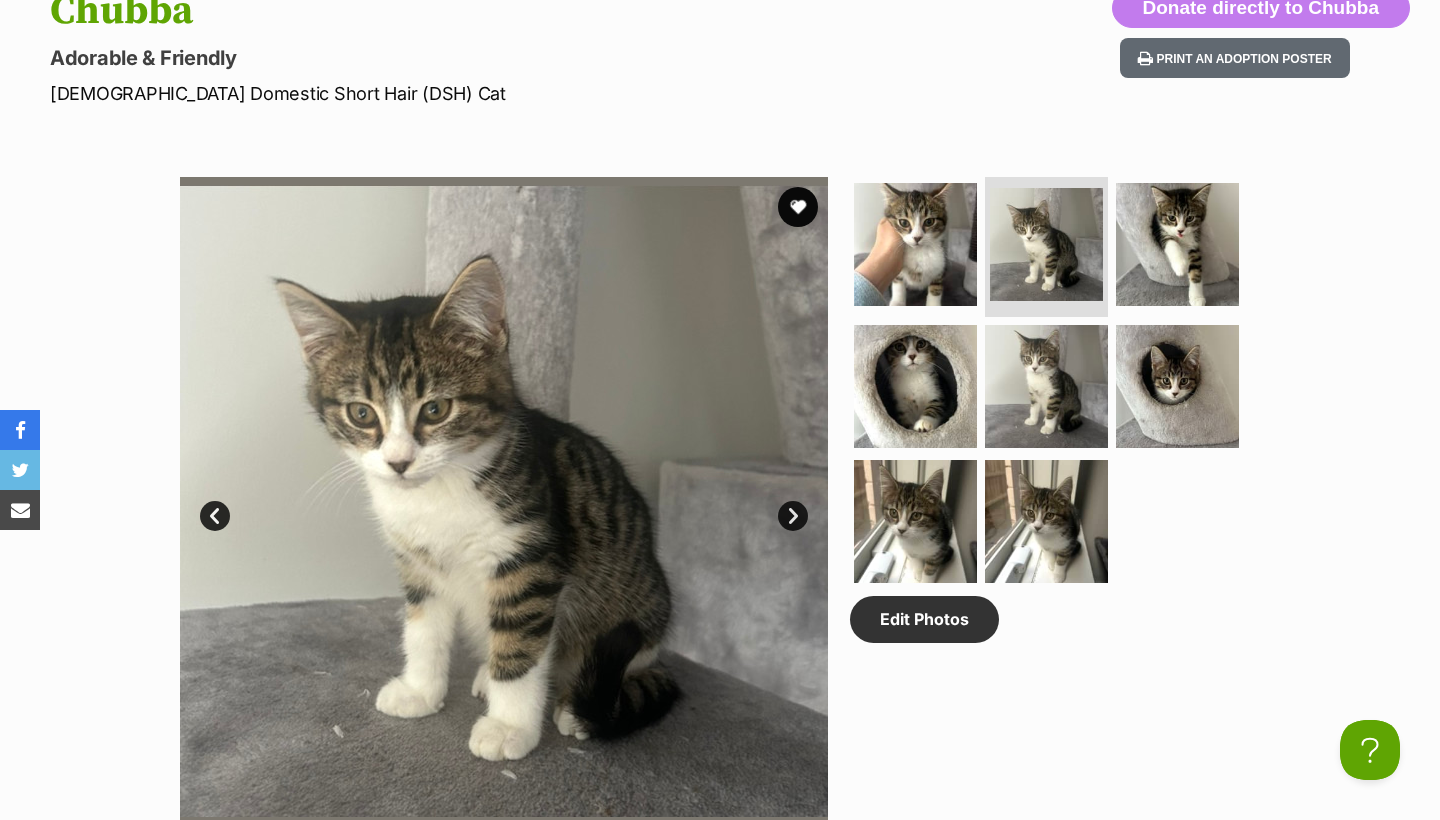 click on "Next" at bounding box center (793, 516) 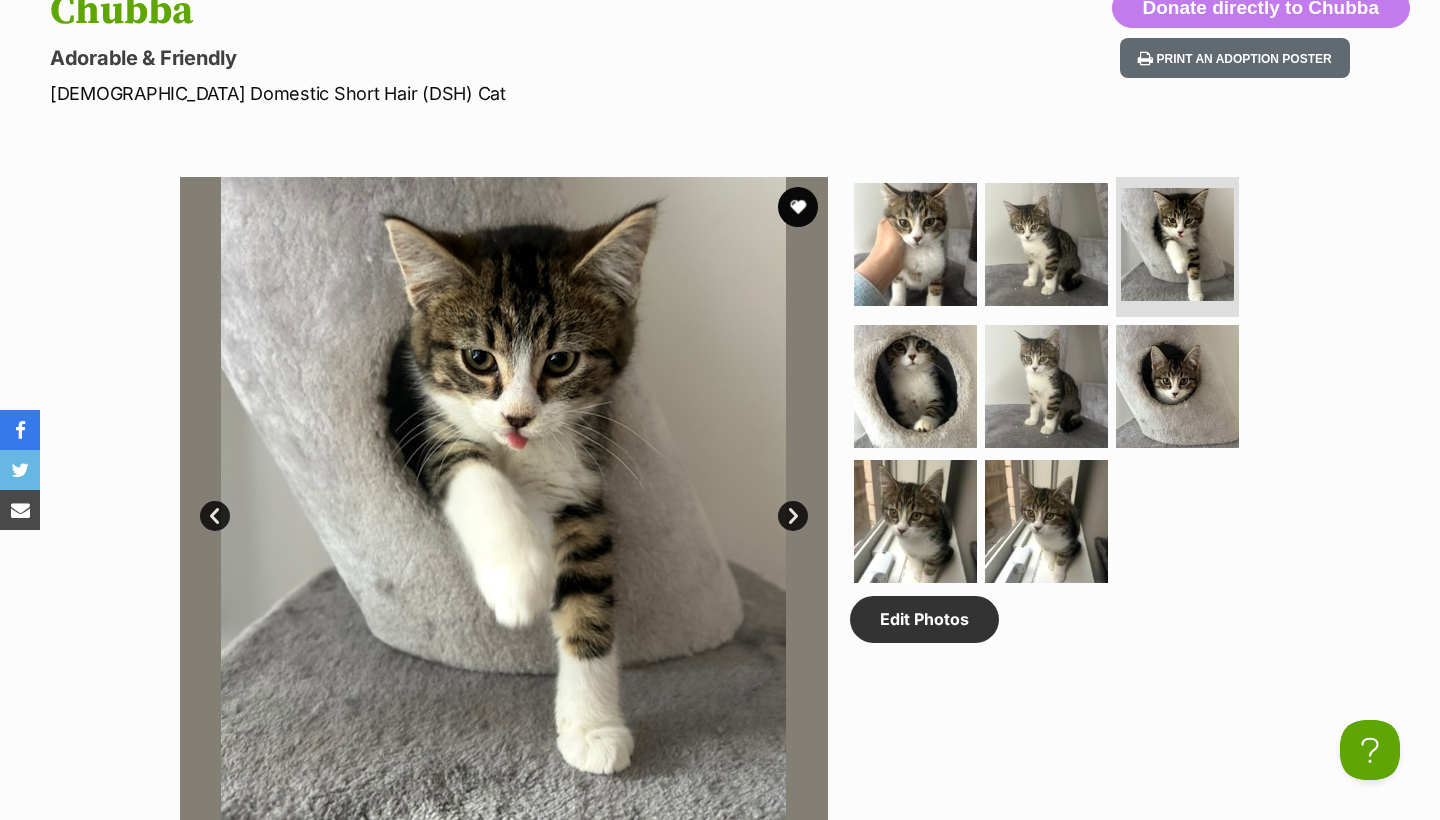 click on "Next" at bounding box center [793, 516] 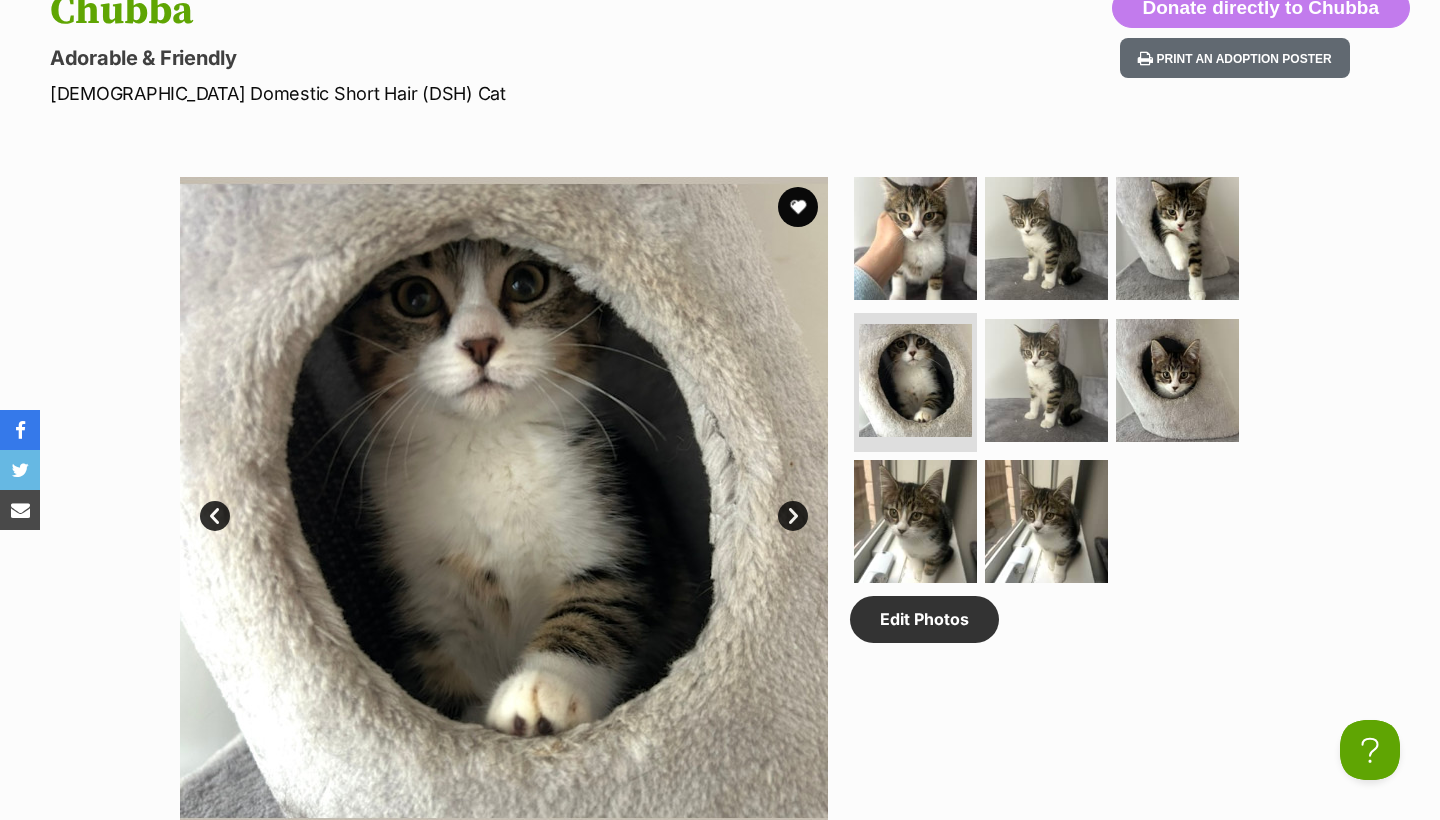 click on "Next" at bounding box center (793, 516) 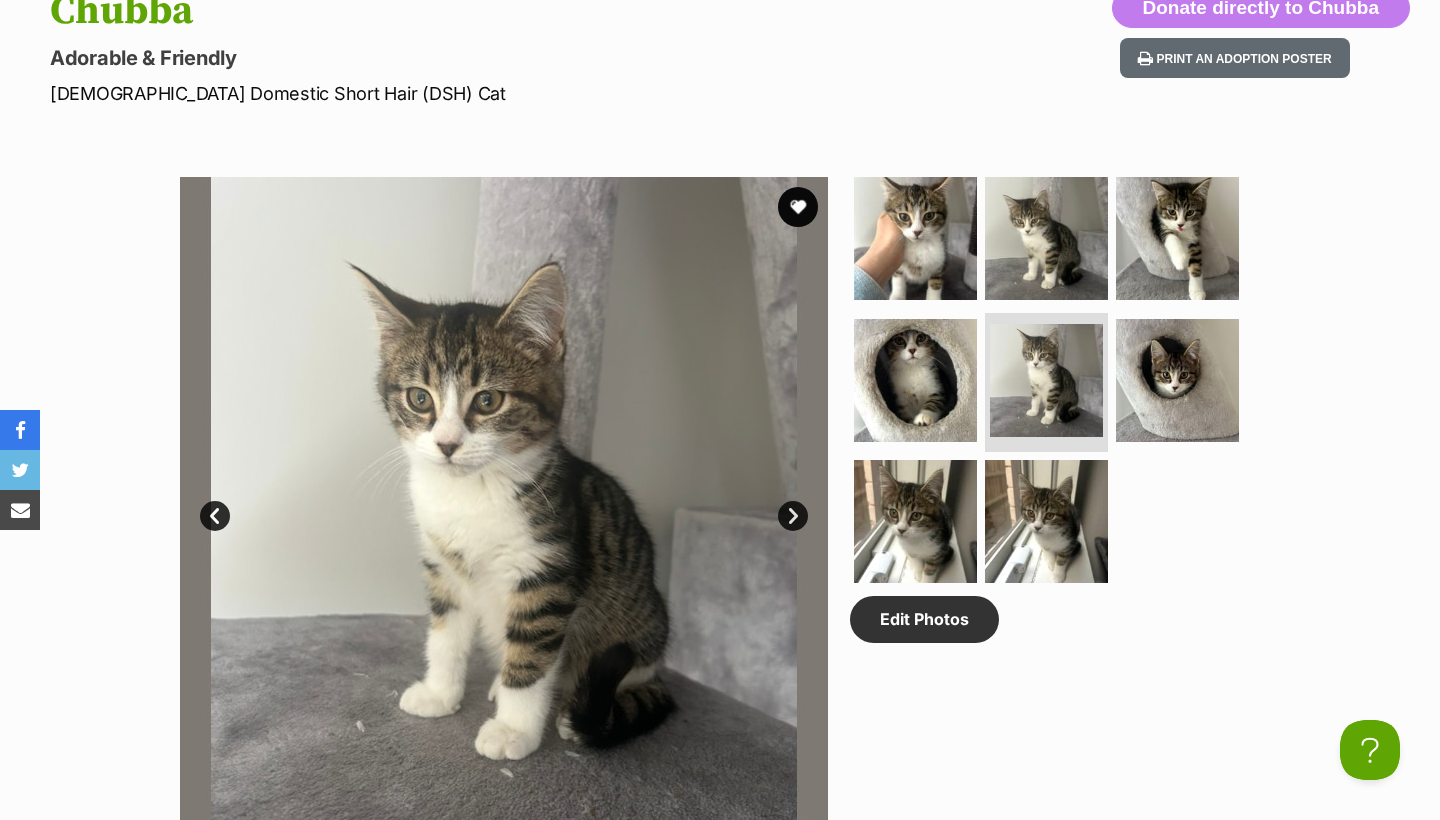 click on "Next" at bounding box center [793, 516] 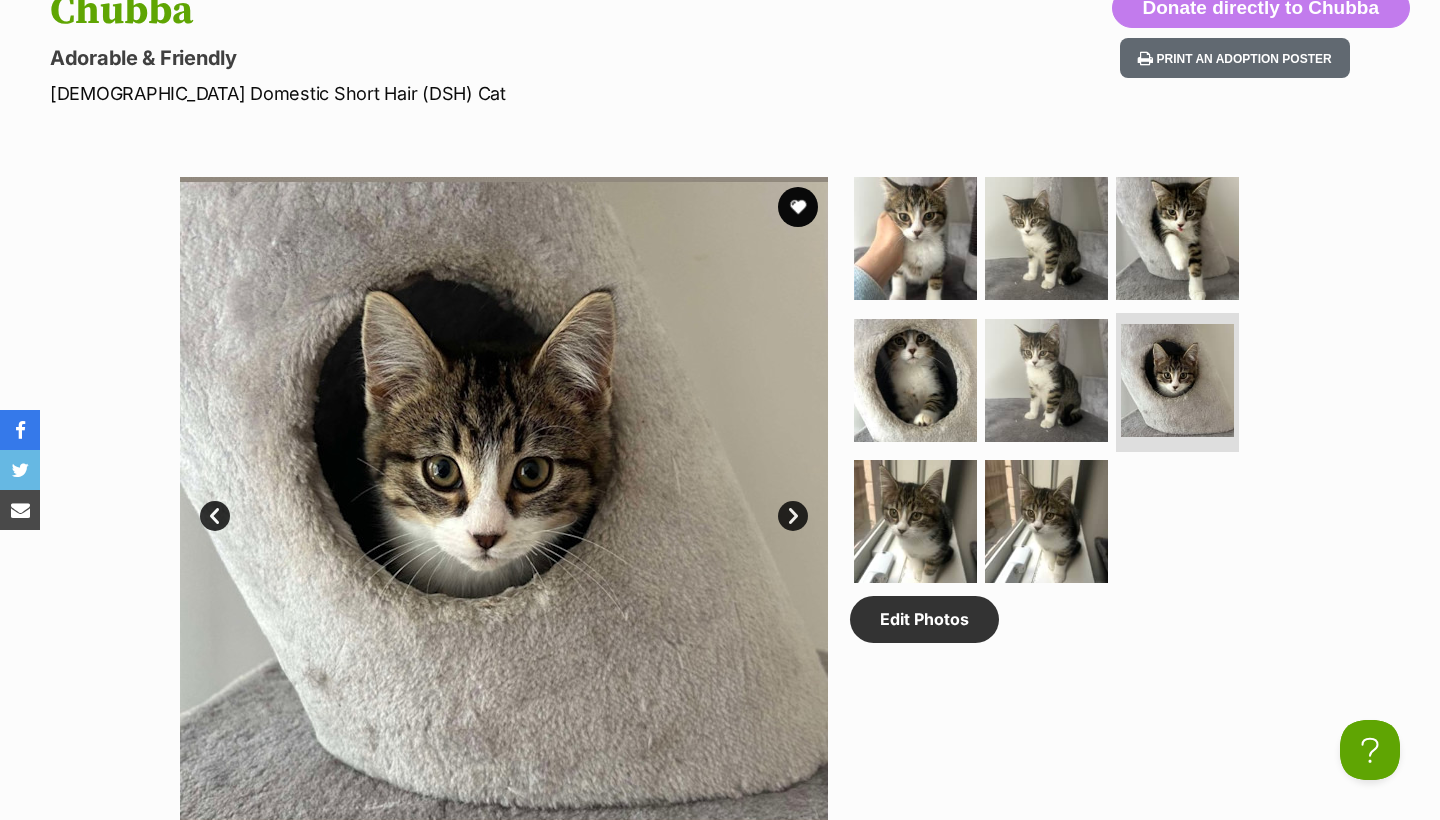 click on "Next" at bounding box center (793, 516) 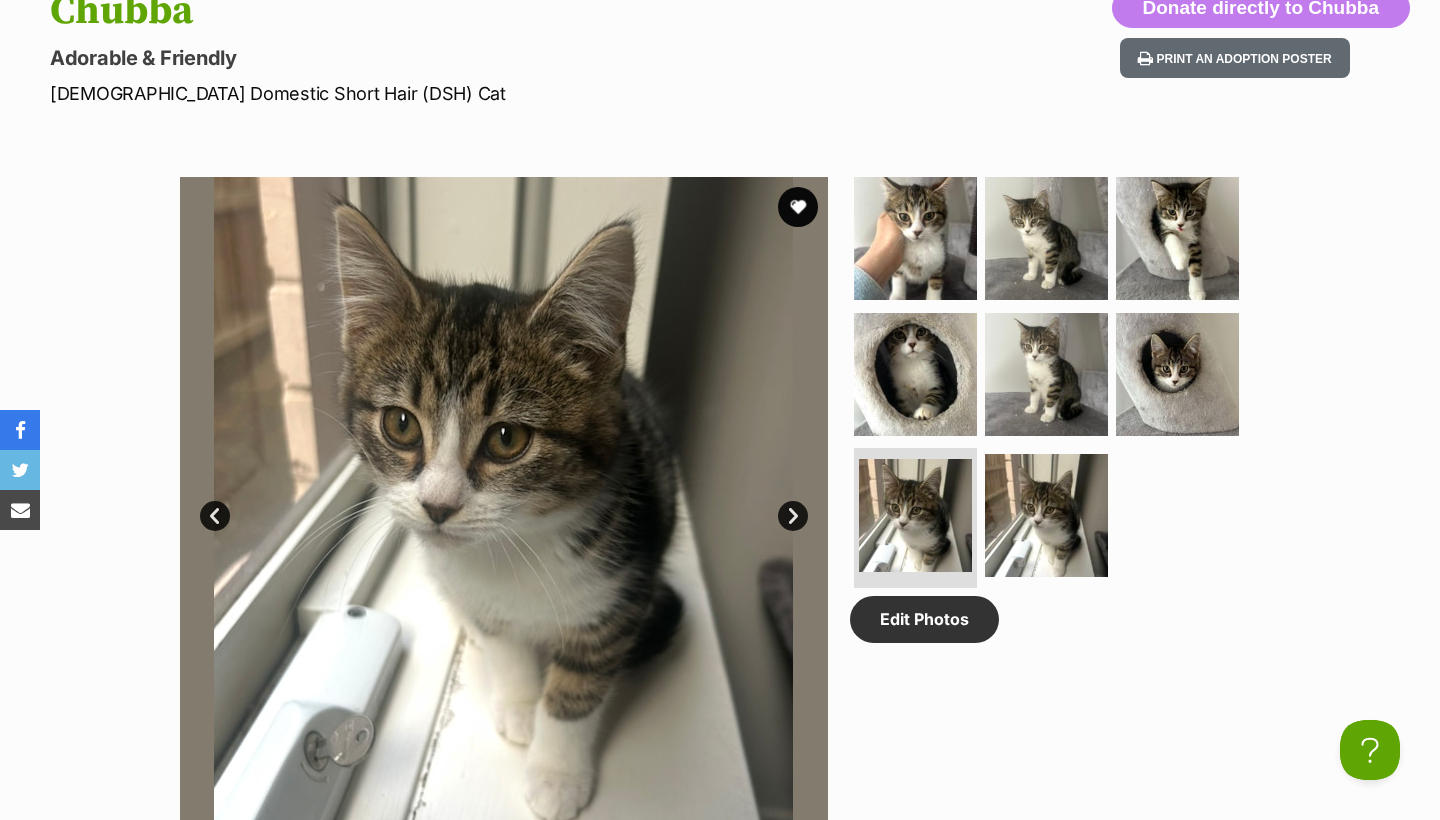 click on "Next" at bounding box center (793, 516) 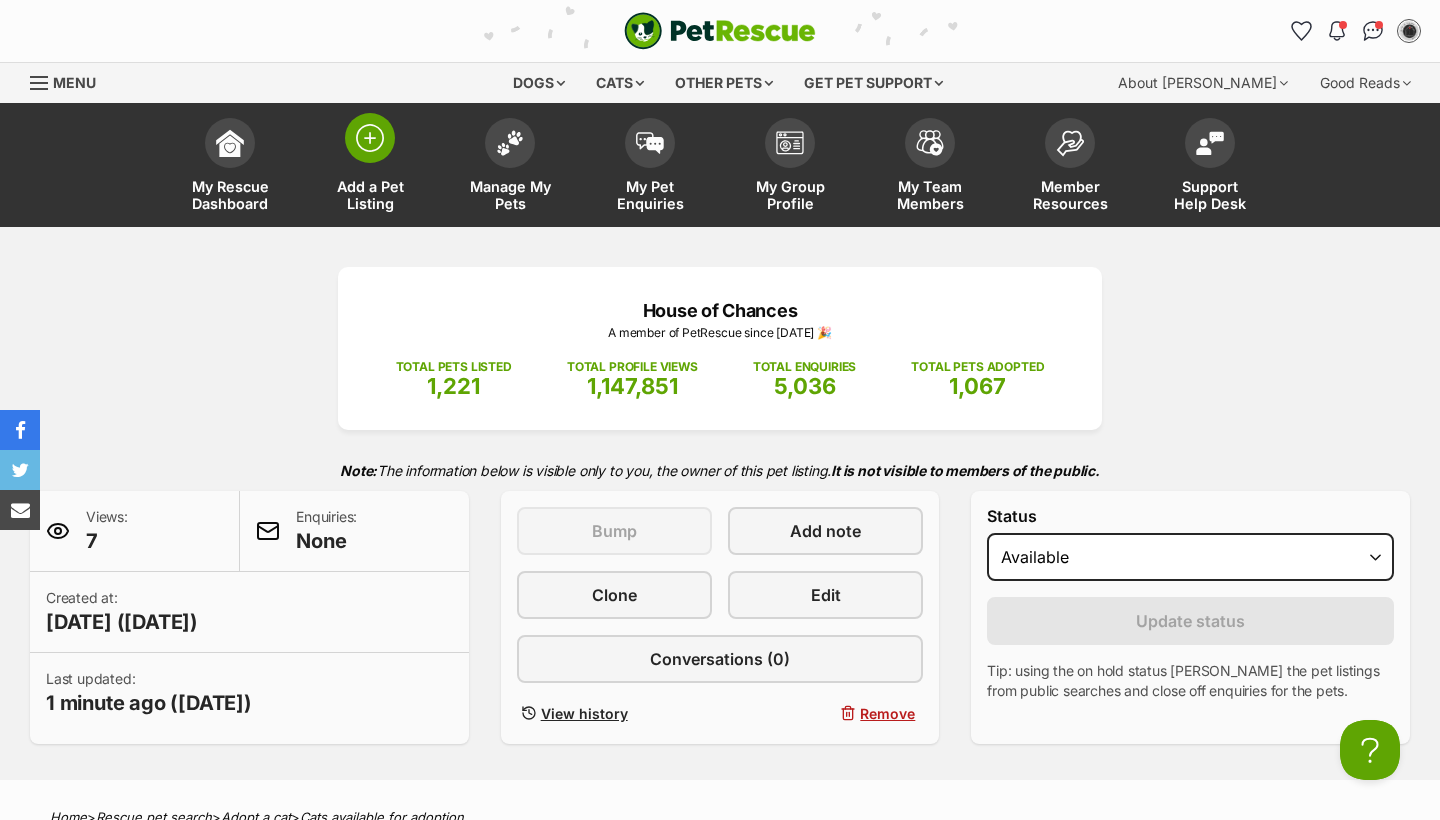 scroll, scrollTop: 0, scrollLeft: 0, axis: both 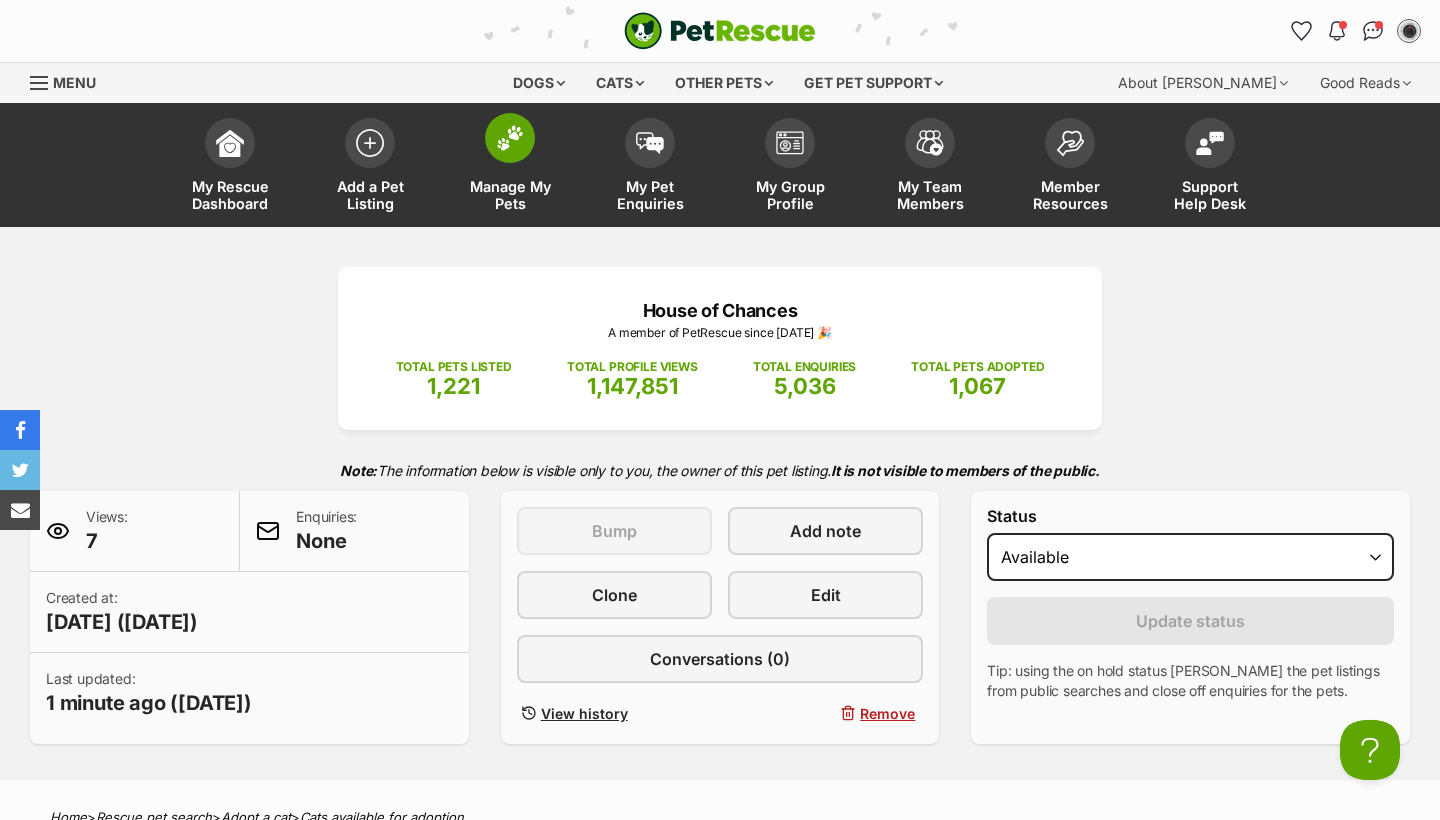 click on "Manage My Pets" at bounding box center (510, 195) 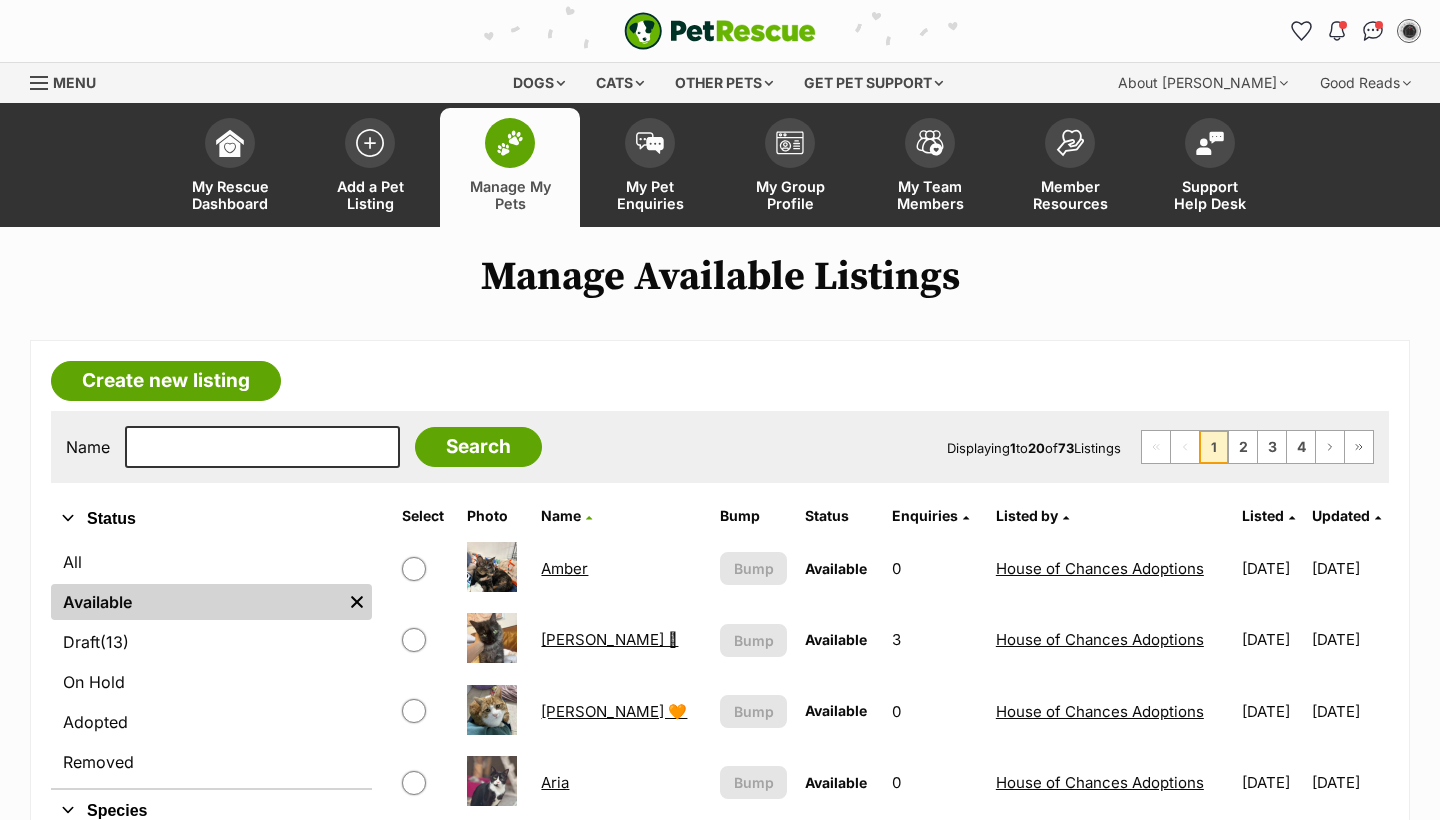 scroll, scrollTop: 0, scrollLeft: 0, axis: both 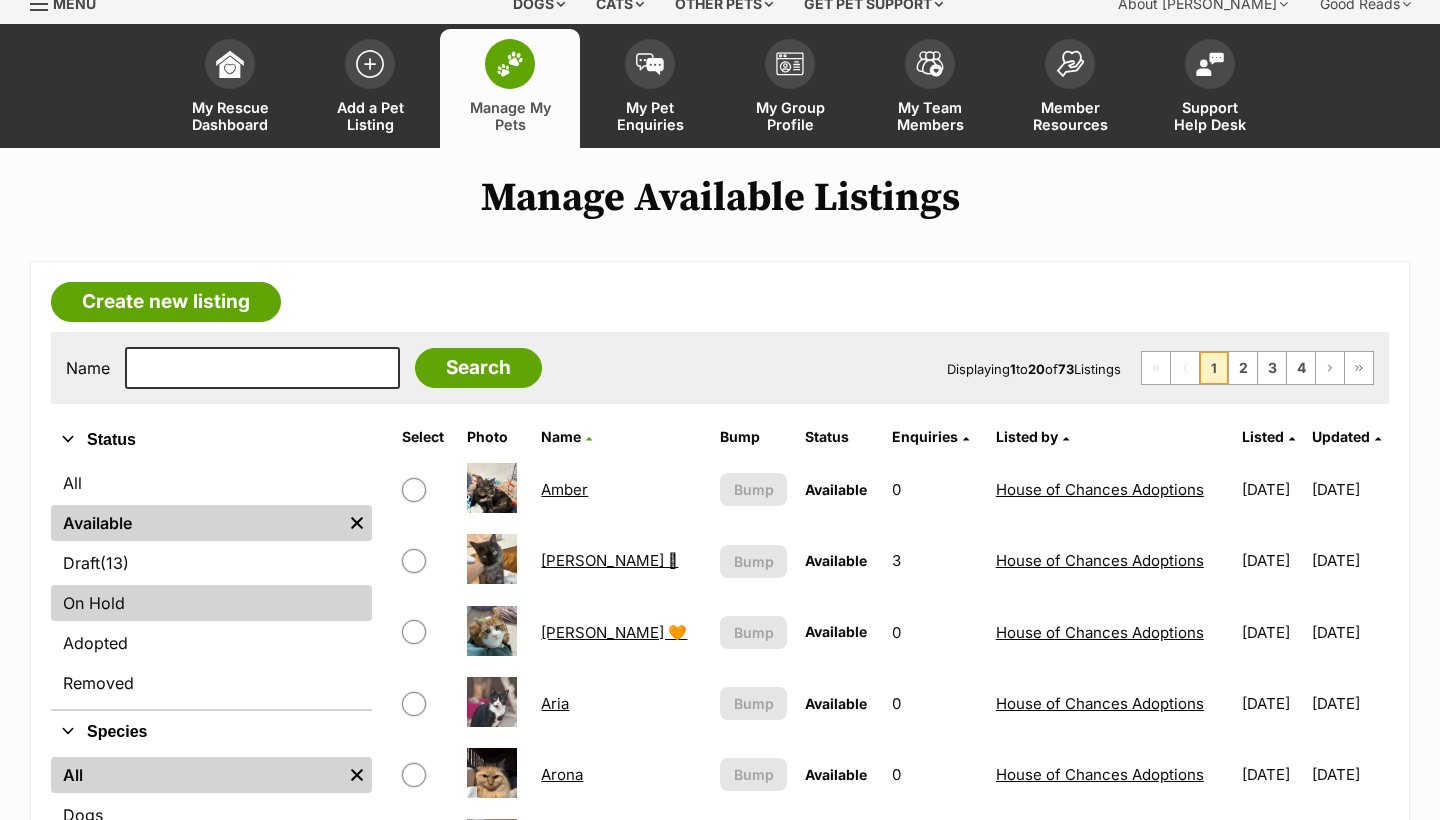 click on "On Hold" at bounding box center (211, 603) 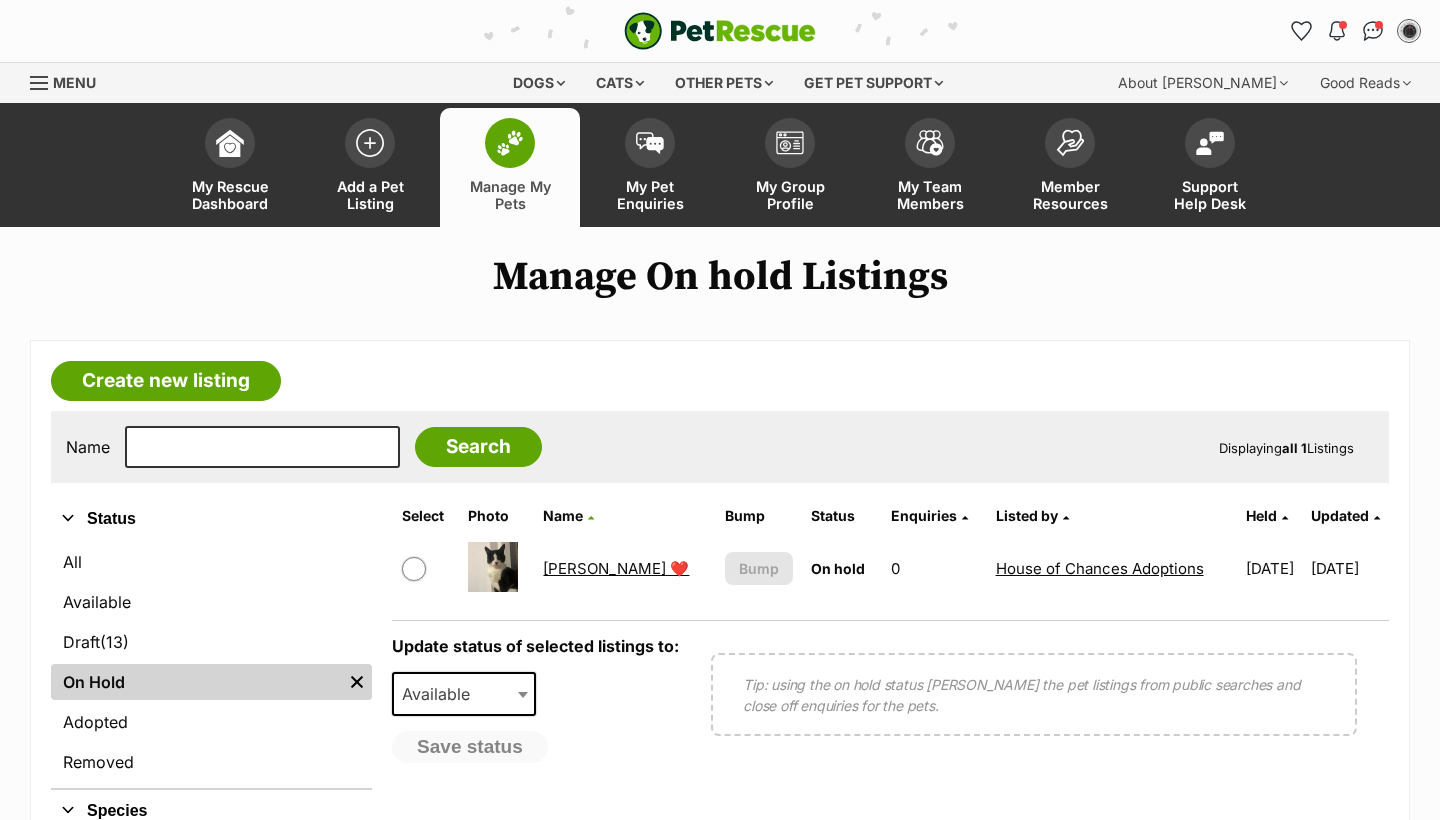 scroll, scrollTop: 0, scrollLeft: 0, axis: both 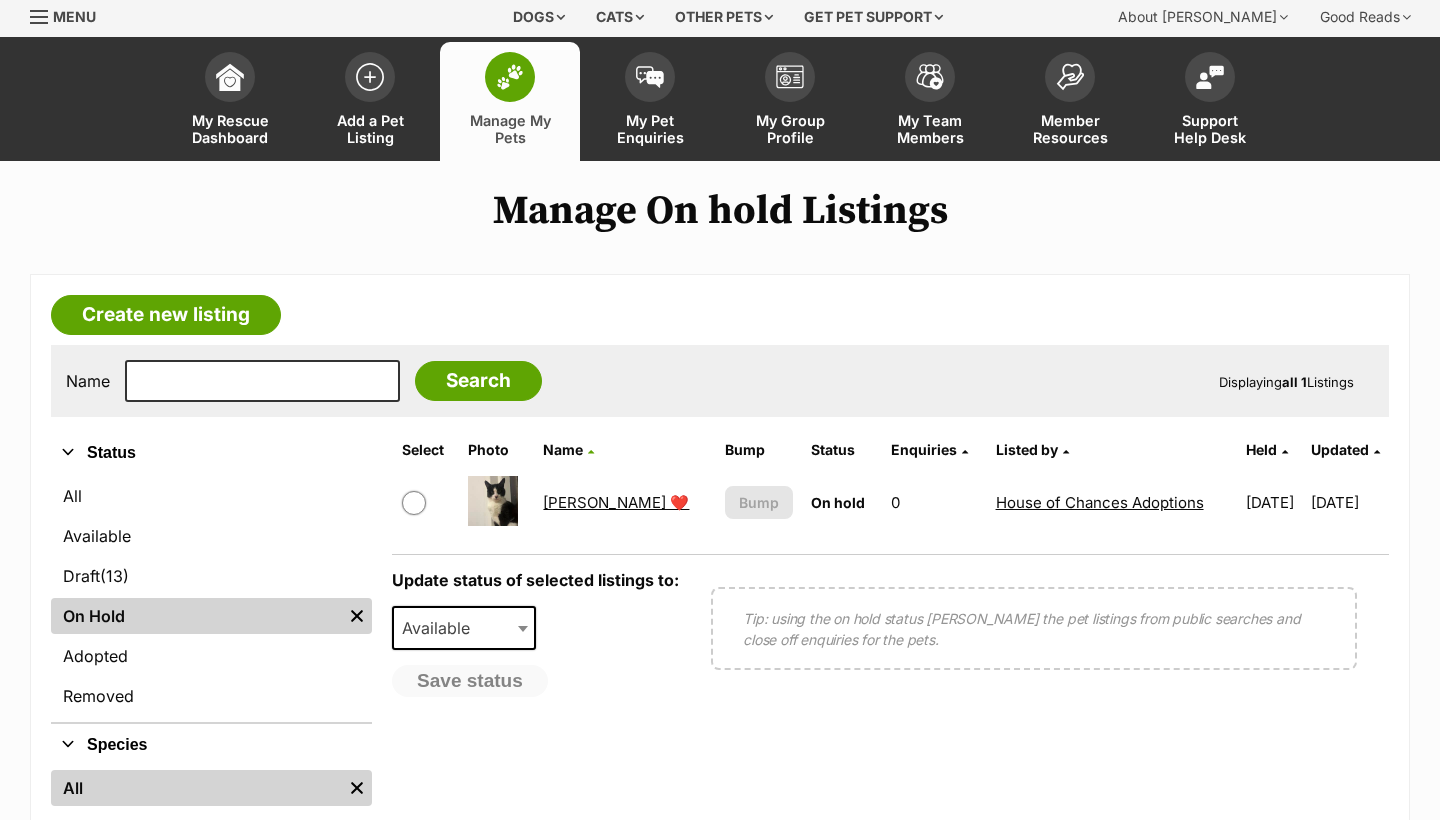 click on "All
Available
Draft
(13)
Items
On Hold
Remove filter
Adopted
Removed" at bounding box center (211, 598) 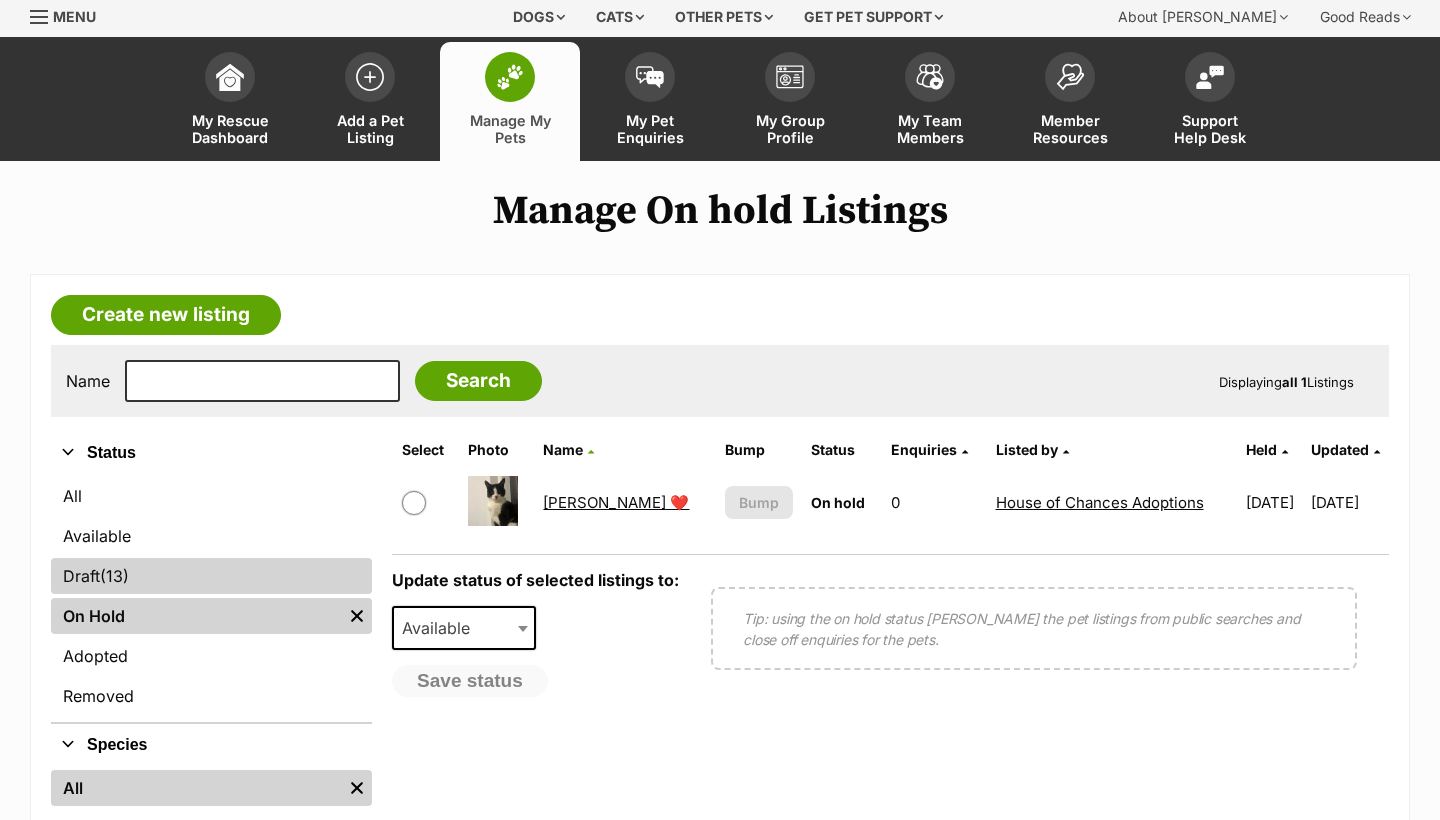click on "Draft
(13)
Items" at bounding box center (211, 576) 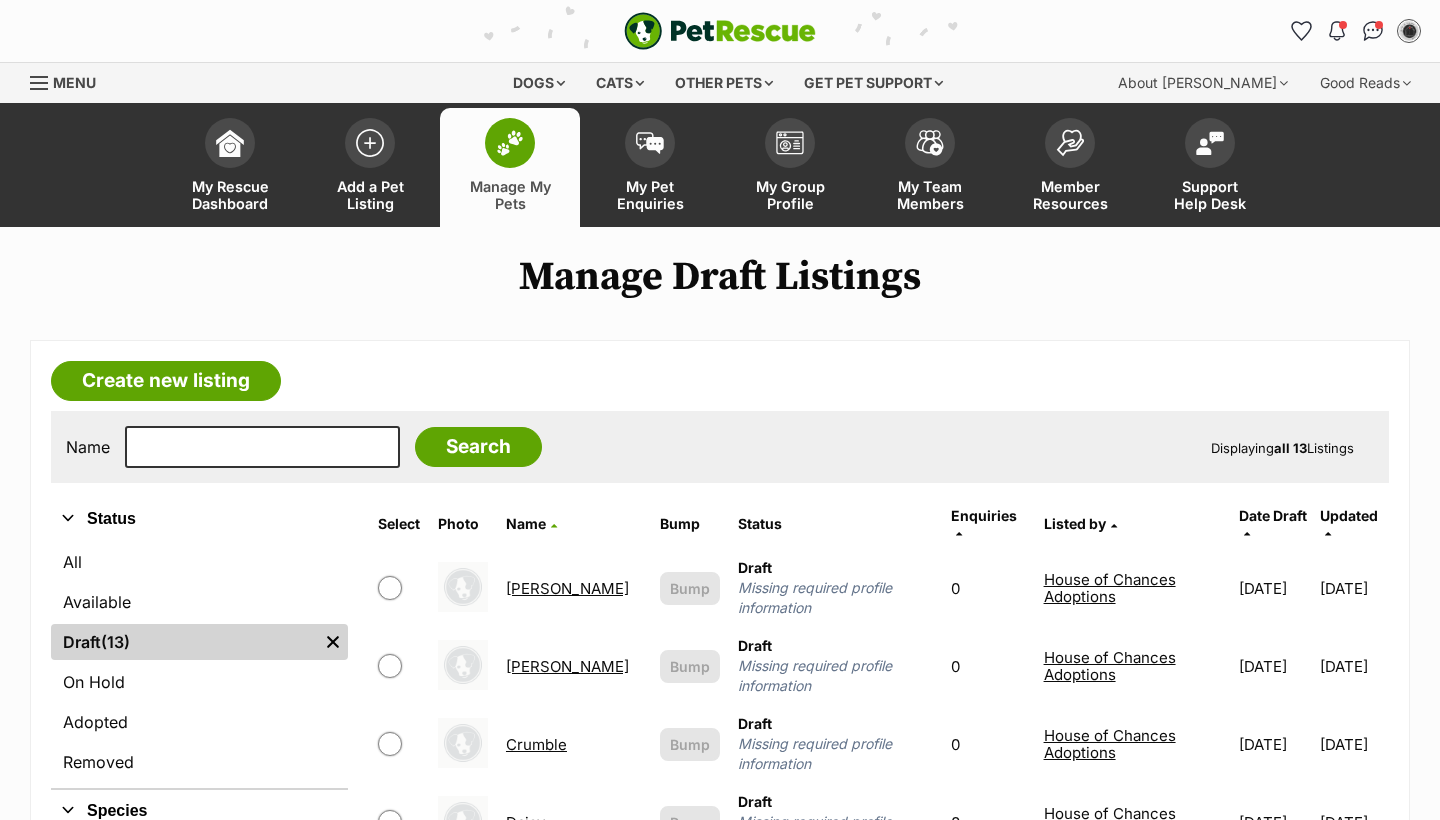 scroll, scrollTop: 0, scrollLeft: 0, axis: both 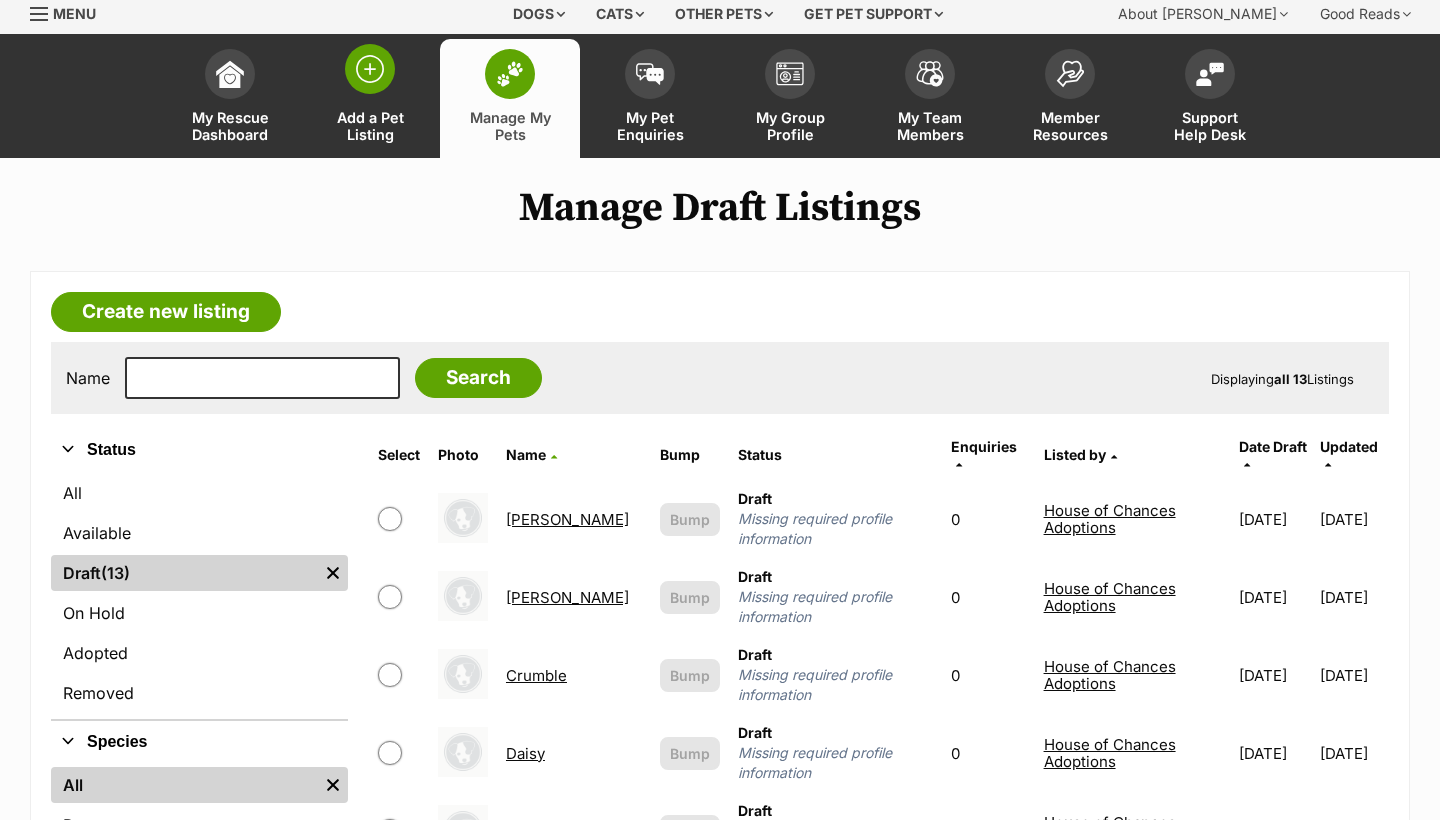 click on "Add a Pet Listing" at bounding box center [370, 126] 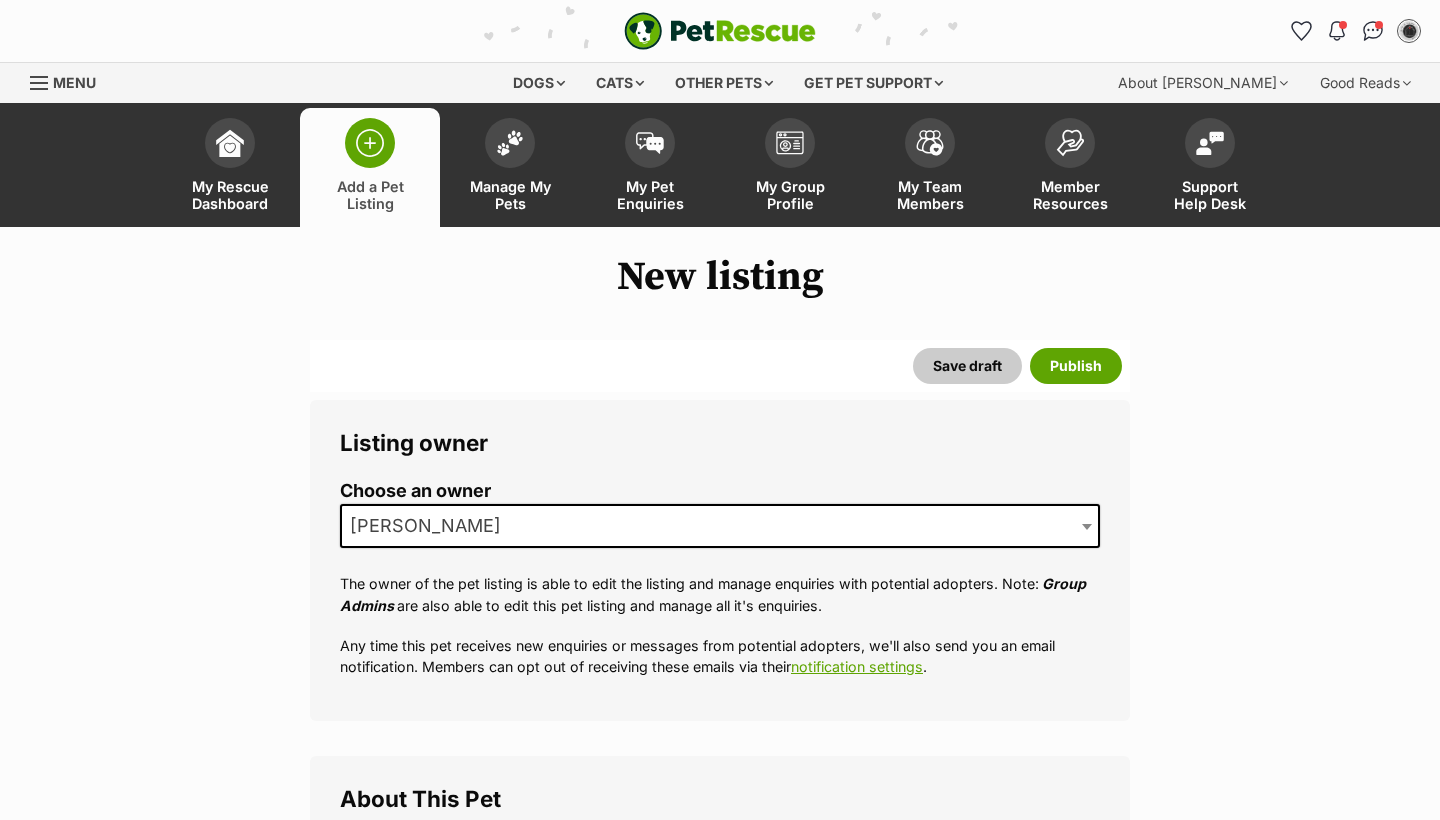 scroll, scrollTop: 0, scrollLeft: 0, axis: both 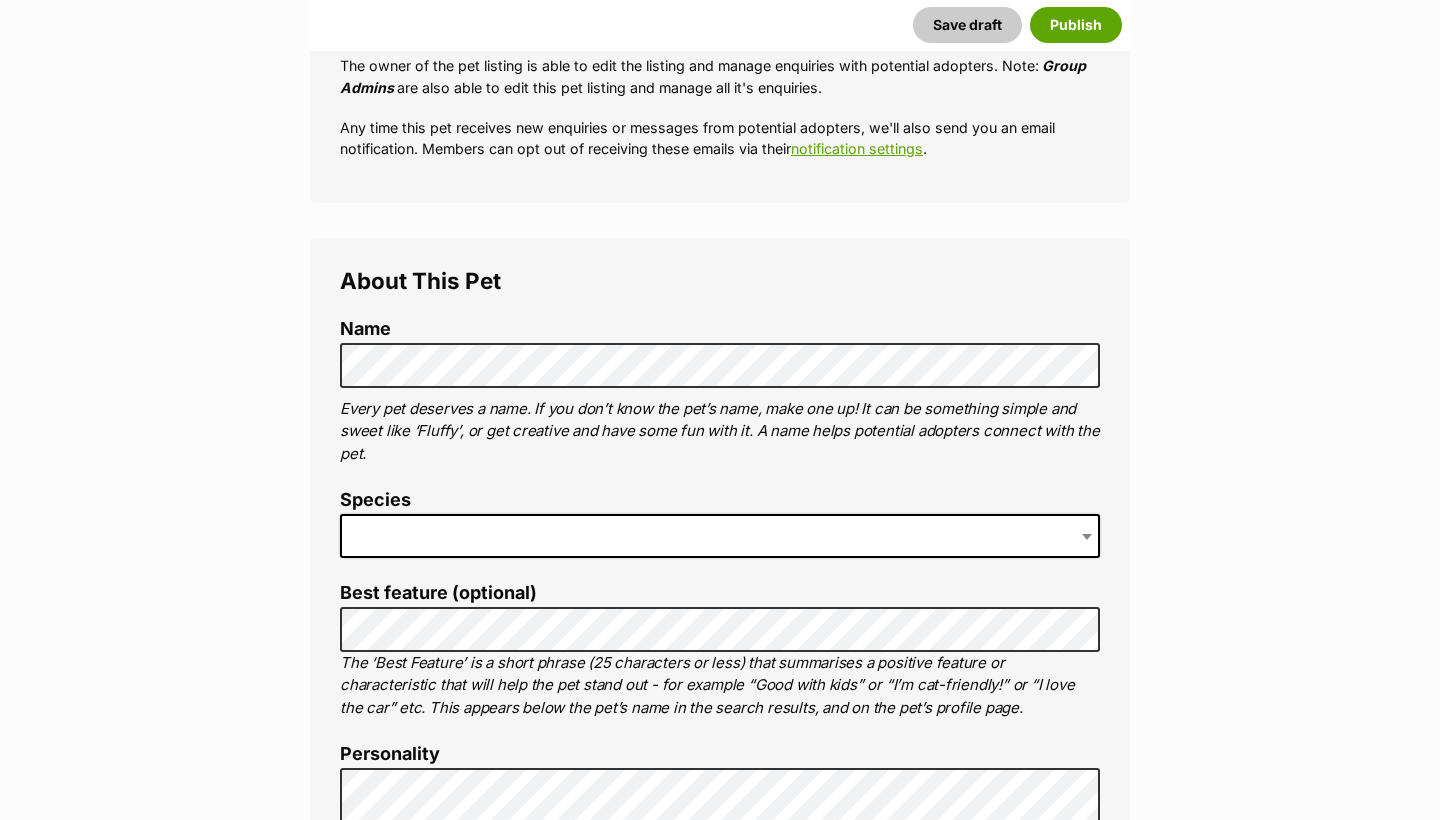 click on "Species" at bounding box center (720, 531) 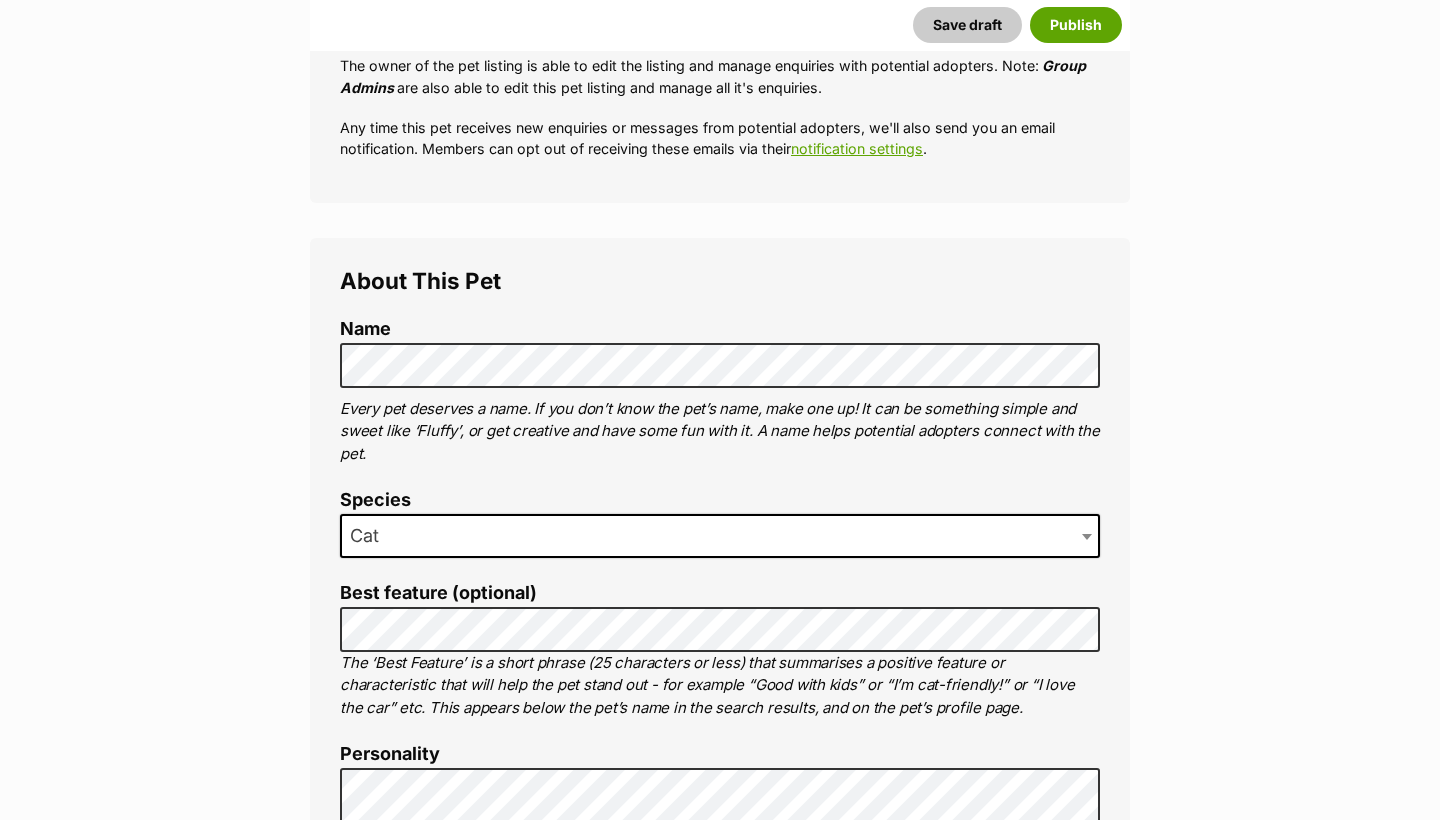 click on "About This Pet Name
Henlo there, it looks like you might be using the pet name field to indicate that this pet is now on hold - we recommend updating the status to on hold from the listing page instead!
Every pet deserves a name. If you don’t know the pet’s name, make one up! It can be something simple and sweet like ‘Fluffy’, or get creative and have some fun with it. A name helps potential adopters connect with the pet.
Species Cat
Best feature (optional)
The ‘Best Feature’ is a short phrase (25 characters or less) that summarises a positive feature or characteristic that will help the pet stand out - for example “Good with kids” or “I’m cat-friendly!” or “I love the car” etc. This appears below the pet’s name in the search results, and on the pet’s profile page.
Personality 8000  characters remaining
How to write a great pet profile  for more tips and our  Pet Listing Rules  for more info.
Generate a profile using AI
Beta
here" at bounding box center [720, 1076] 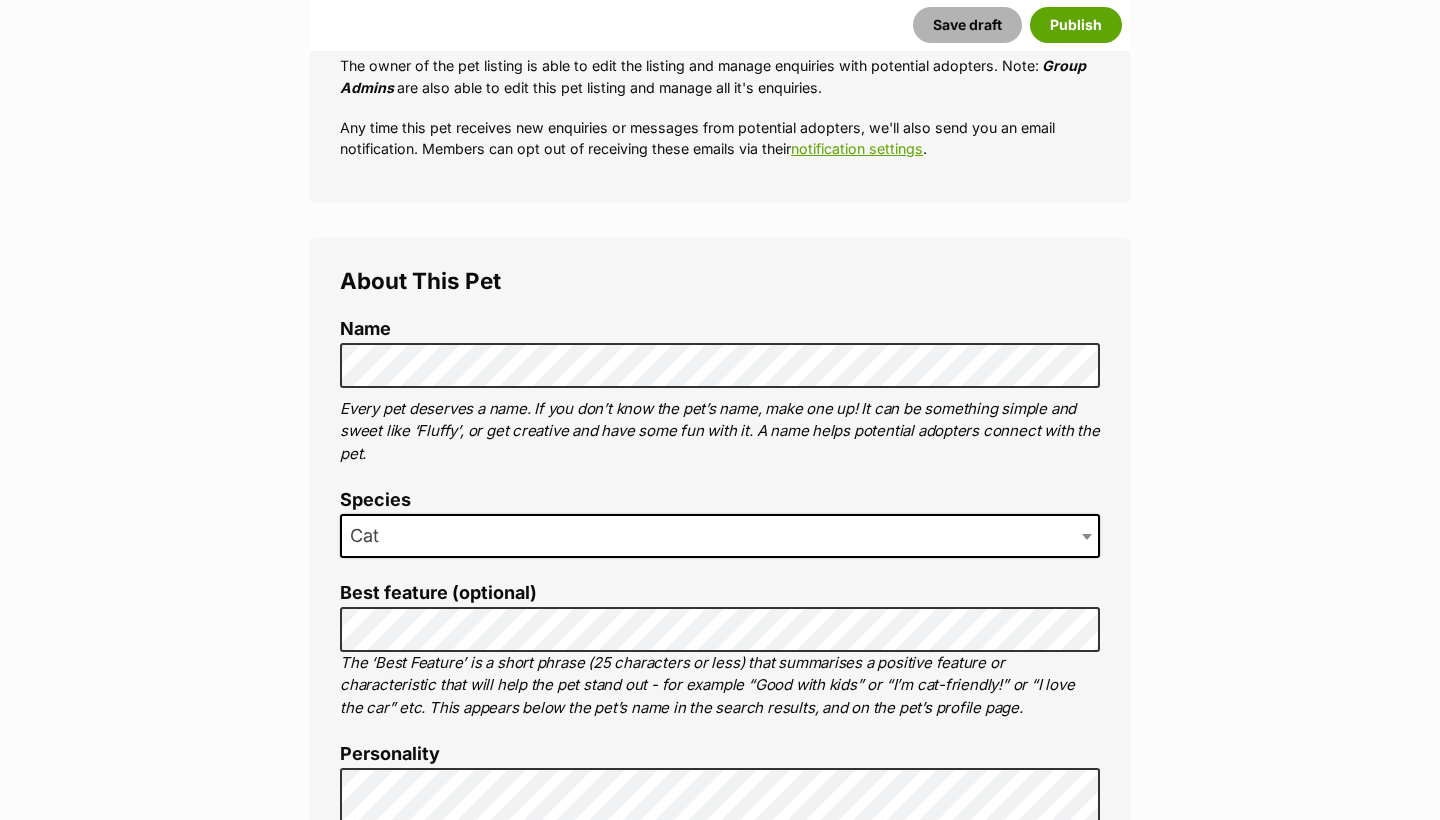 click on "Save draft" at bounding box center (967, 25) 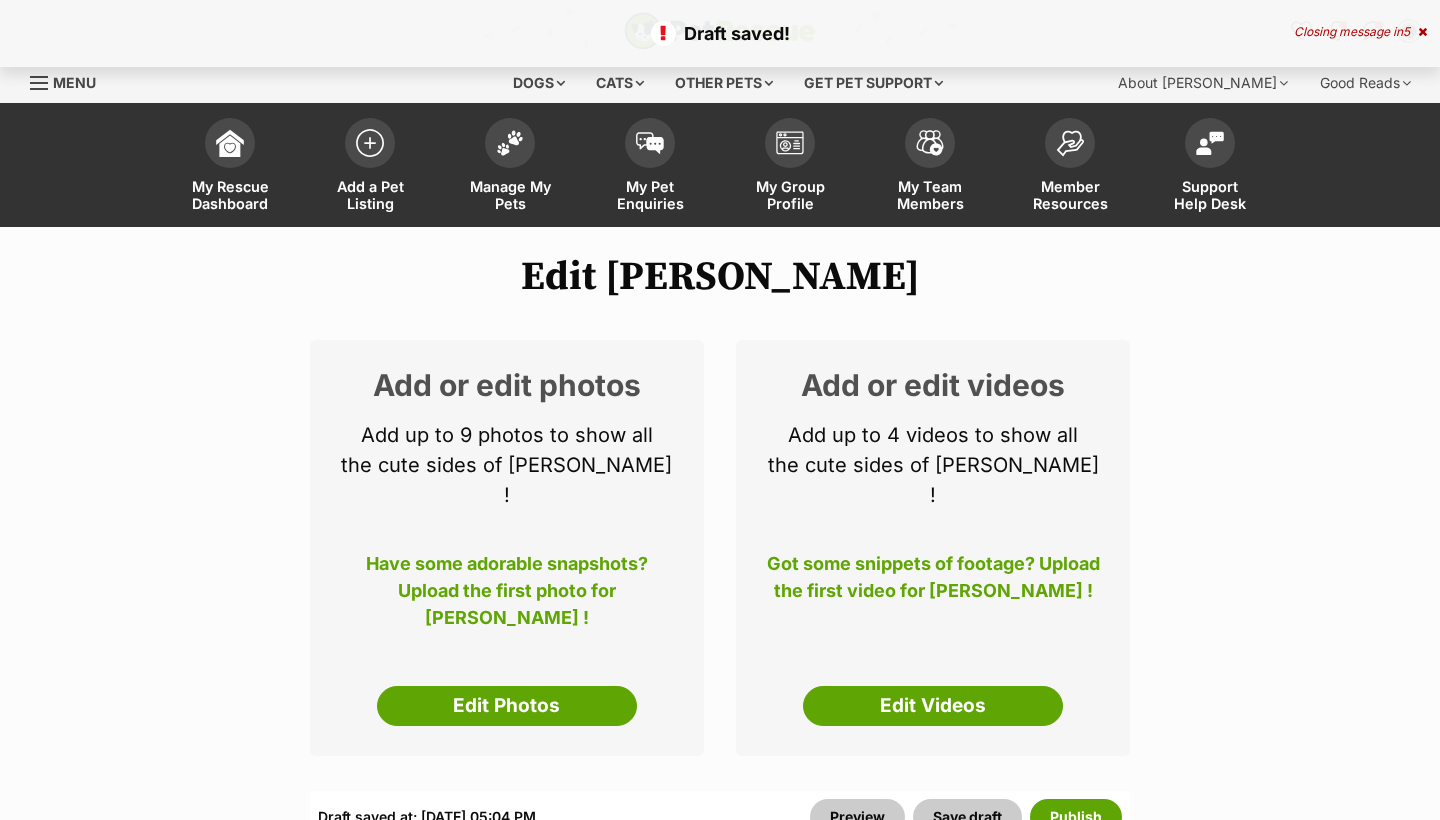 select 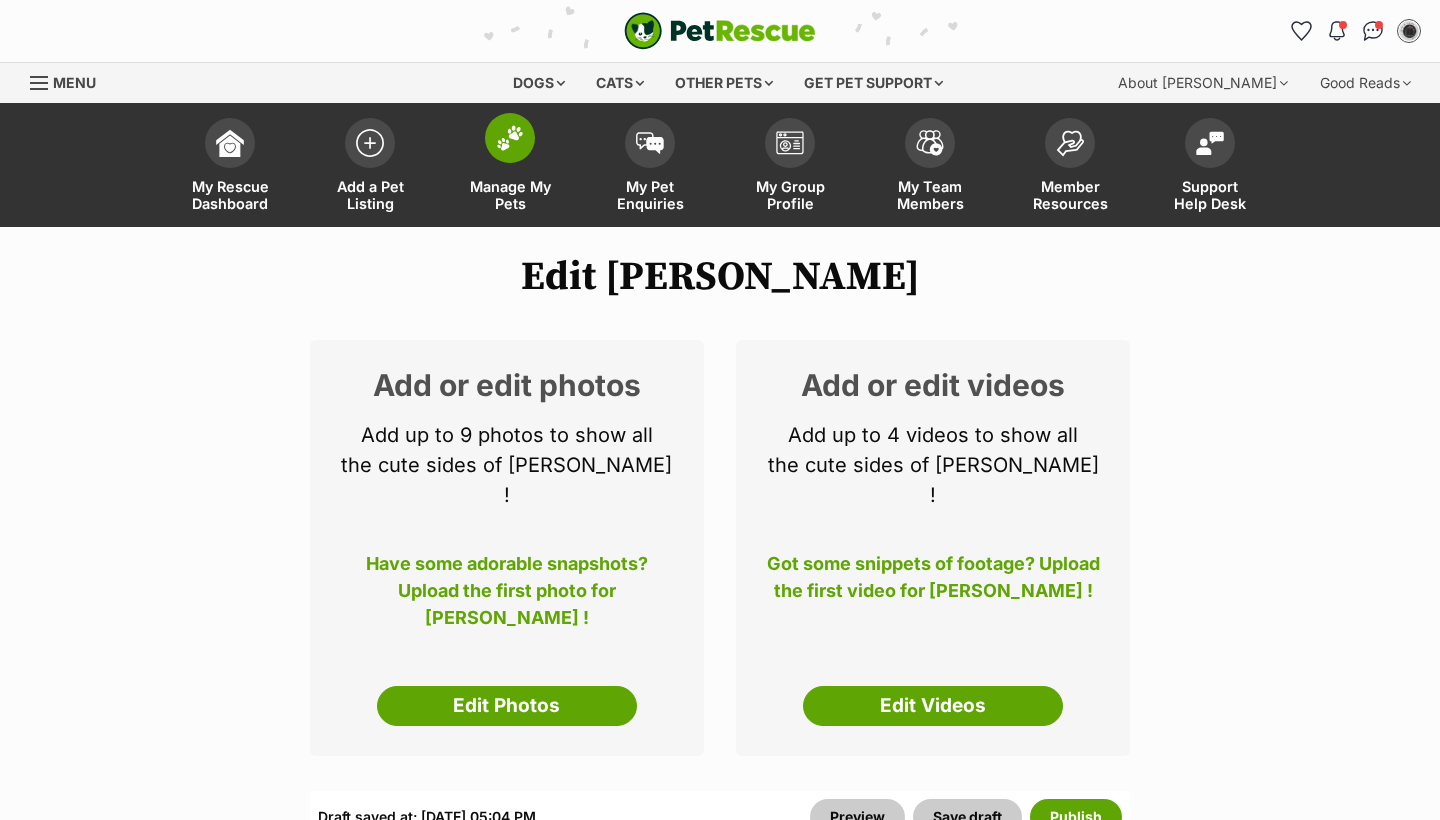 click on "Manage My Pets" at bounding box center [510, 195] 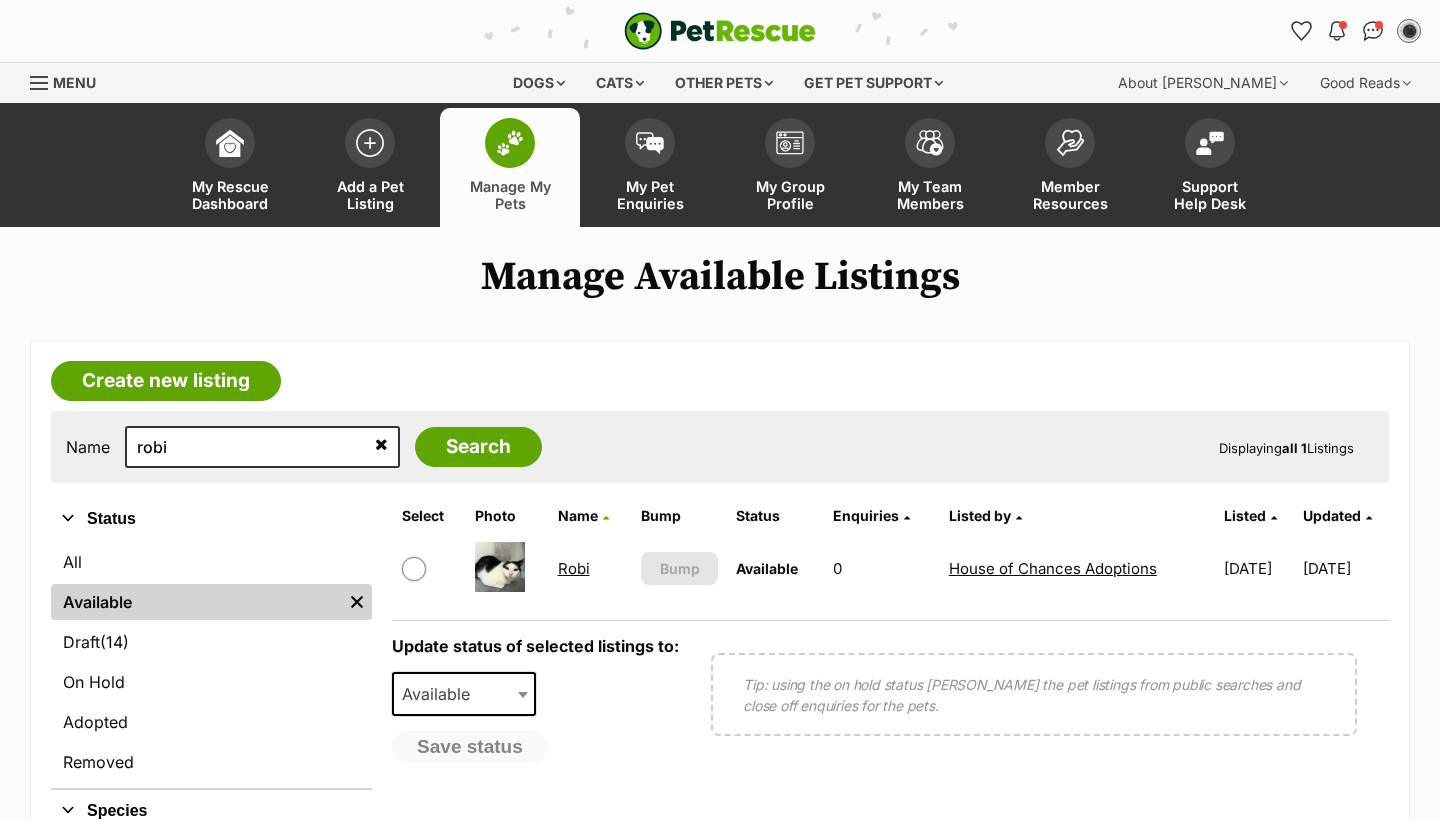 scroll, scrollTop: 0, scrollLeft: 0, axis: both 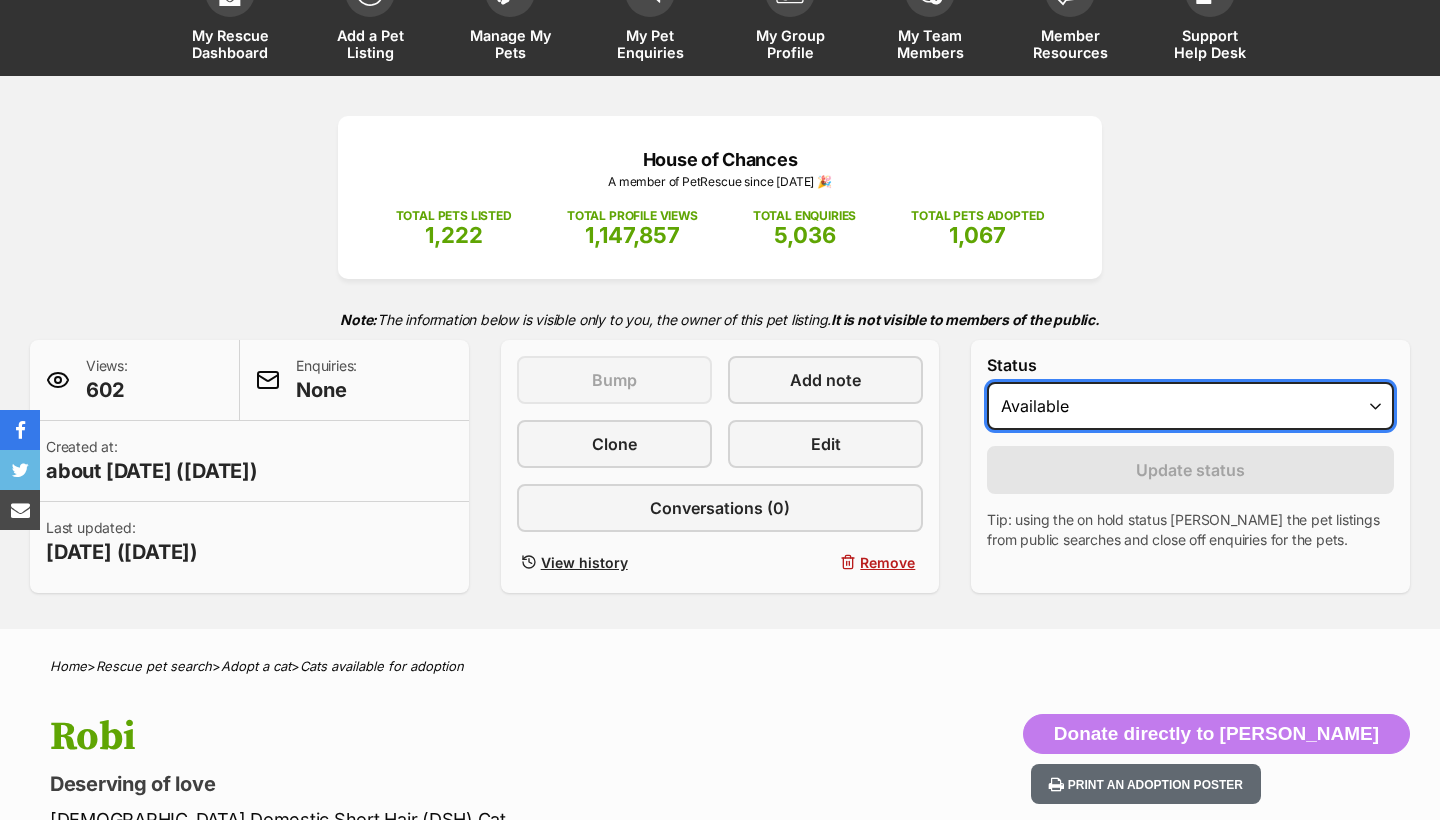 select on "rehomed" 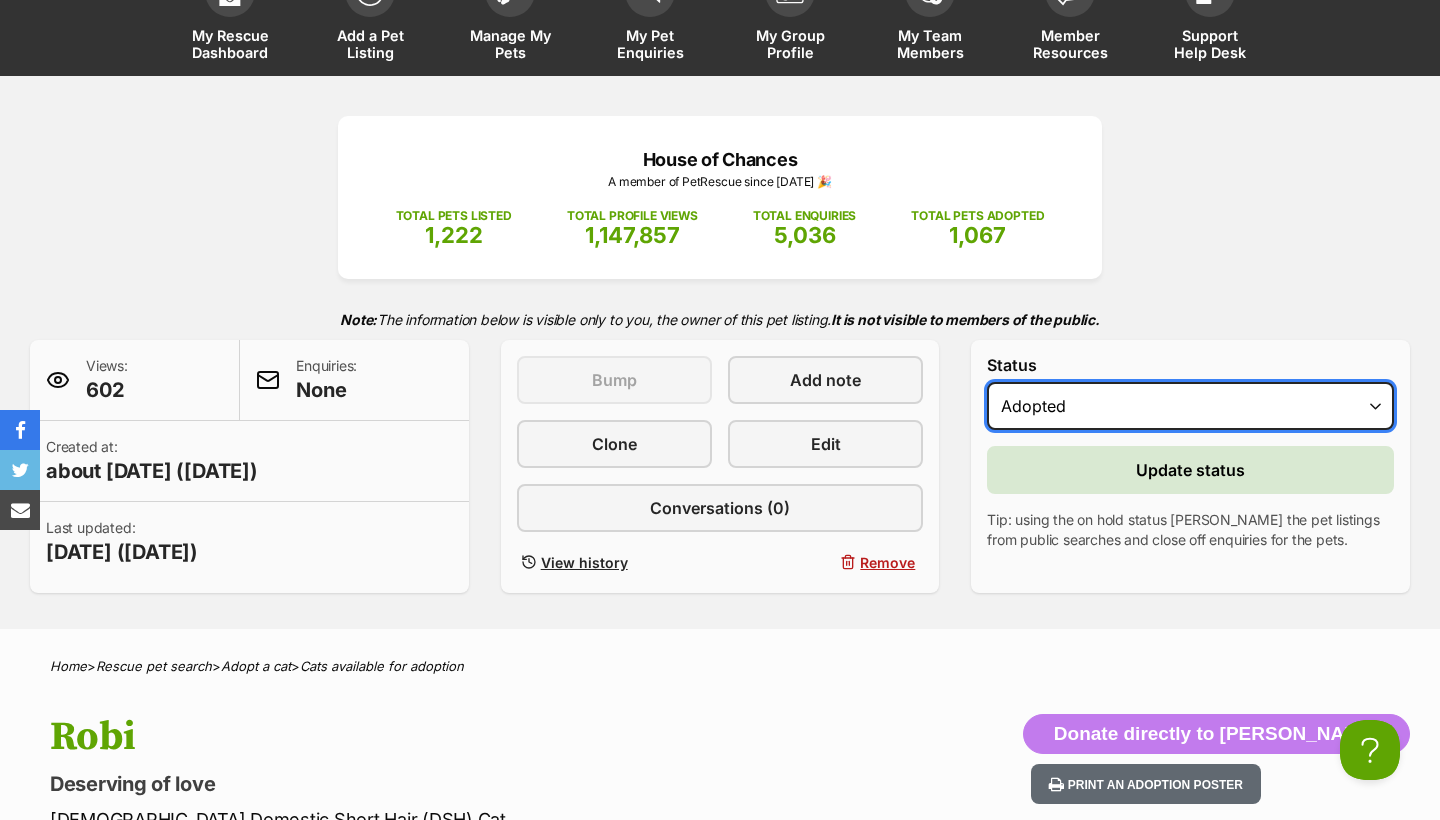 scroll, scrollTop: 0, scrollLeft: 0, axis: both 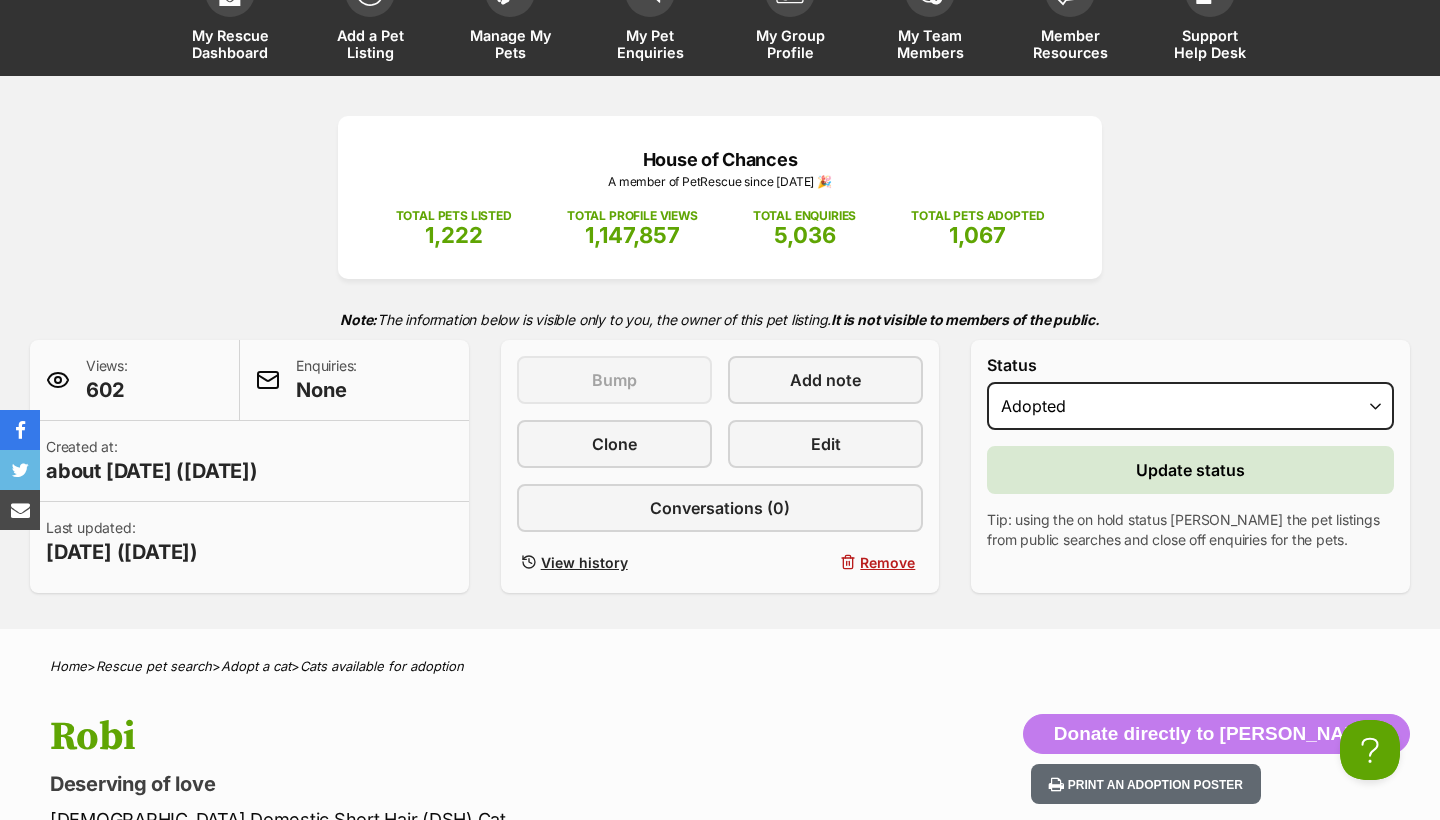 click on "Update status" at bounding box center (1190, 470) 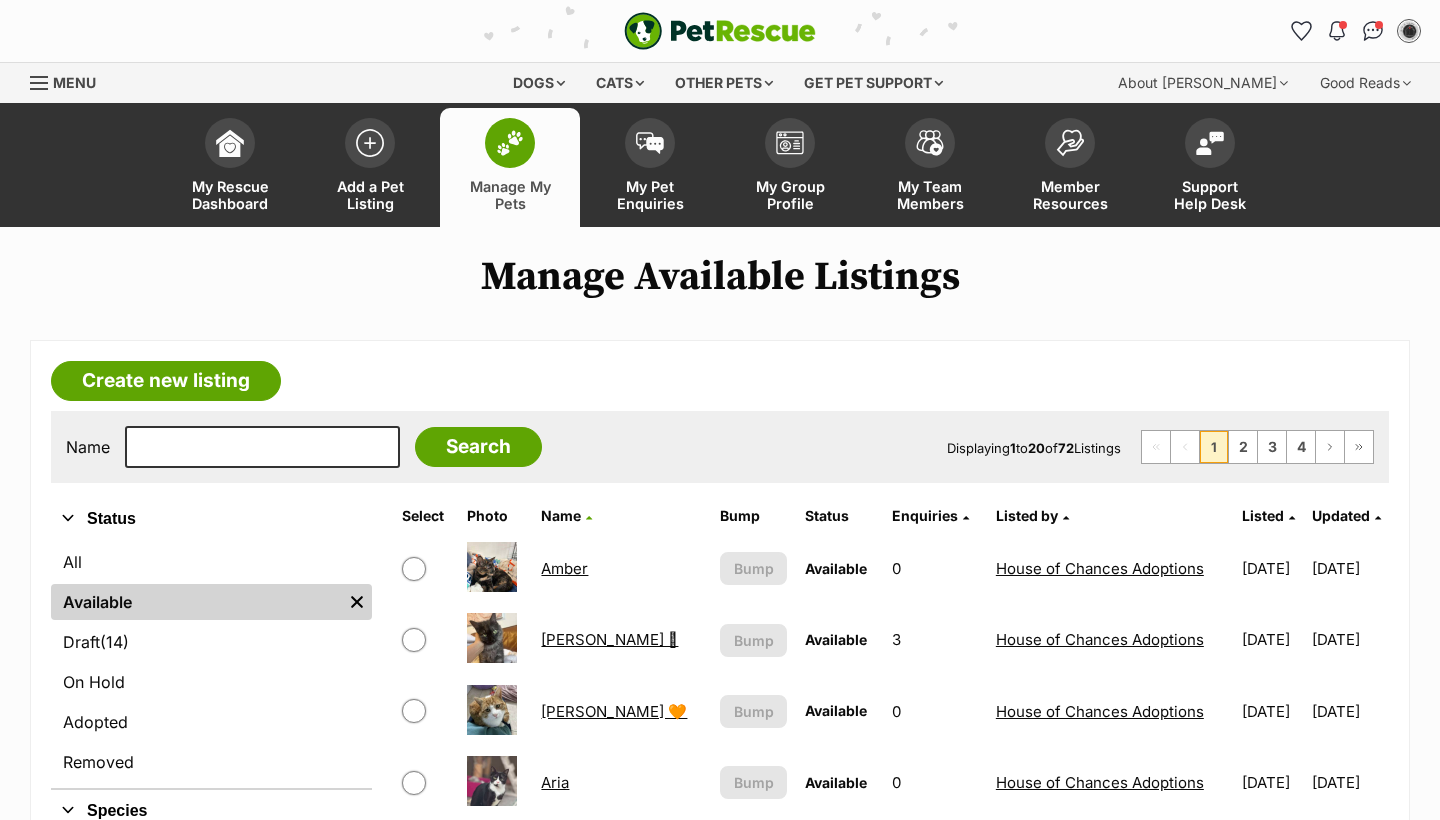 scroll, scrollTop: 0, scrollLeft: 0, axis: both 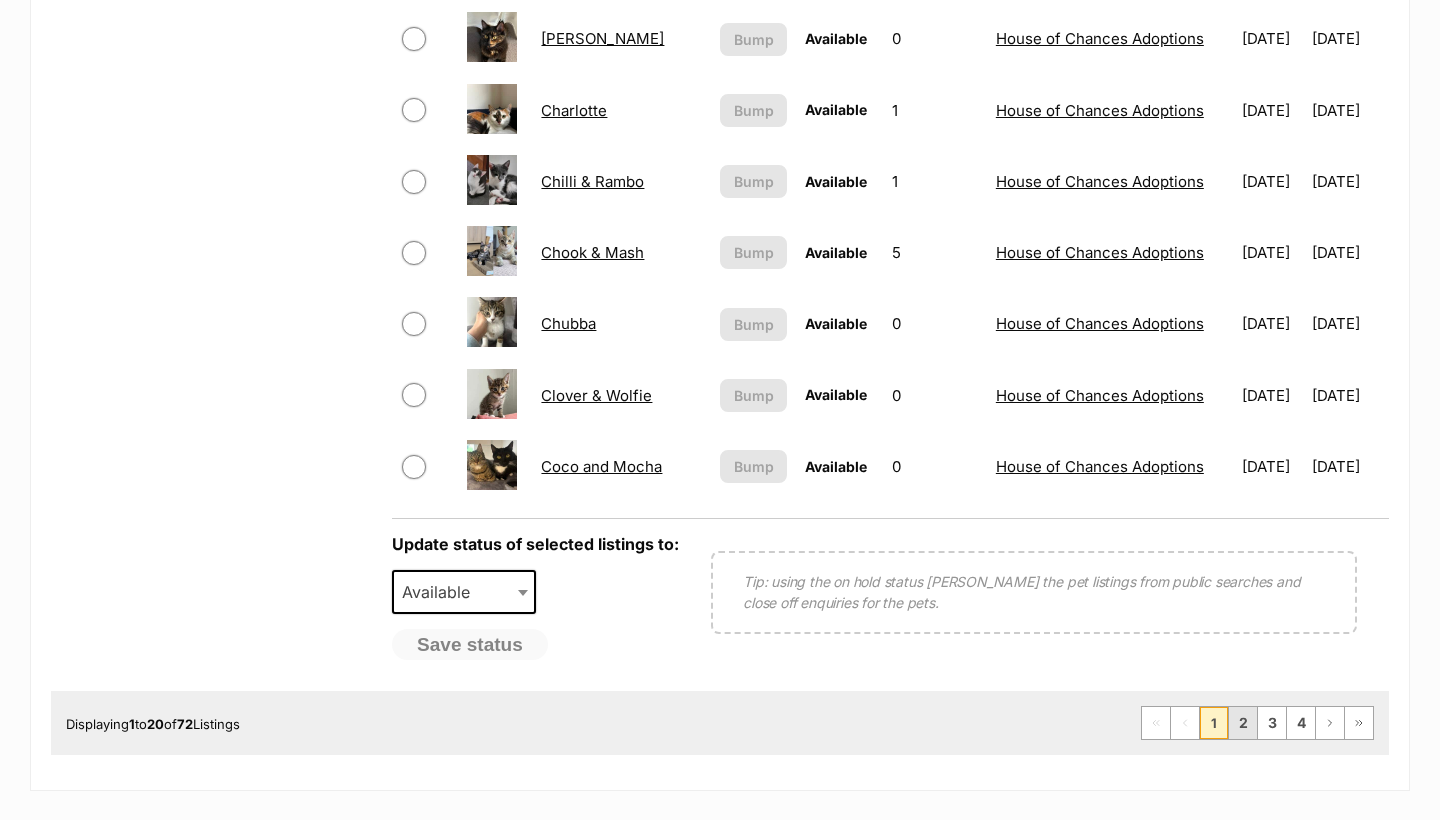 click on "2" at bounding box center (1243, 723) 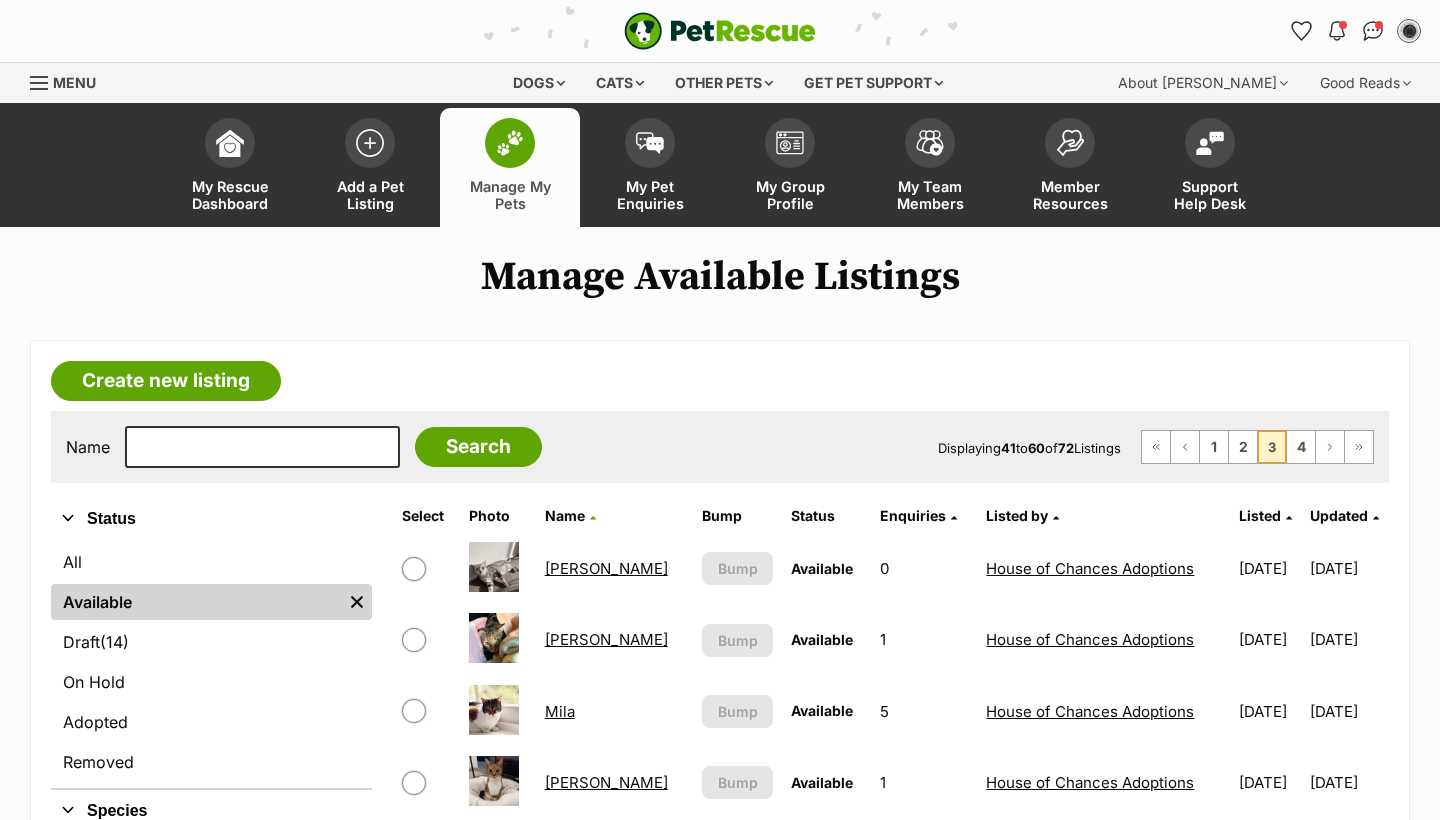 scroll, scrollTop: 823, scrollLeft: 0, axis: vertical 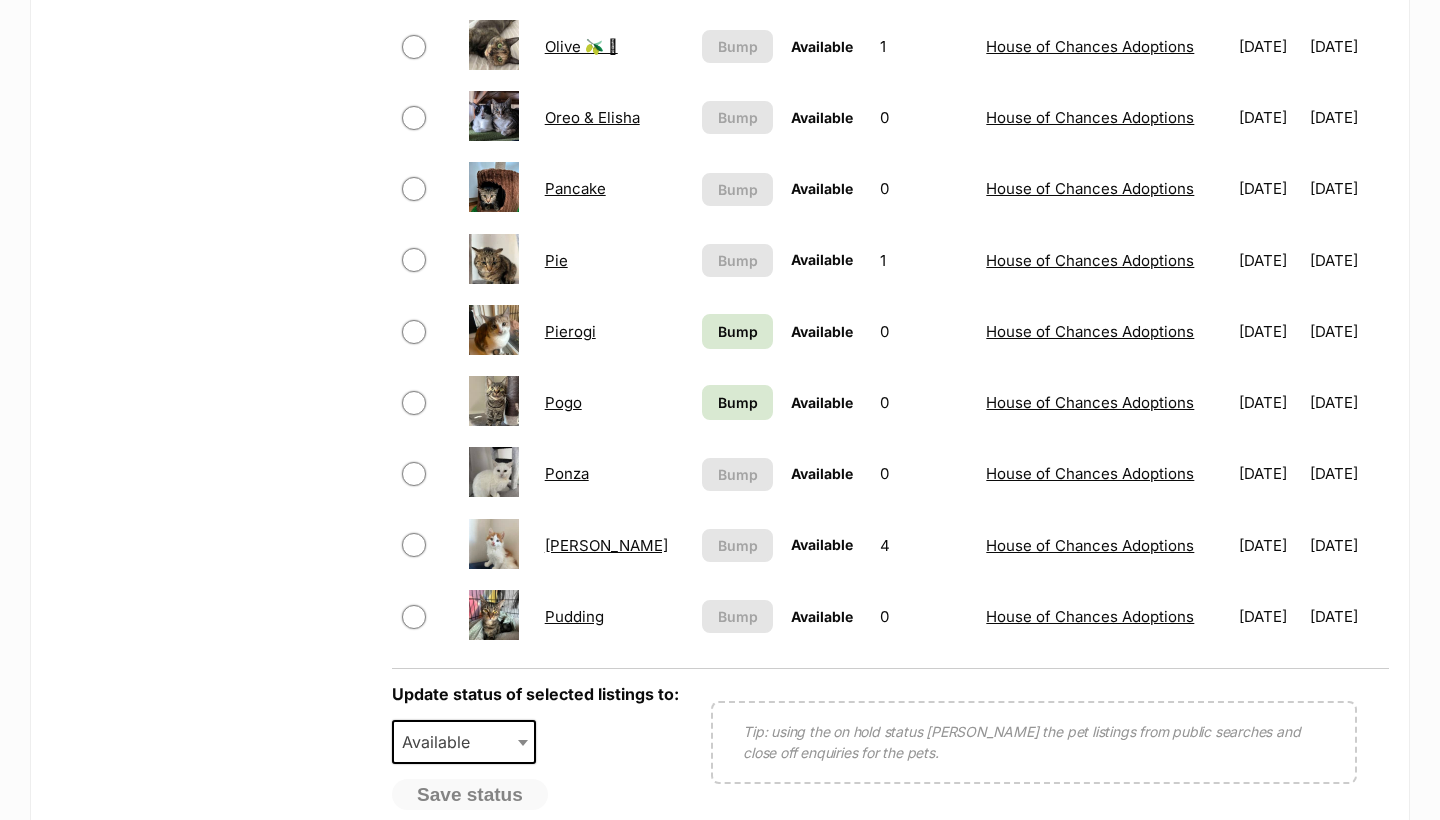 click on "Bump" at bounding box center [738, 331] 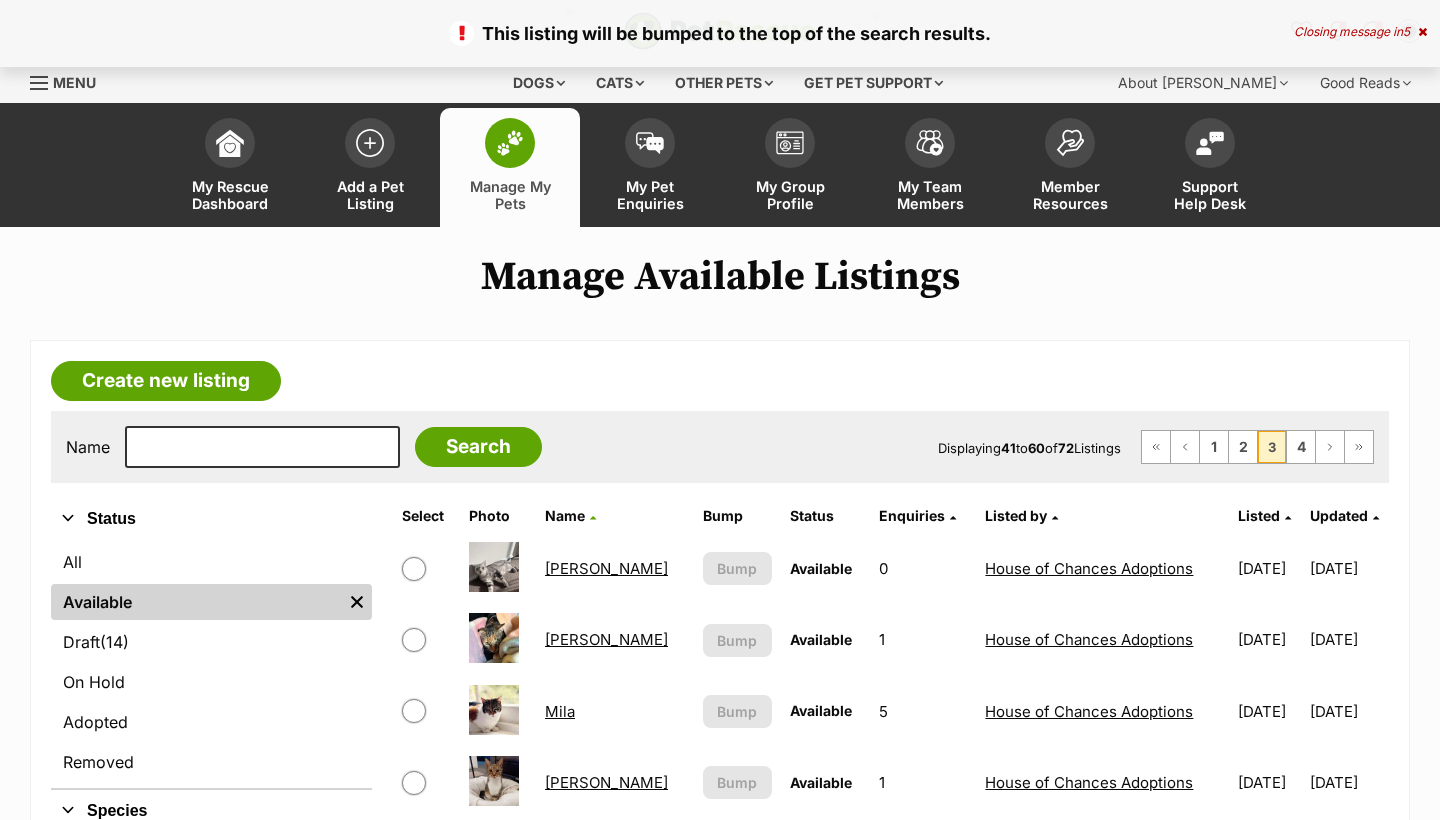 scroll, scrollTop: 0, scrollLeft: 0, axis: both 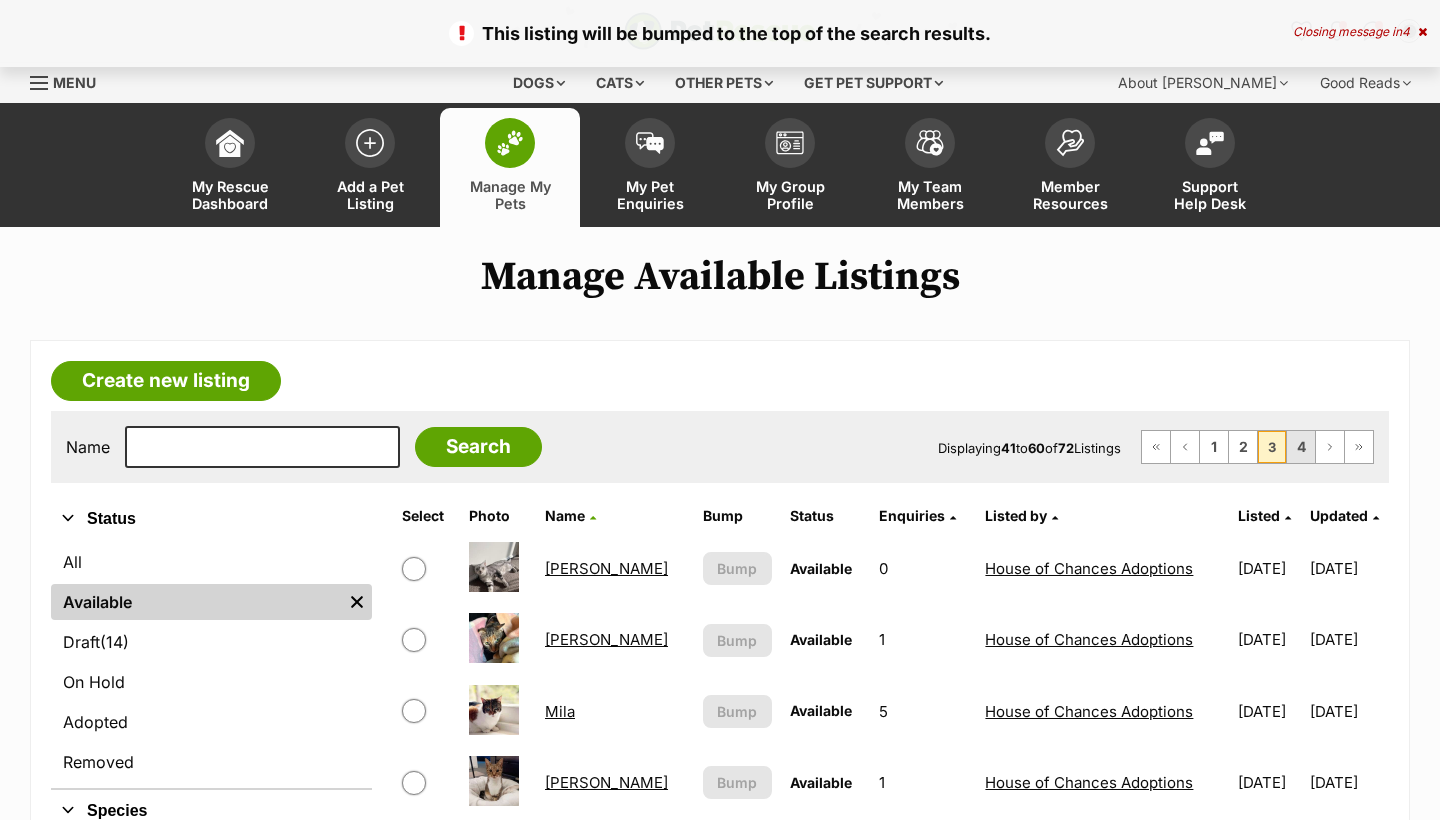 click on "4" at bounding box center (1301, 447) 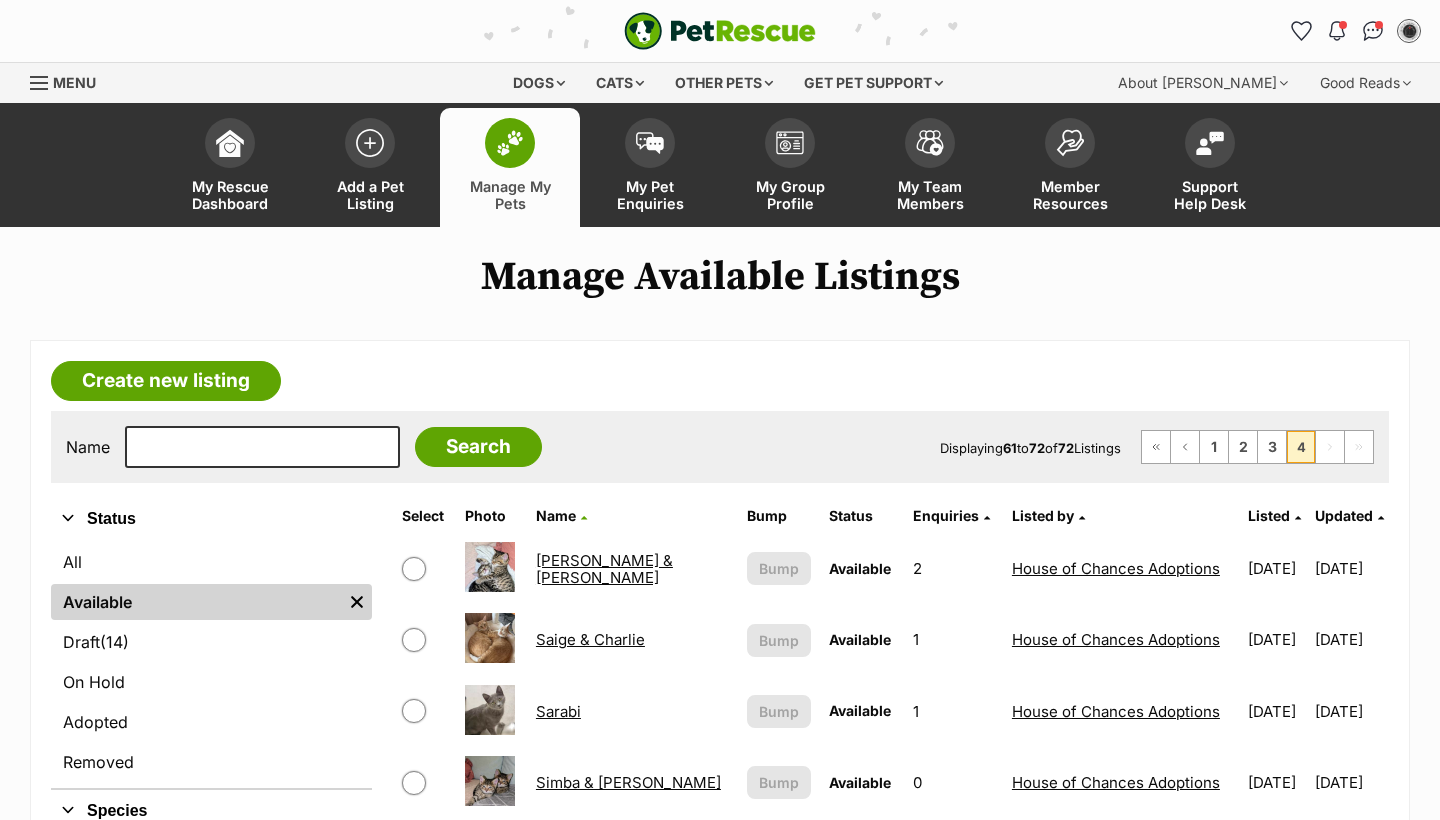 scroll, scrollTop: 0, scrollLeft: 0, axis: both 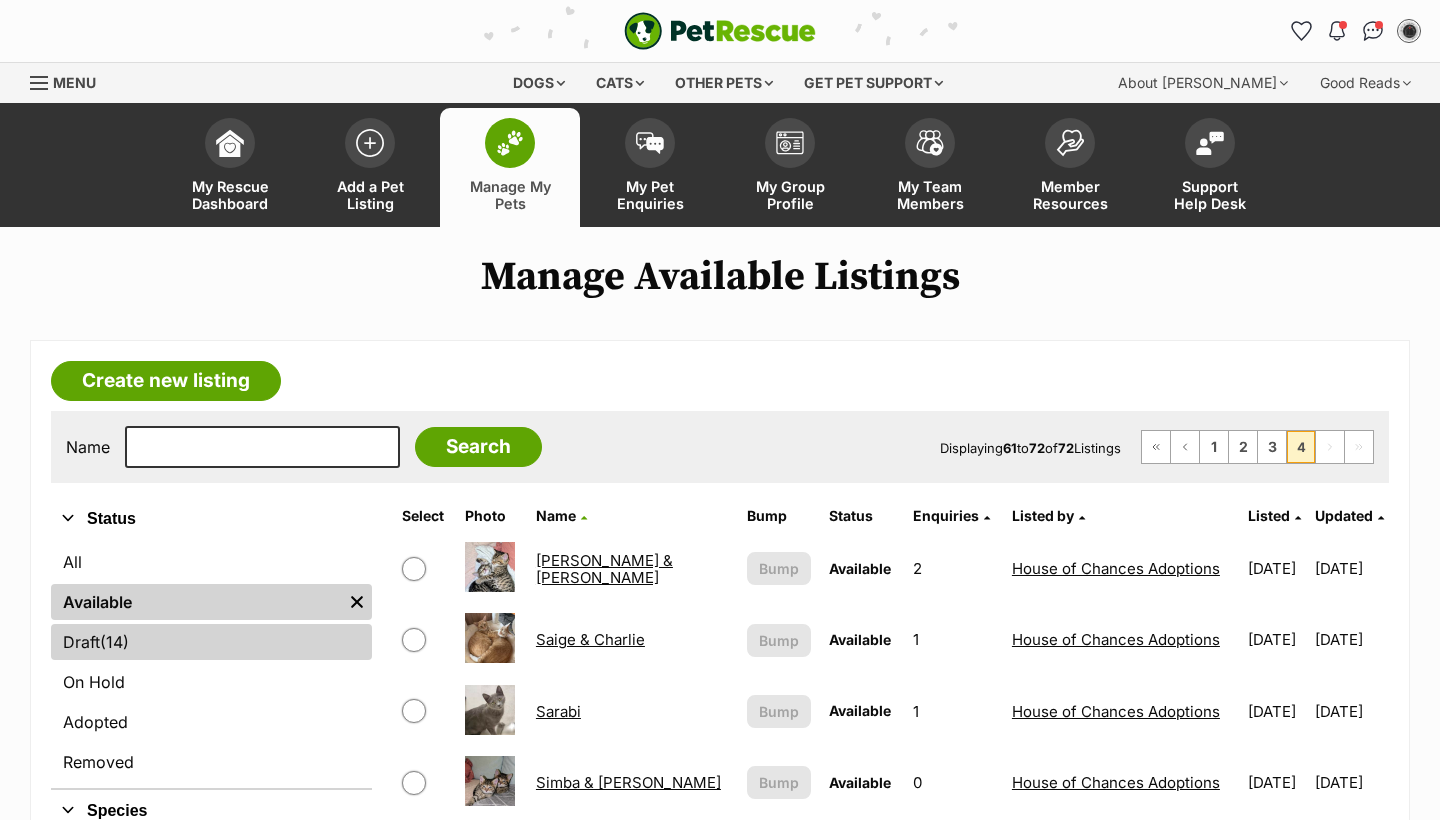 click on "Draft
(14)
Items" at bounding box center [211, 642] 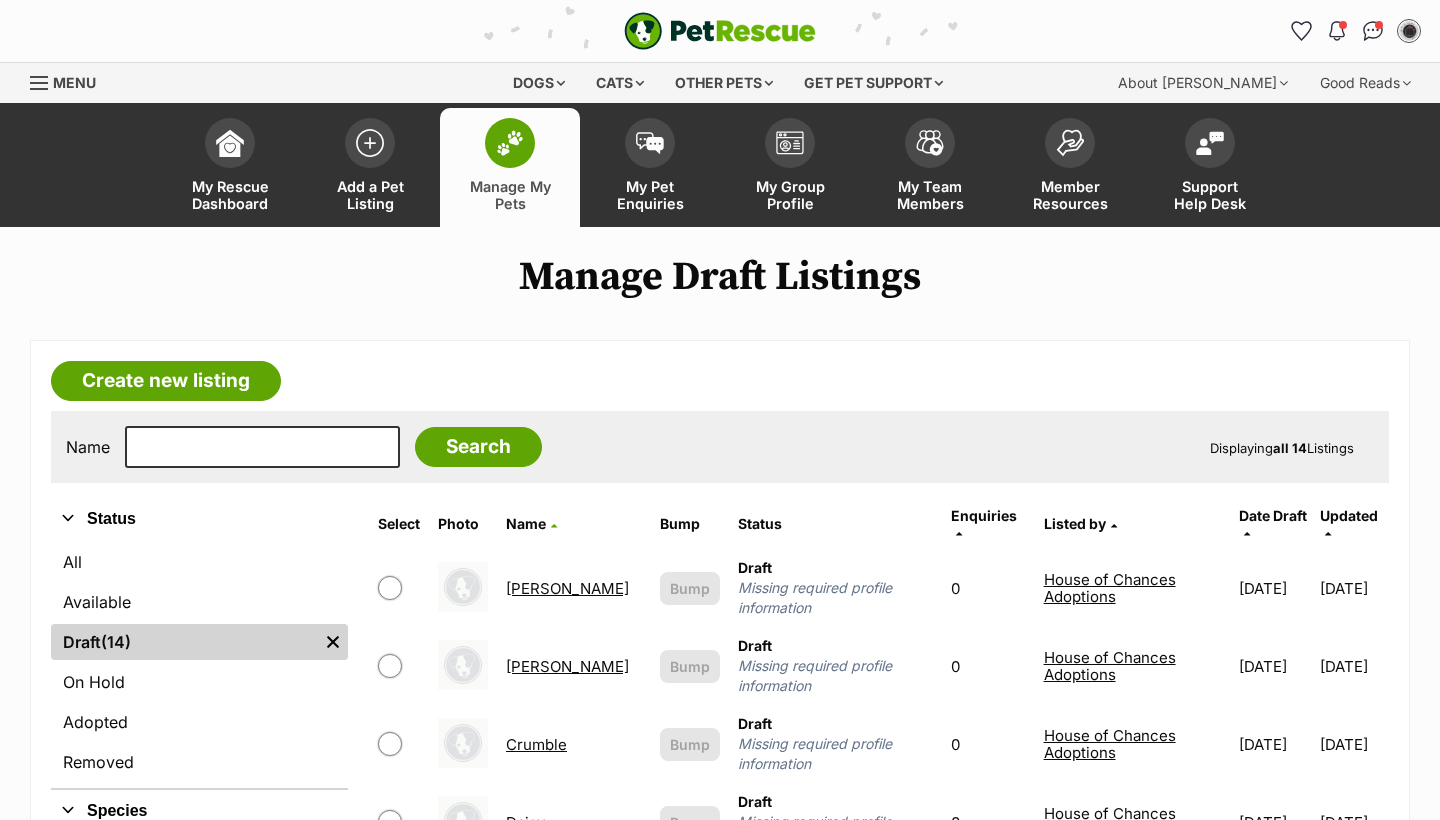 scroll, scrollTop: 319, scrollLeft: 0, axis: vertical 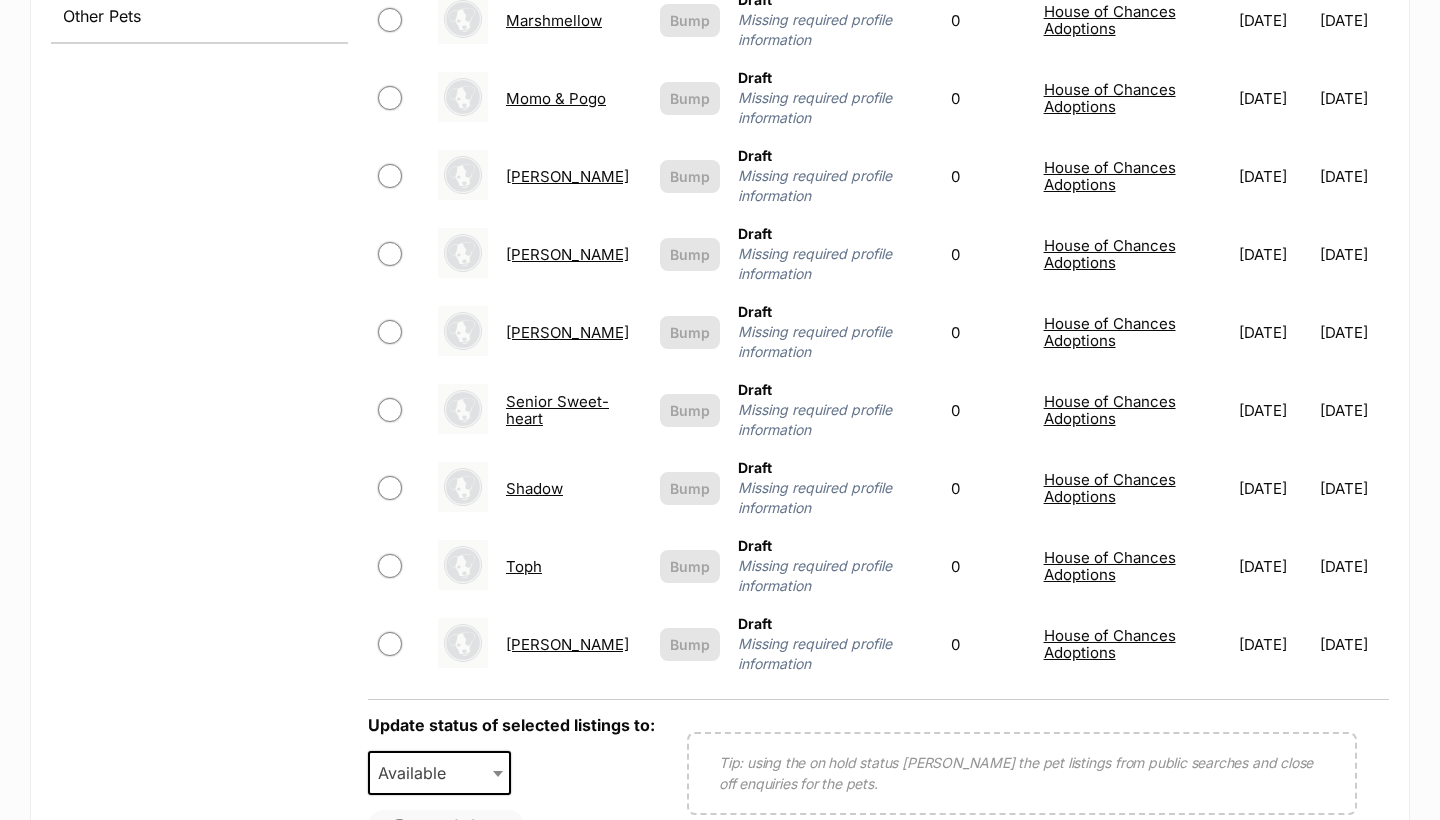 click on "[PERSON_NAME]" at bounding box center (567, 644) 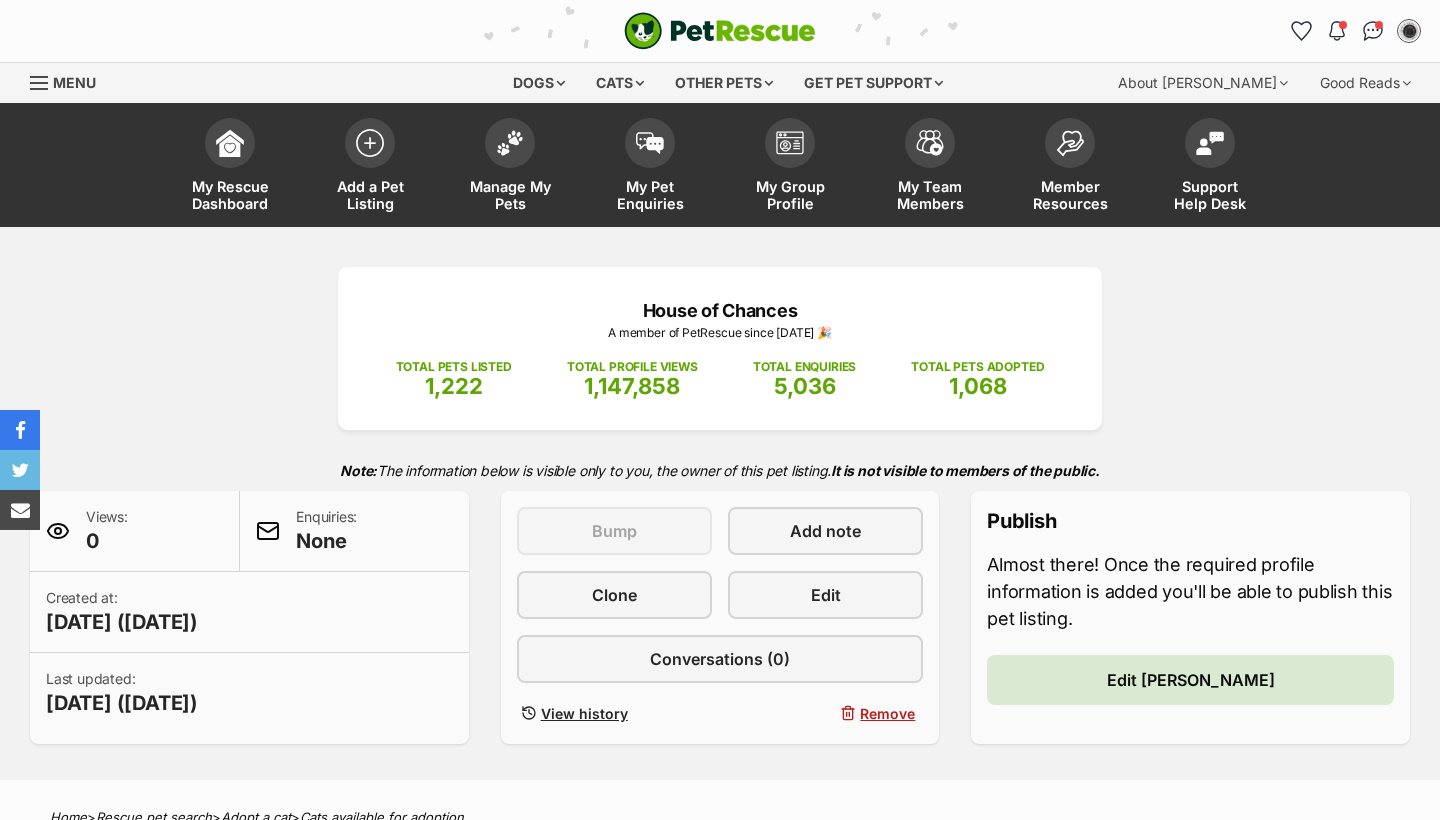scroll, scrollTop: 0, scrollLeft: 0, axis: both 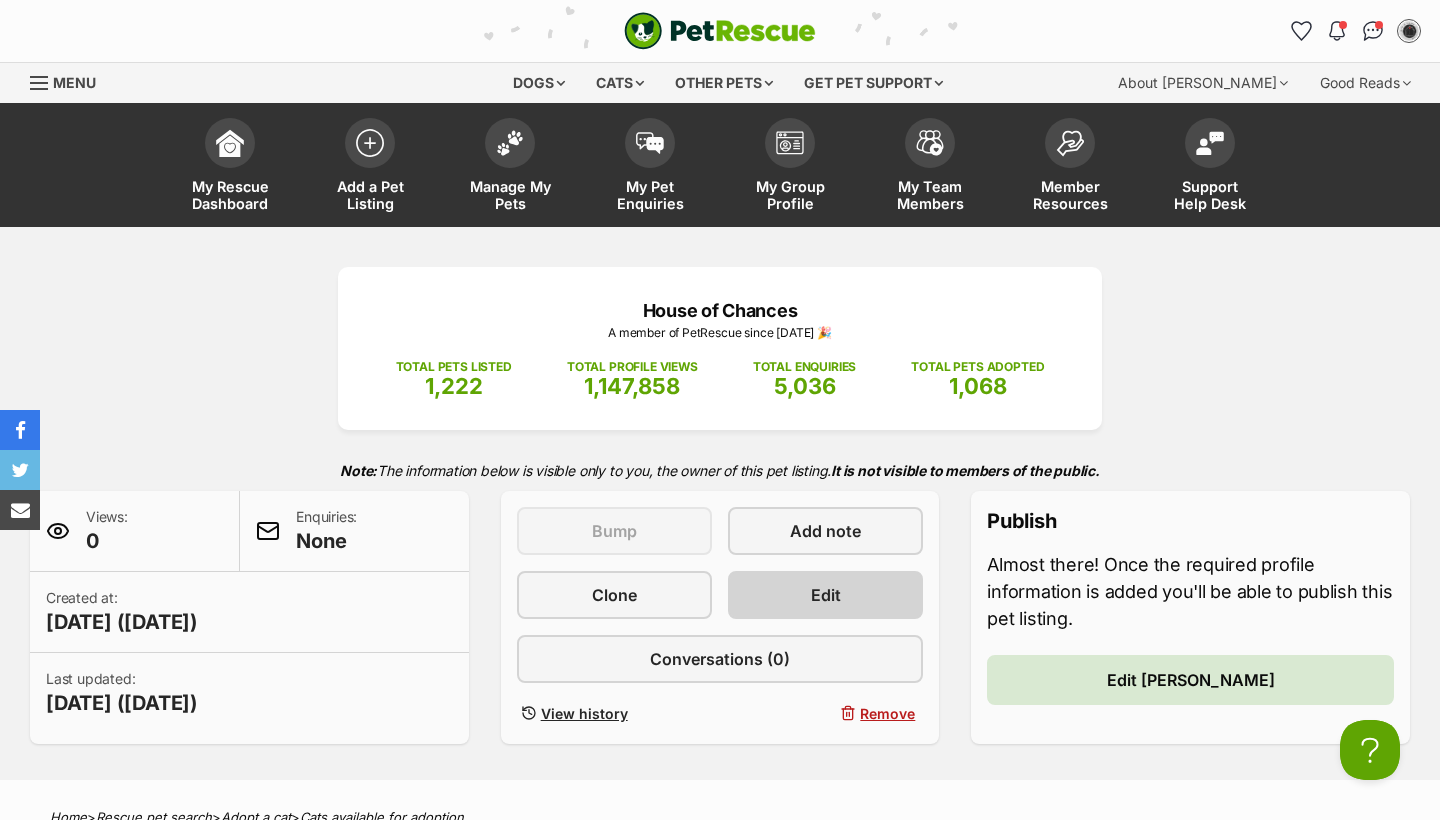 click on "Edit" at bounding box center [826, 595] 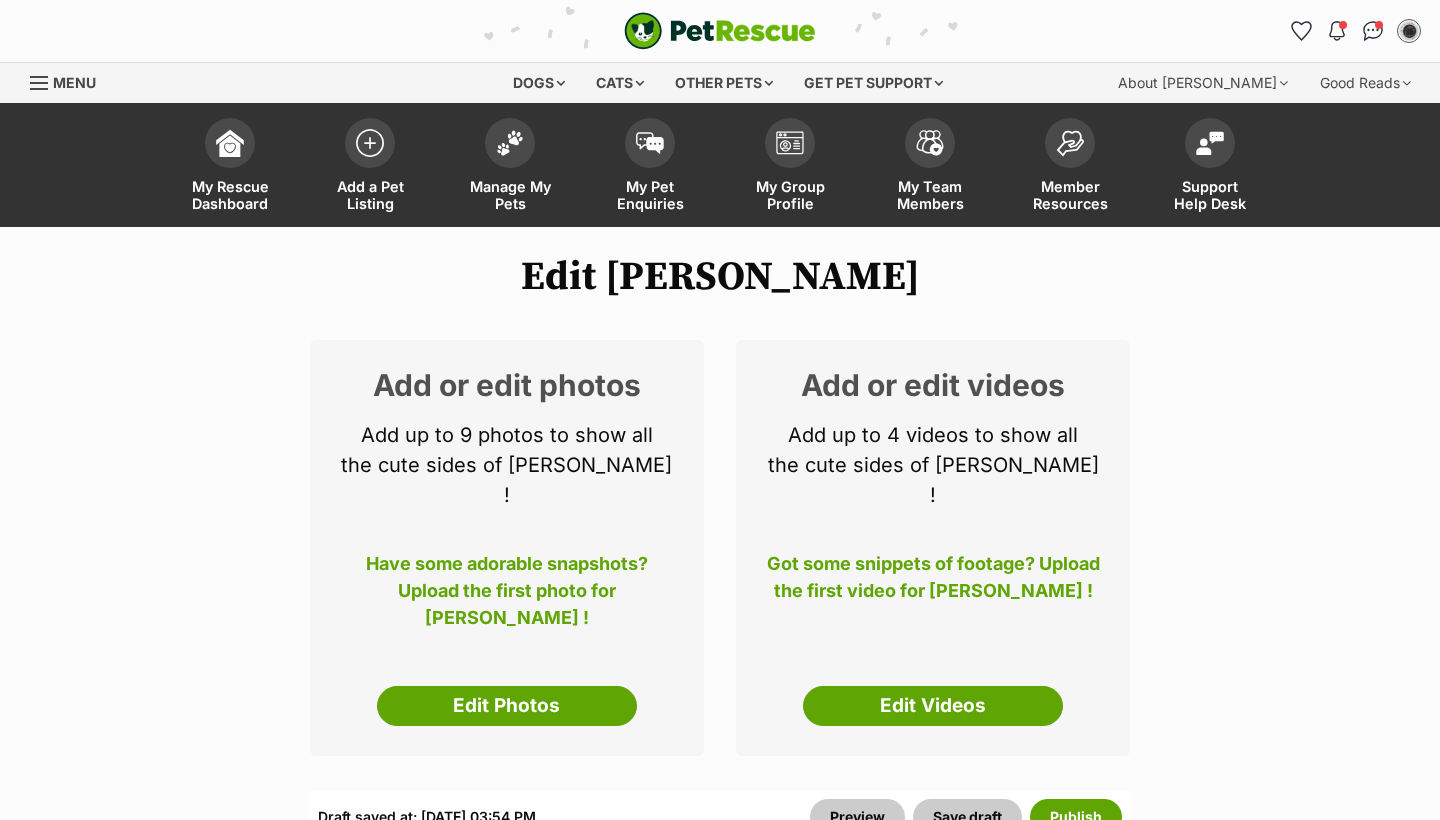 select 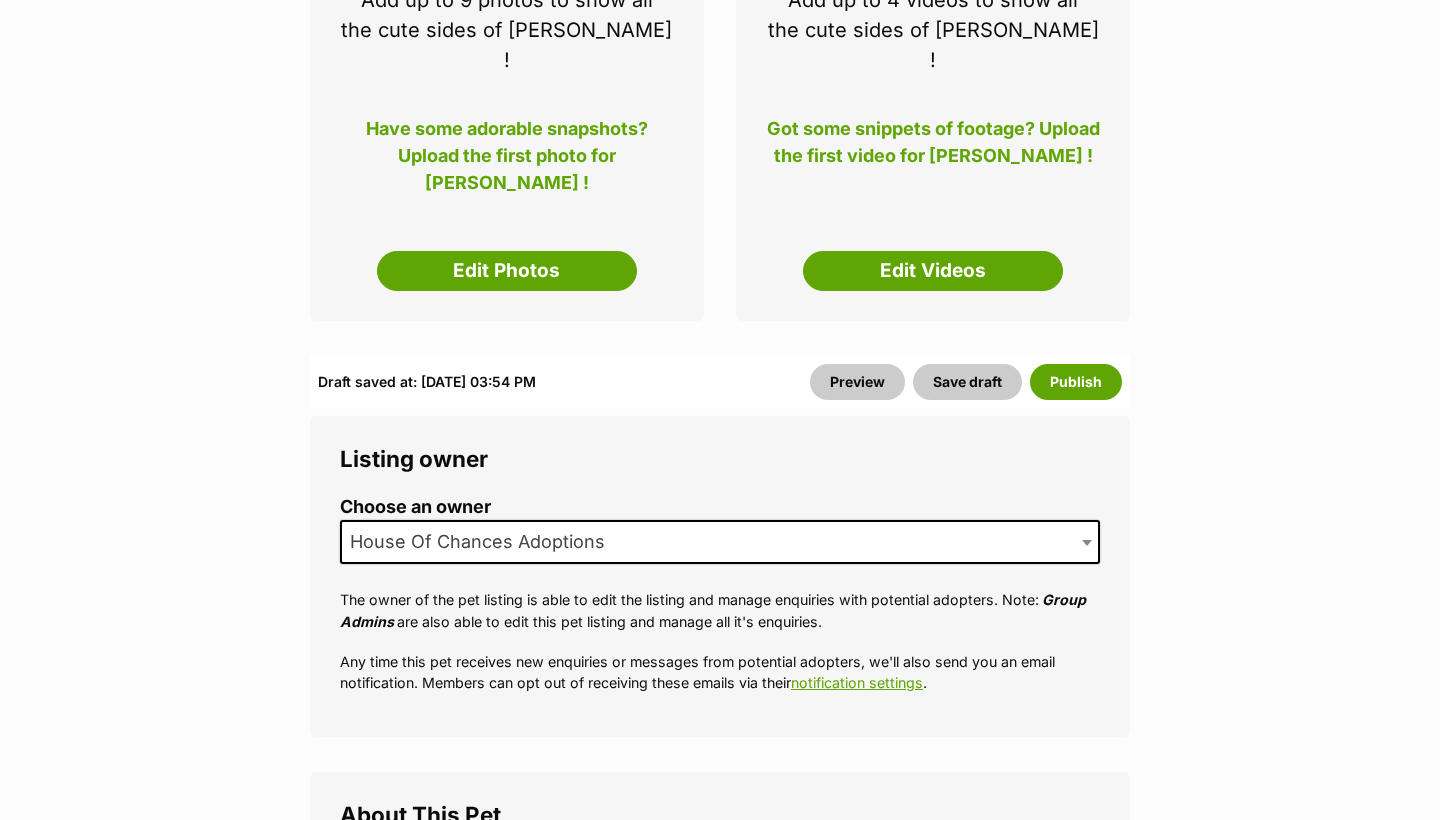 scroll, scrollTop: 0, scrollLeft: 0, axis: both 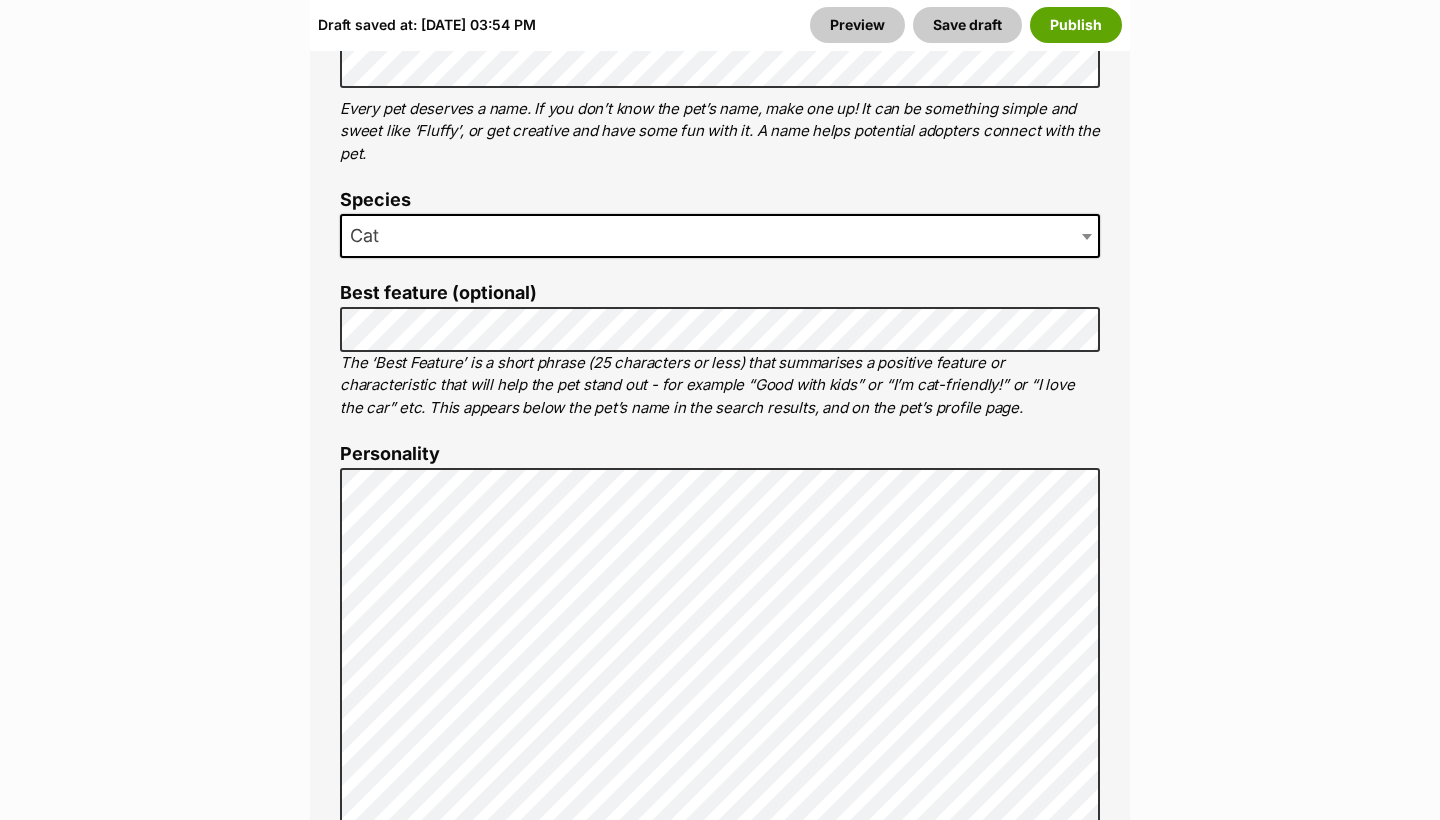 click on "Edit Wendy
Add or edit photos
Add up to 9 photos to show all
the cute sides of Wendy !
Have some adorable snapshots? Upload the first photo for Wendy !
Edit Photos
Add or edit videos
Add up to 4 videos to show all
the cute sides of Wendy !
Got some snippets of footage? Upload the first video for Wendy !
Edit Videos
Listing owner Choose an owner House Of Chances Adoptions
The owner of the pet listing is able to edit the listing and manage enquiries with potential adopters. Note:
Group Admins
are also able to edit this pet listing and manage all it's enquiries.
Any time this pet receives new enquiries or messages from potential adopters, we'll also send you an email notification. Members can opt out of receiving these emails via their
notification settings .
About This Pet Name
listing page  instead!
Species Cat
Best feature (optional)
Personality 7067  characters remaining
How to write a great pet profile" at bounding box center (720, 3114) 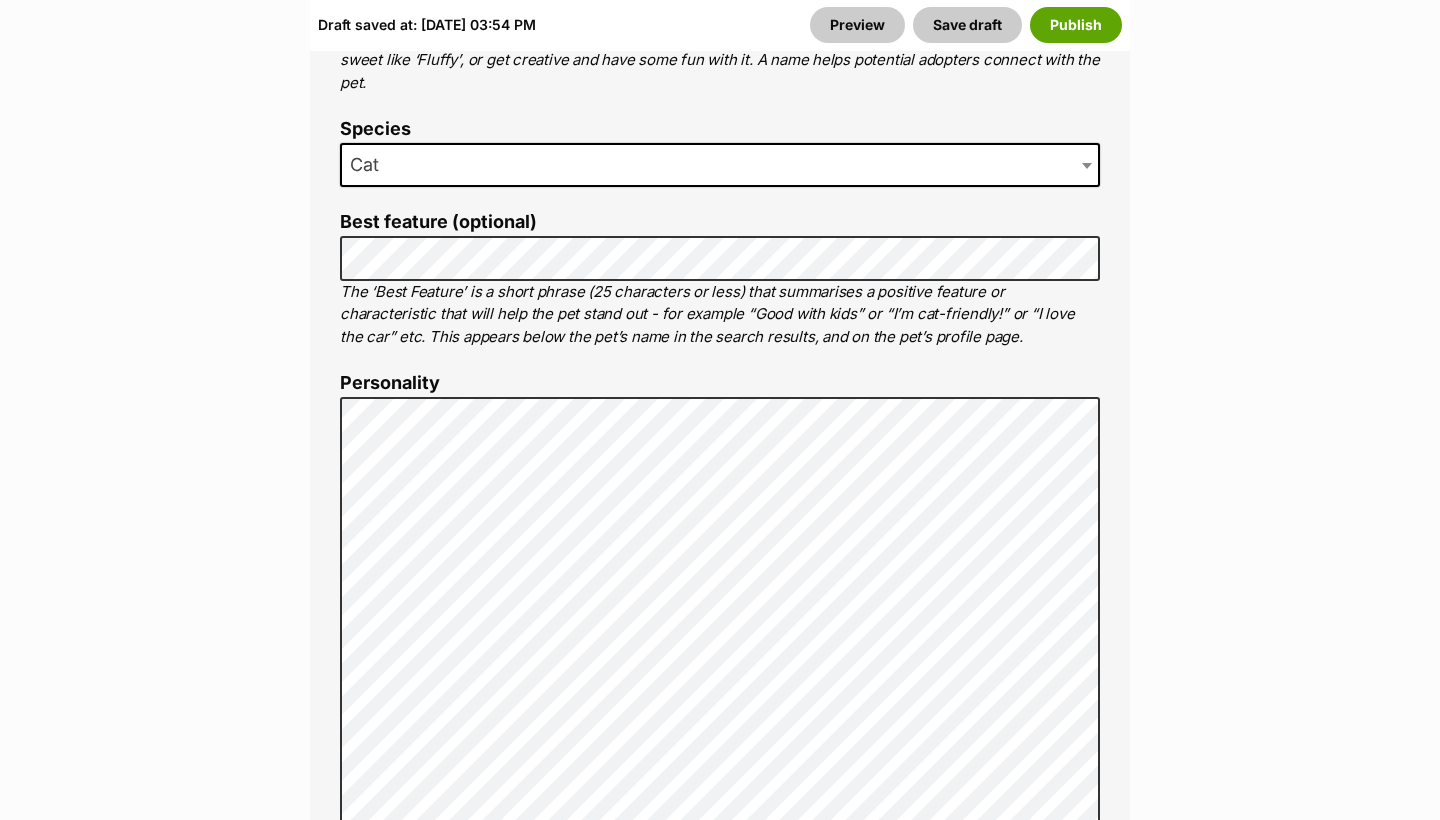 scroll, scrollTop: 1364, scrollLeft: 0, axis: vertical 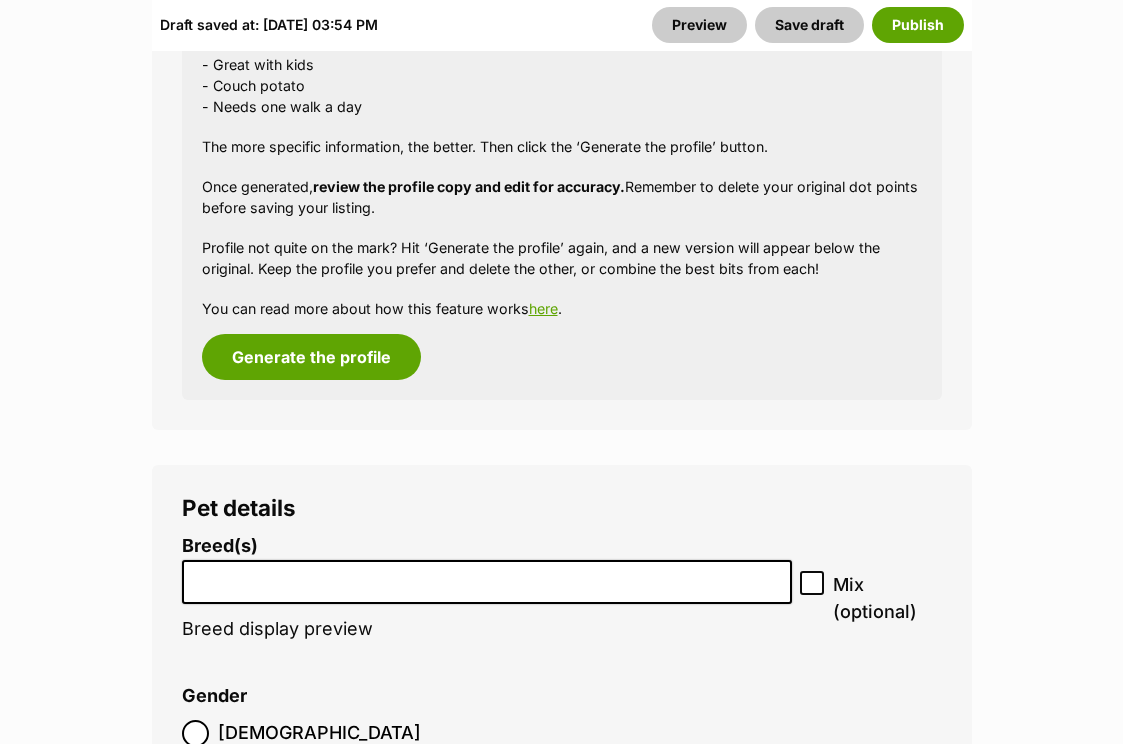 click at bounding box center [487, 582] 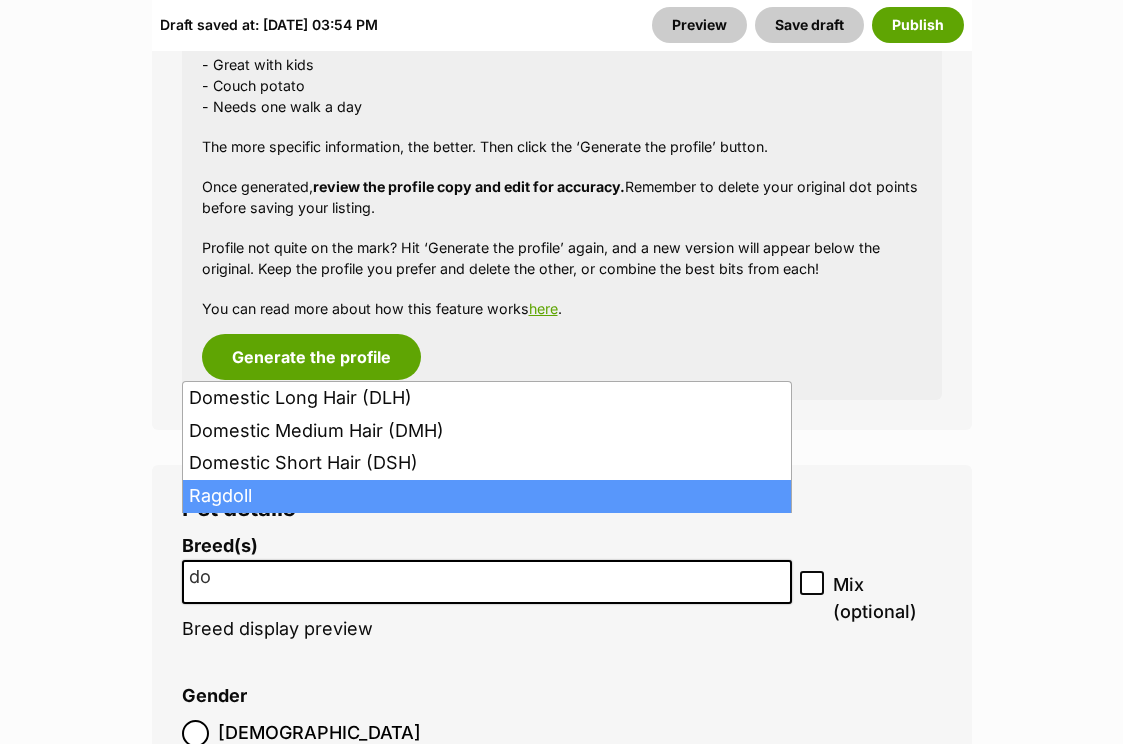 type on "do" 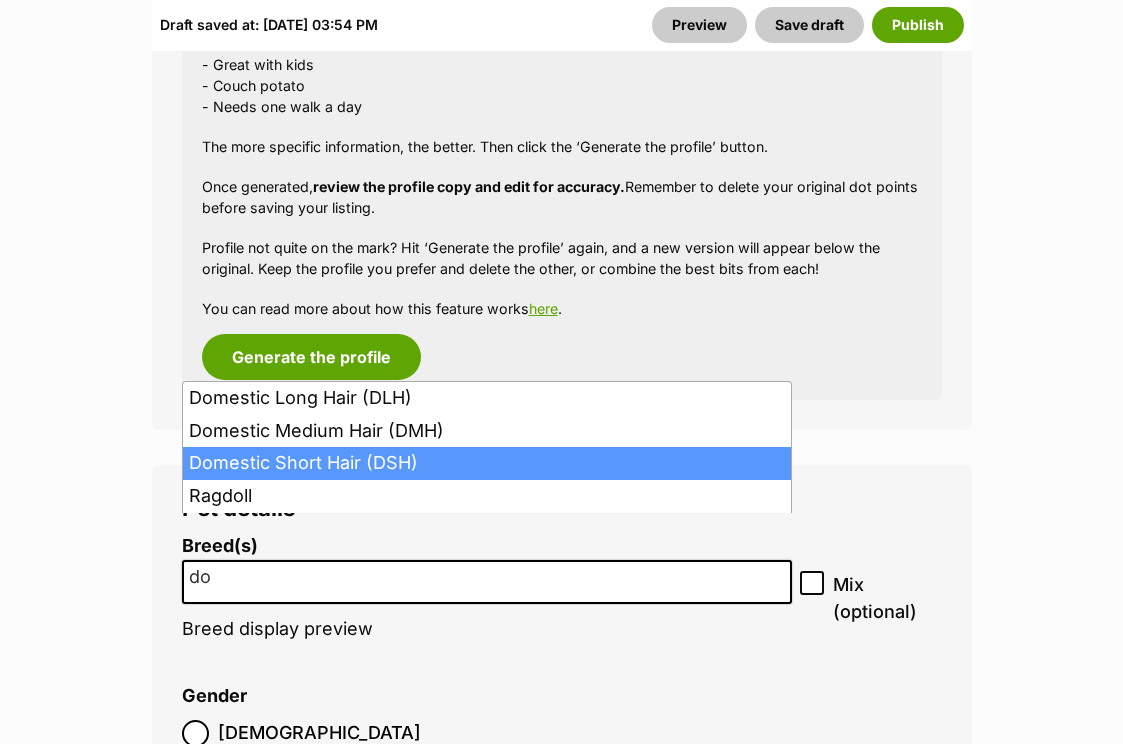 select on "252102" 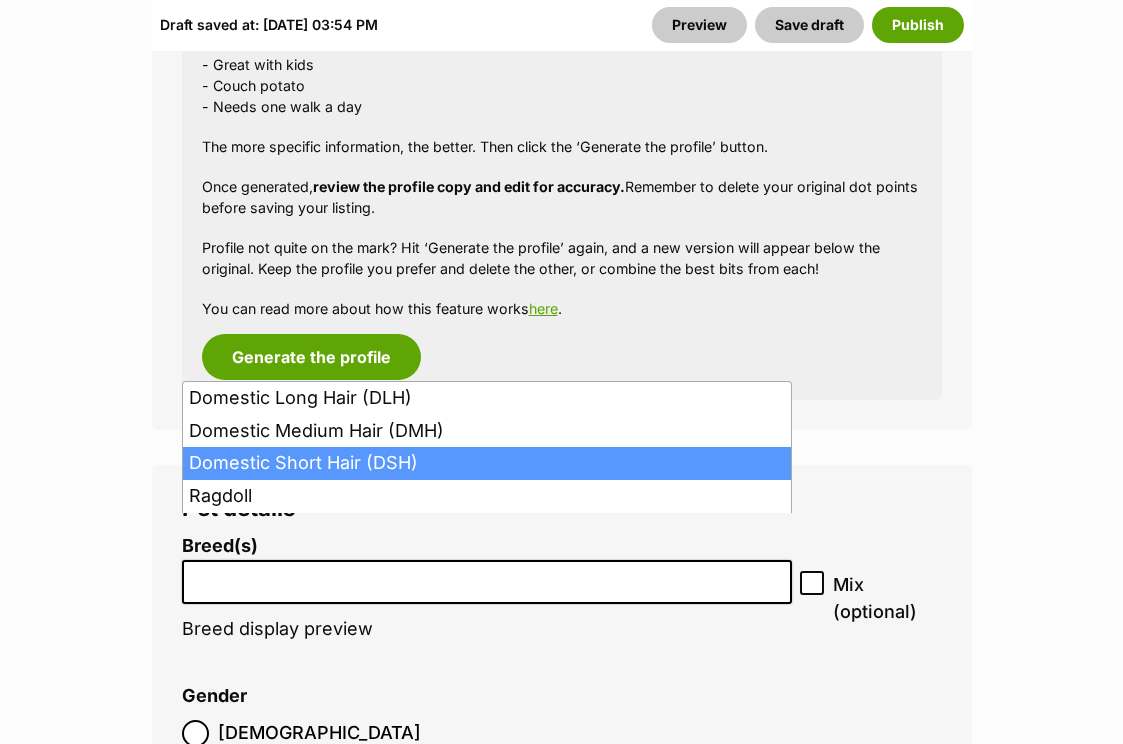scroll, scrollTop: 504, scrollLeft: 0, axis: vertical 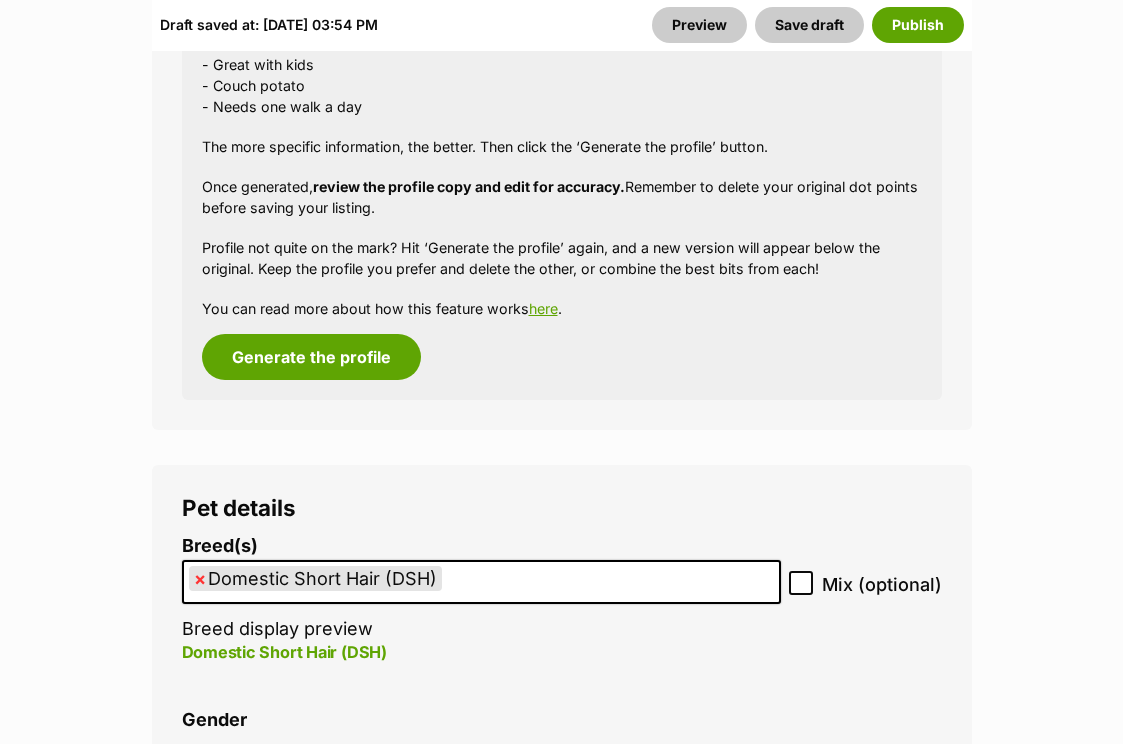 click on "Female" at bounding box center [319, 804] 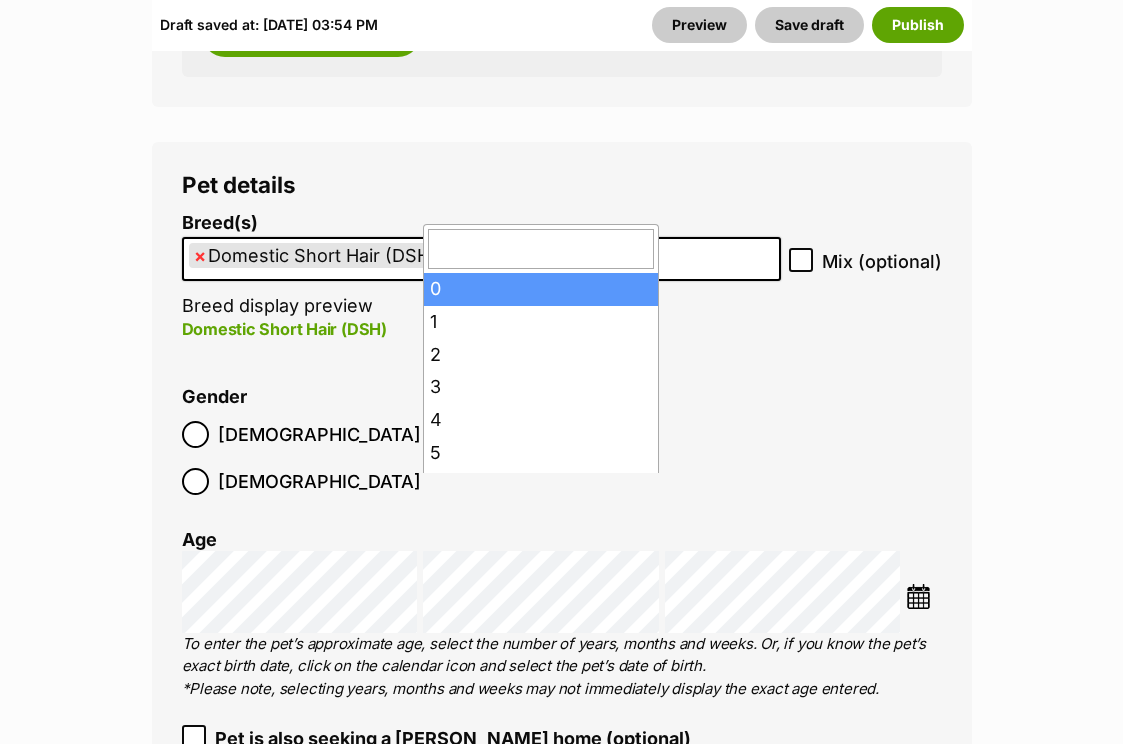scroll, scrollTop: 3160, scrollLeft: 0, axis: vertical 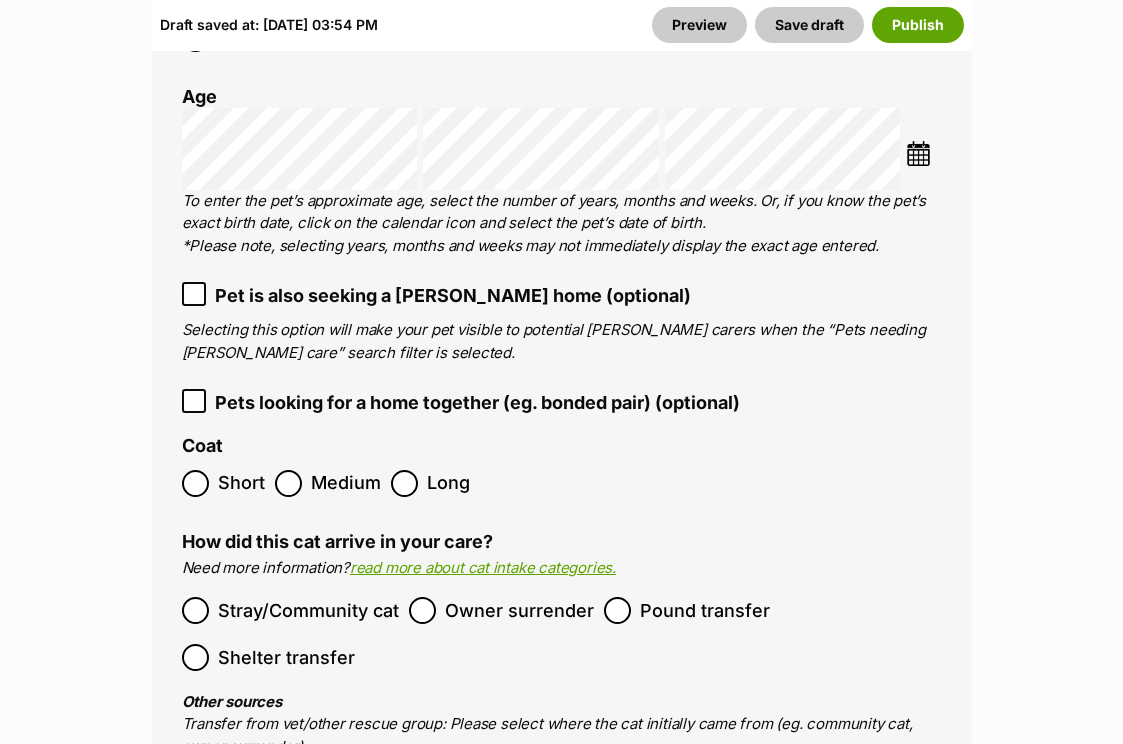 click on "Short" at bounding box center [241, 483] 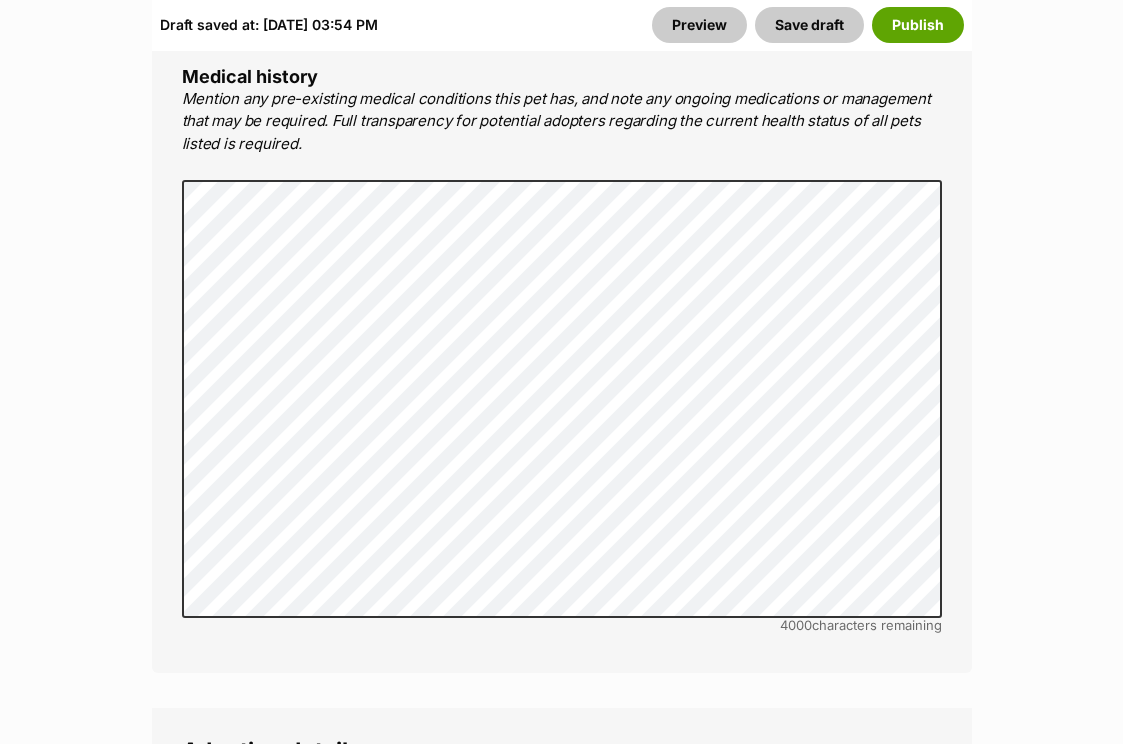 scroll, scrollTop: 5155, scrollLeft: 0, axis: vertical 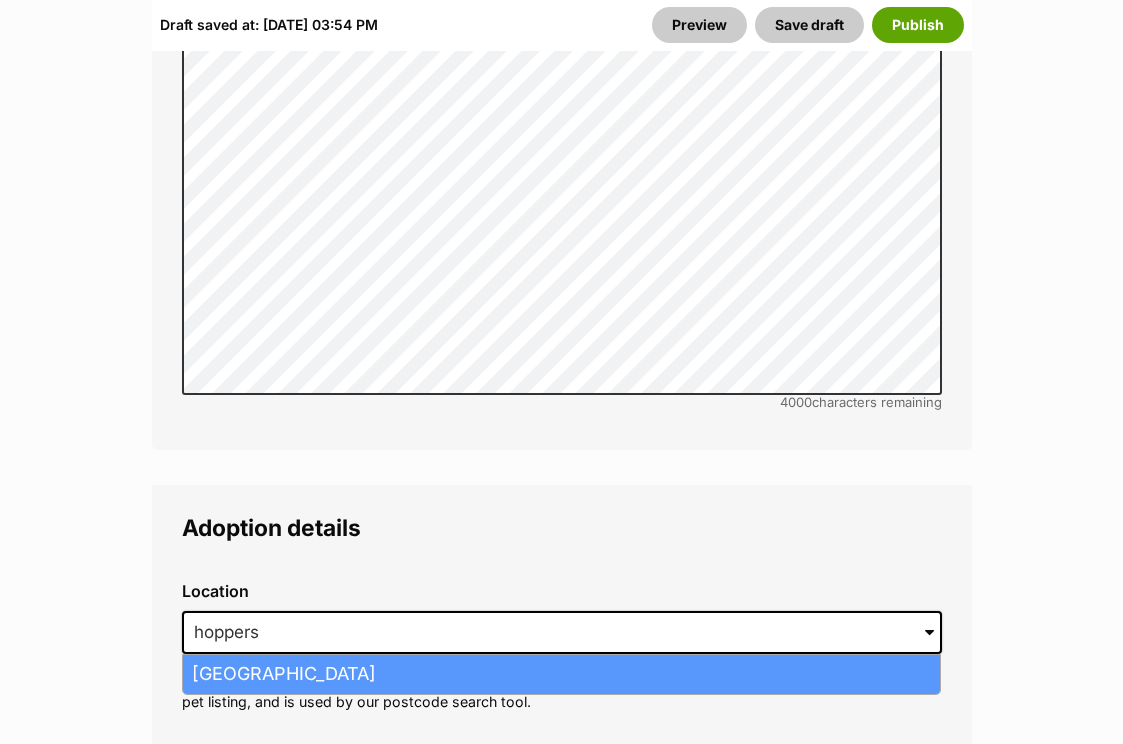 click on "Hoppers Crossing, Victoria, 3029" at bounding box center (561, 674) 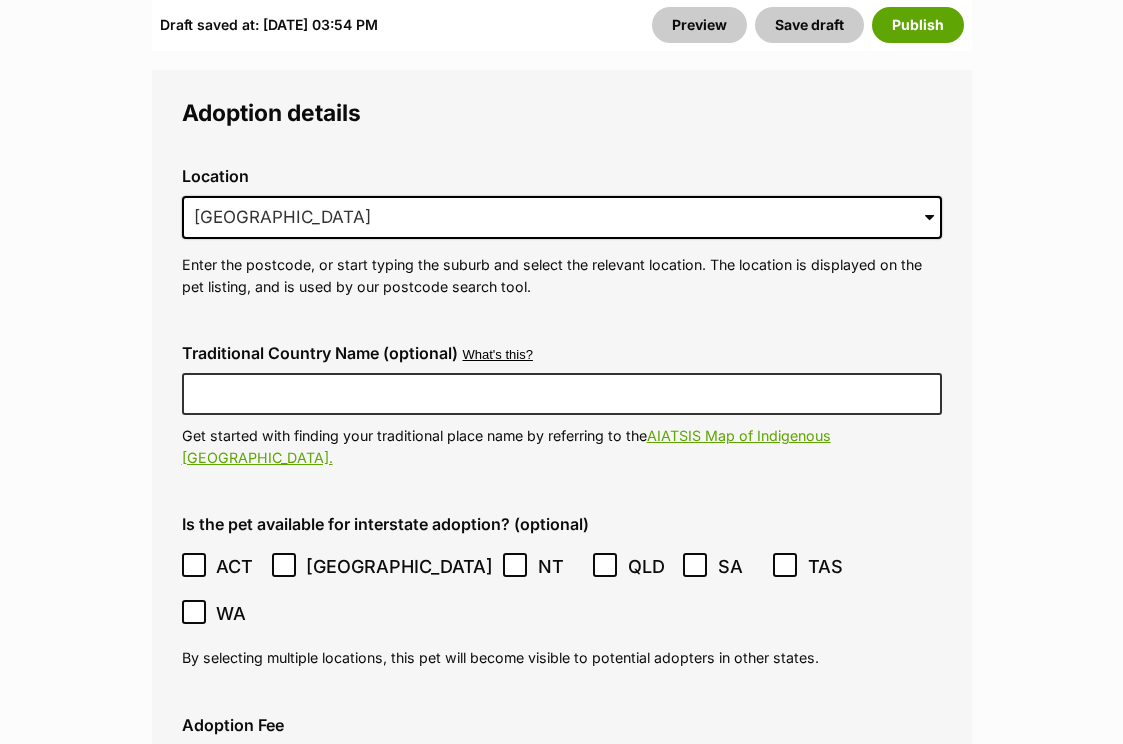 scroll, scrollTop: 5582, scrollLeft: 0, axis: vertical 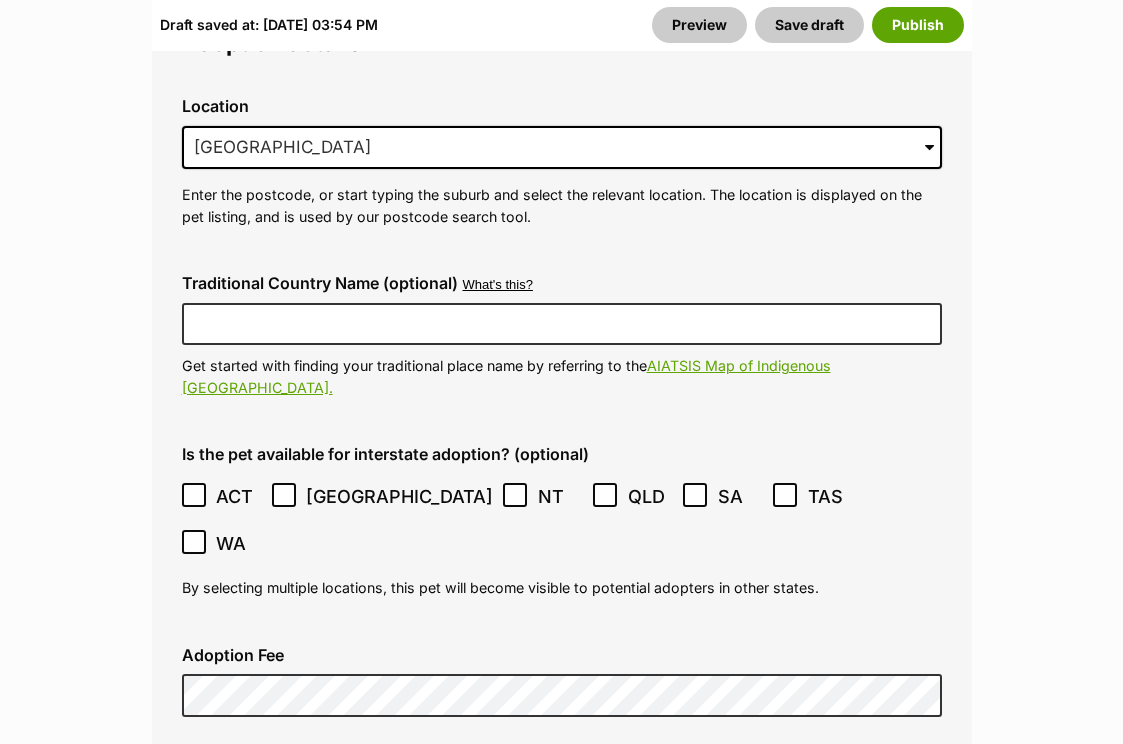 click on "This is an indoor-only cat (optional)" at bounding box center (349, 776) 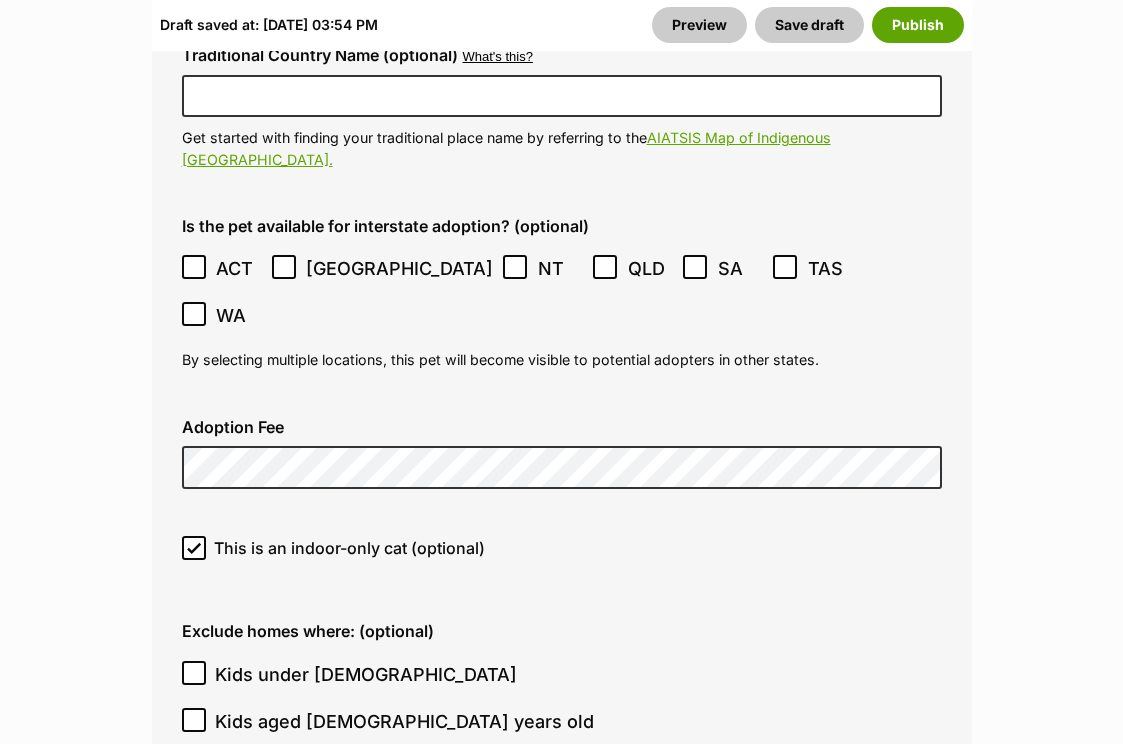 scroll, scrollTop: 6154, scrollLeft: 0, axis: vertical 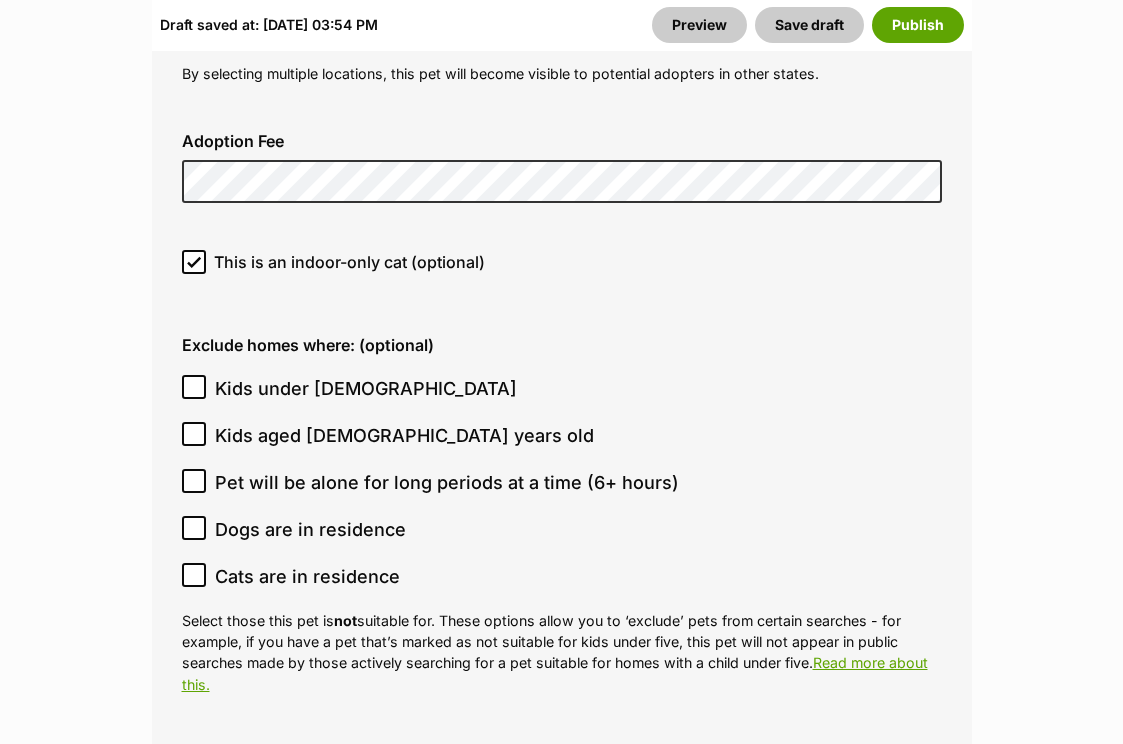 click on "Kids under 5 years old
Kids aged 6-12 years old
Pet will be alone for long periods at a time (6+ hours)
Dogs are in residence
Cats are in residence" at bounding box center (562, 482) 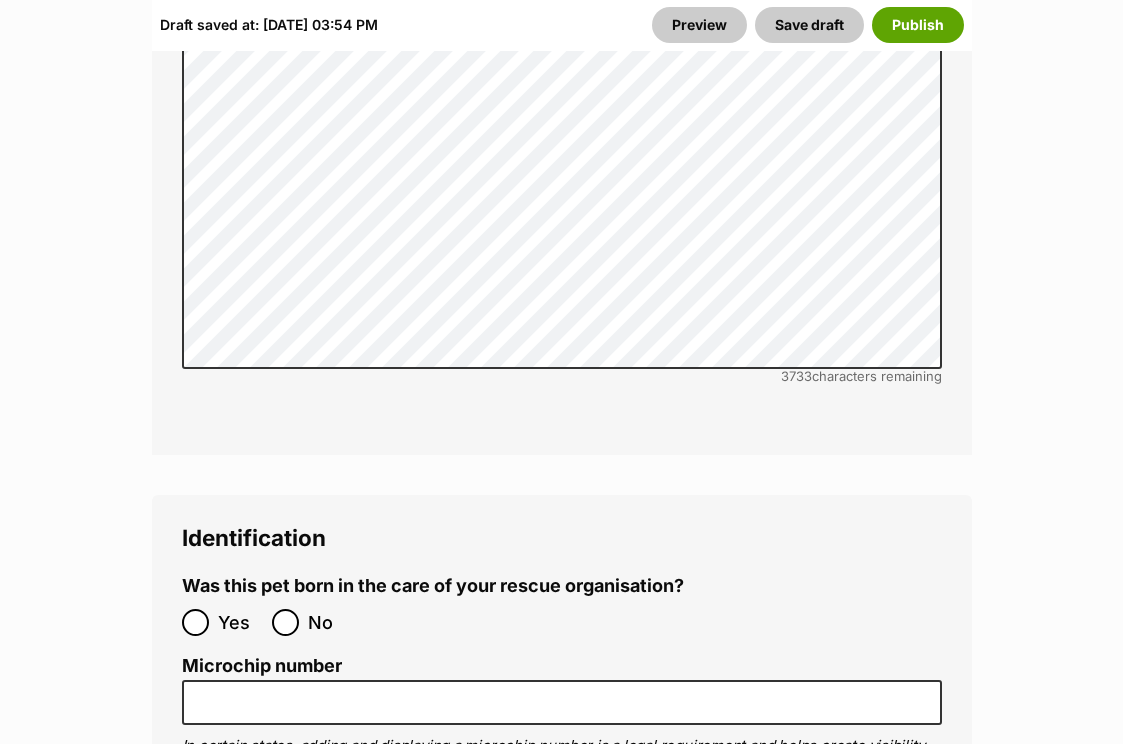 scroll, scrollTop: 7279, scrollLeft: 0, axis: vertical 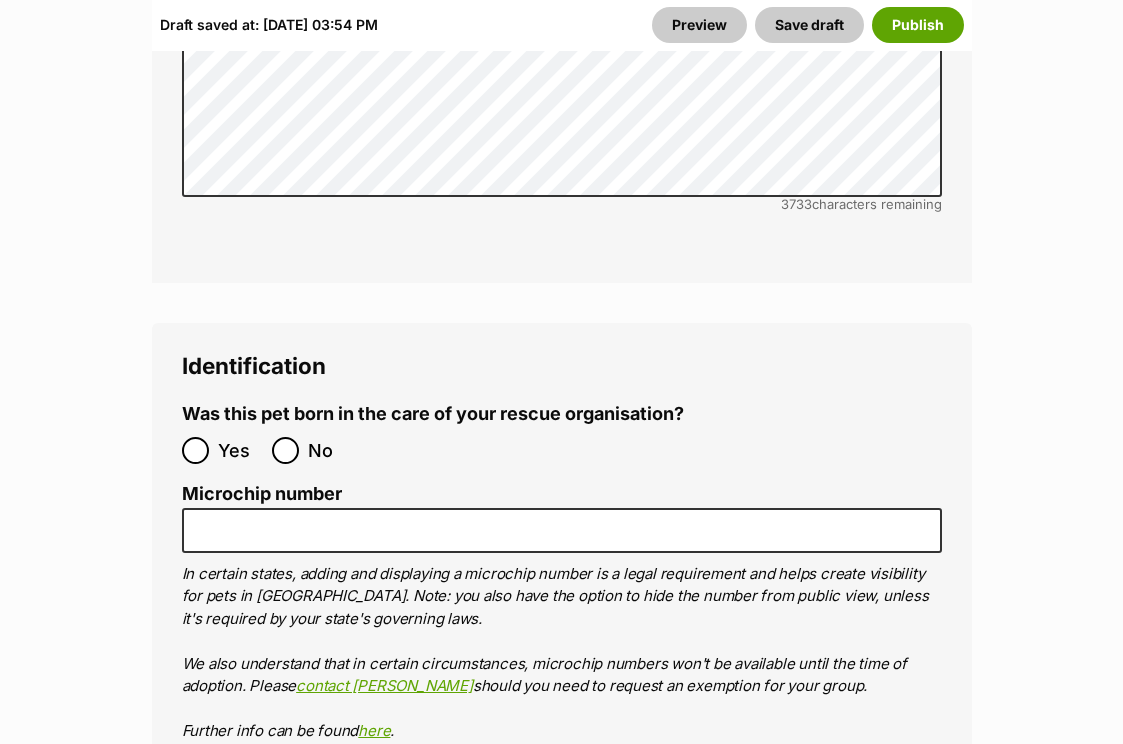 click on "No" 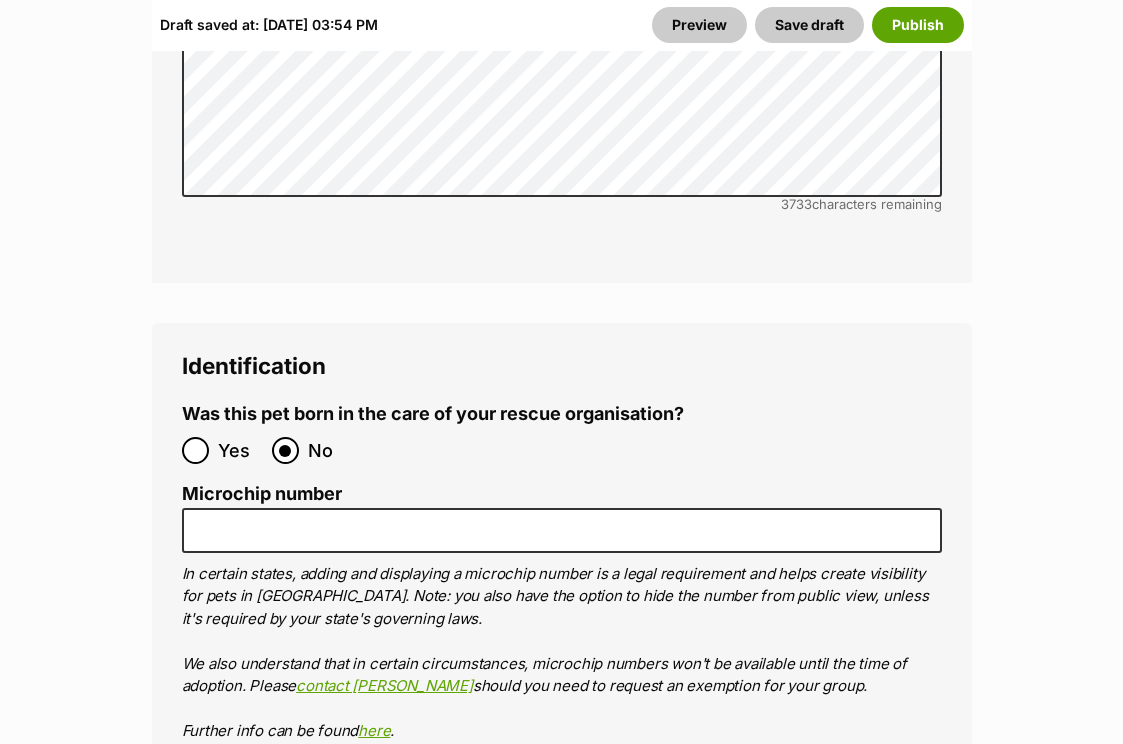 click on "Microchip number
In certain states, adding and displaying a microchip number is a legal requirement and helps create visibility for pets in Australia. Note: you also have the option to hide the number from public view, unless it's required by your state's governing laws. We also understand that in certain circumstances, microchip numbers won't be available until the time of adoption. Please  contact PetRescue  should you need to request an exemption for your group. Further info can be found  here ." 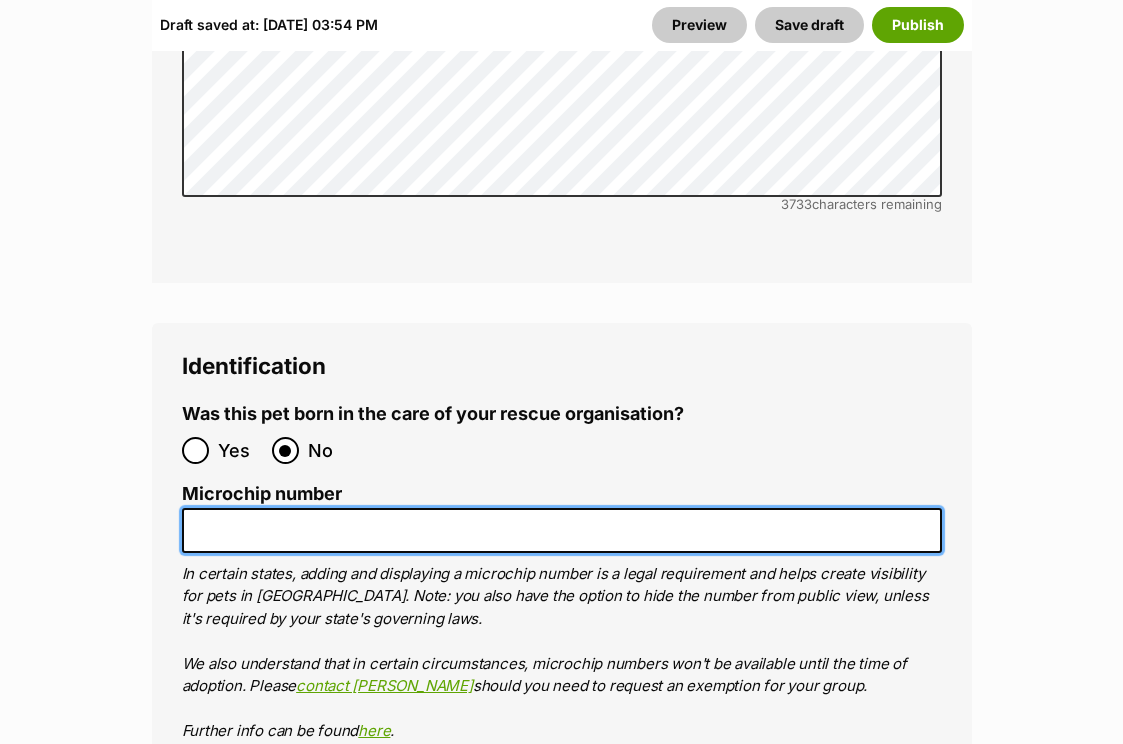 click on "Microchip number" 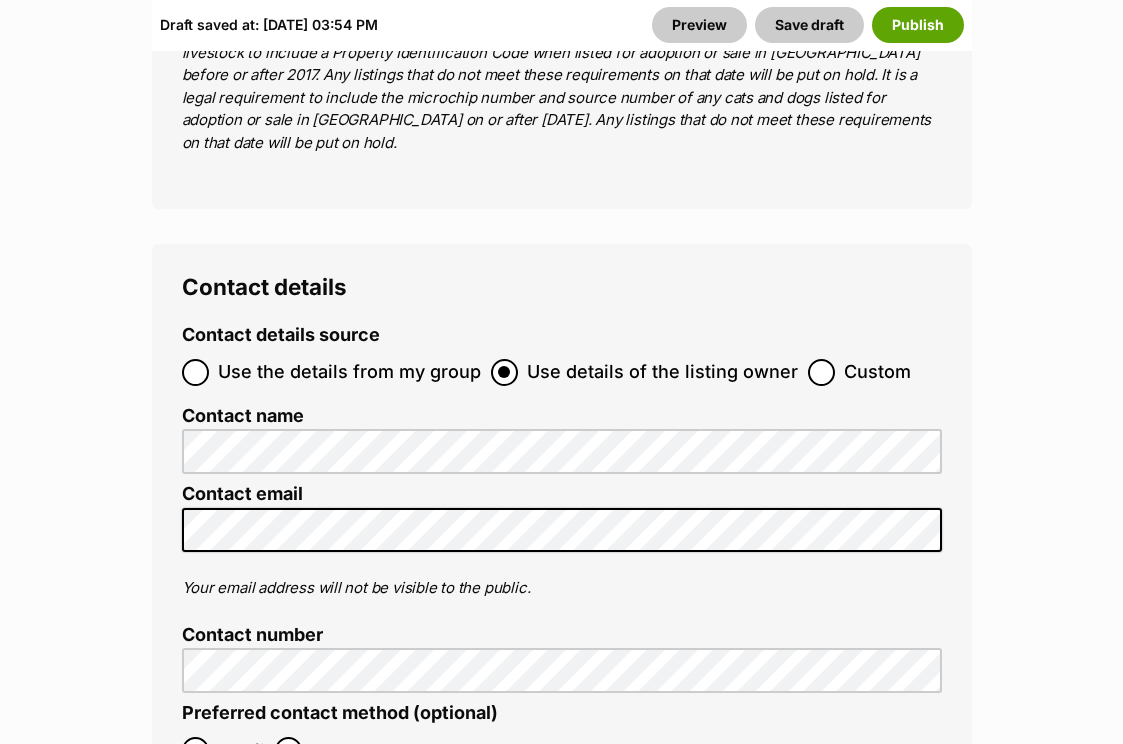 scroll, scrollTop: 8567, scrollLeft: 0, axis: vertical 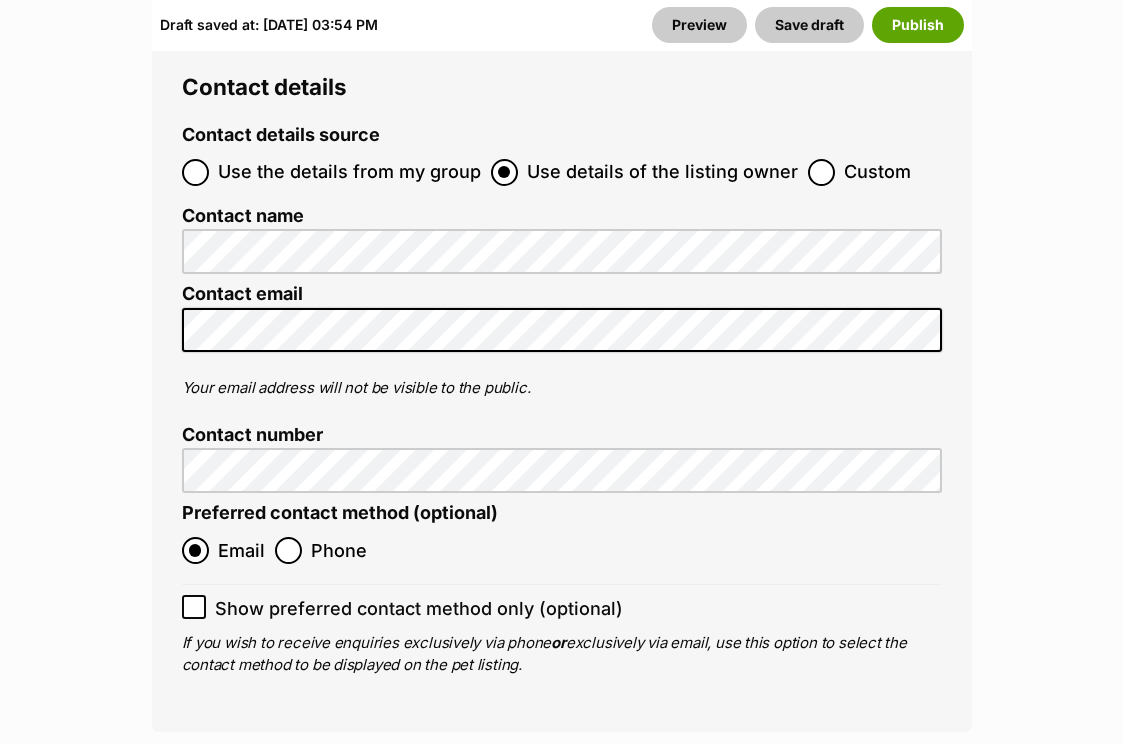 type on "956000017404127" 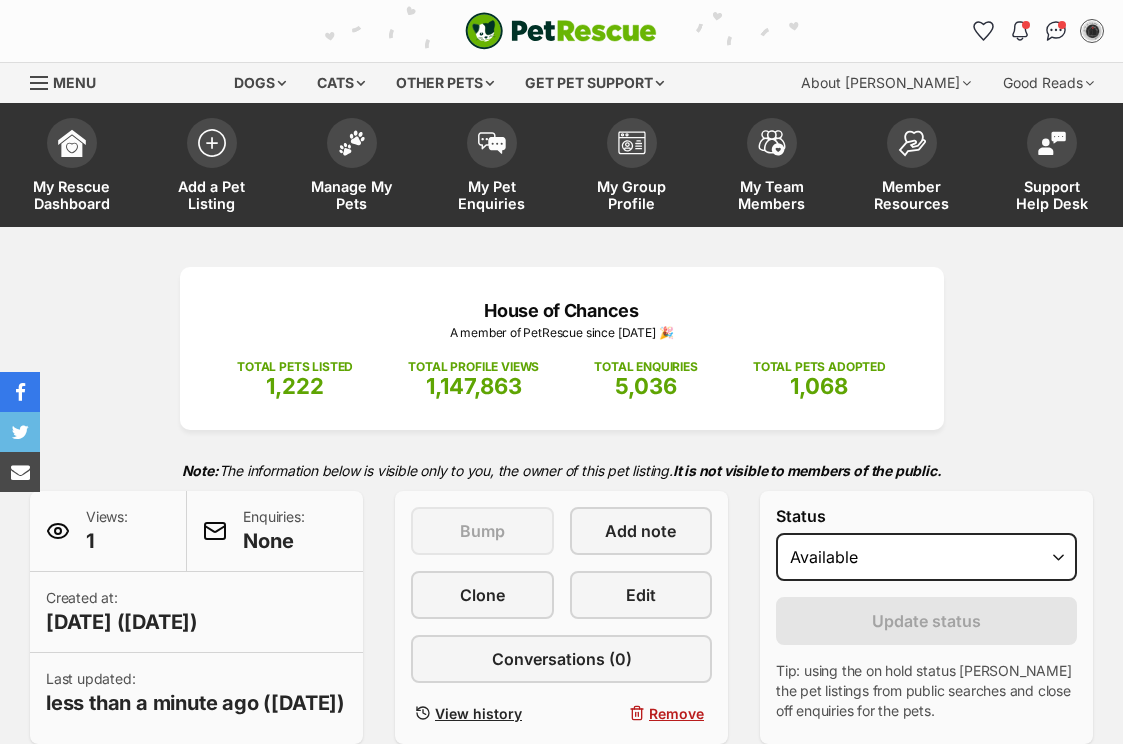 scroll, scrollTop: 0, scrollLeft: 0, axis: both 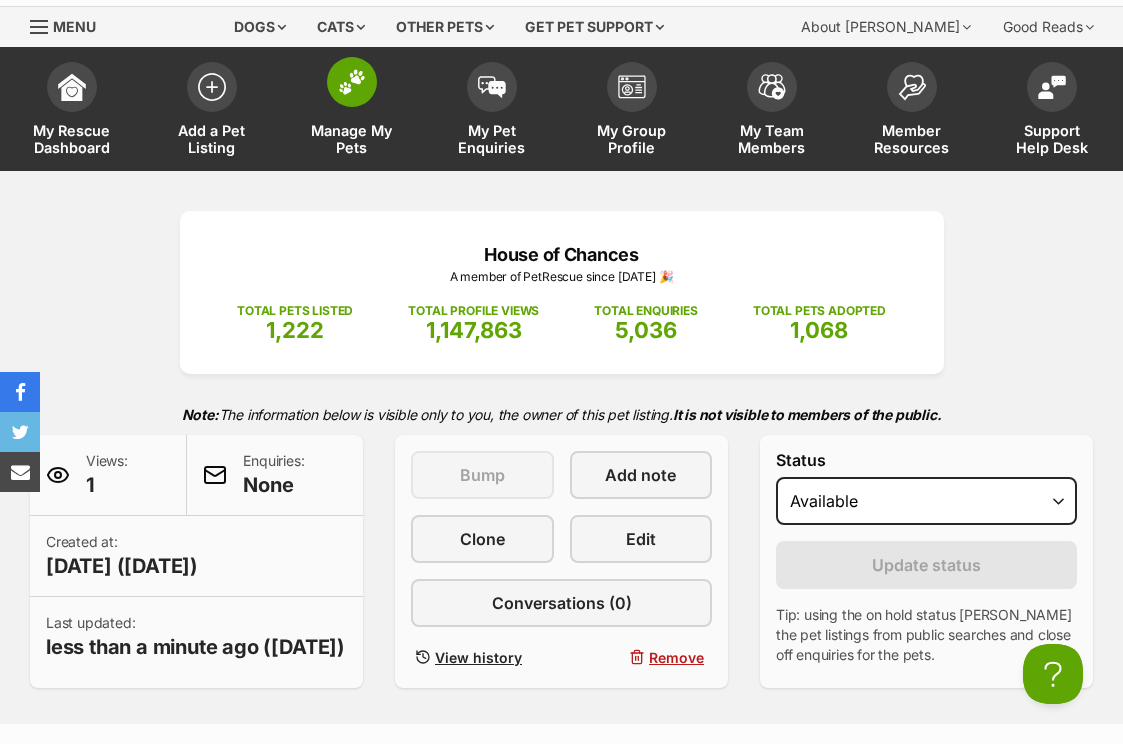 click on "Manage My Pets" at bounding box center (352, 139) 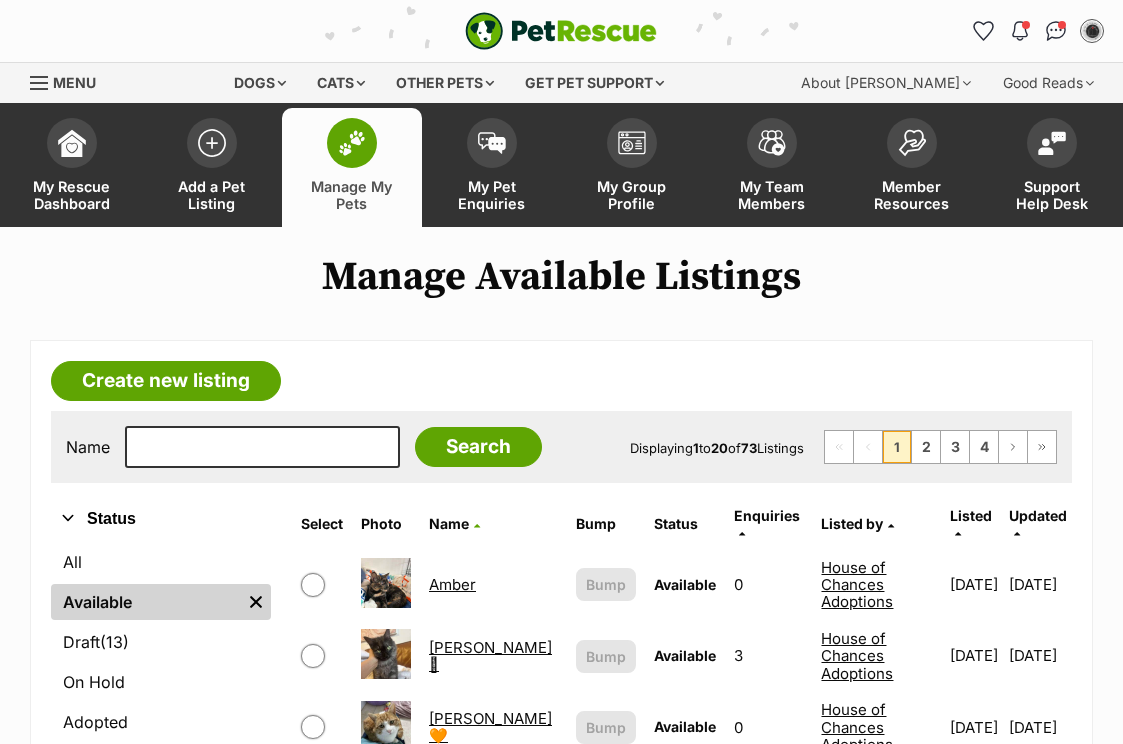 scroll, scrollTop: 85, scrollLeft: 0, axis: vertical 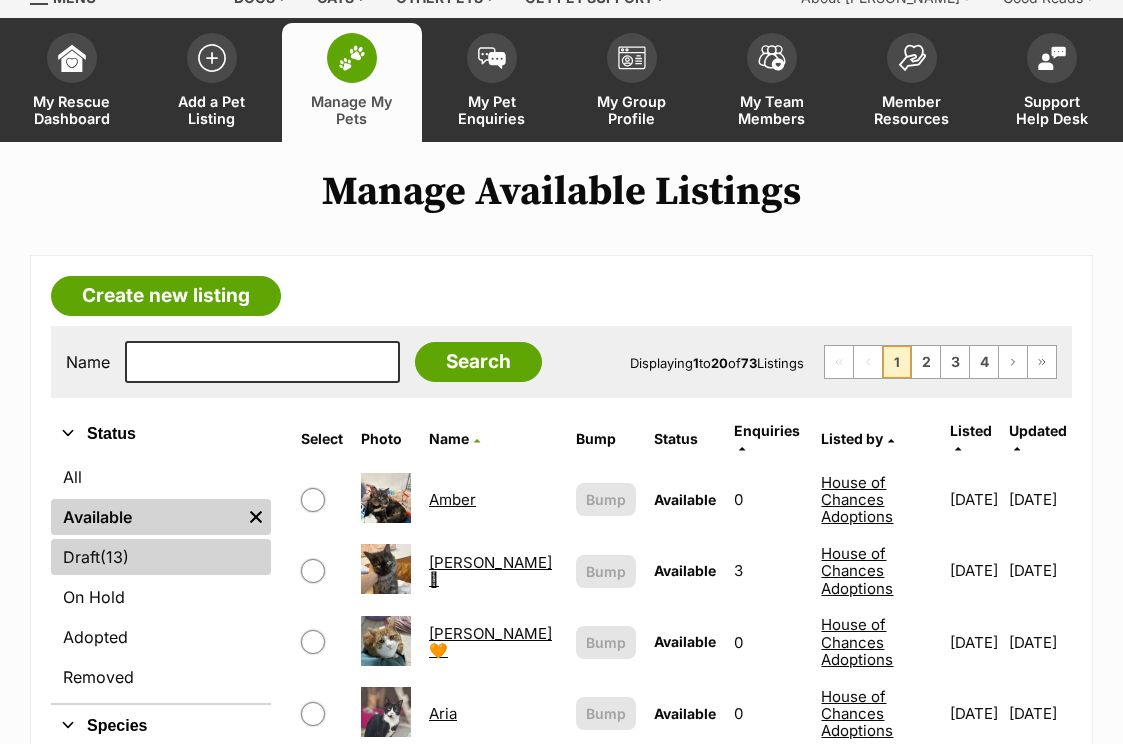 click on "Draft
(13)
Items" at bounding box center [161, 557] 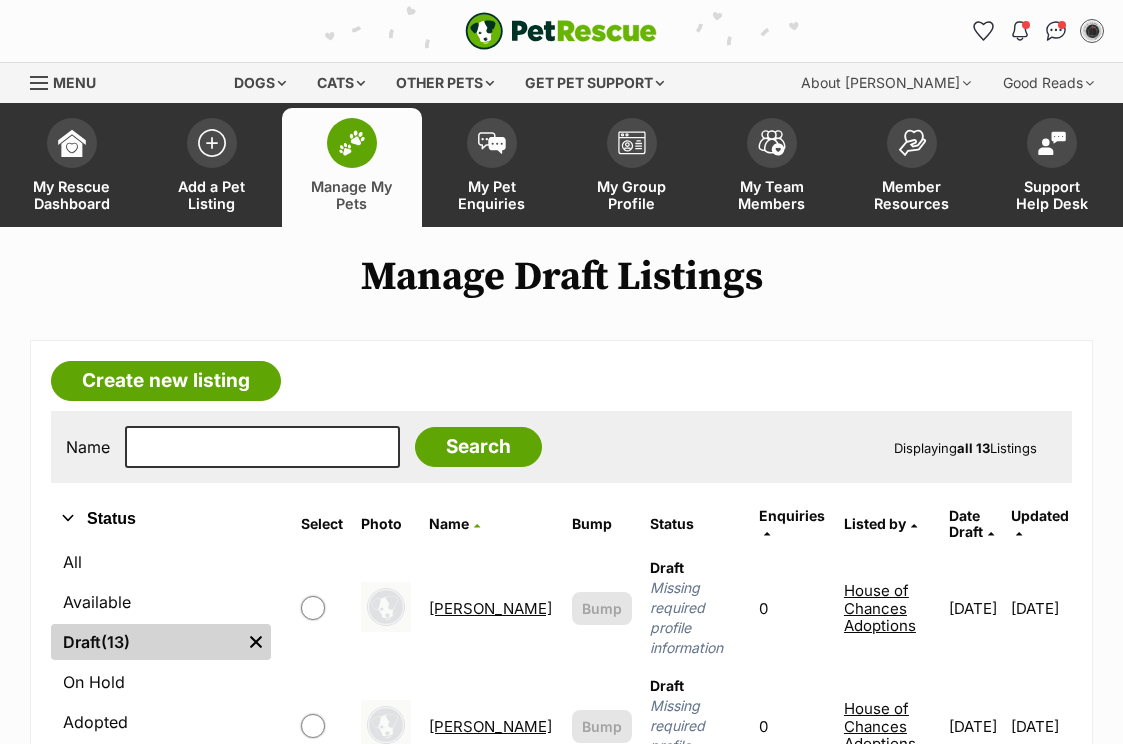 scroll, scrollTop: 357, scrollLeft: 0, axis: vertical 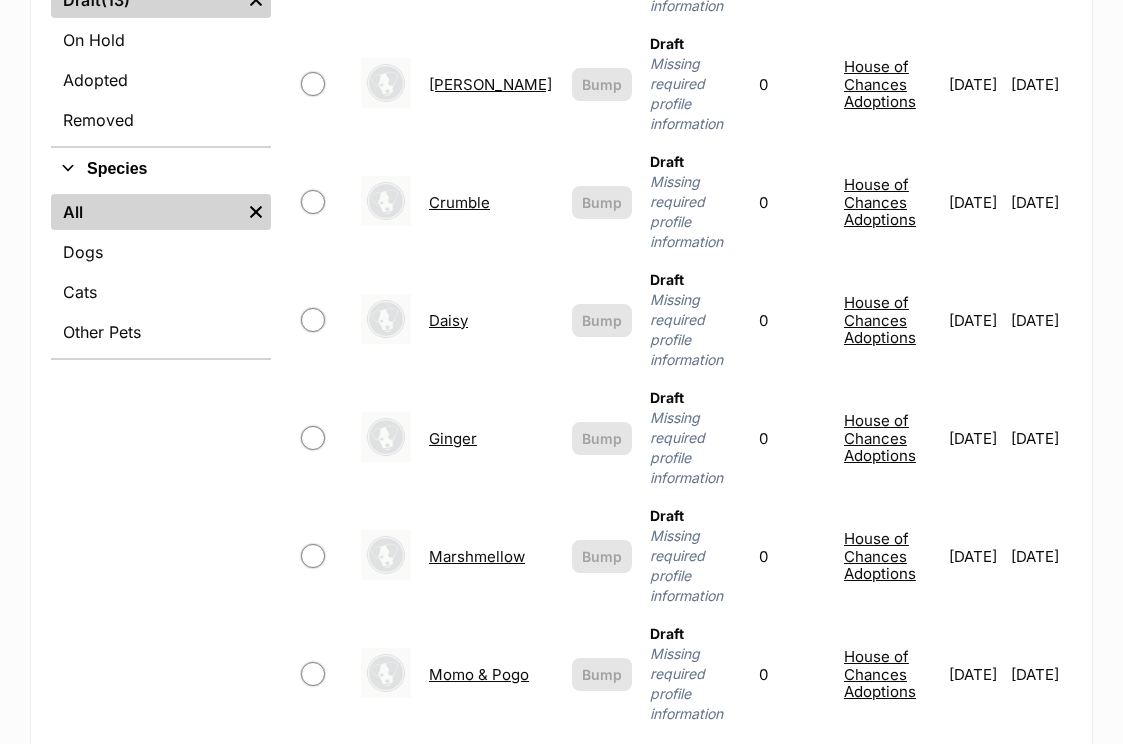 click on "Crumble" at bounding box center (459, 202) 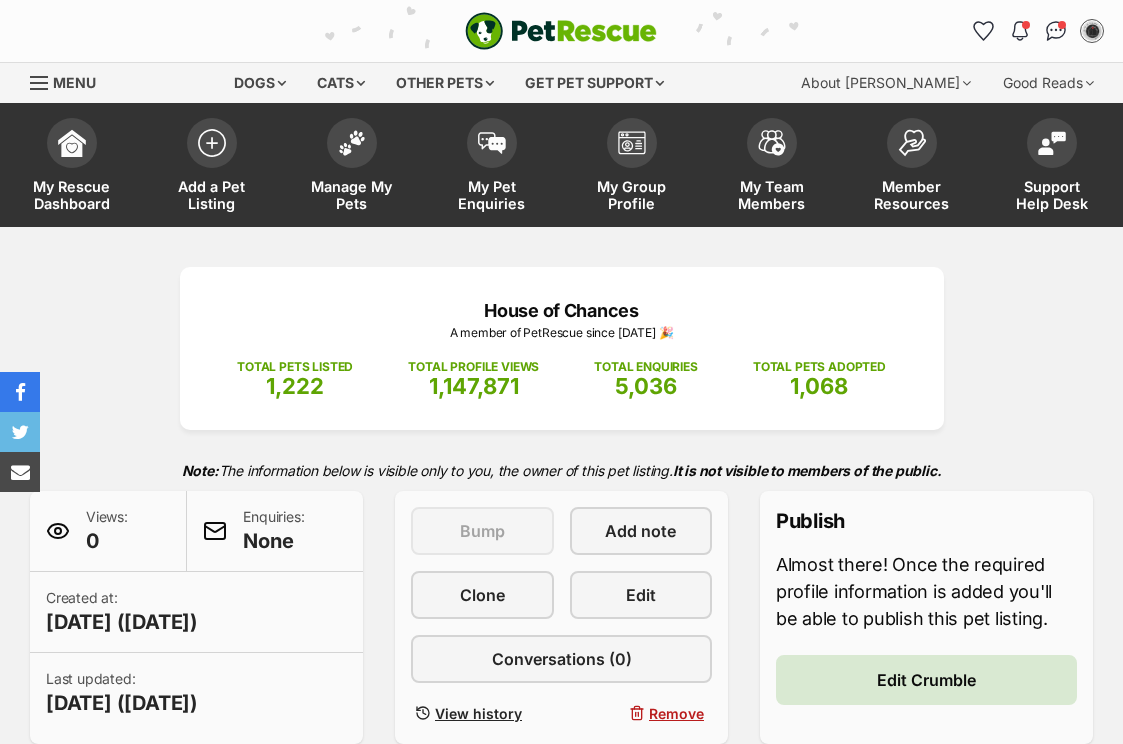 scroll, scrollTop: 0, scrollLeft: 0, axis: both 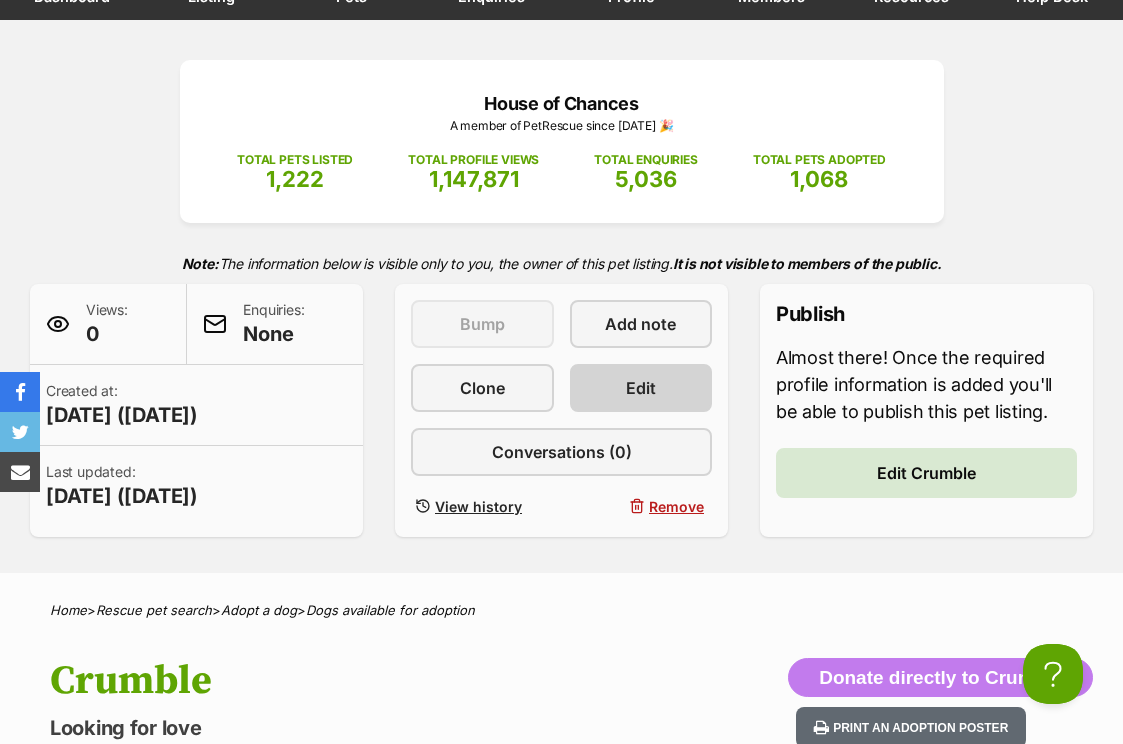 click on "Edit" at bounding box center (641, 388) 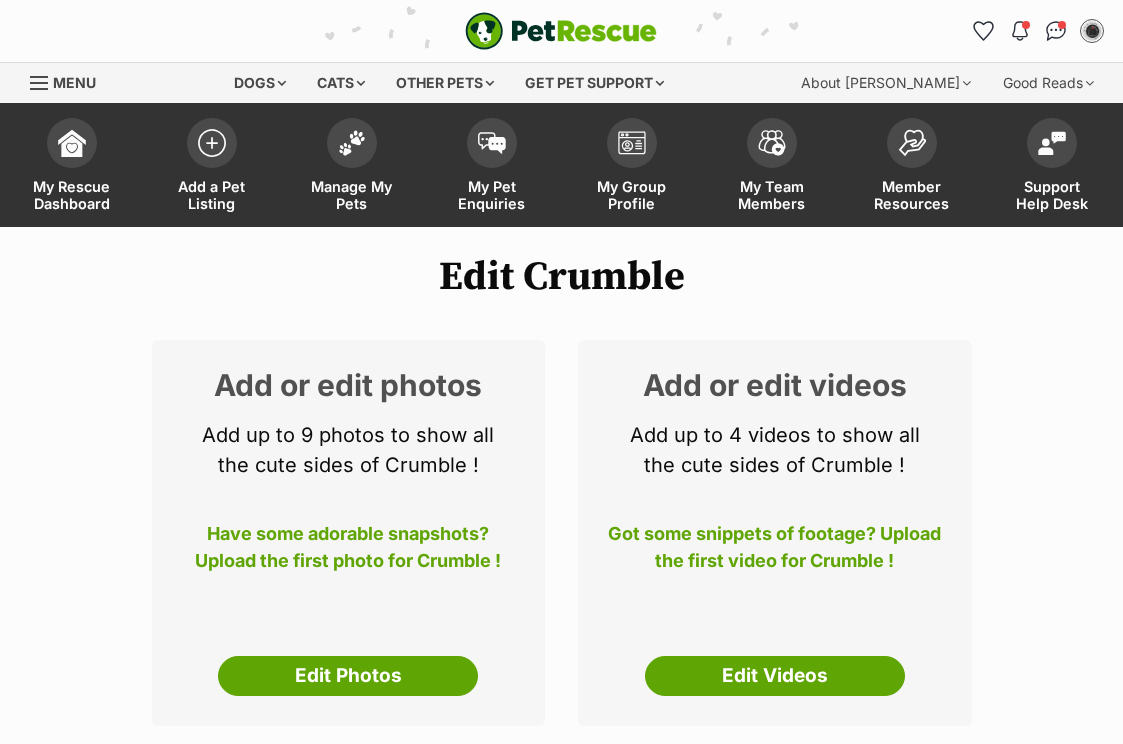 select 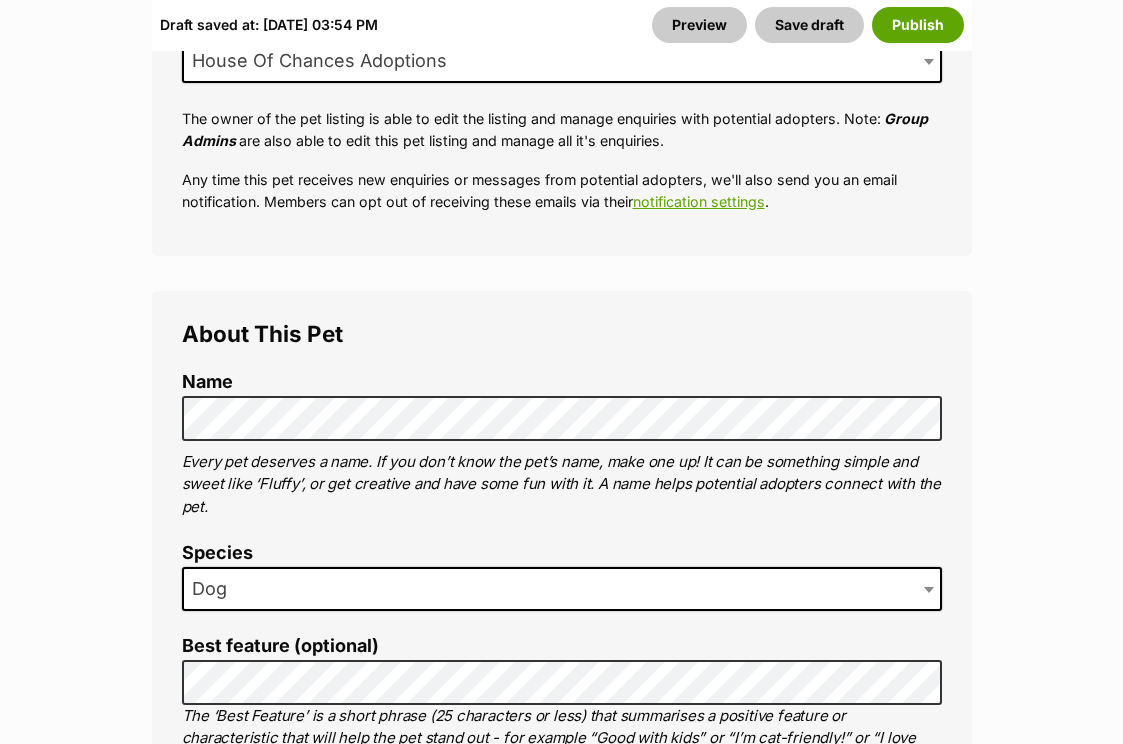 scroll, scrollTop: 1091, scrollLeft: 0, axis: vertical 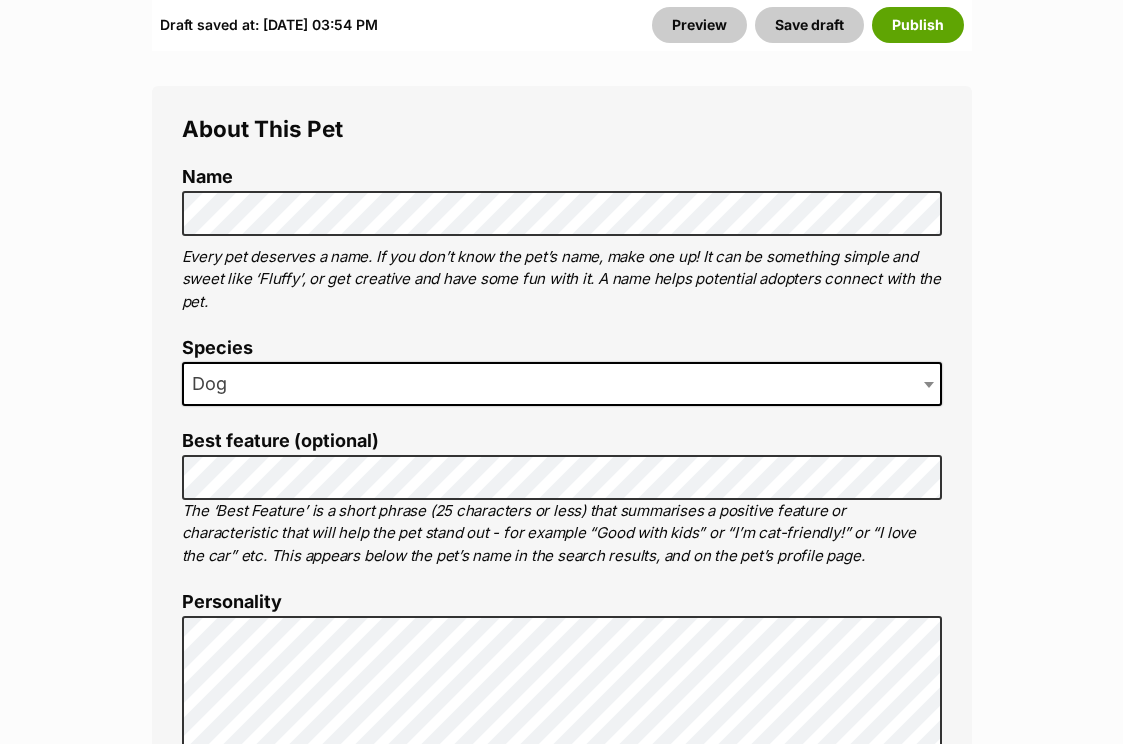 click on "Dog" at bounding box center [562, 384] 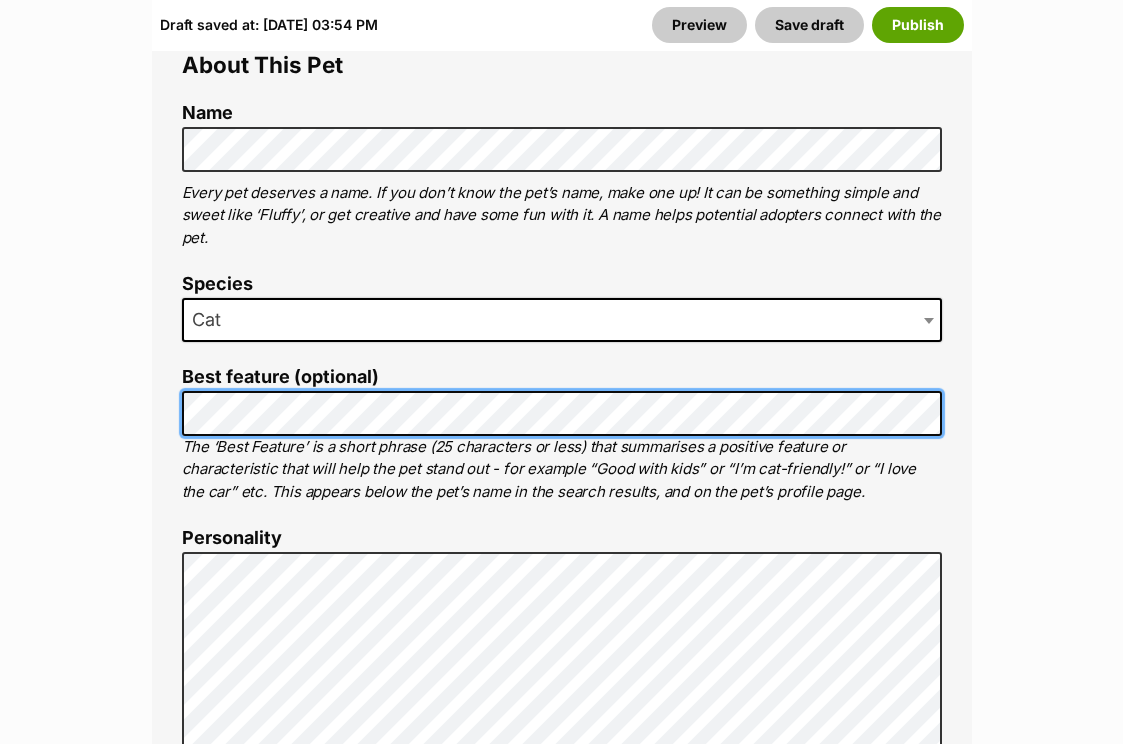 scroll, scrollTop: 1190, scrollLeft: 0, axis: vertical 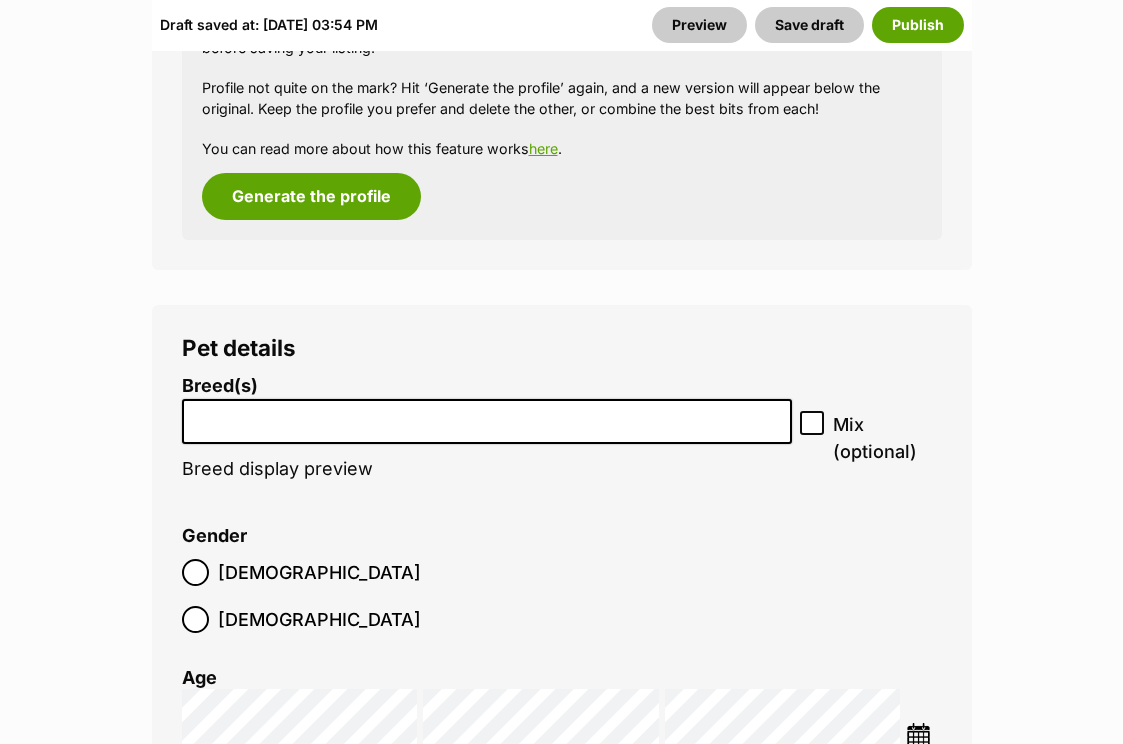 click at bounding box center (487, 421) 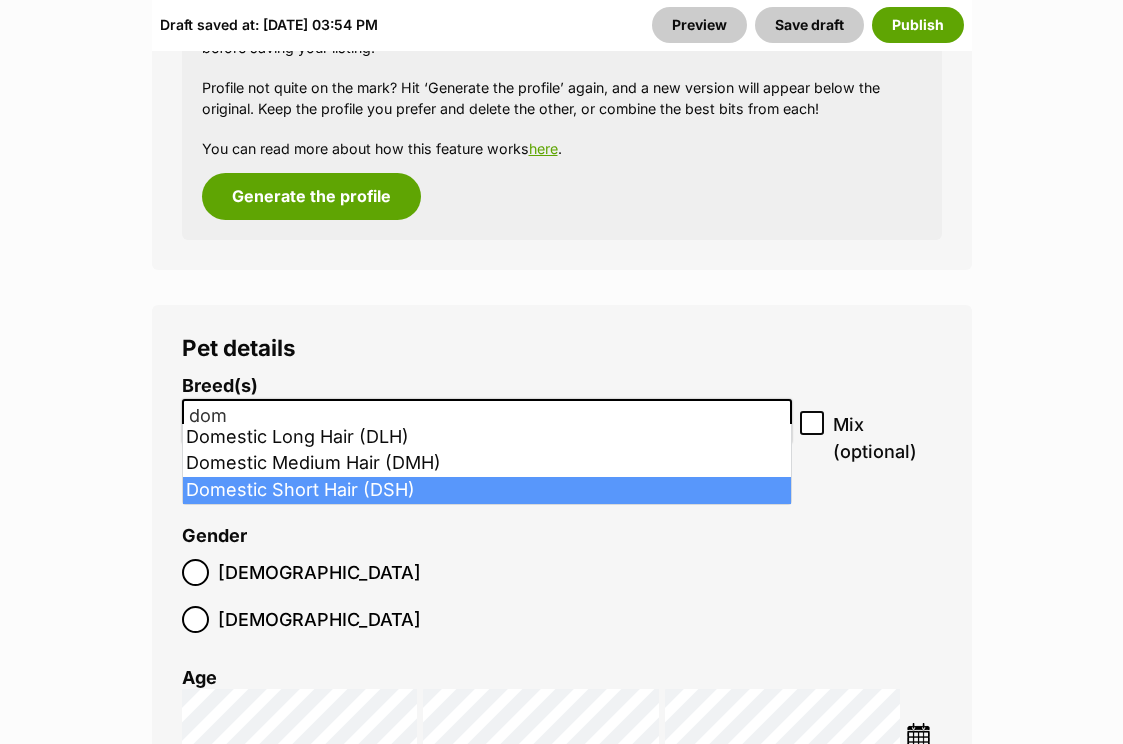 type on "dom" 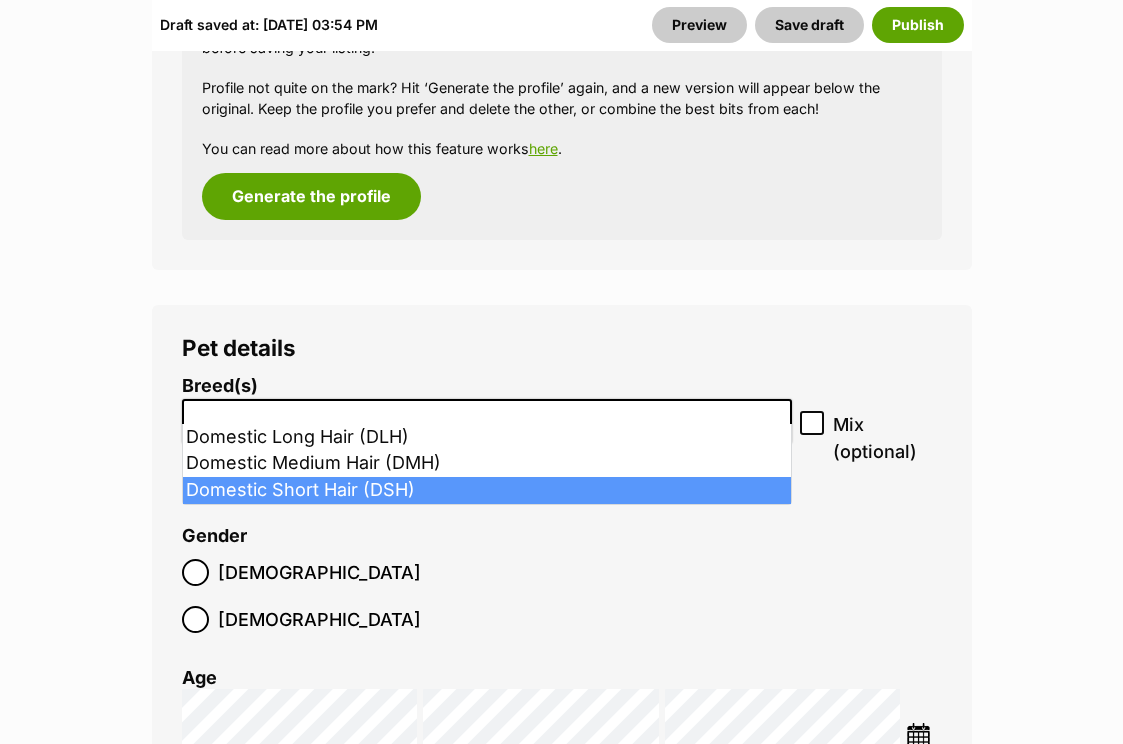 scroll, scrollTop: 504, scrollLeft: 0, axis: vertical 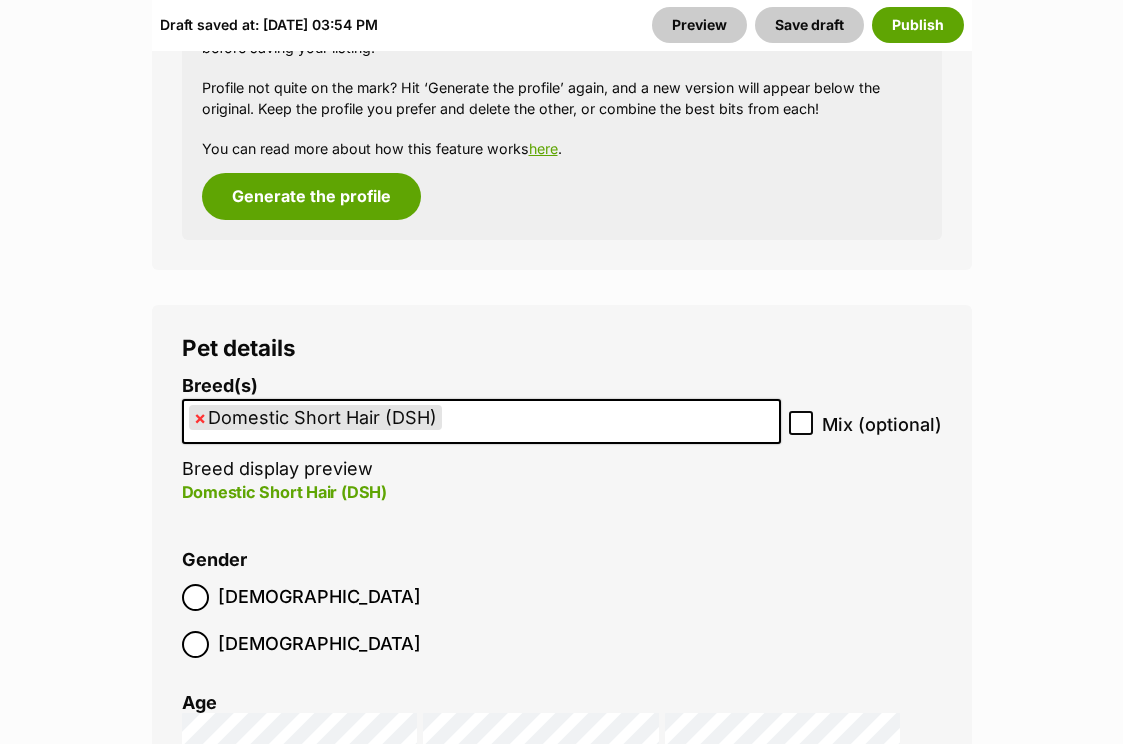 click on "Male" at bounding box center (319, 597) 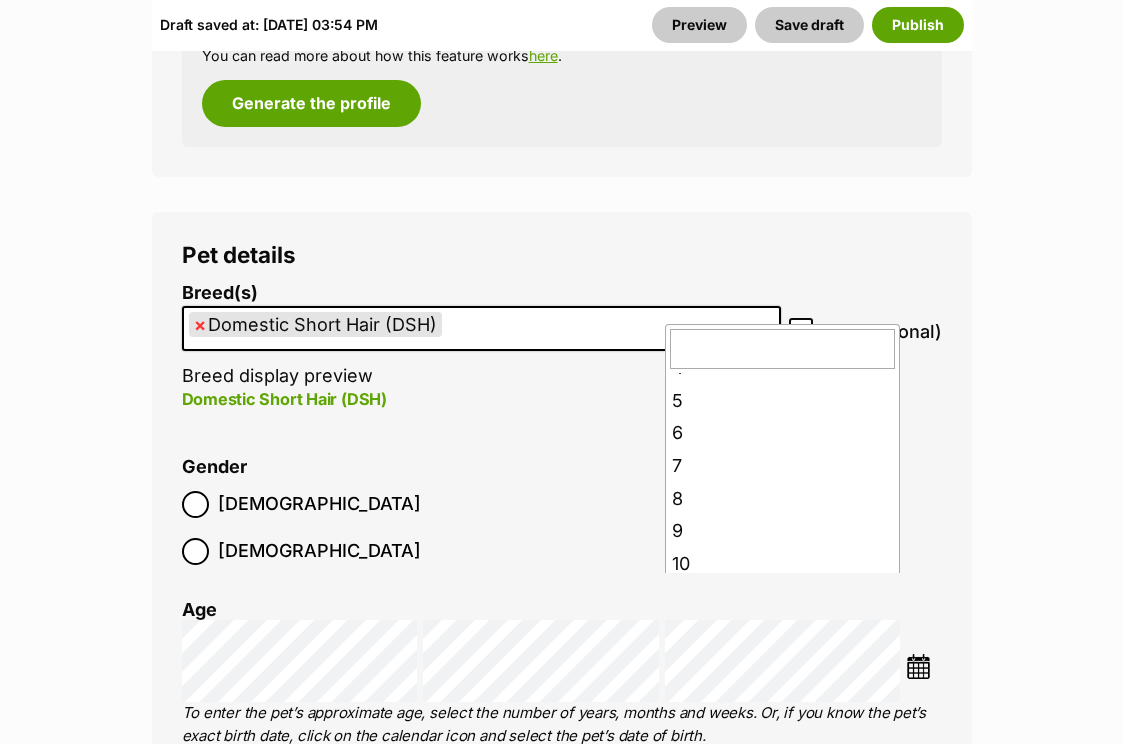 scroll, scrollTop: 182, scrollLeft: 0, axis: vertical 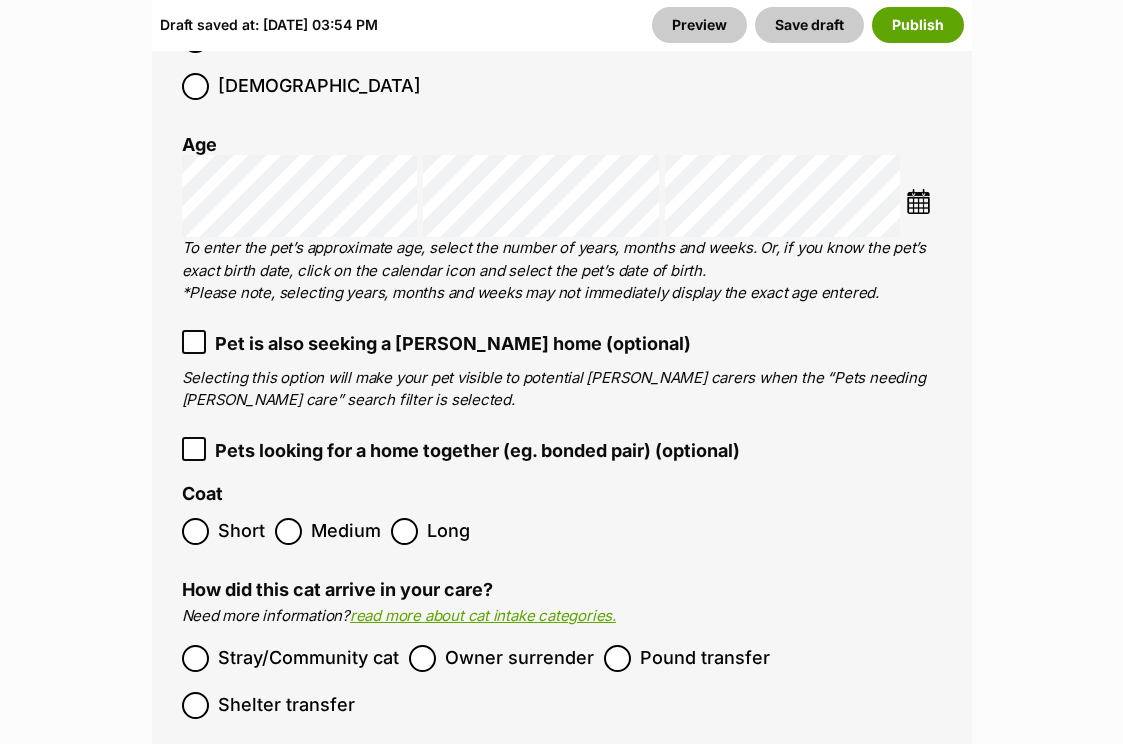 click on "Short" at bounding box center [241, 531] 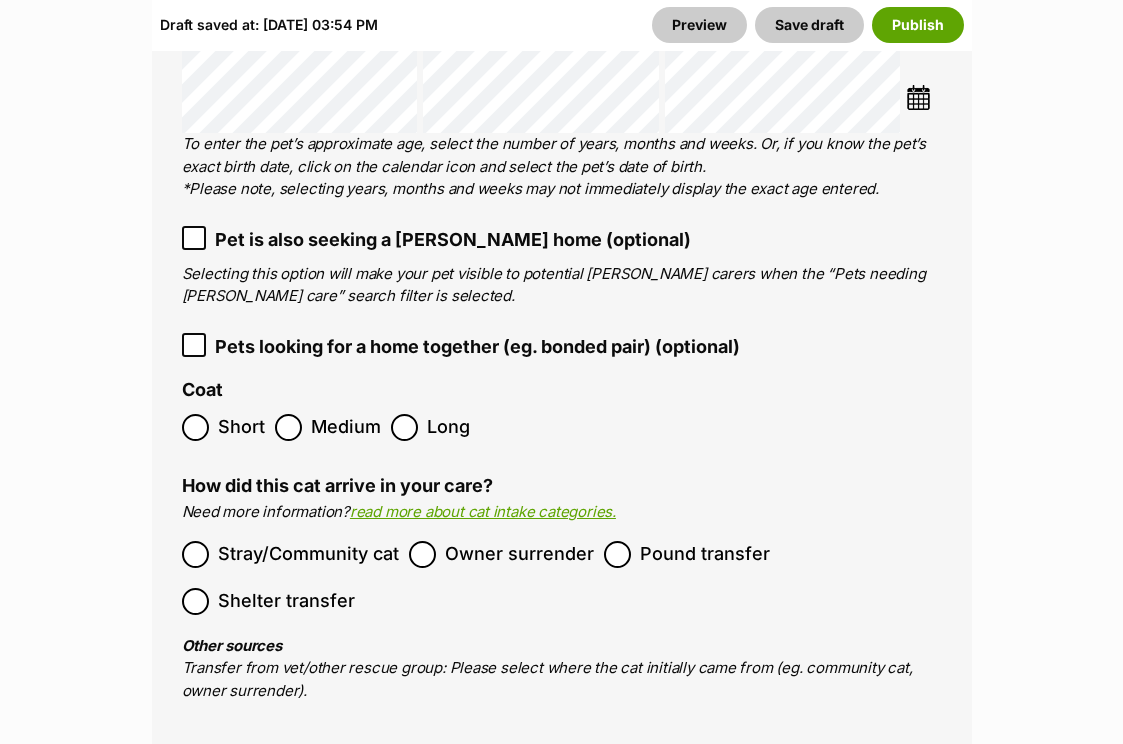 click on "Pound transfer" at bounding box center (705, 554) 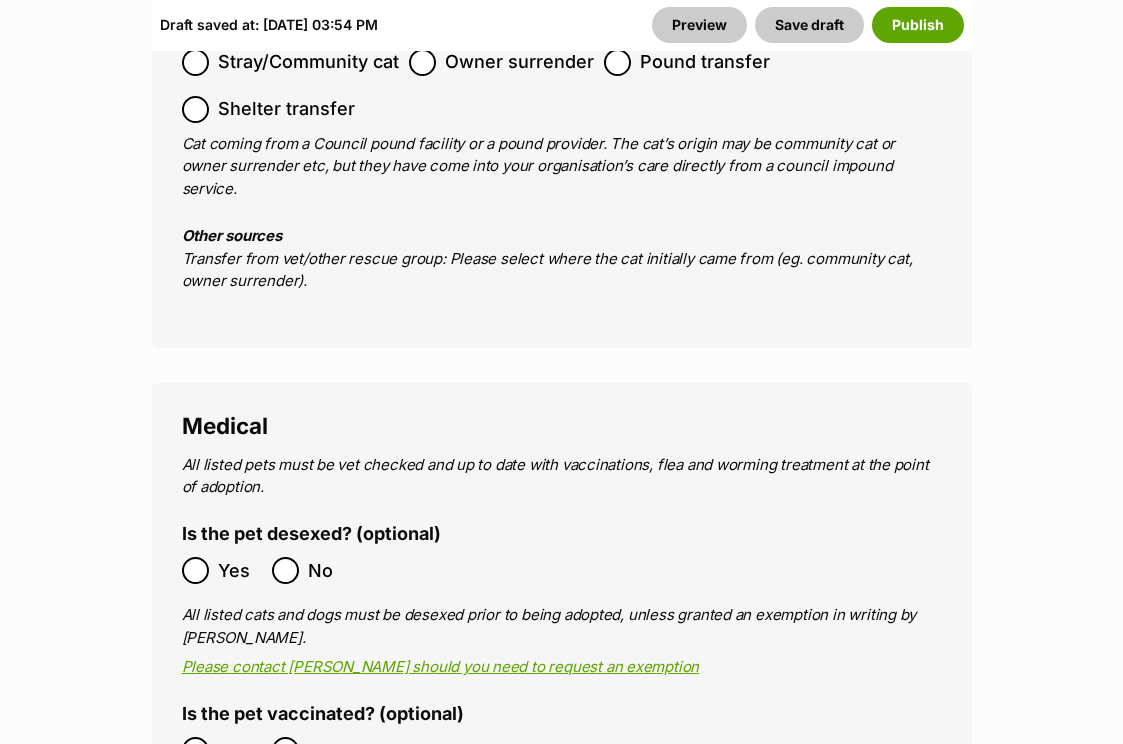scroll, scrollTop: 4029, scrollLeft: 0, axis: vertical 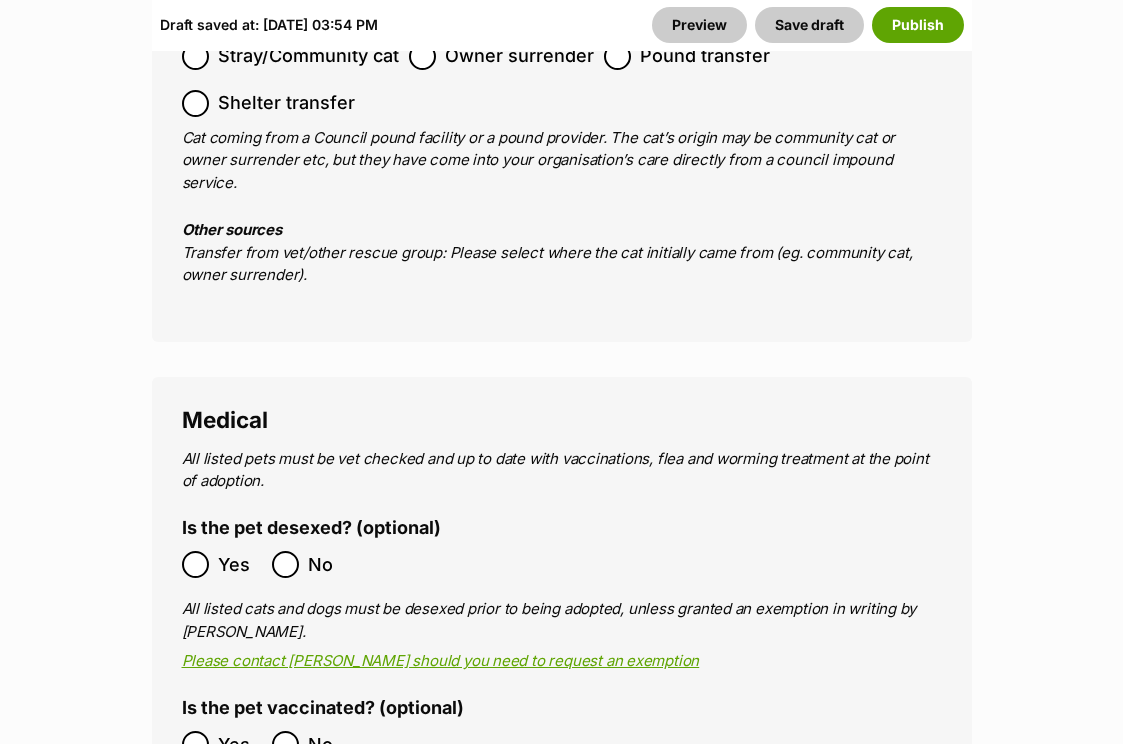 click on "Yes" at bounding box center (240, 564) 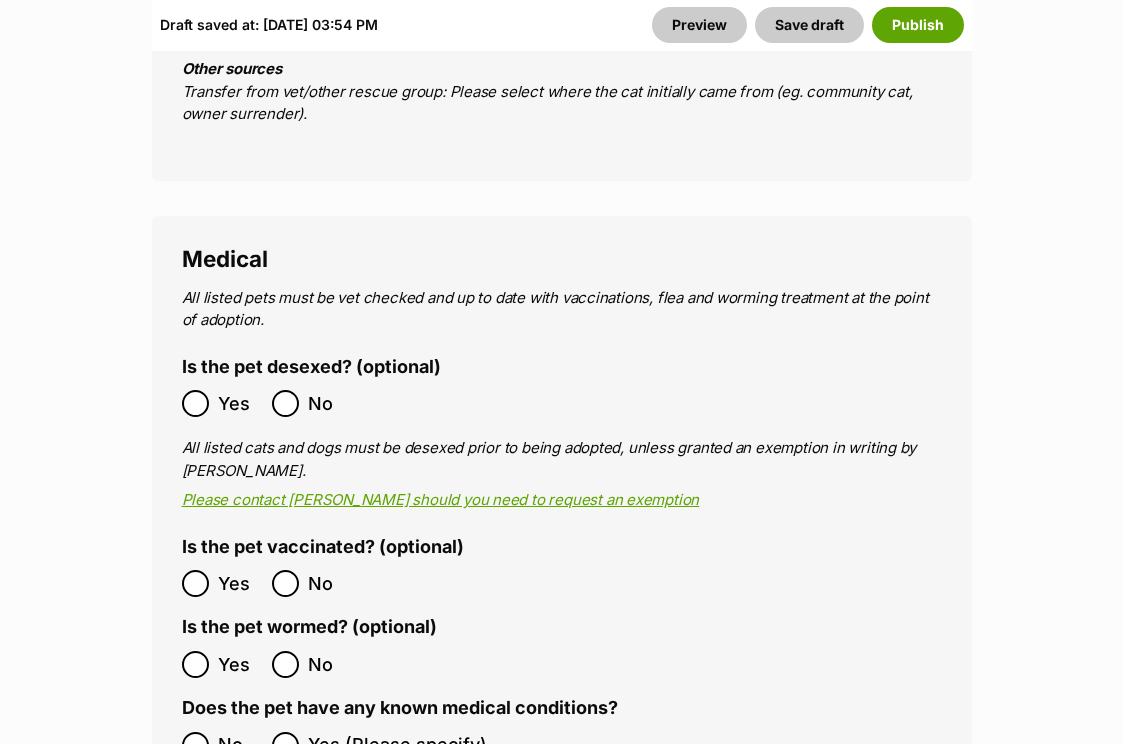 scroll, scrollTop: 4229, scrollLeft: 0, axis: vertical 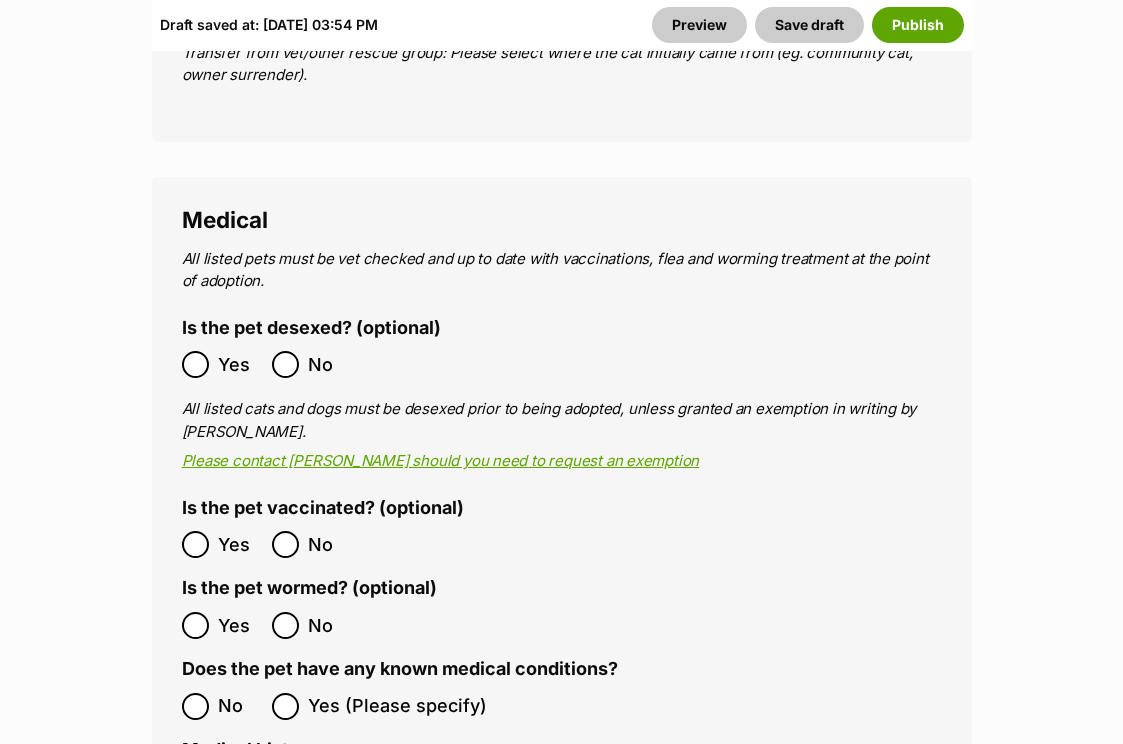 click on "All listed pets must be vet checked and up to date with vaccinations, flea and worming treatment at the point of adoption.
Is the pet desexed? (optional)
Yes
No
All listed cats and dogs must be desexed prior to being adopted, unless granted an exemption in writing by PetRescue.
Please contact PetRescue should you need to request an exemption
Is the pet vaccinated? (optional)
Yes
No
Is the pet wormed? (optional)
Yes
No
Has received heartworm prevention within the past 12 months? (optional)
Yes
No
Does the pet have any known medical conditions?
No
Yes (Please specify)
Medical history
4000  characters remaining" at bounding box center [562, 777] 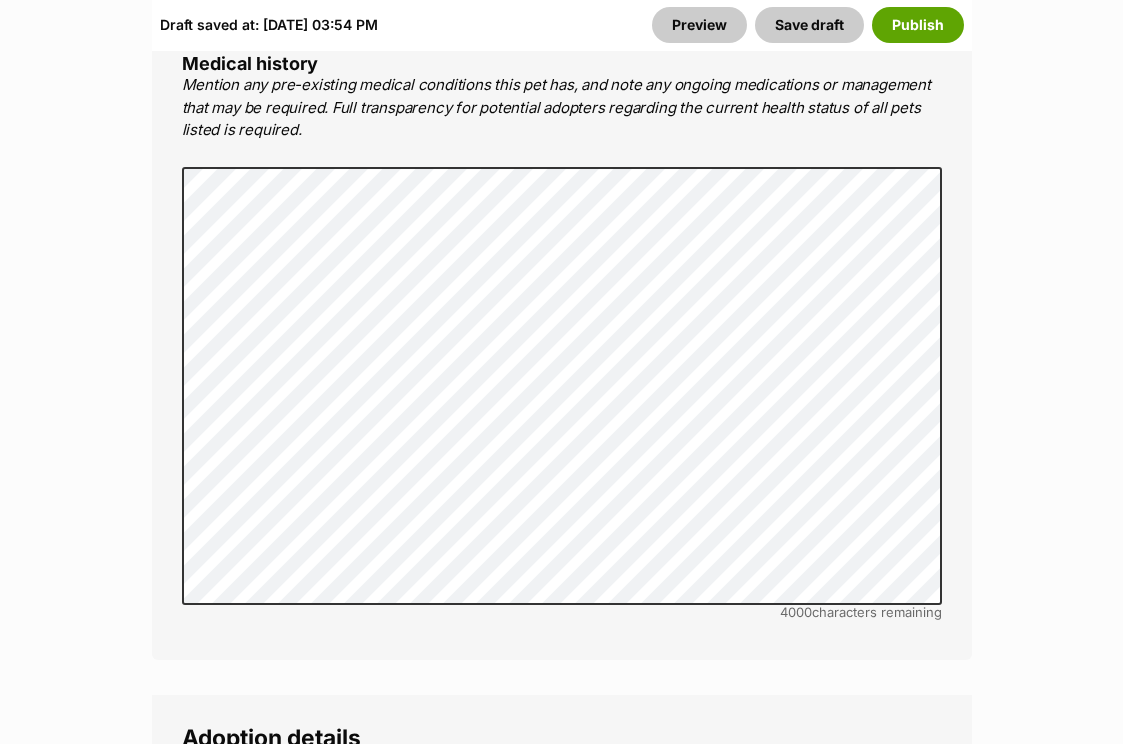 scroll, scrollTop: 5005, scrollLeft: 0, axis: vertical 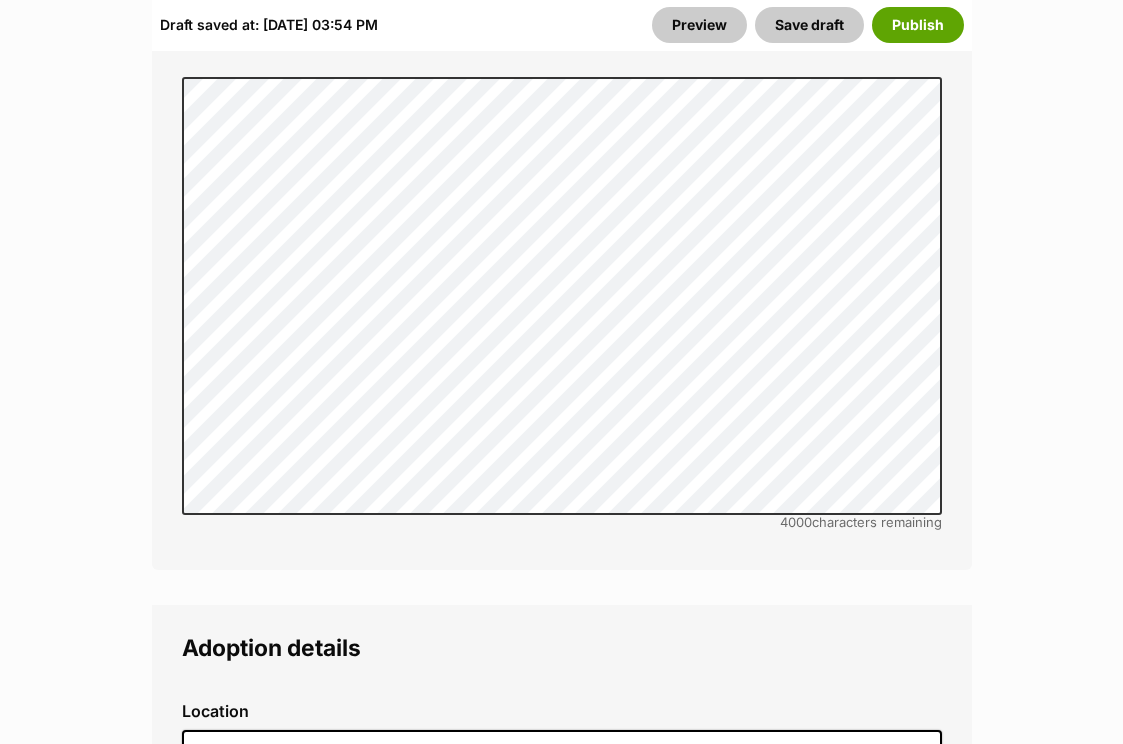 click on "Hoppers Crossing, Victoria, 3029" at bounding box center (561, 794) 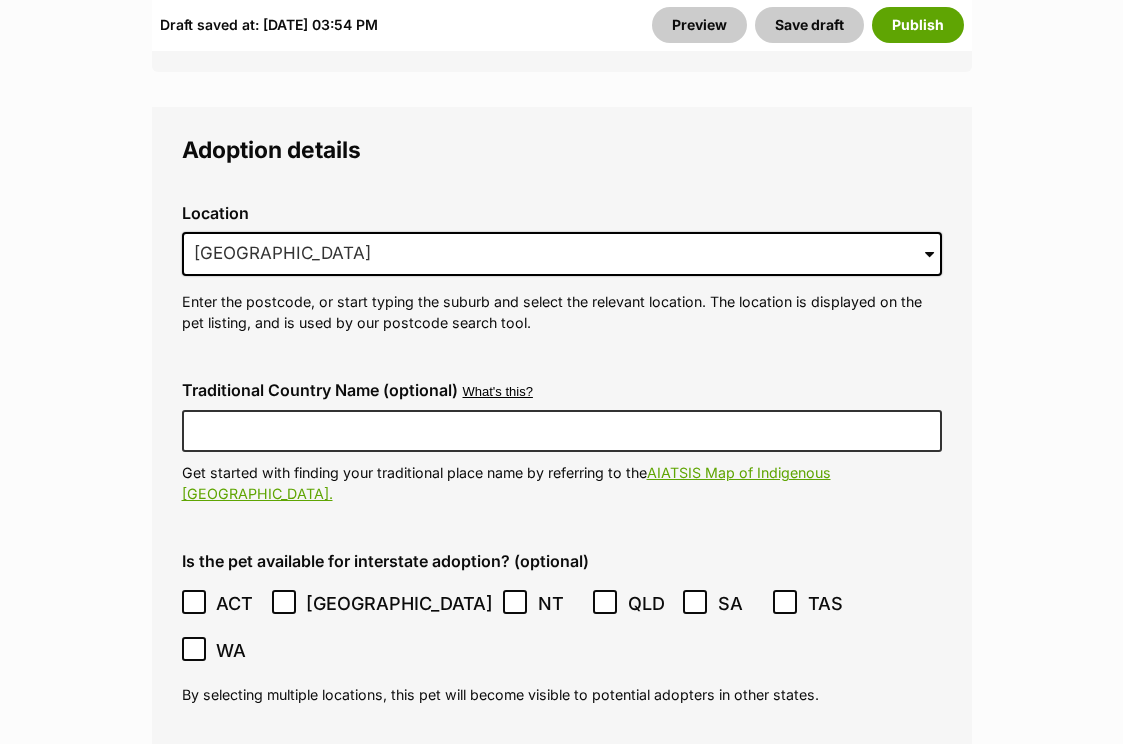 scroll, scrollTop: 5579, scrollLeft: 0, axis: vertical 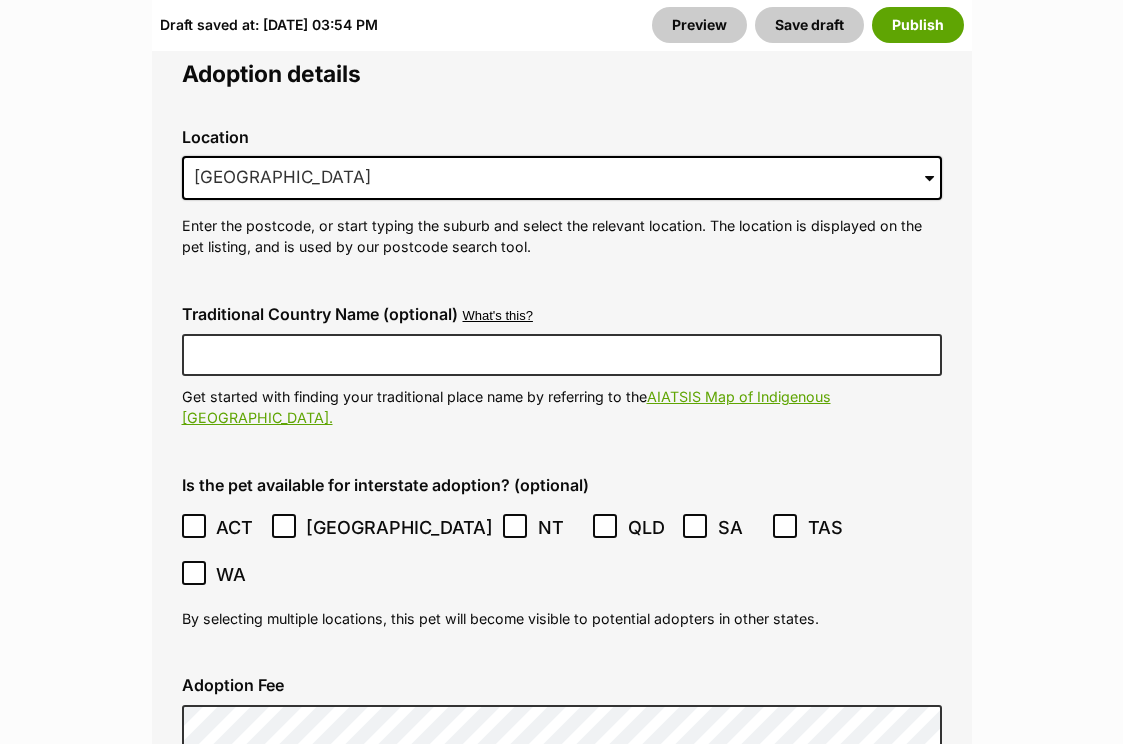 click on "This is an indoor-only cat (optional)" at bounding box center [349, 807] 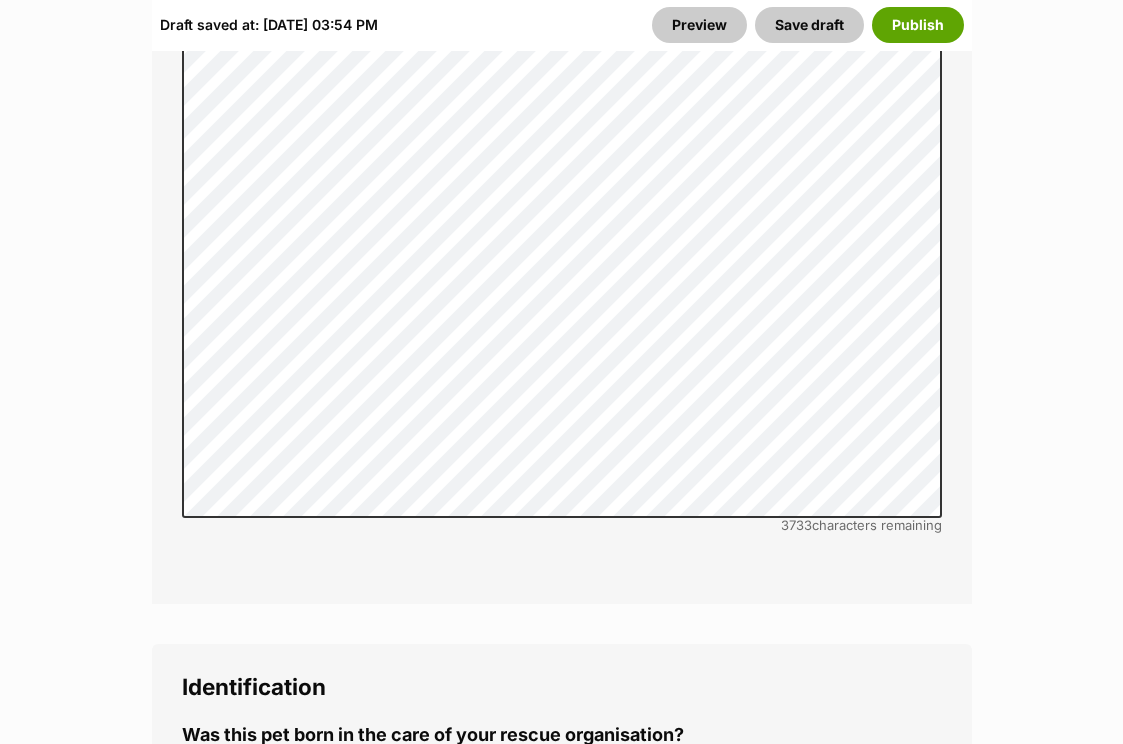 scroll, scrollTop: 7116, scrollLeft: 0, axis: vertical 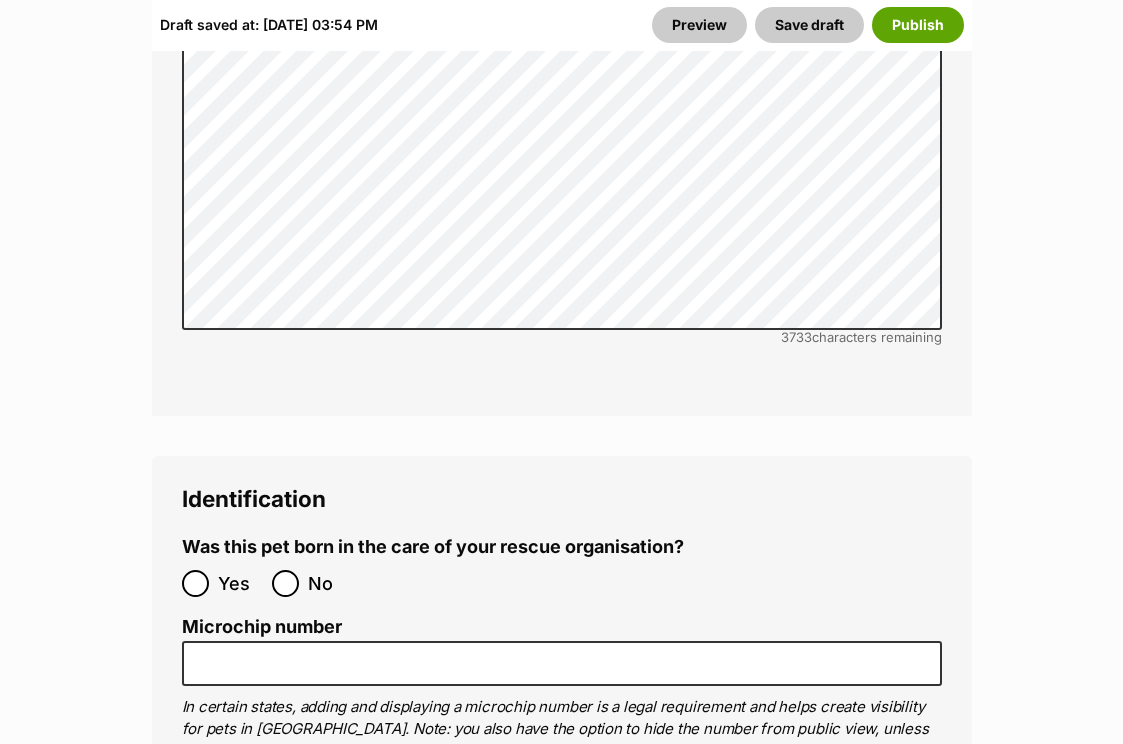 click on "No" at bounding box center [285, 583] 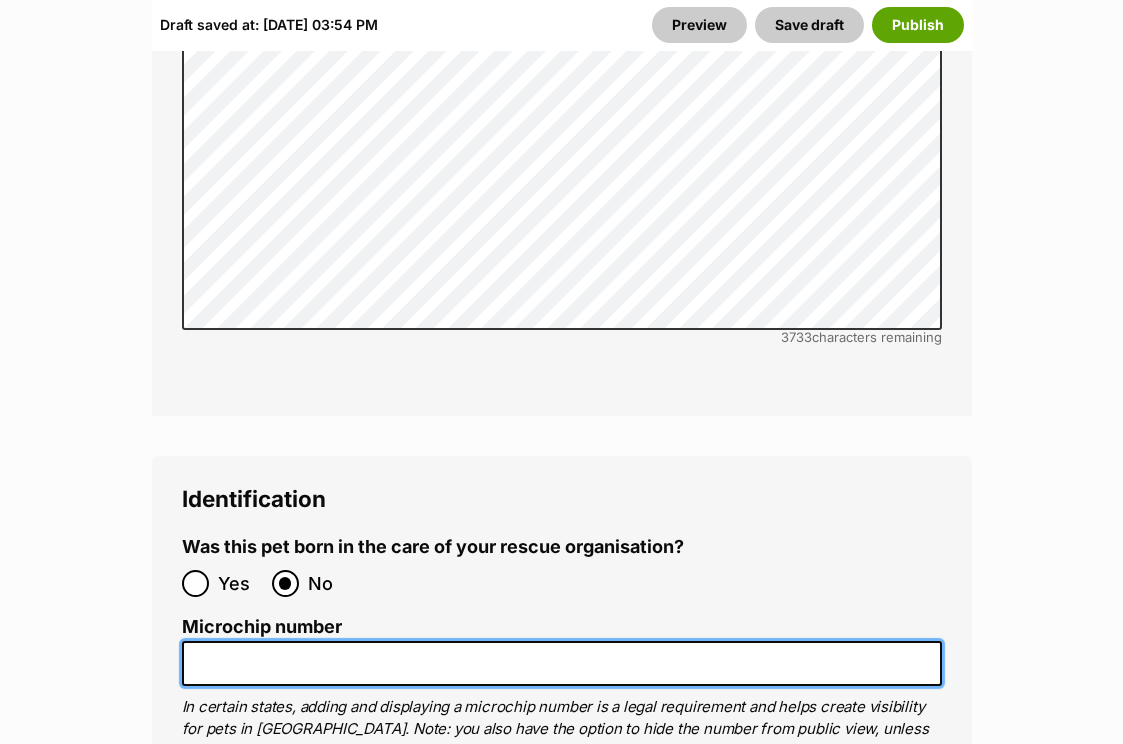 click on "Microchip number" at bounding box center (562, 663) 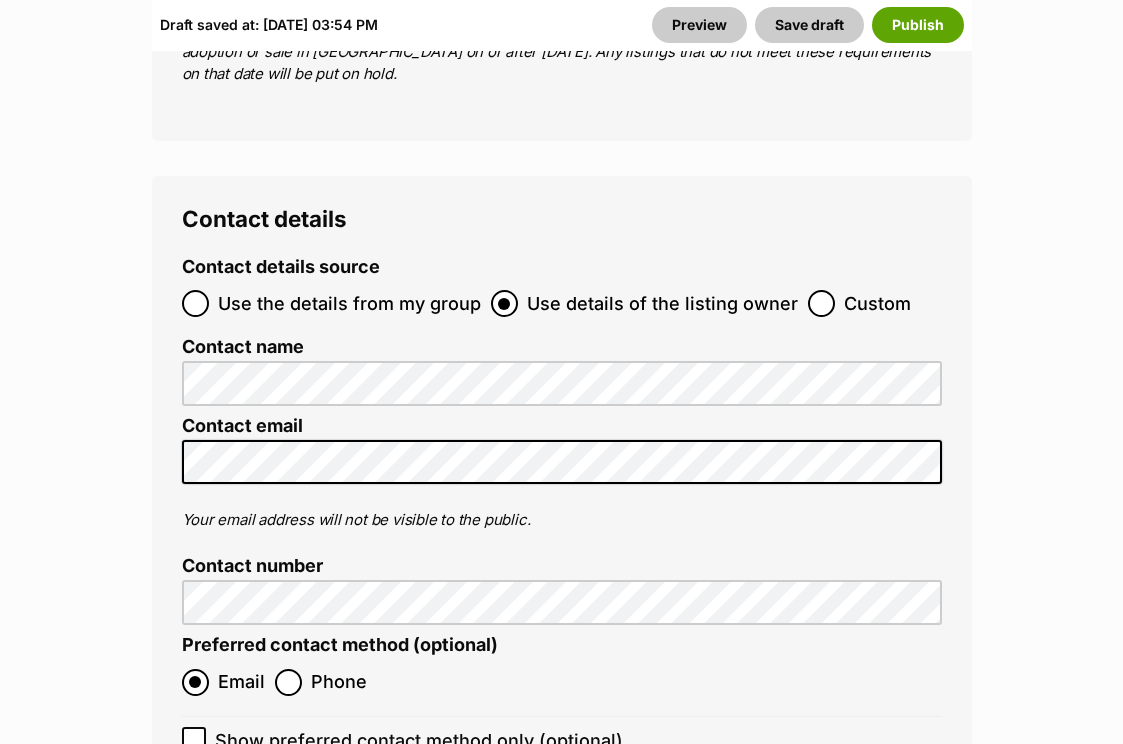 scroll, scrollTop: 8595, scrollLeft: 0, axis: vertical 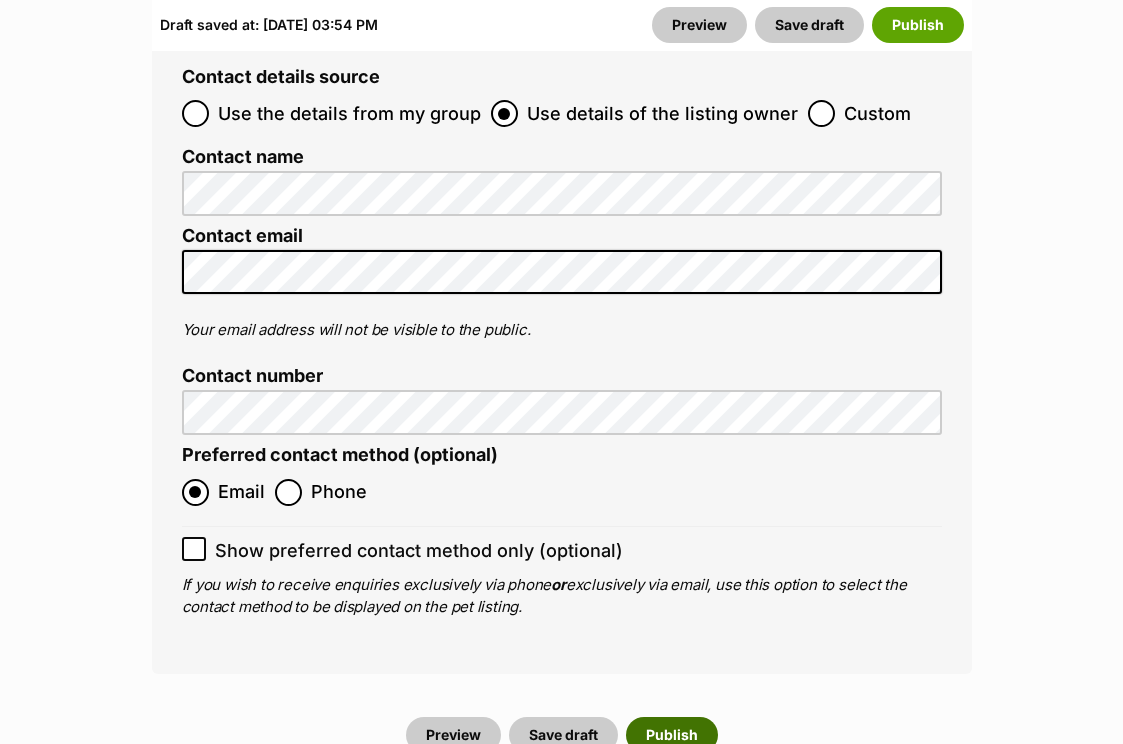type on "956000017402659" 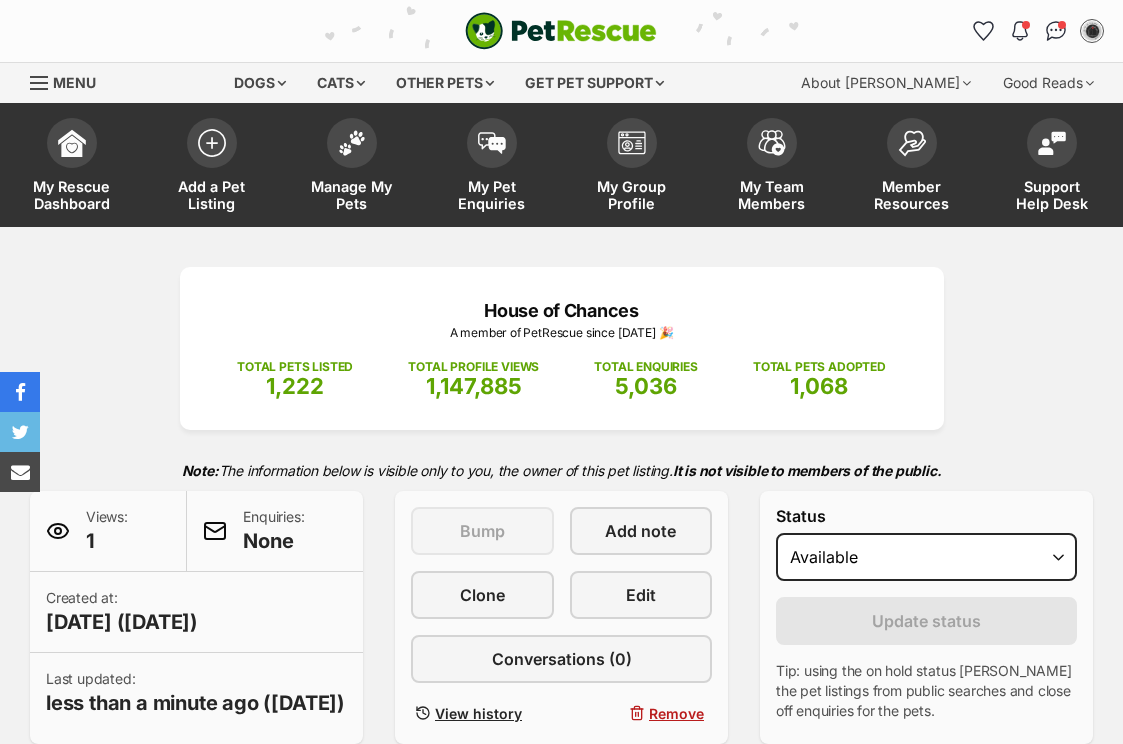 scroll, scrollTop: 531, scrollLeft: 0, axis: vertical 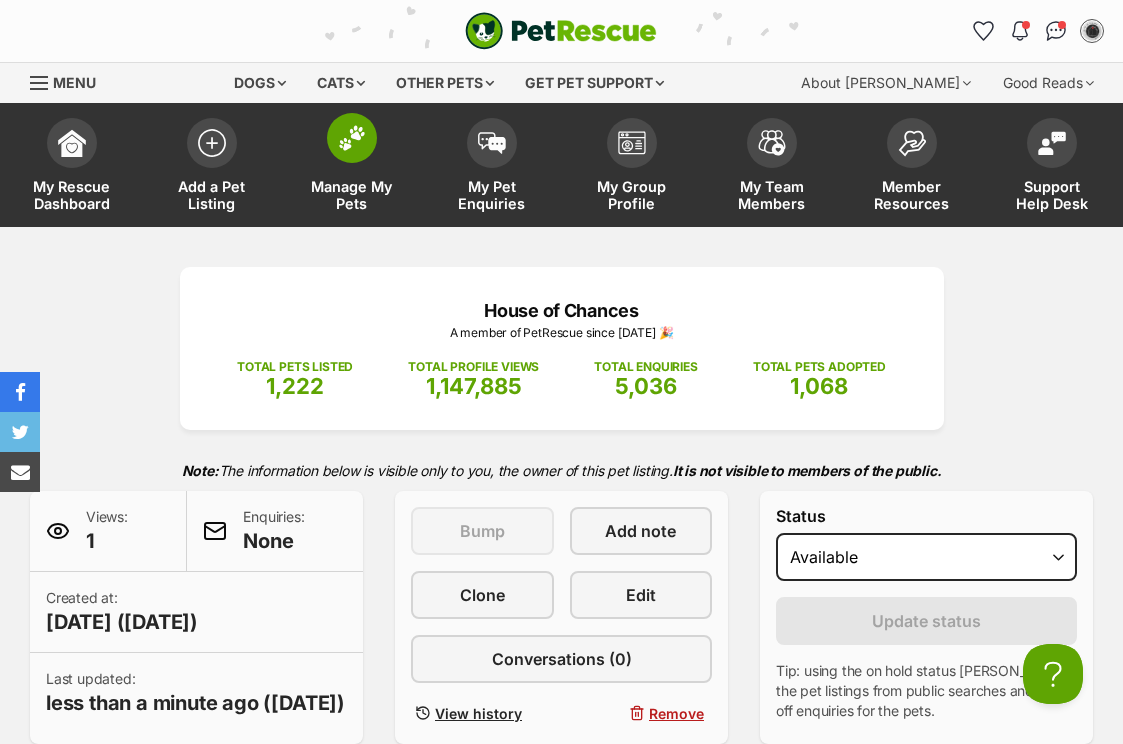 click on "Manage My Pets" at bounding box center [352, 195] 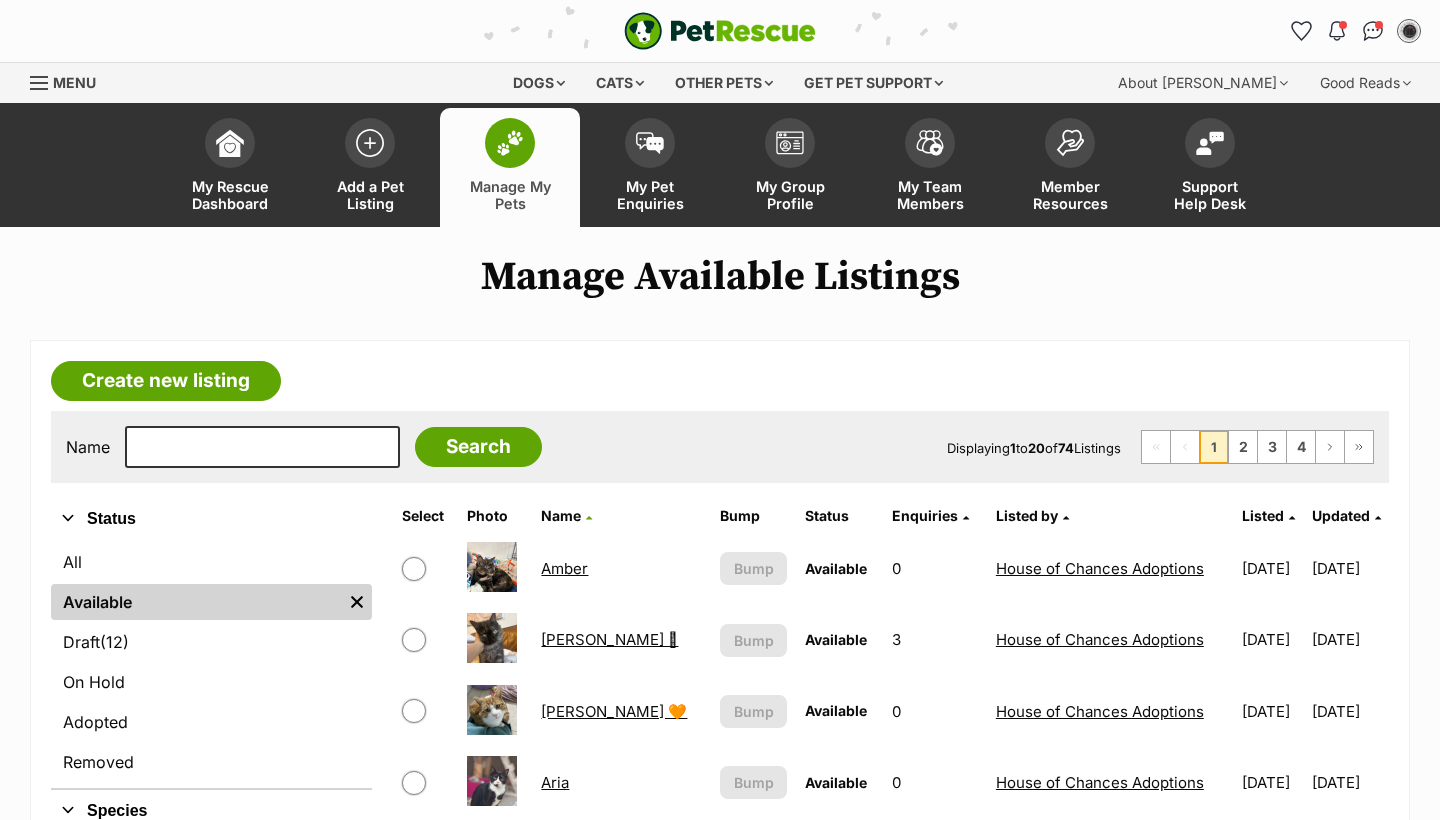 scroll, scrollTop: 0, scrollLeft: 0, axis: both 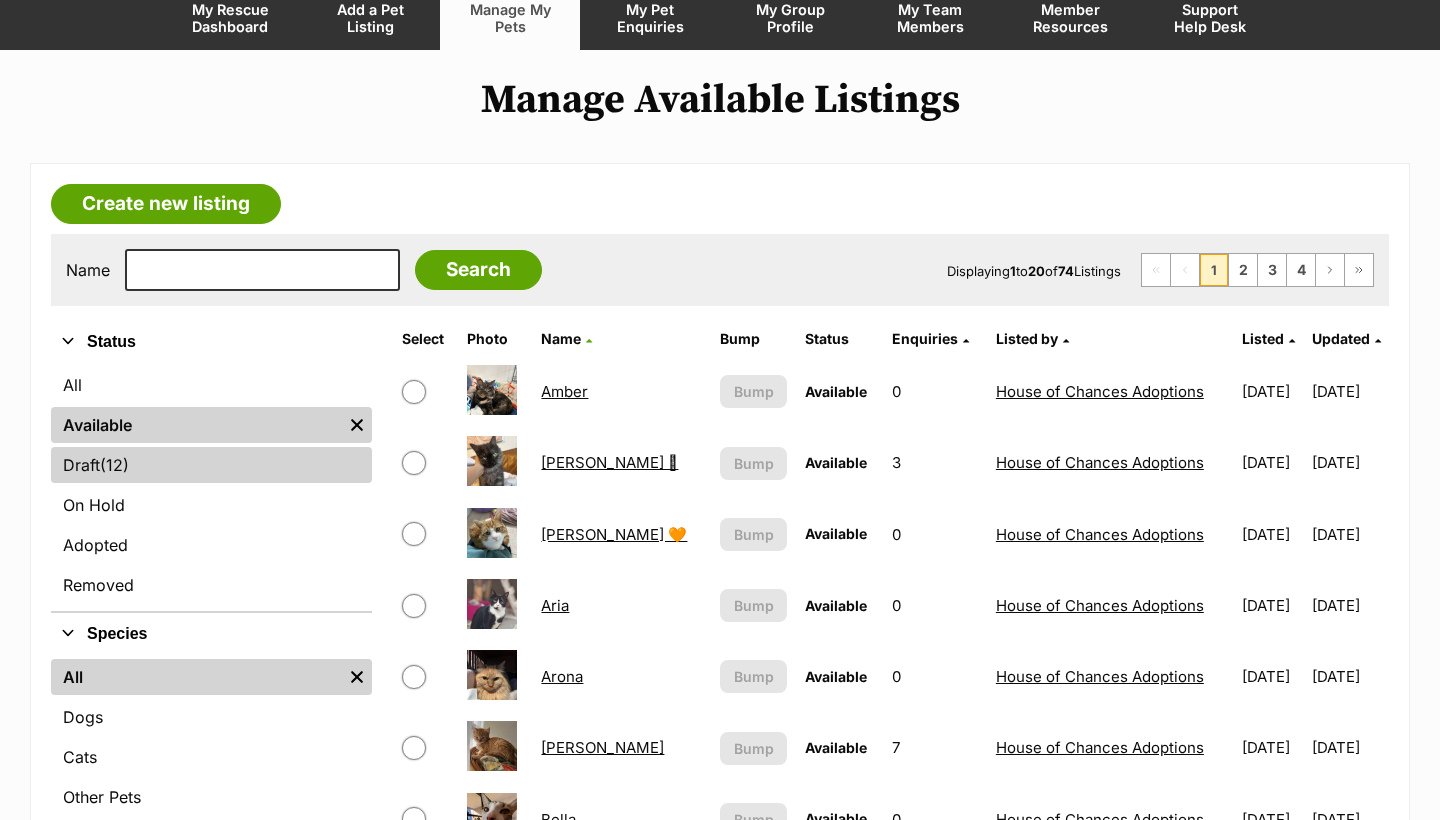 click on "Draft
(12)
Items" at bounding box center [211, 465] 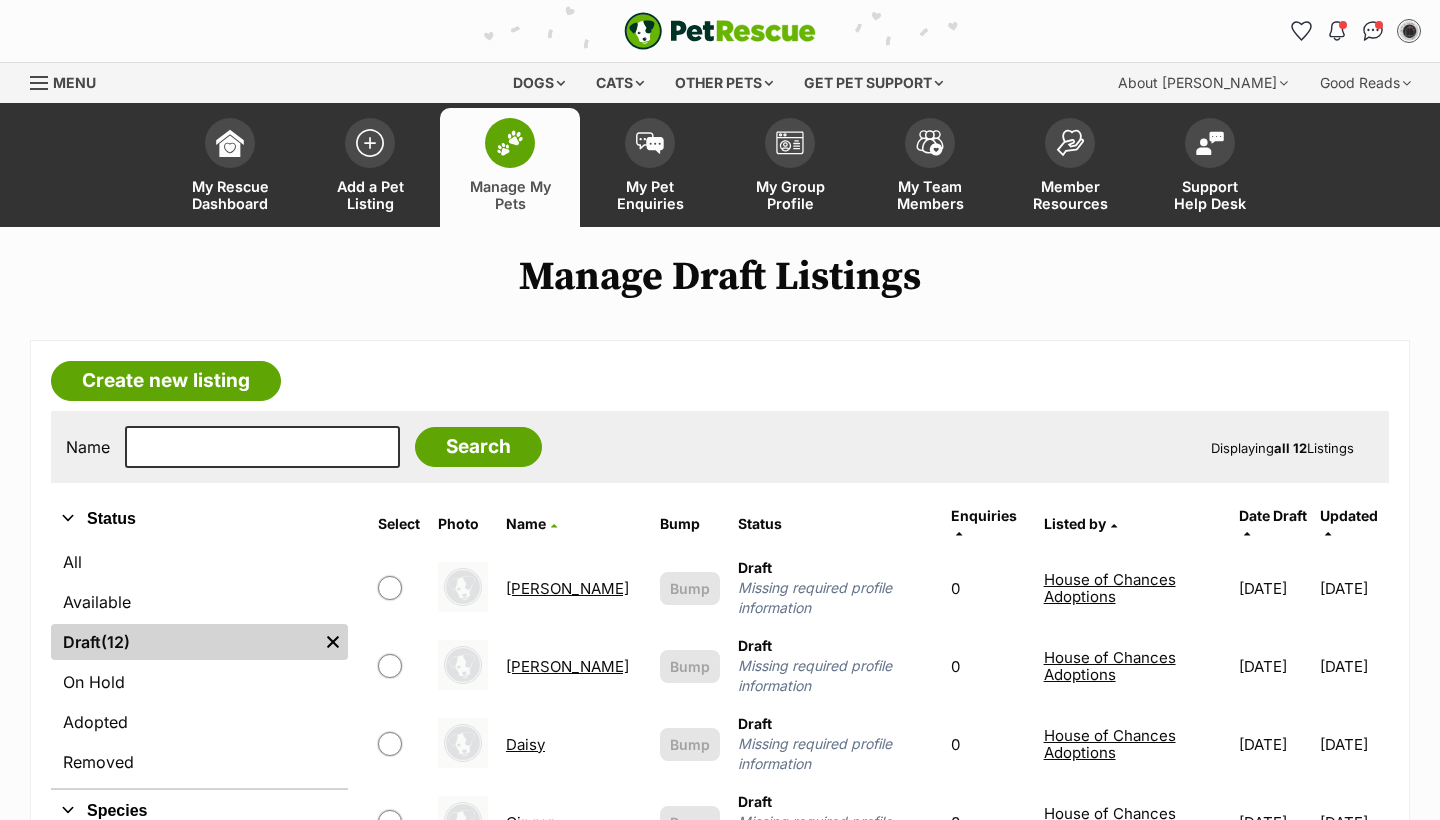 scroll, scrollTop: 0, scrollLeft: 0, axis: both 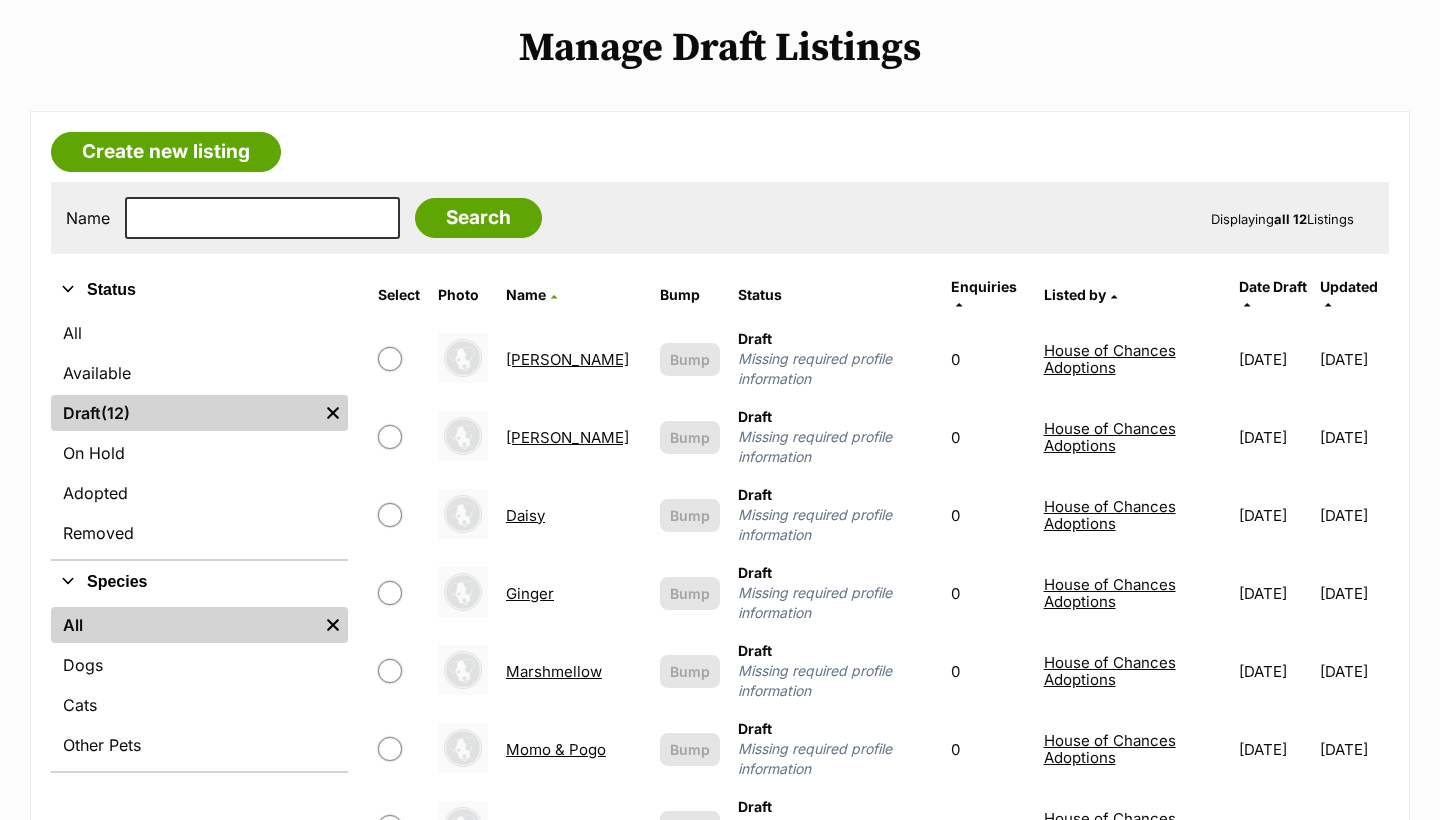 click on "[PERSON_NAME]" at bounding box center (567, 359) 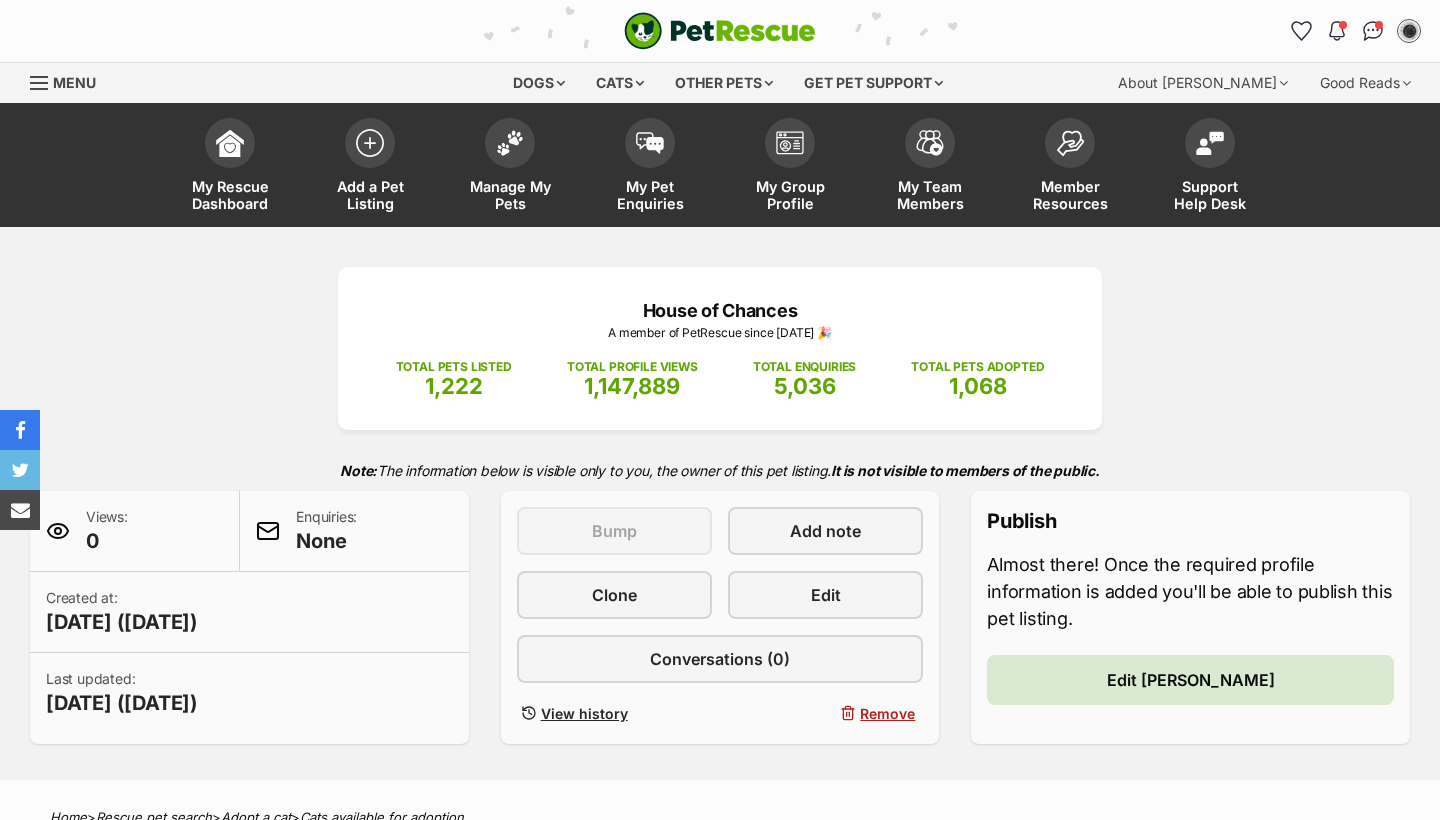scroll, scrollTop: 206, scrollLeft: 0, axis: vertical 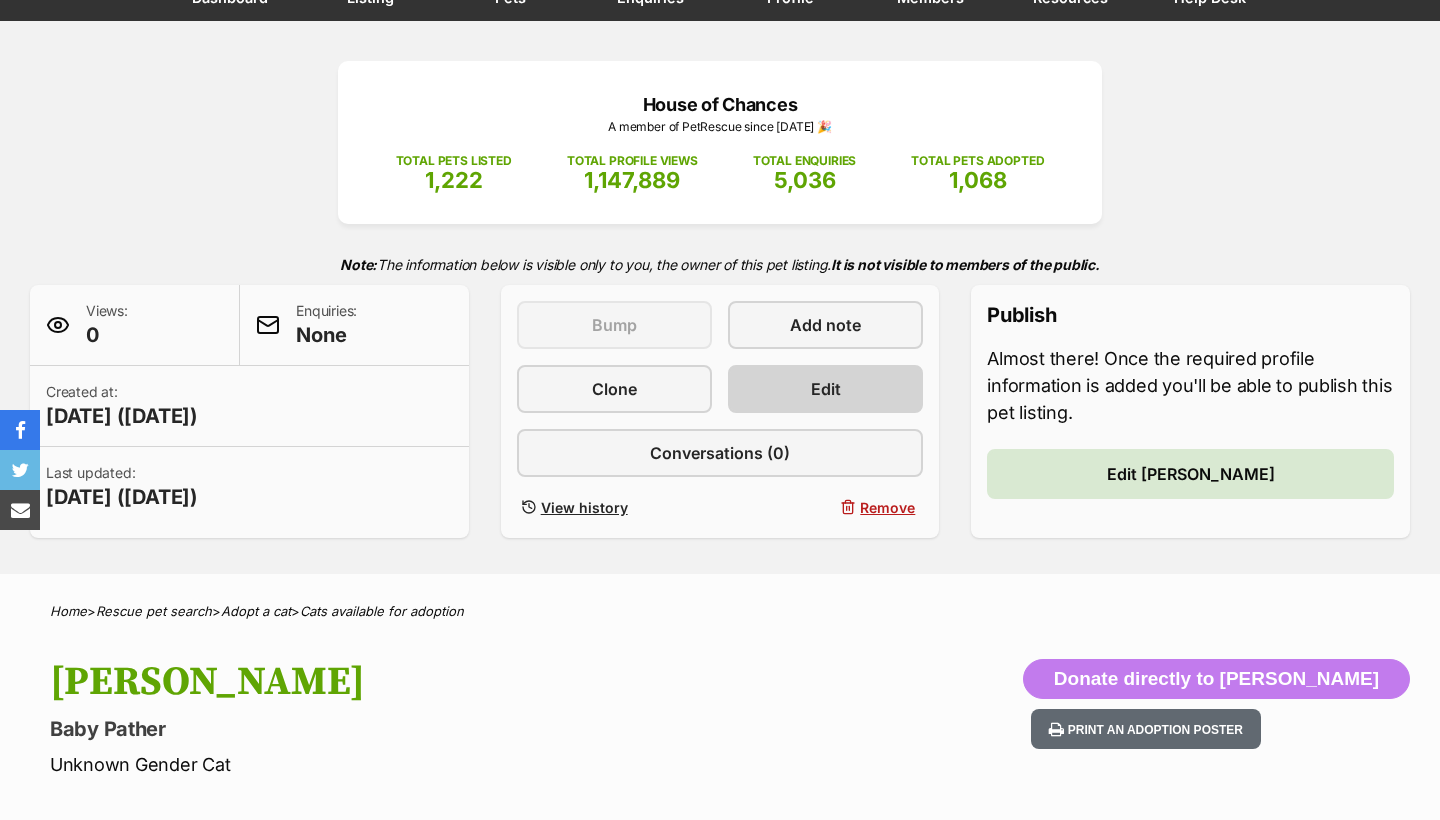 click on "Edit" at bounding box center [826, 389] 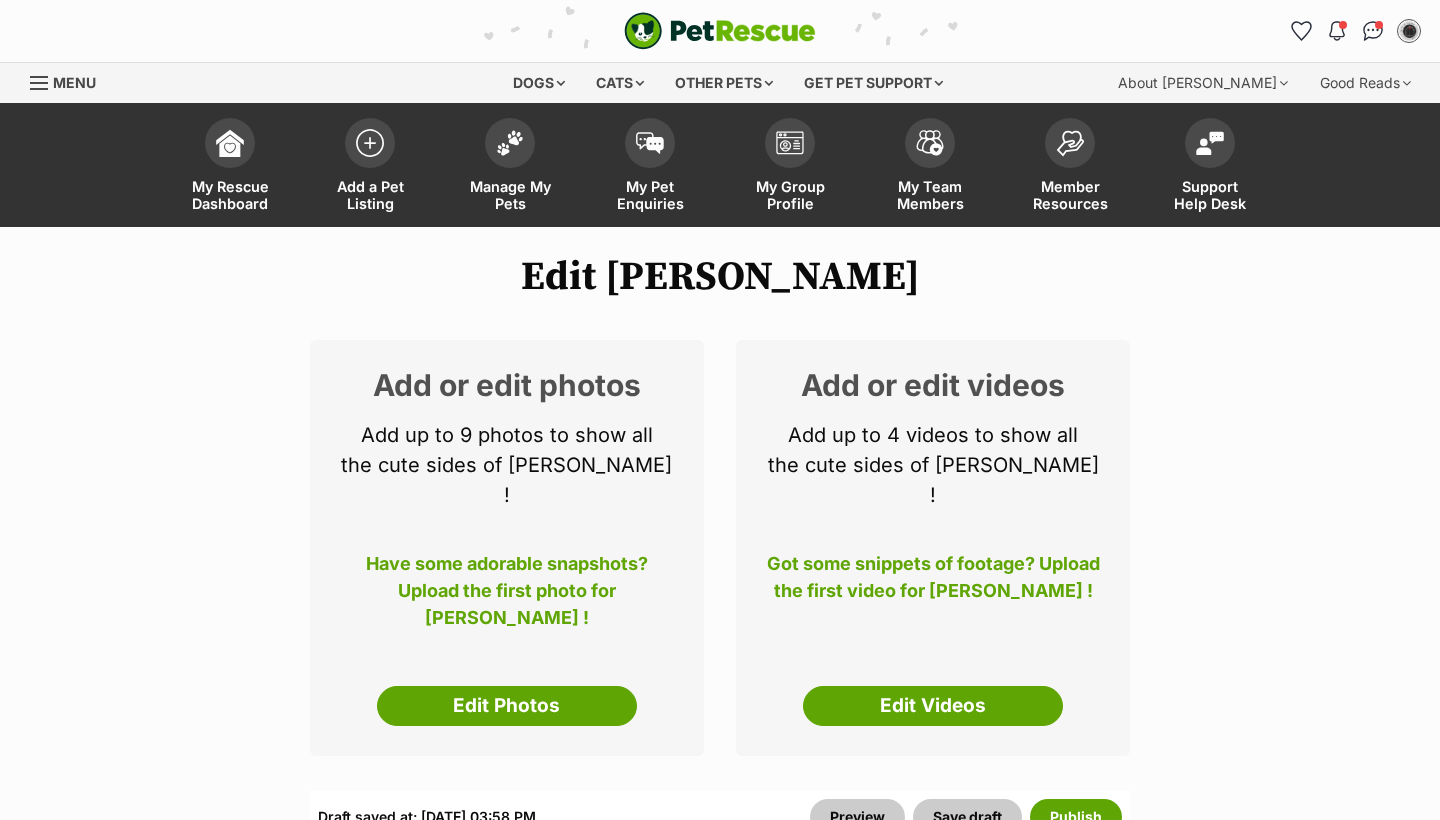 select 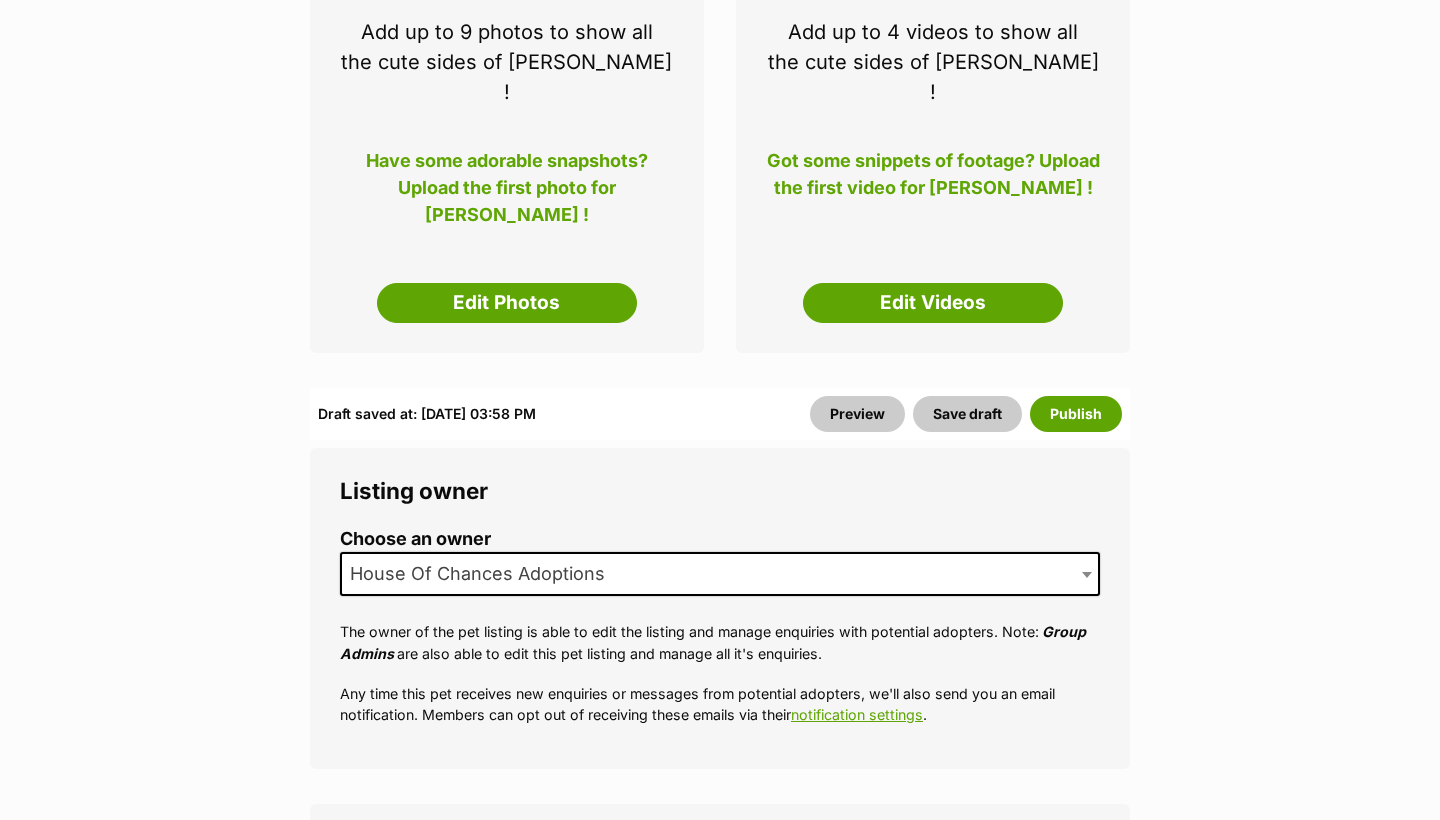 scroll, scrollTop: 0, scrollLeft: 0, axis: both 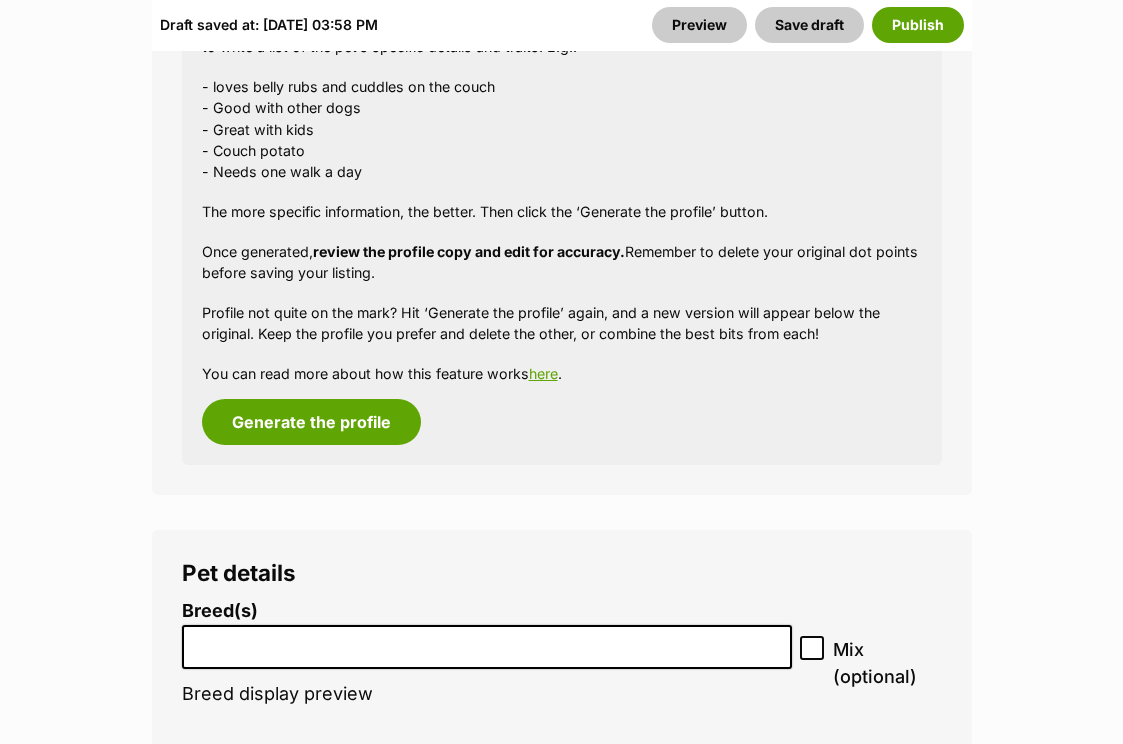 click at bounding box center [487, 647] 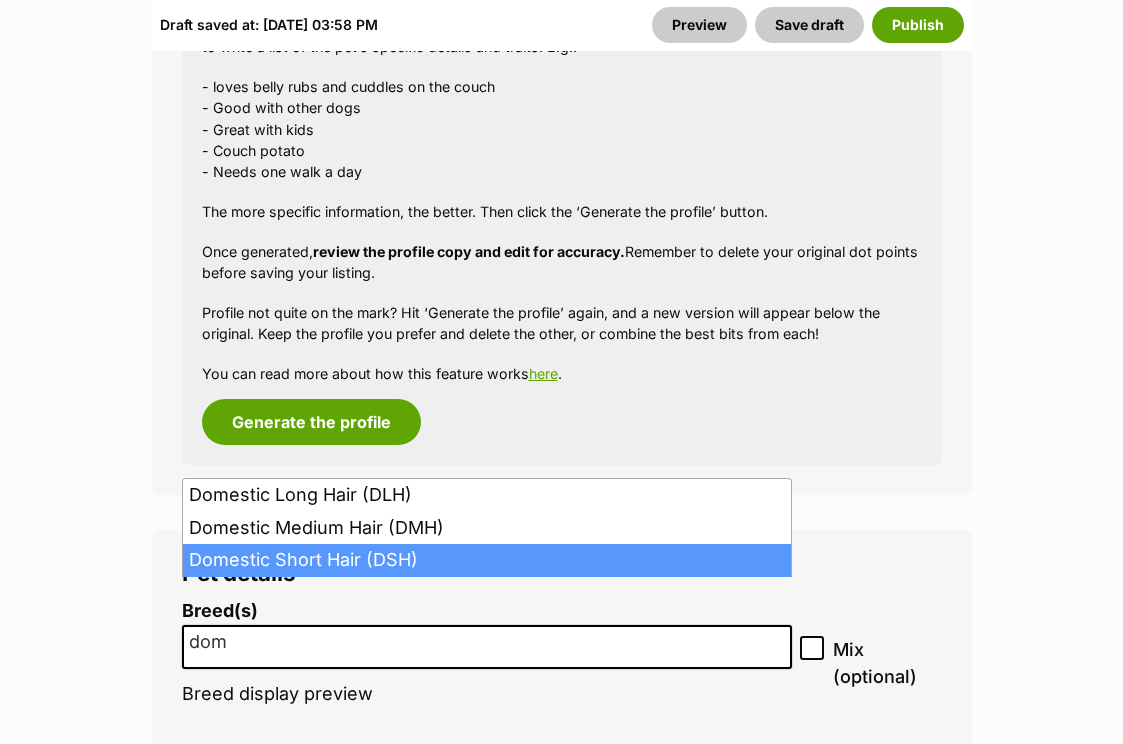 type on "dom" 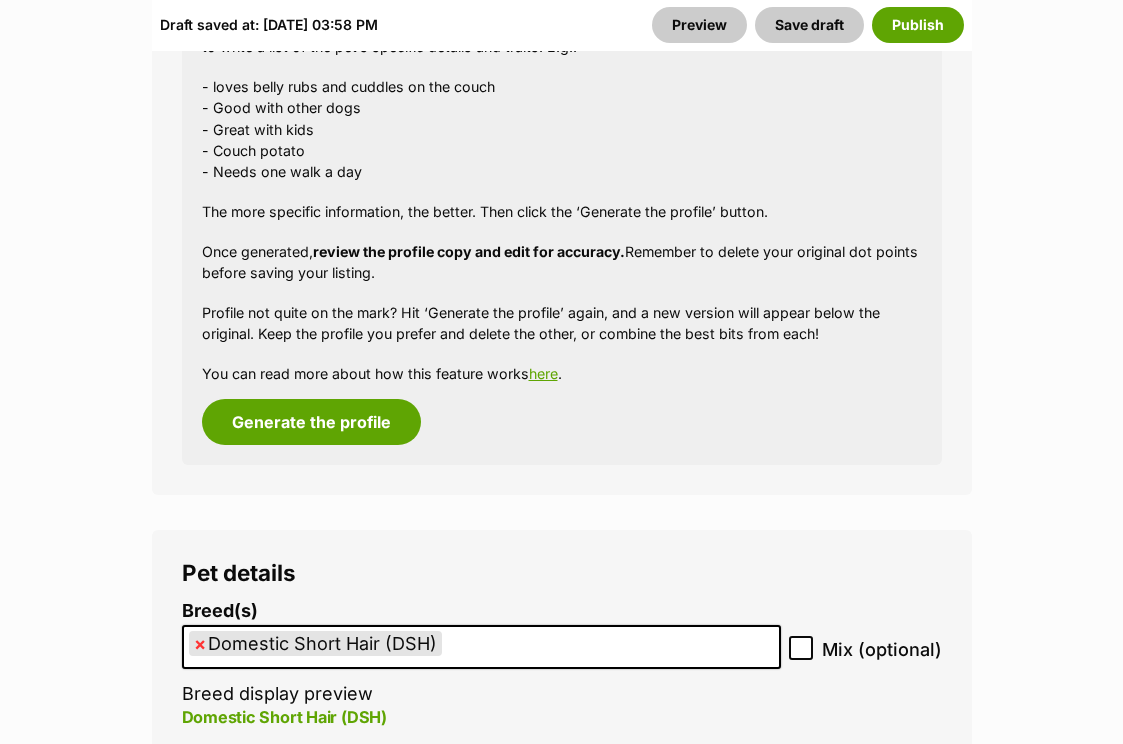 scroll, scrollTop: 504, scrollLeft: 0, axis: vertical 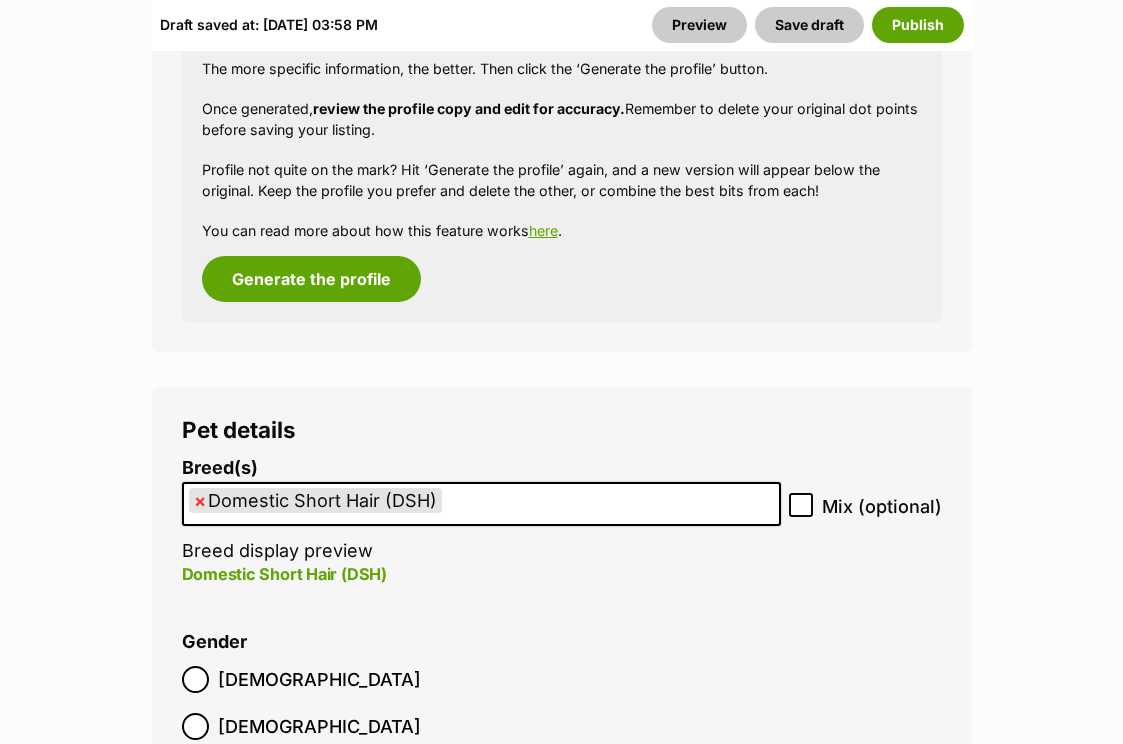 click on "×" at bounding box center [200, 500] 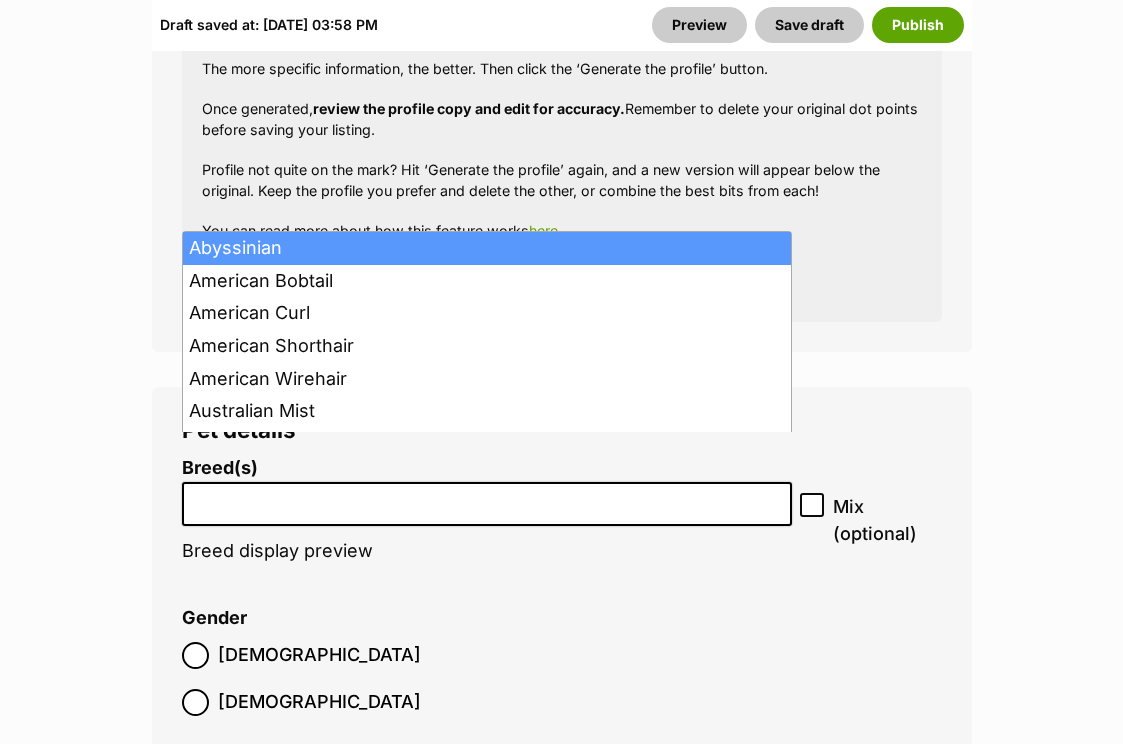 click at bounding box center [487, 499] 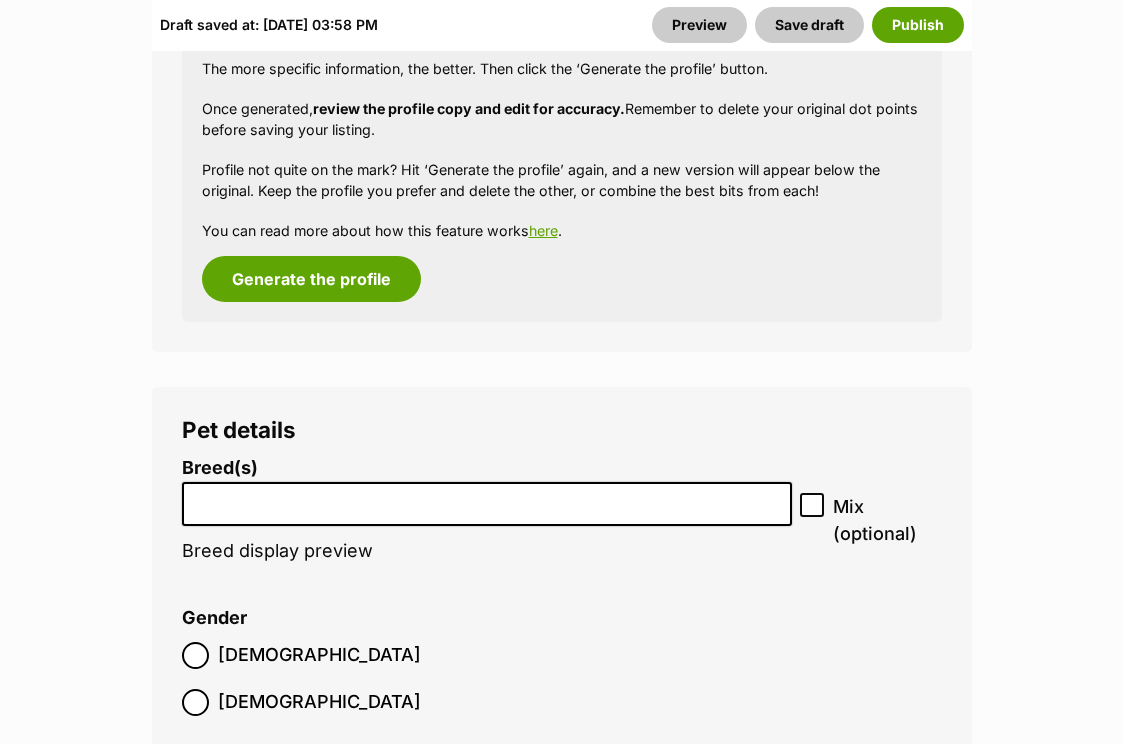 click at bounding box center (487, 499) 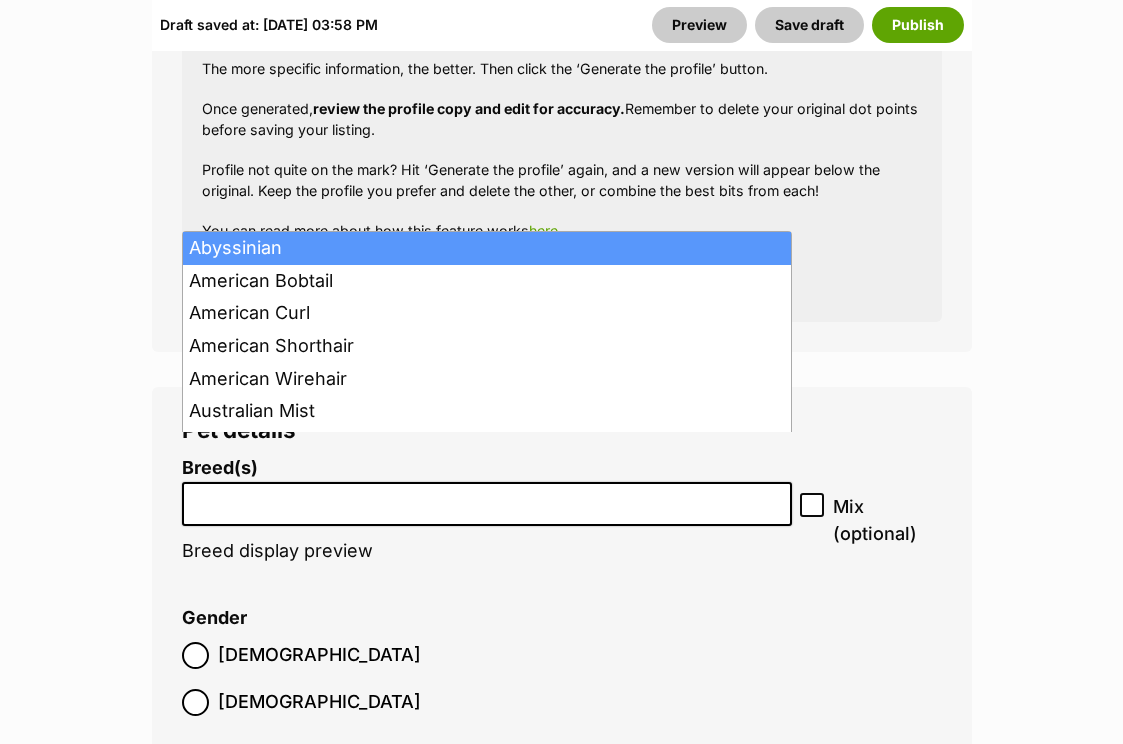 type on "a" 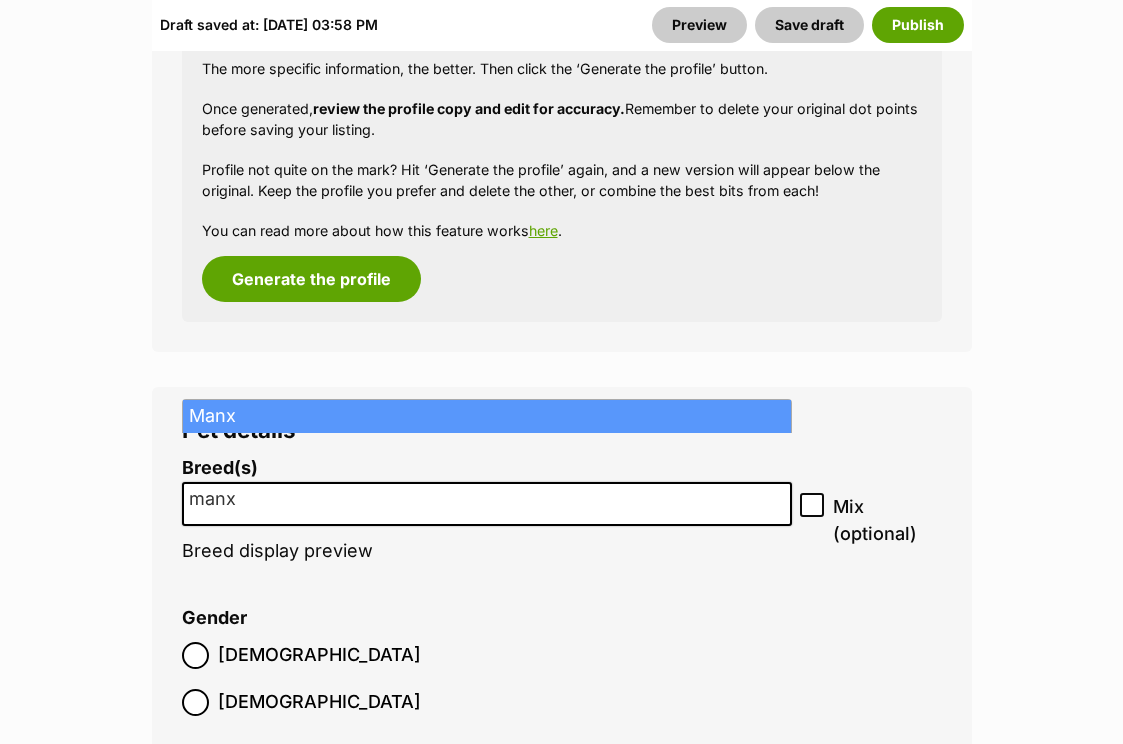 type on "manx" 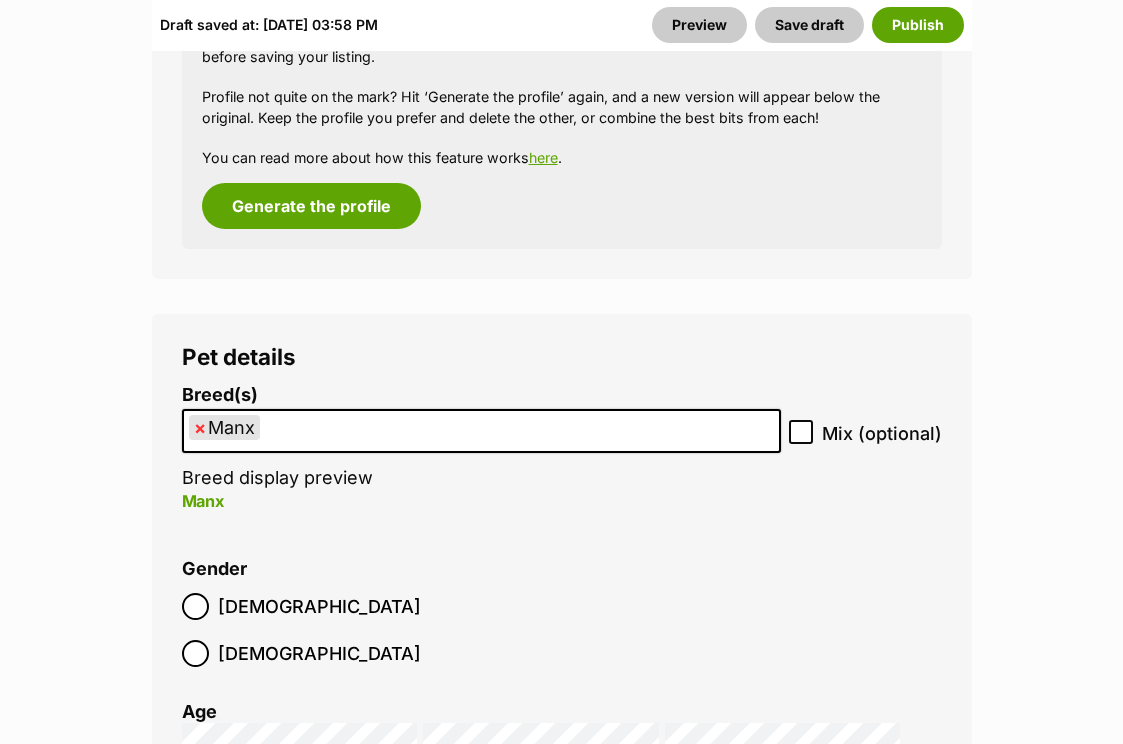 scroll, scrollTop: 2886, scrollLeft: 0, axis: vertical 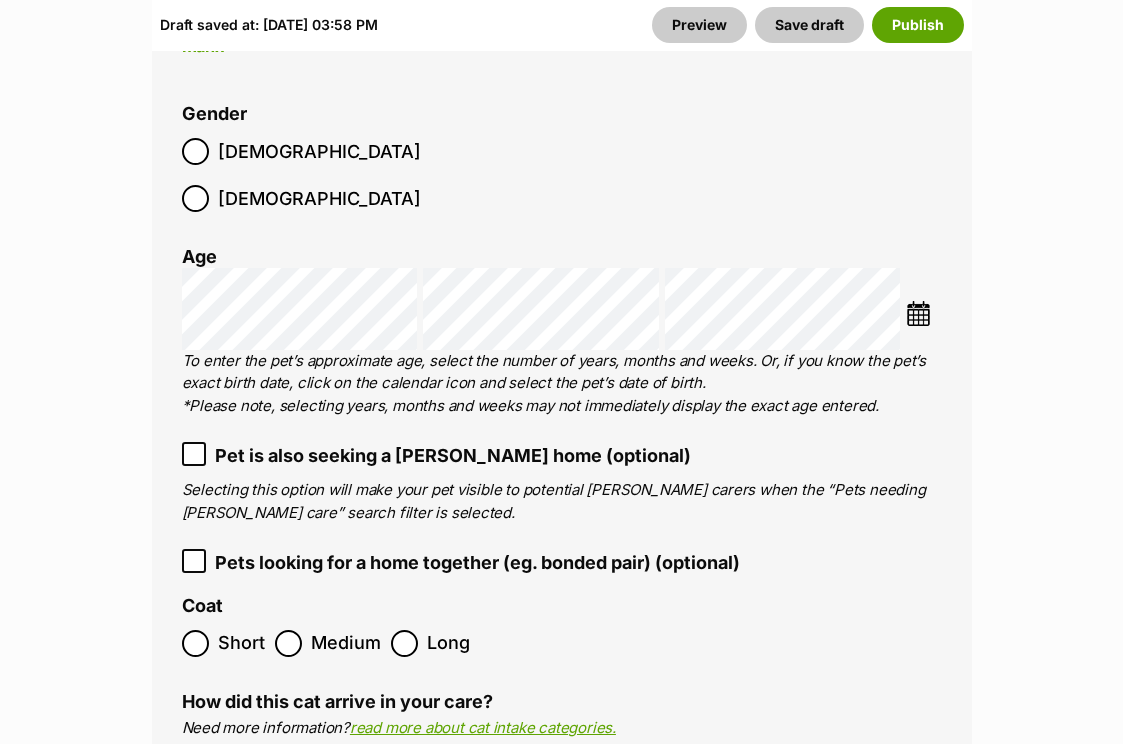 click on "Short" at bounding box center (241, 643) 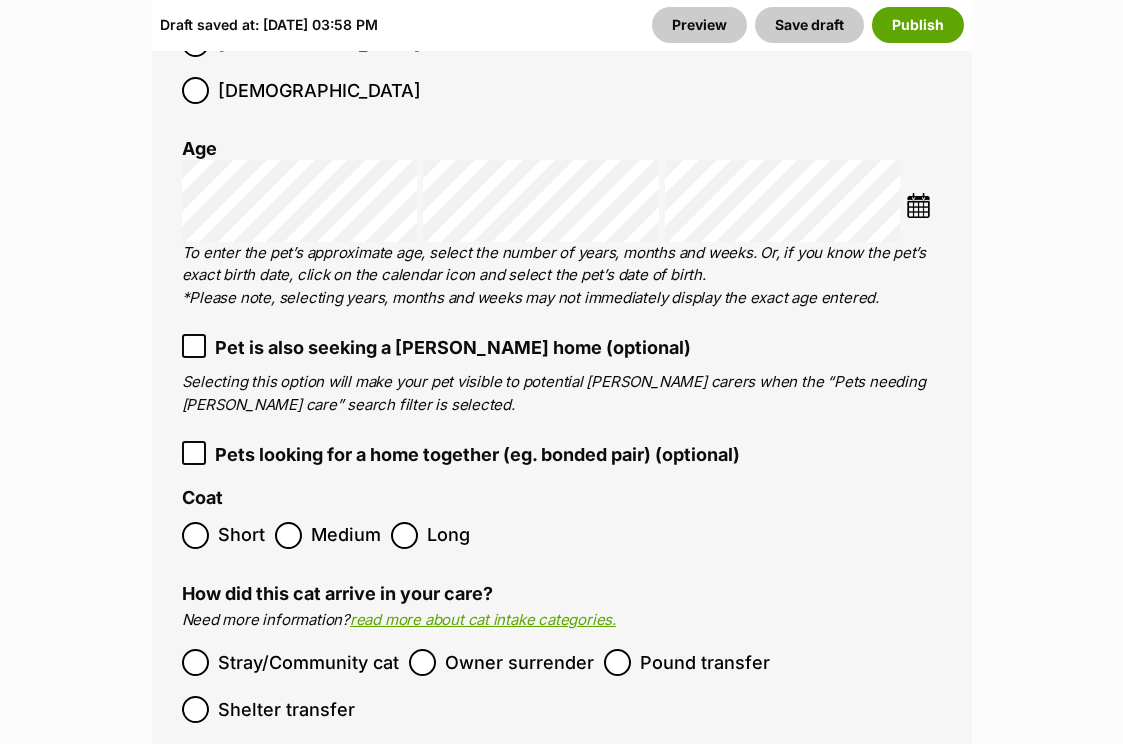 click on "Pound transfer" at bounding box center [705, 662] 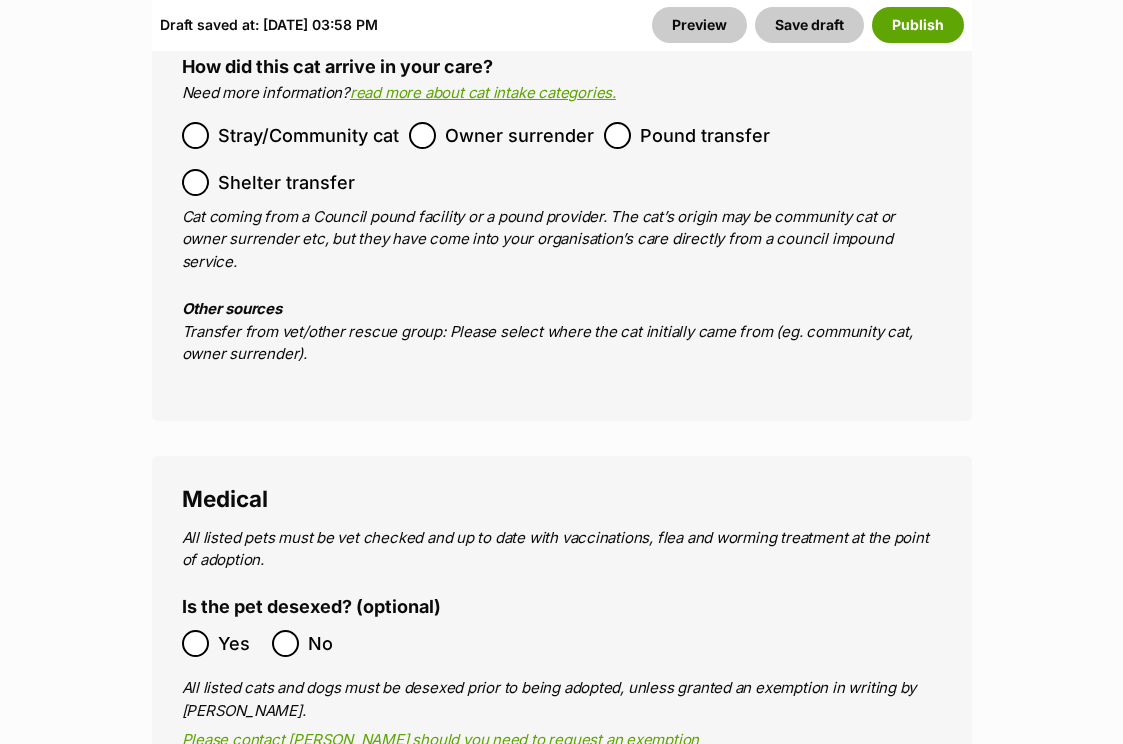 scroll, scrollTop: 3981, scrollLeft: 0, axis: vertical 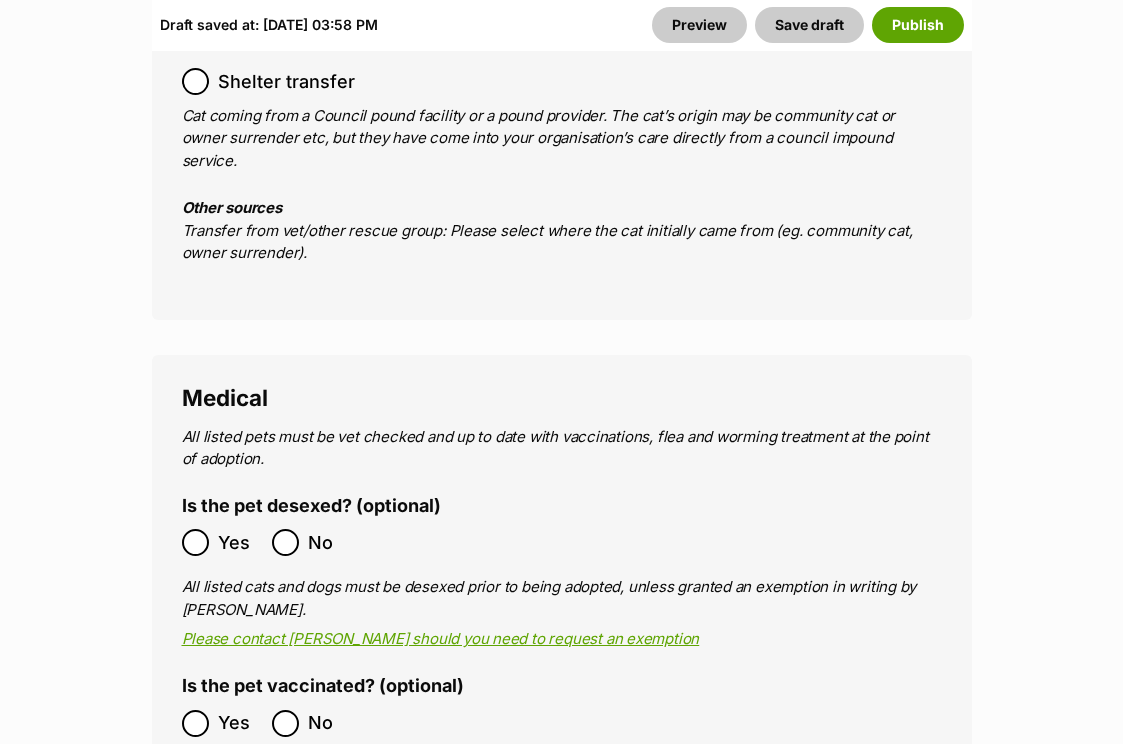 click on "Yes
No" at bounding box center [372, 723] 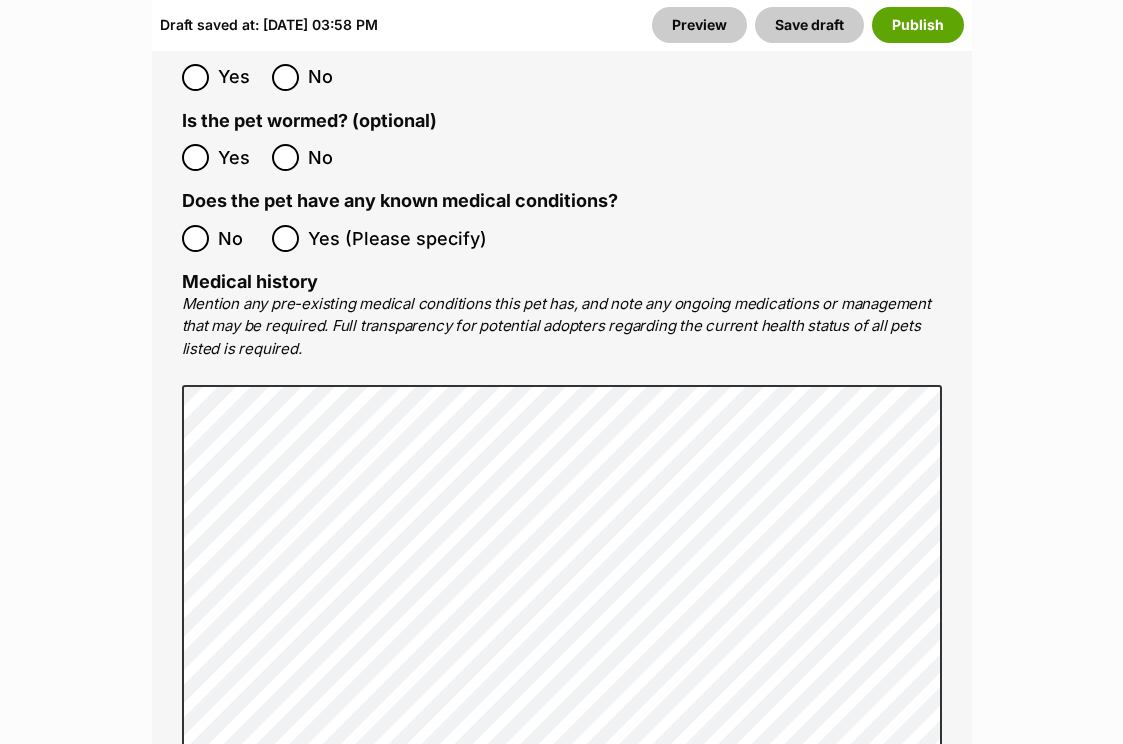 scroll, scrollTop: 4871, scrollLeft: 0, axis: vertical 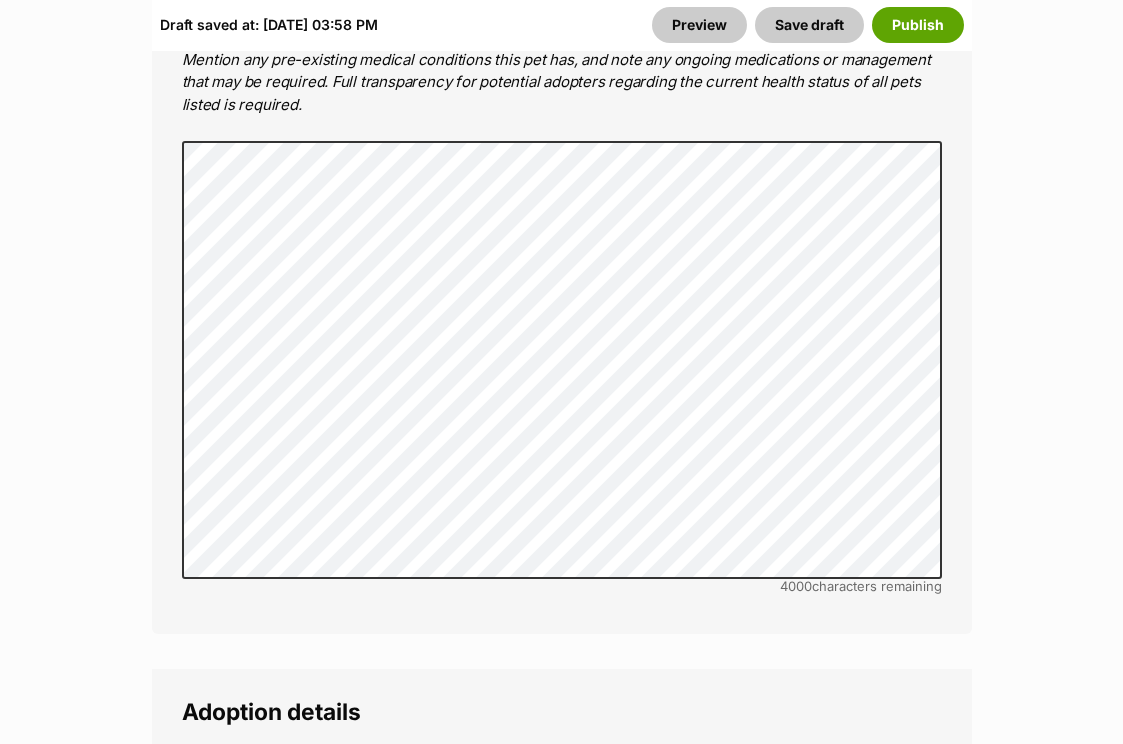type on "o" 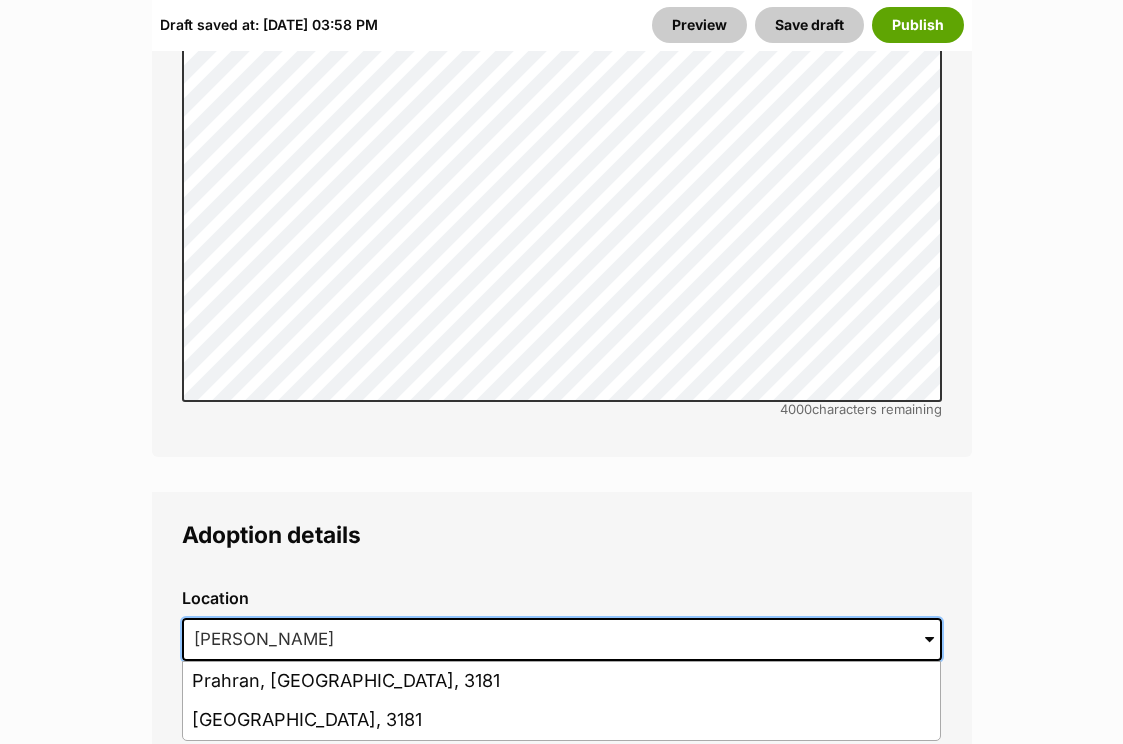 scroll, scrollTop: 5049, scrollLeft: 0, axis: vertical 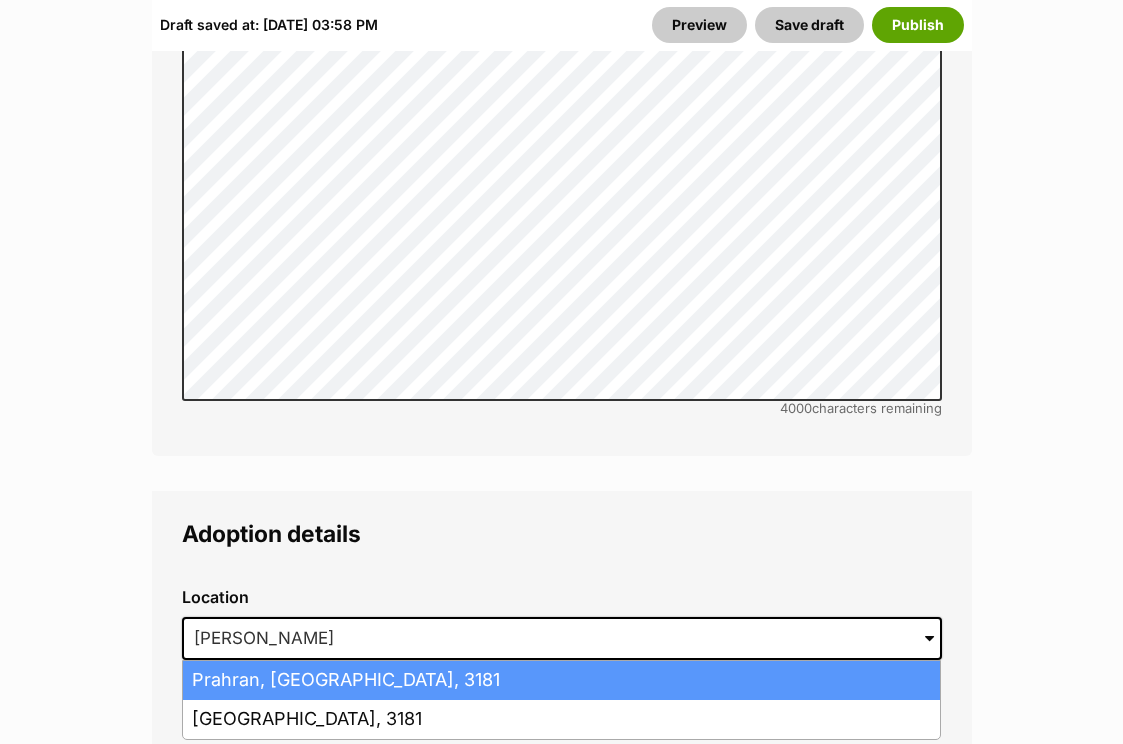 click on "Prahran, Victoria, 3181" at bounding box center [561, 680] 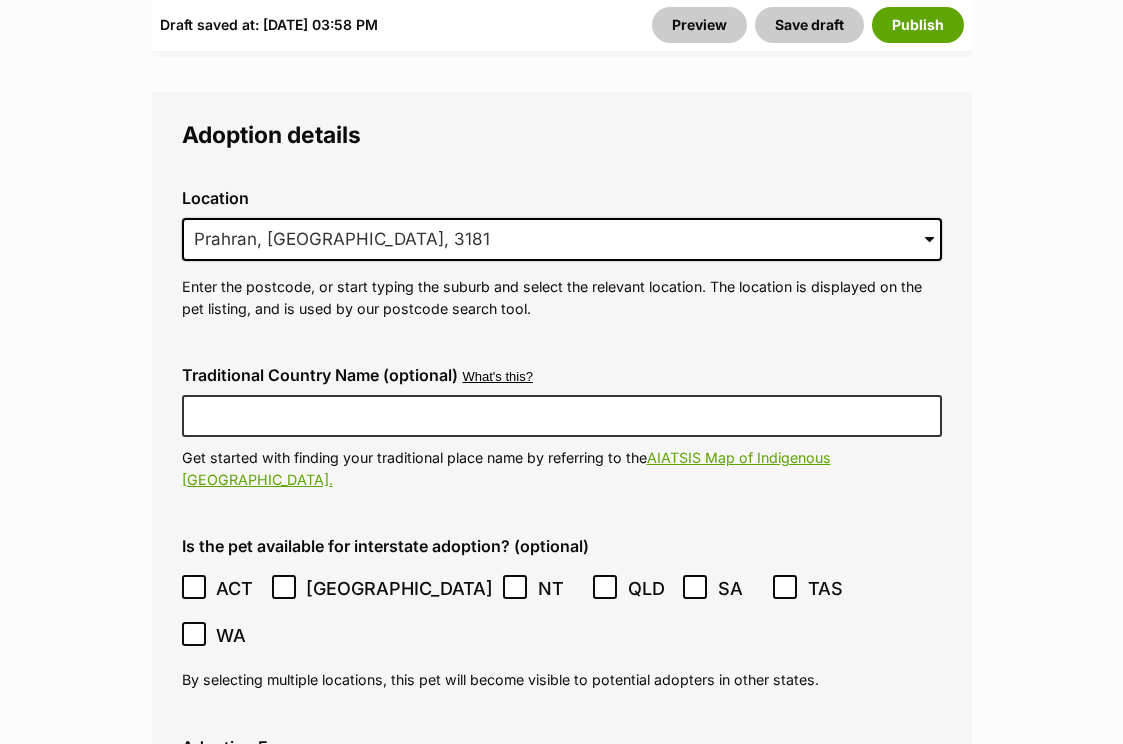 scroll, scrollTop: 5479, scrollLeft: 0, axis: vertical 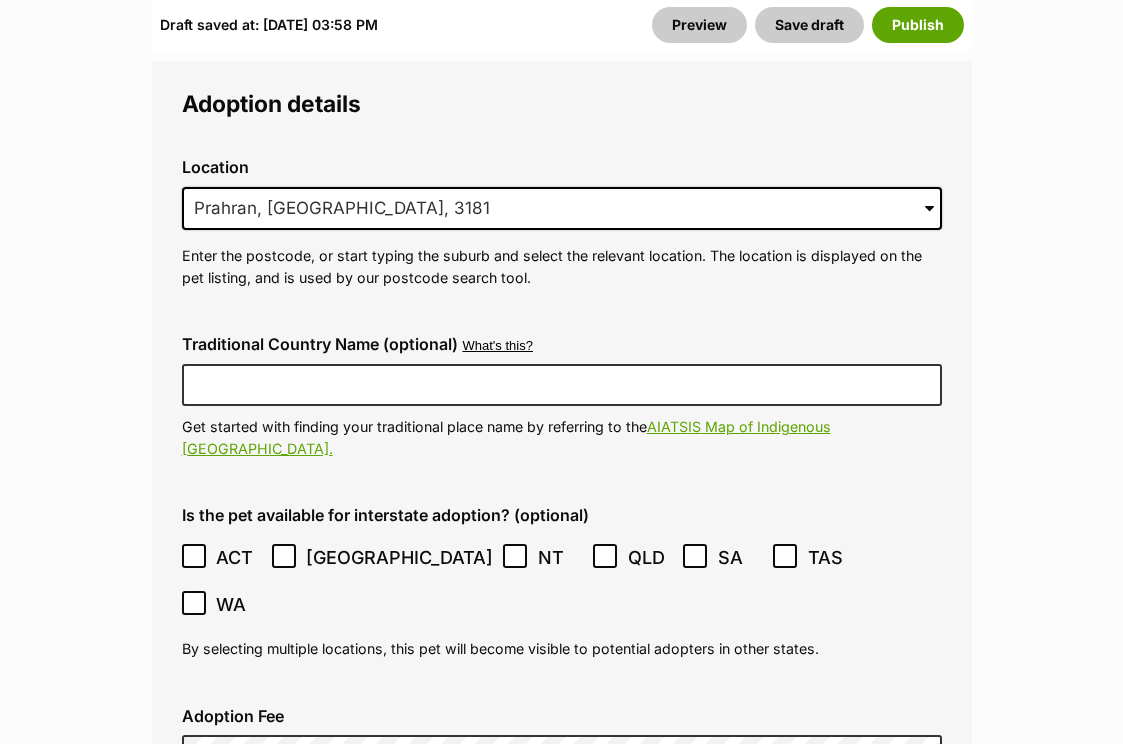 click on "This is an indoor-only cat (optional)" at bounding box center (349, 837) 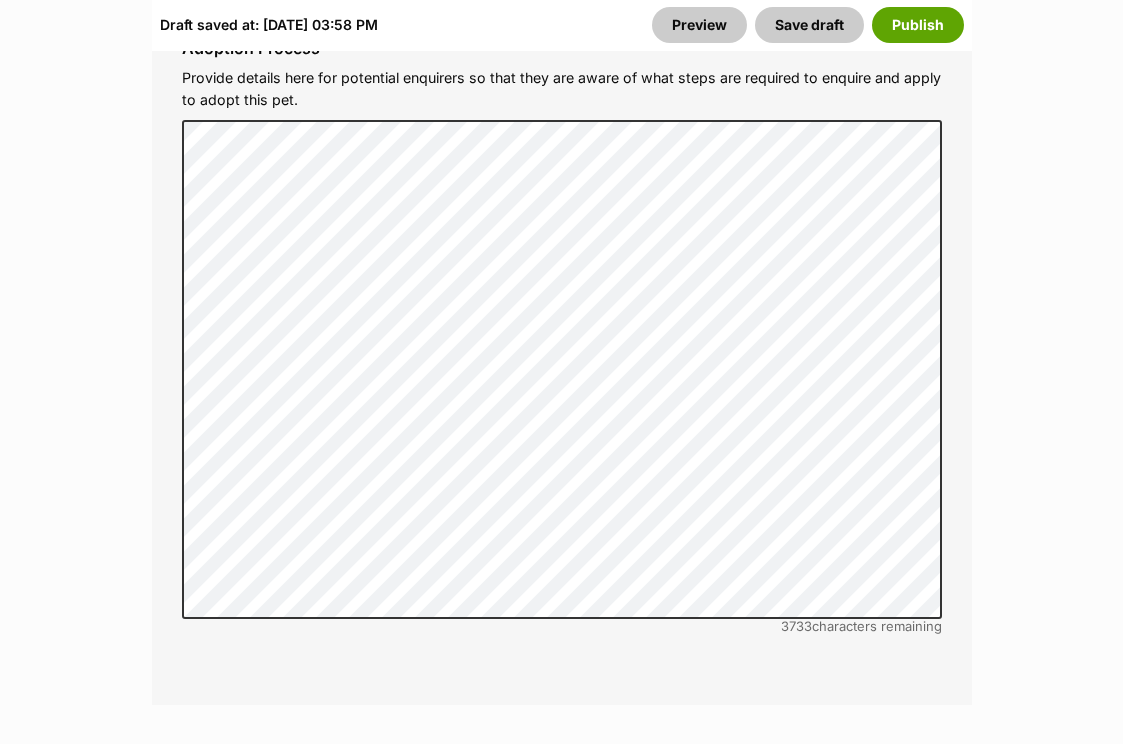 scroll, scrollTop: 6758, scrollLeft: 0, axis: vertical 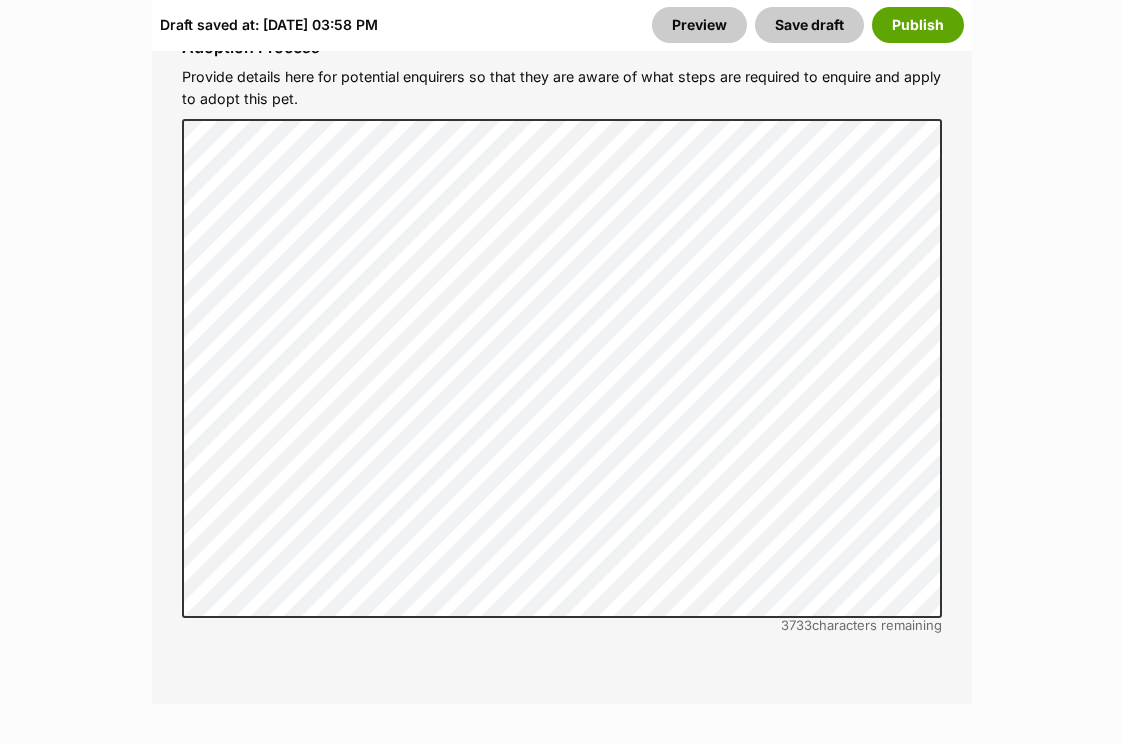 click on "Yes" at bounding box center [240, 871] 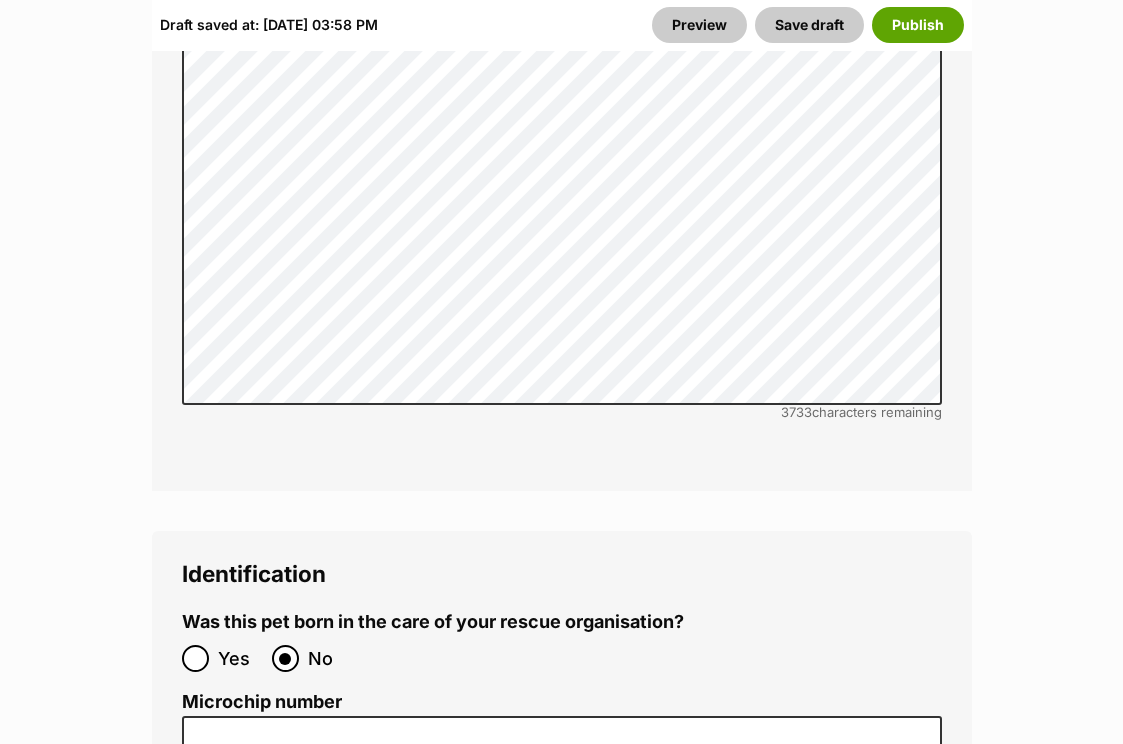 click on "Microchip number
In certain states, adding and displaying a microchip number is a legal requirement and helps create visibility for pets in Australia. Note: you also have the option to hide the number from public view, unless it's required by your state's governing laws. We also understand that in certain circumstances, microchip numbers won't be available until the time of adoption. Please  contact PetRescue  should you need to request an exemption for your group. Further info can be found  here ." at bounding box center [562, 821] 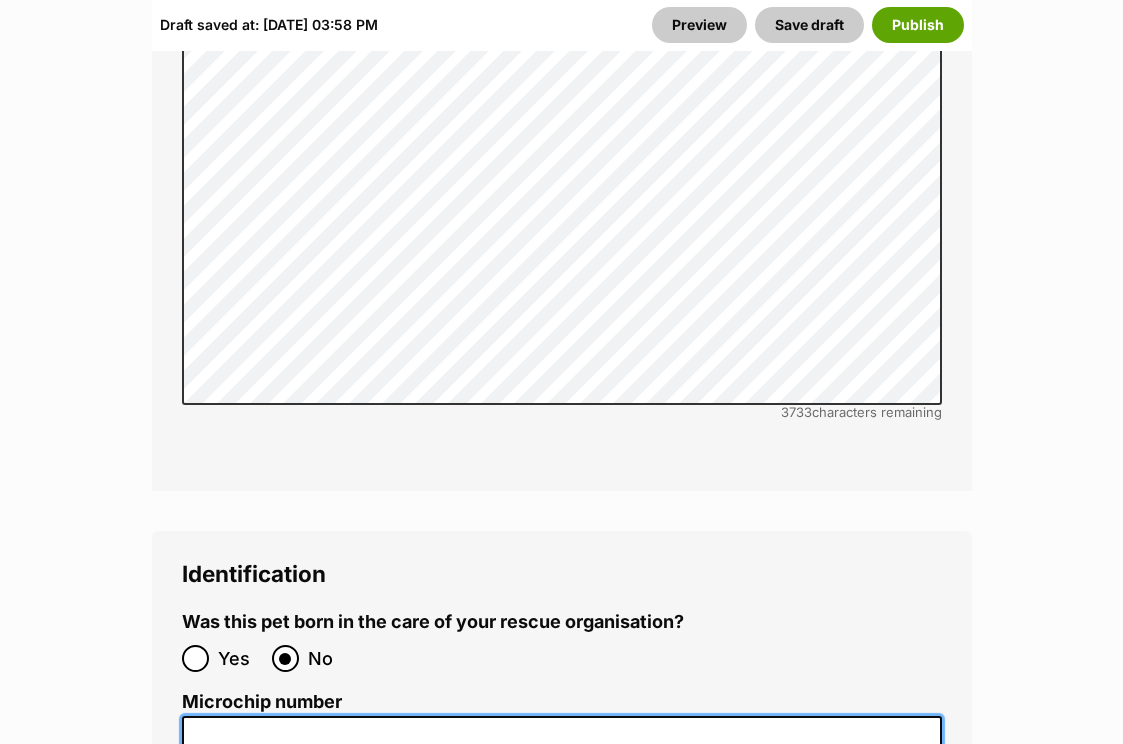 click on "Microchip number" at bounding box center (562, 738) 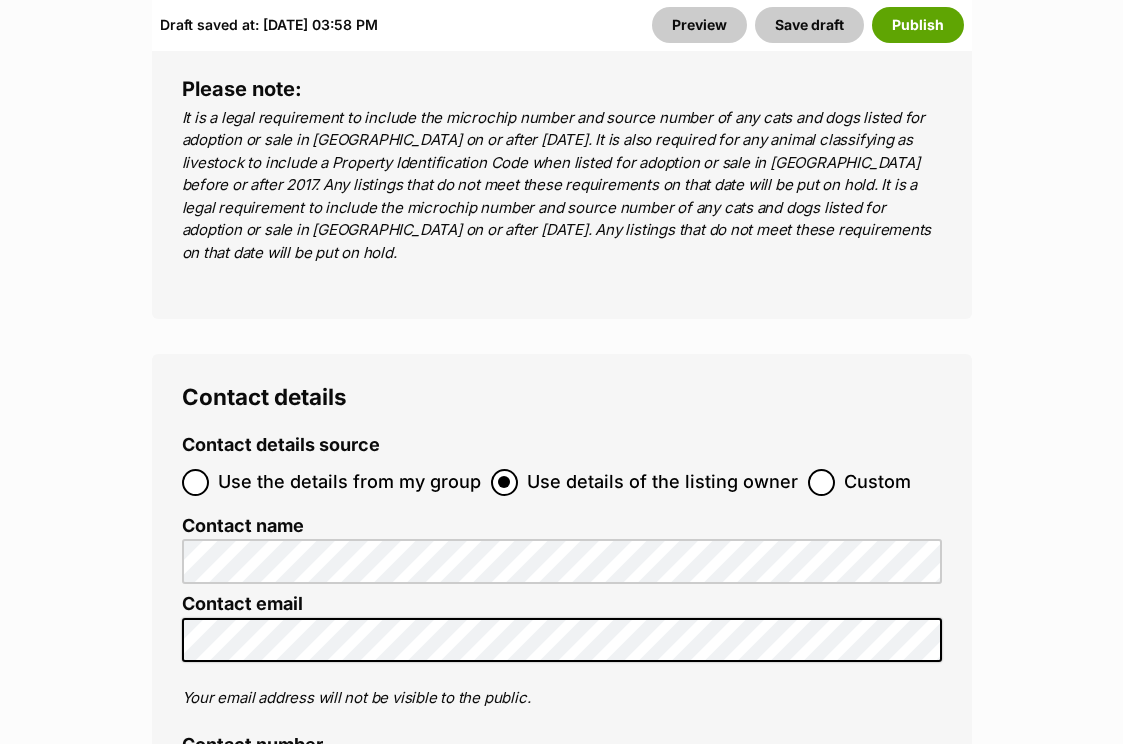 scroll, scrollTop: 8616, scrollLeft: 0, axis: vertical 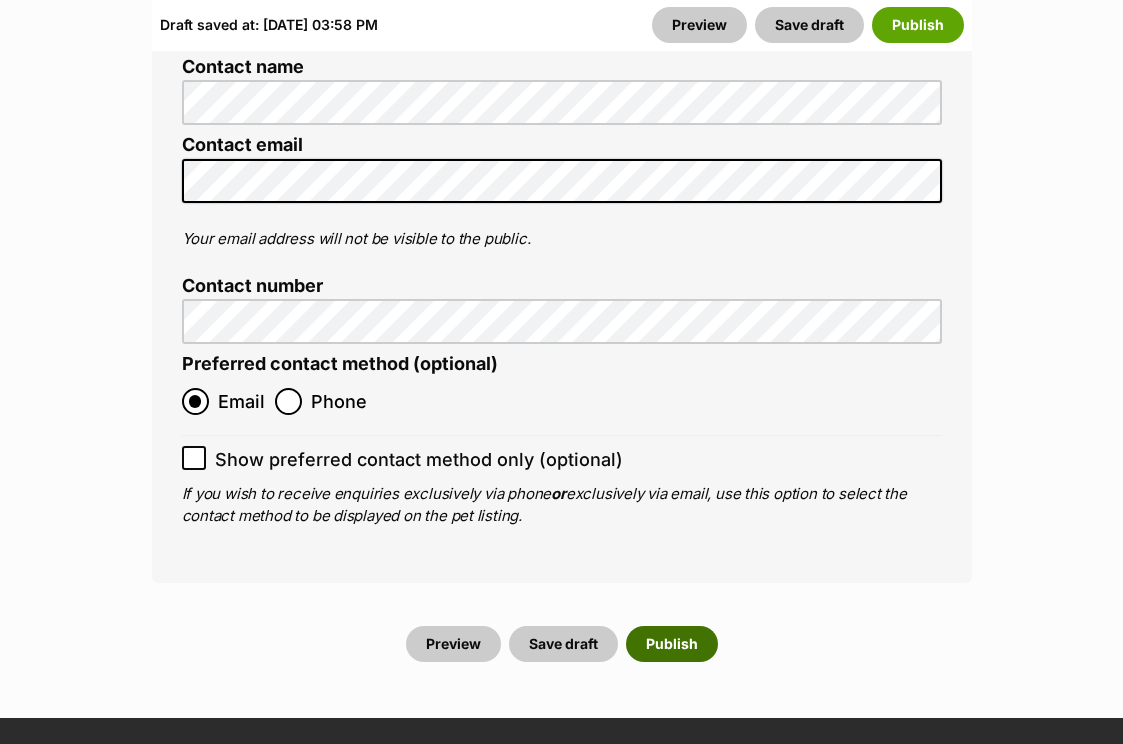 type on "956000098918301" 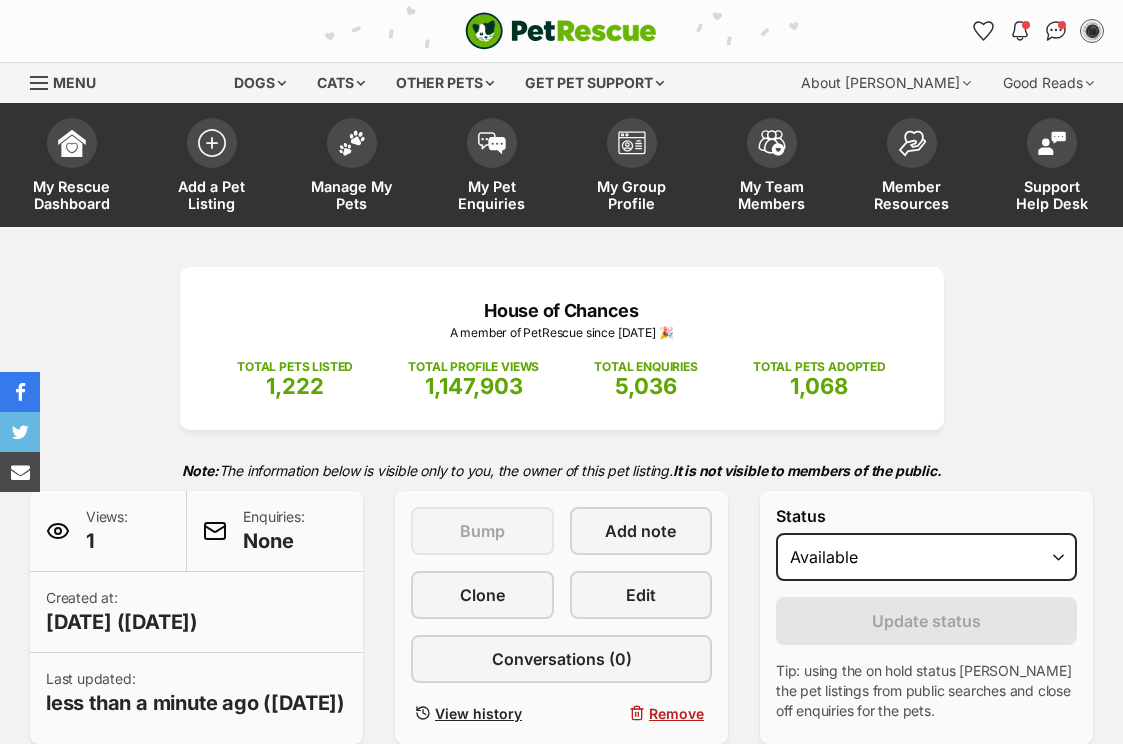 scroll, scrollTop: 0, scrollLeft: 0, axis: both 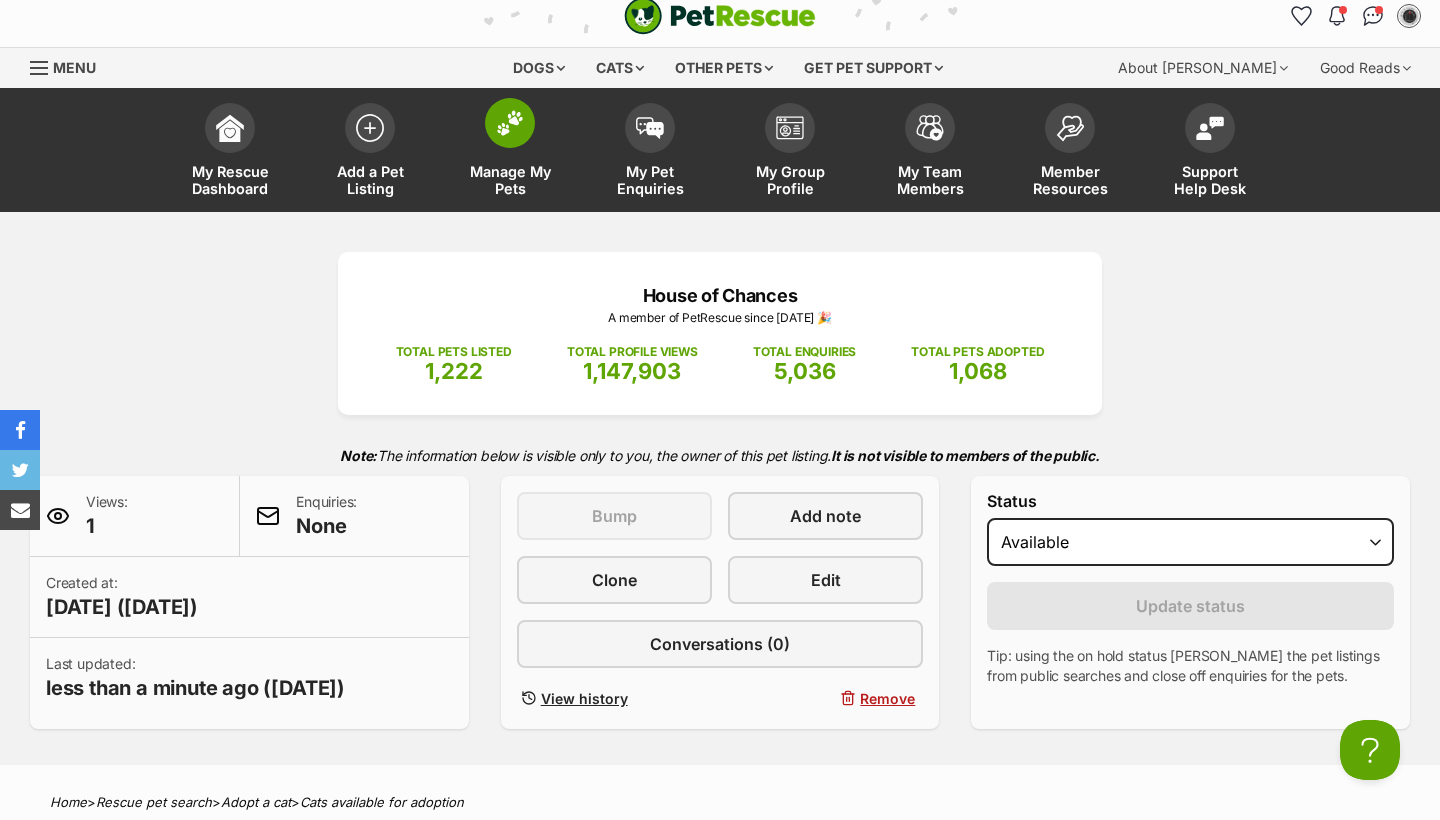 click on "Manage My Pets" at bounding box center (510, 180) 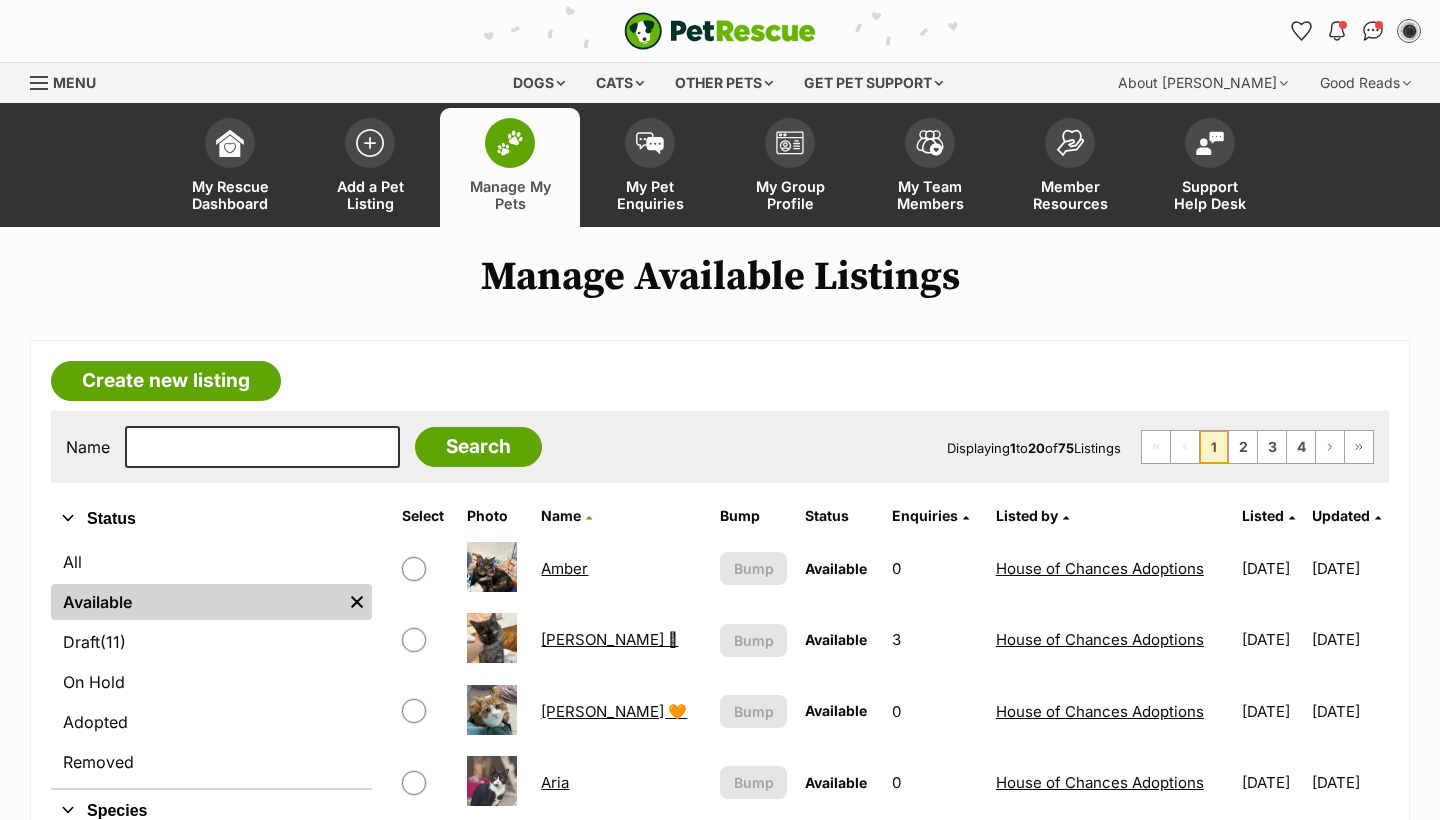 scroll, scrollTop: 228, scrollLeft: 0, axis: vertical 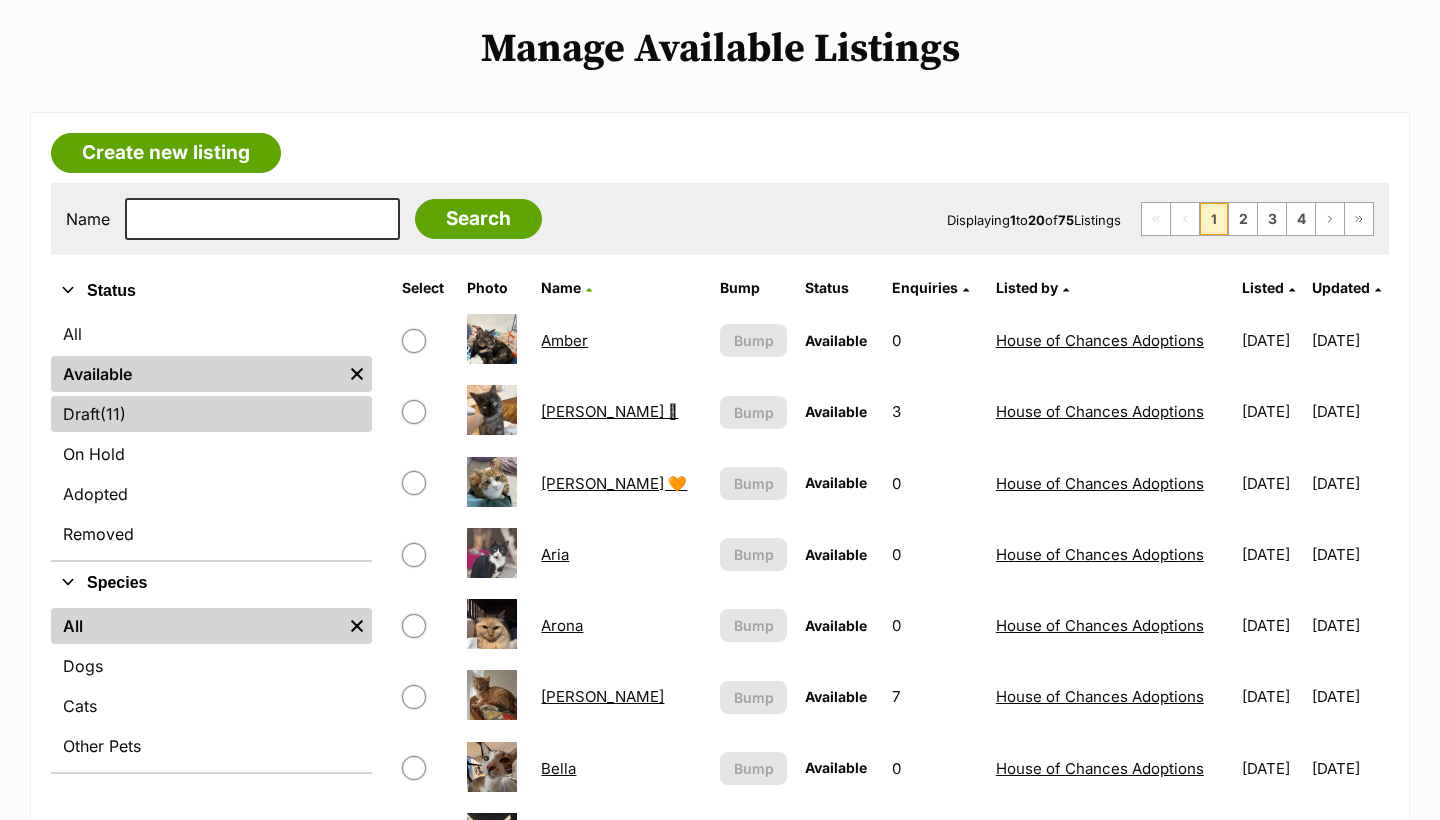 click on "Draft
(11)
Items" at bounding box center (211, 414) 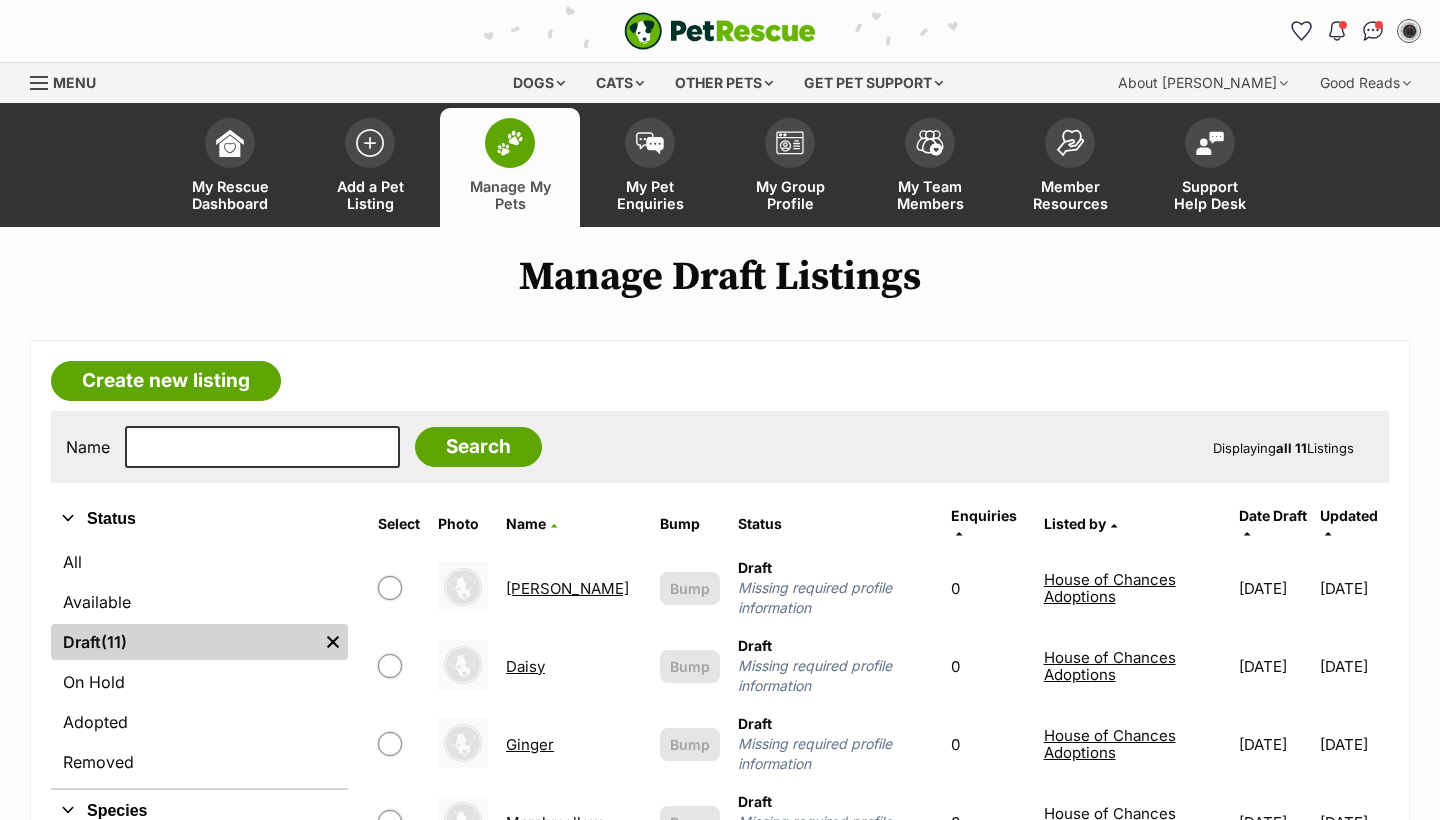 scroll, scrollTop: 322, scrollLeft: 0, axis: vertical 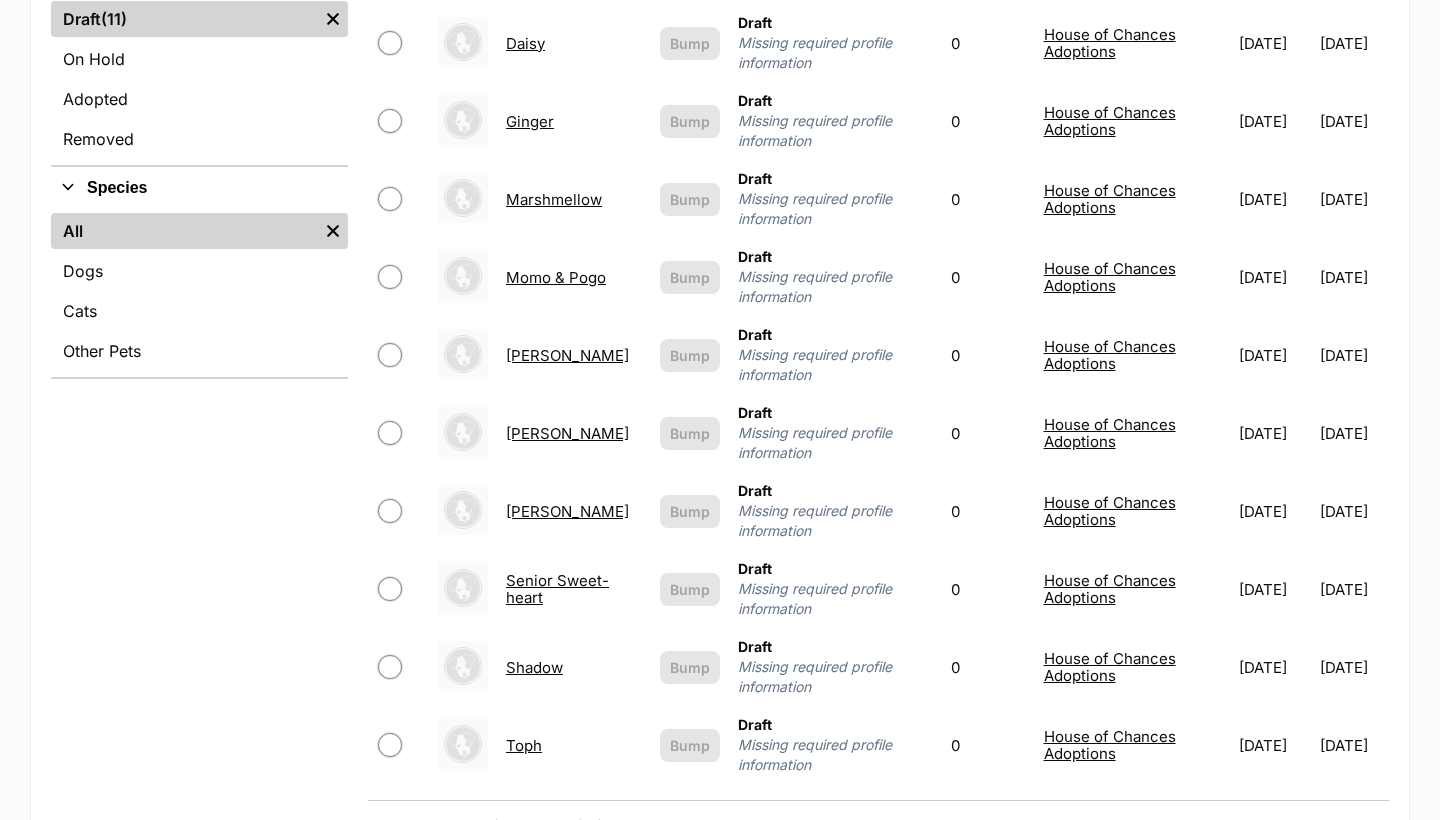 click on "[PERSON_NAME]" at bounding box center [567, 433] 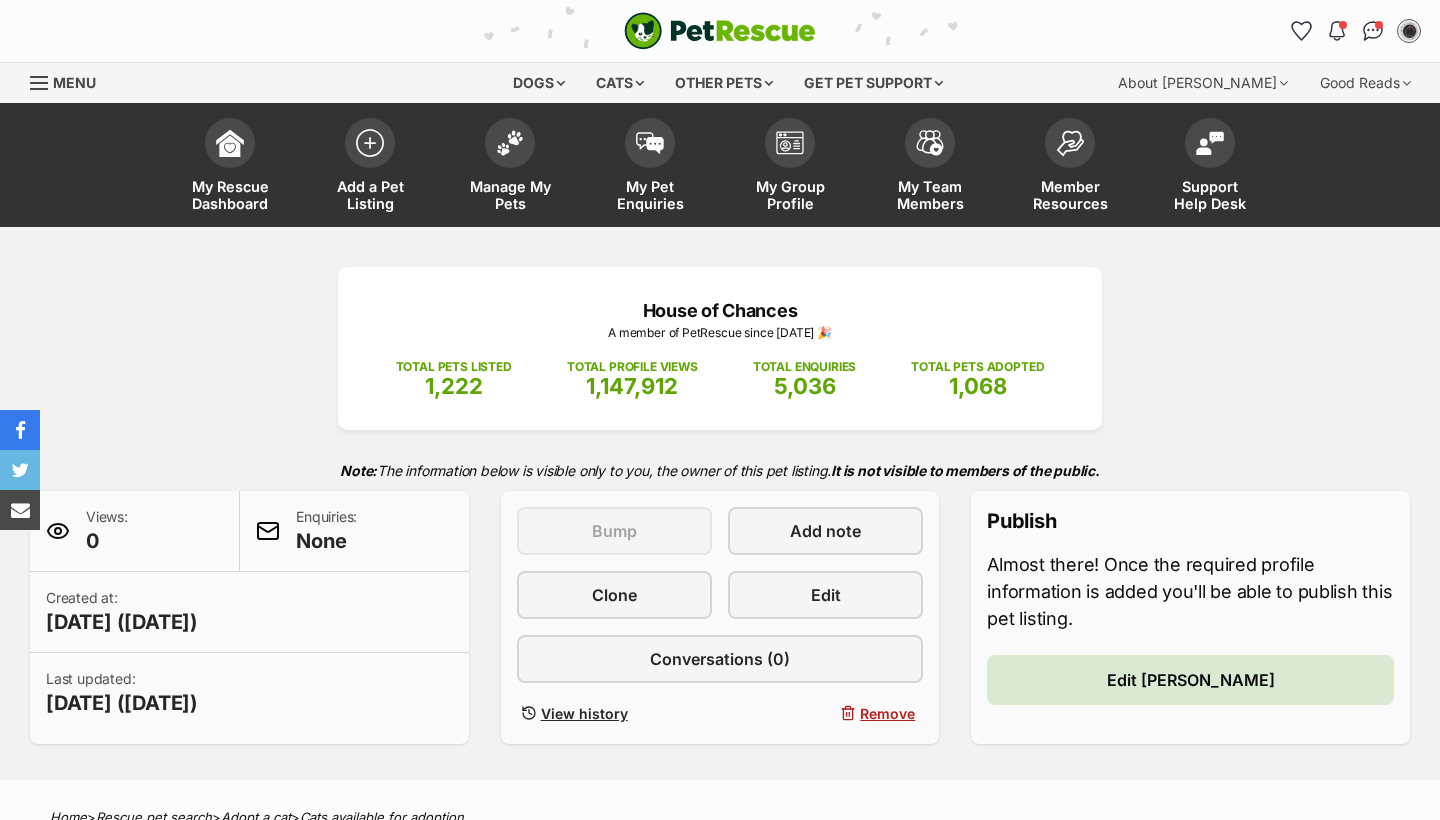scroll, scrollTop: 0, scrollLeft: 0, axis: both 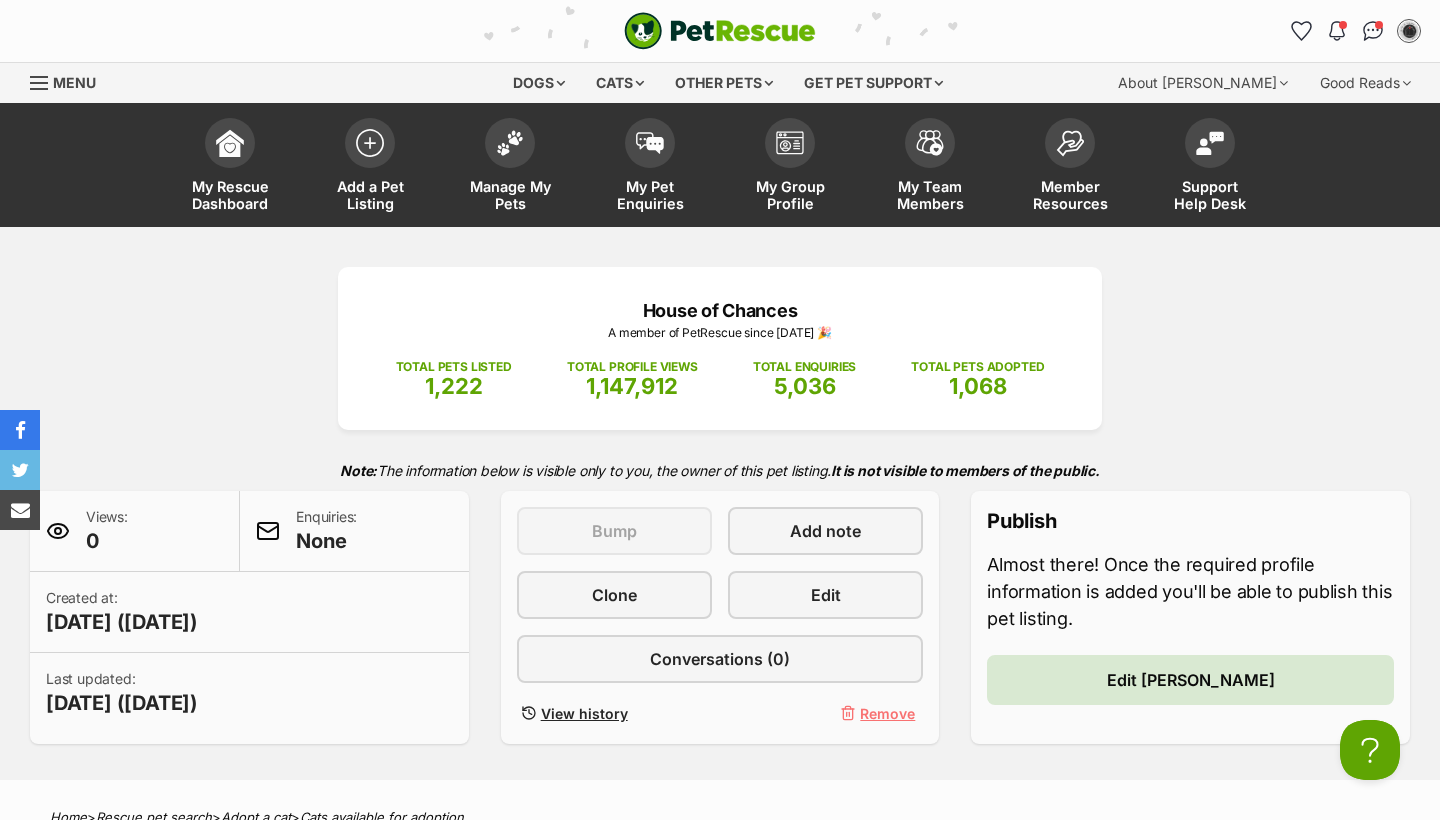 click on "Remove" at bounding box center [887, 713] 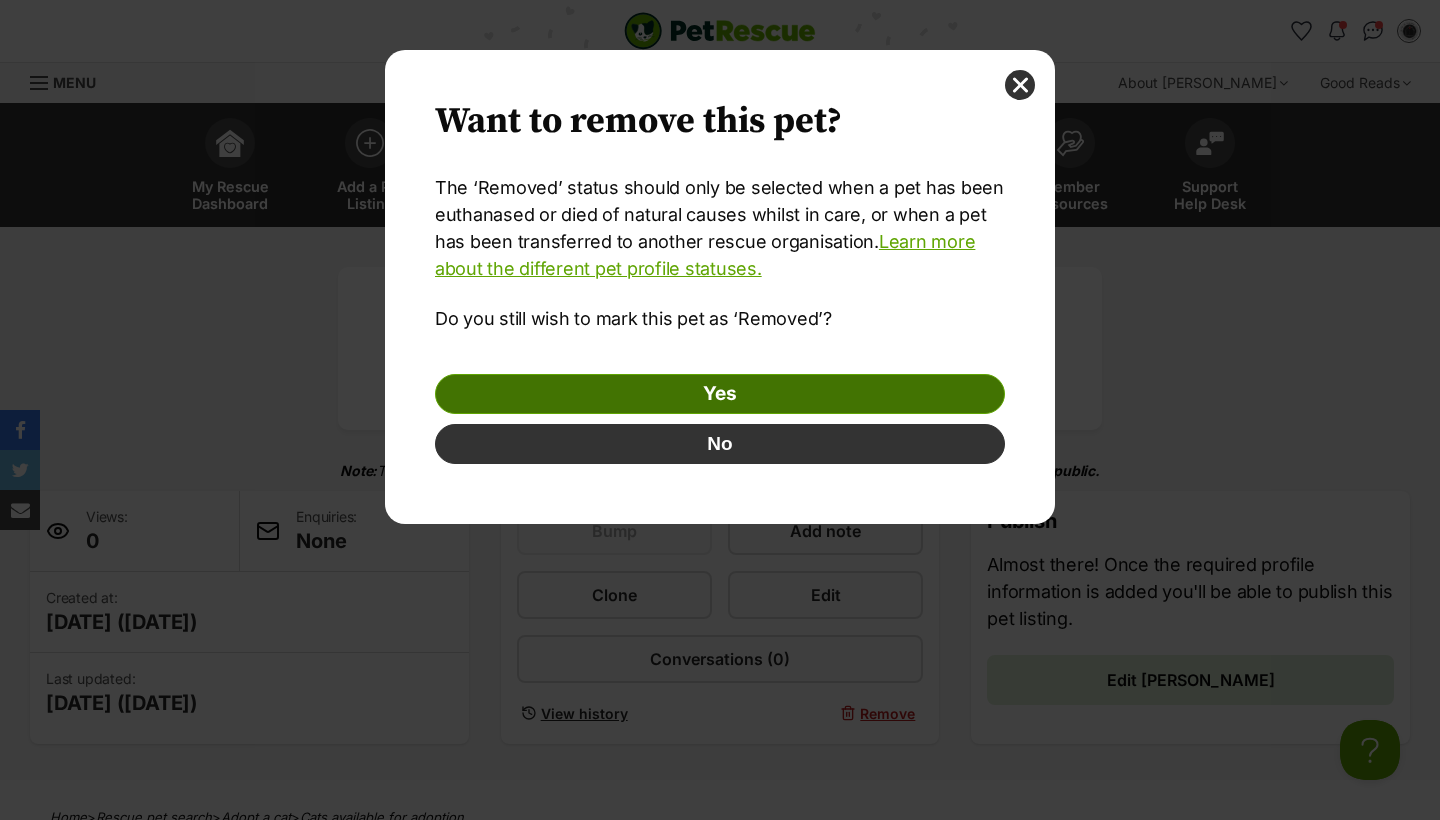 scroll, scrollTop: 0, scrollLeft: 0, axis: both 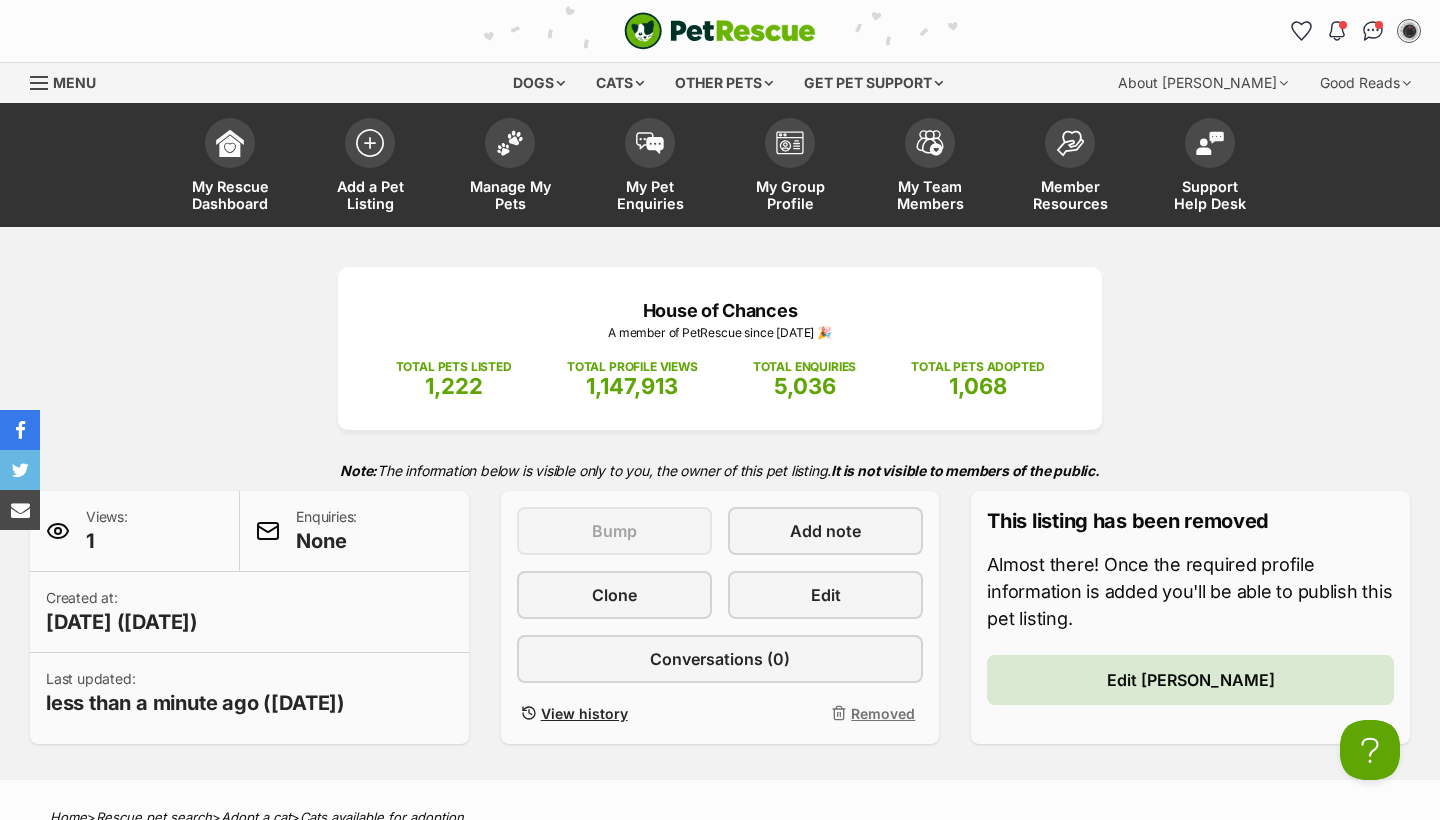 click on "PetRescue home" at bounding box center [720, 31] 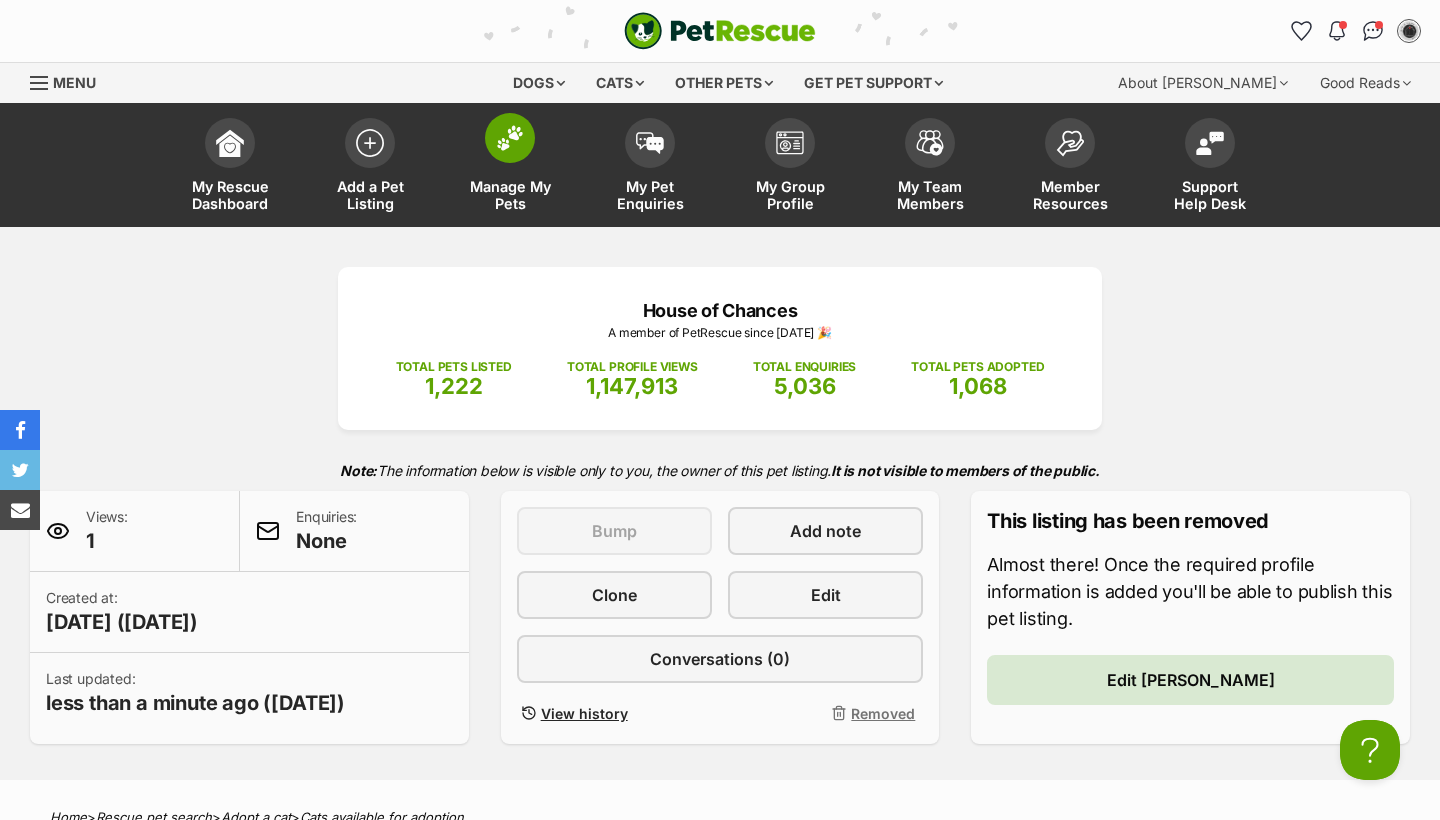 scroll, scrollTop: 0, scrollLeft: 0, axis: both 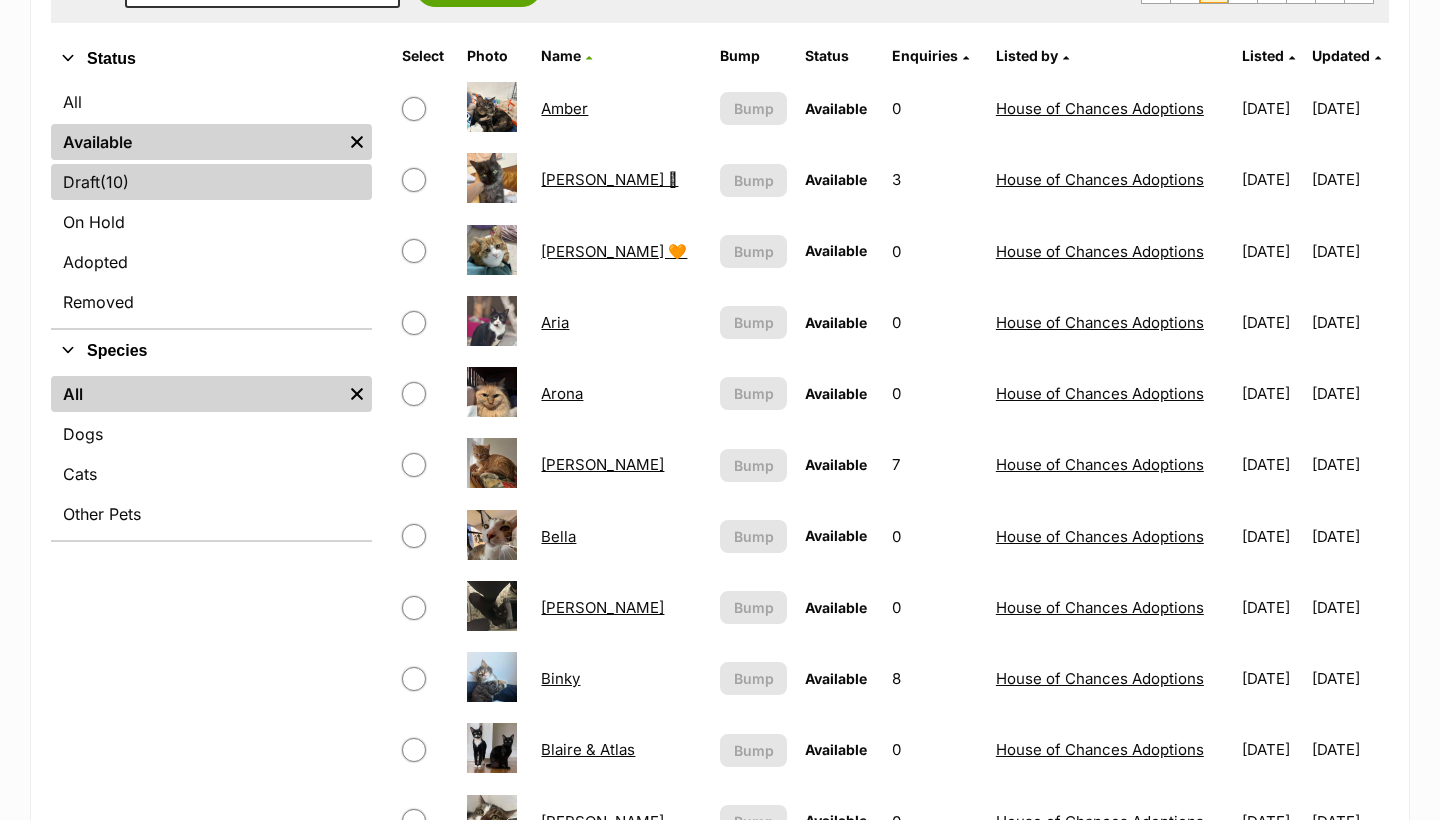 click on "Draft
(10)
Items" at bounding box center [211, 182] 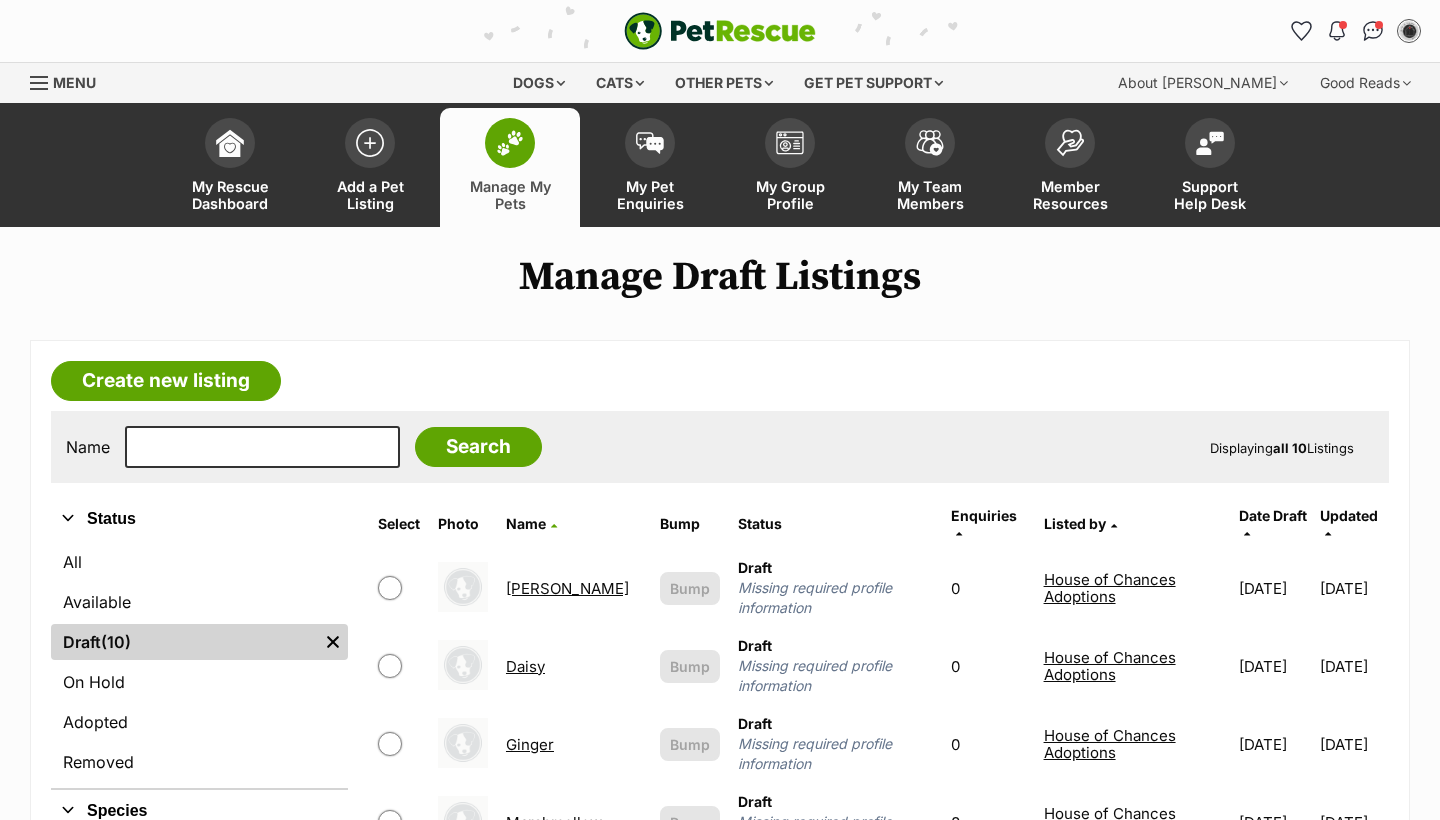scroll, scrollTop: 0, scrollLeft: 0, axis: both 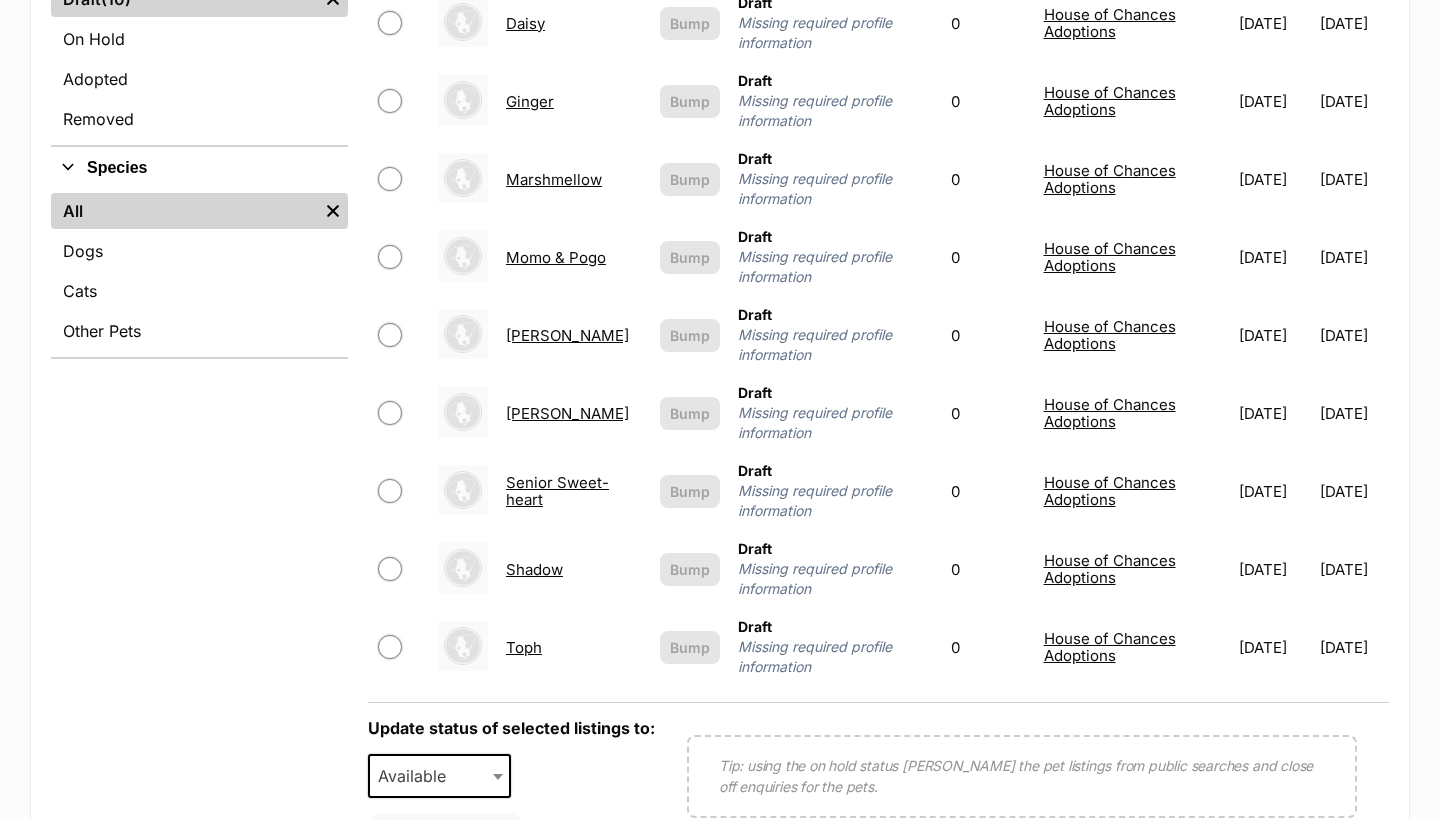 click on "Toph" at bounding box center [524, 647] 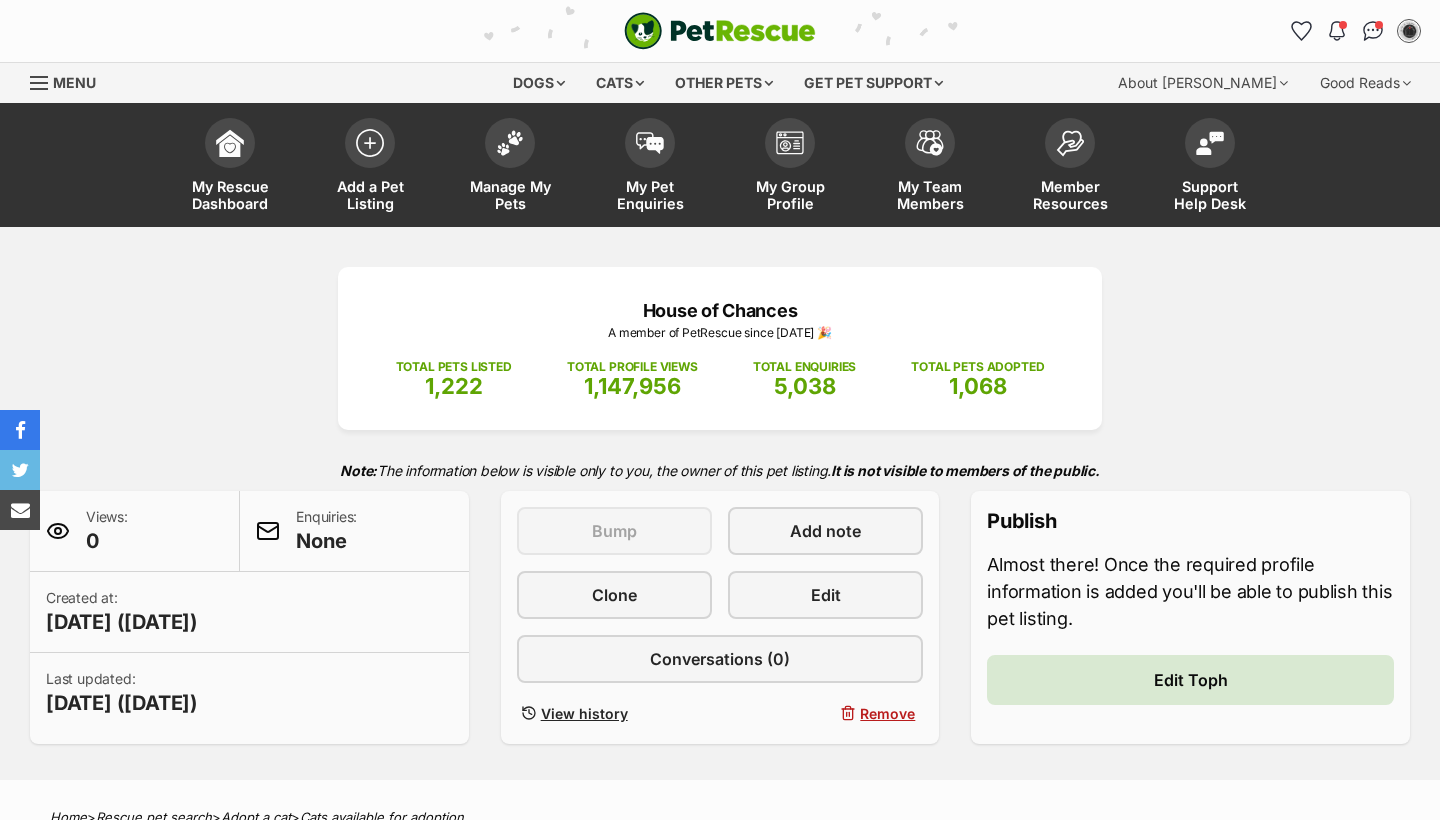 scroll, scrollTop: 206, scrollLeft: 0, axis: vertical 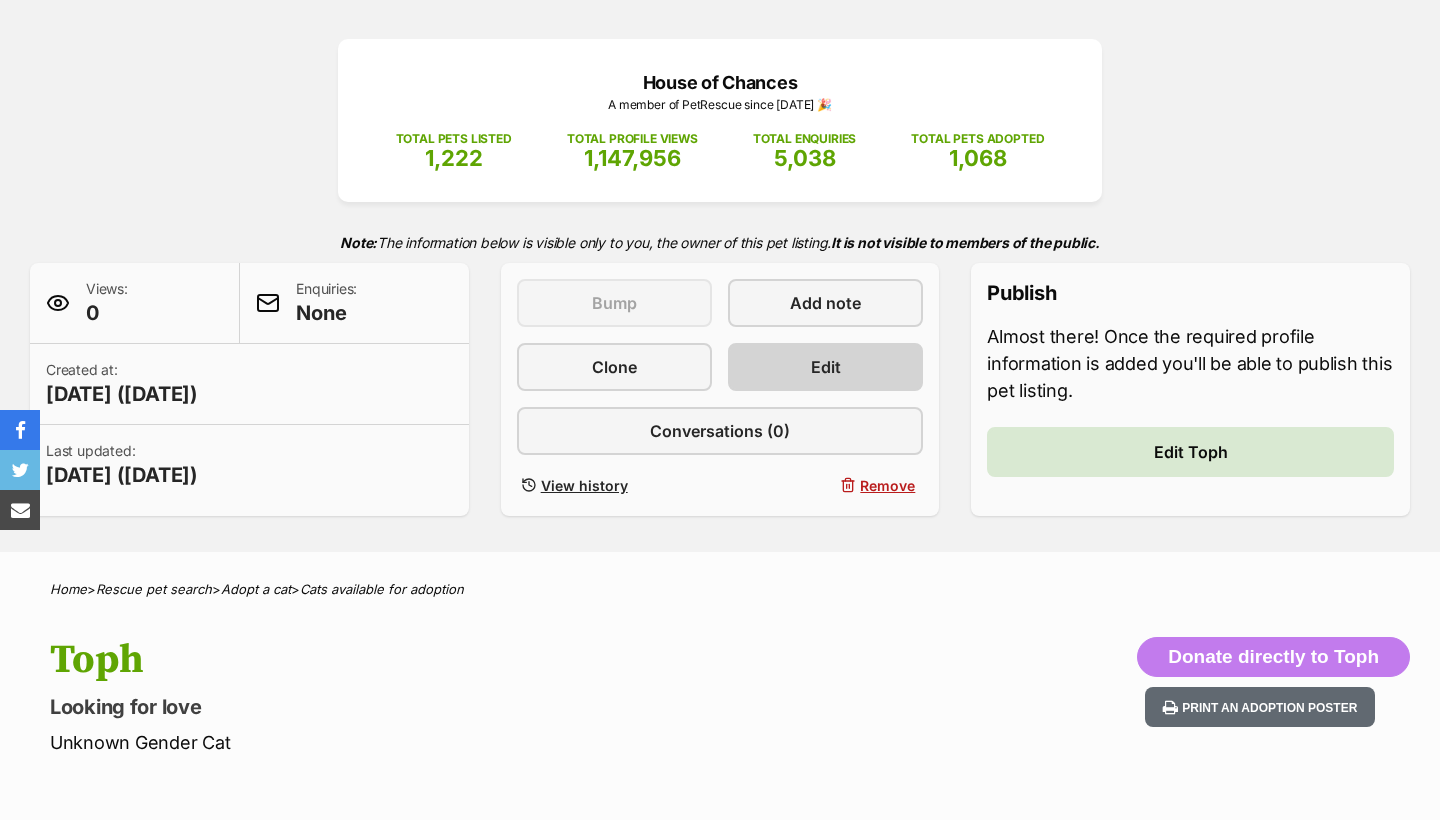 click on "Edit" at bounding box center [825, 367] 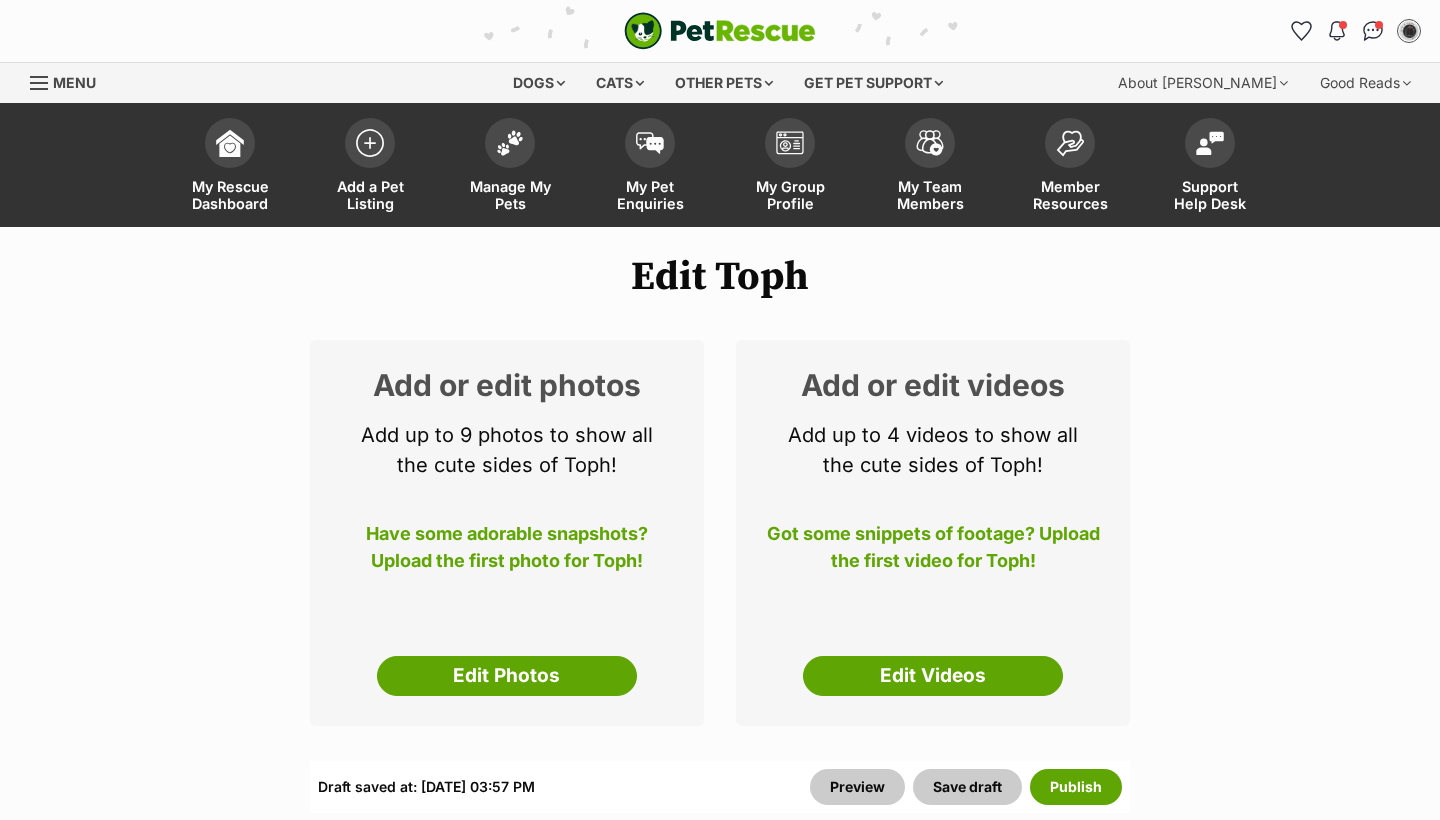 select 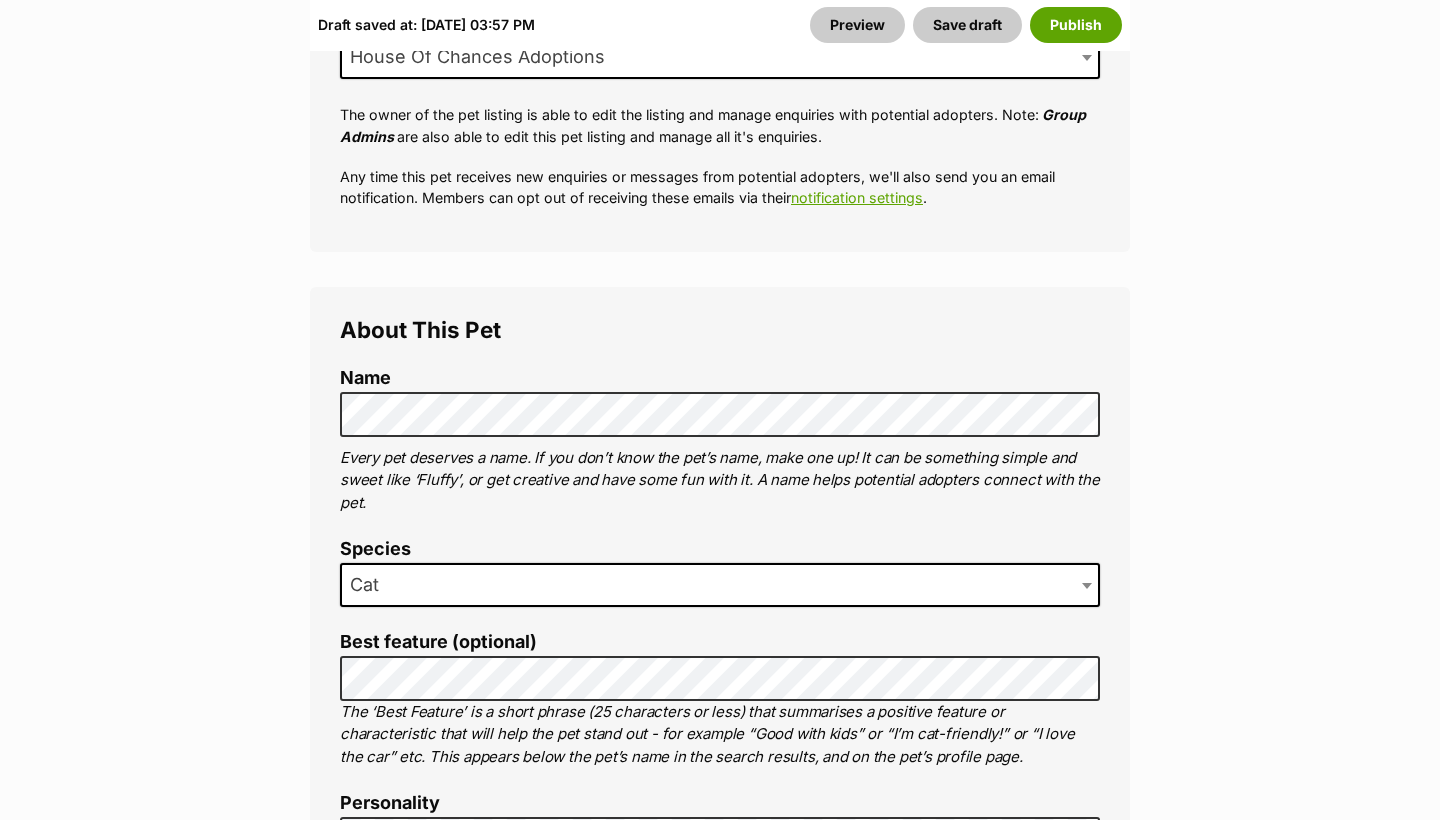 scroll, scrollTop: 0, scrollLeft: 0, axis: both 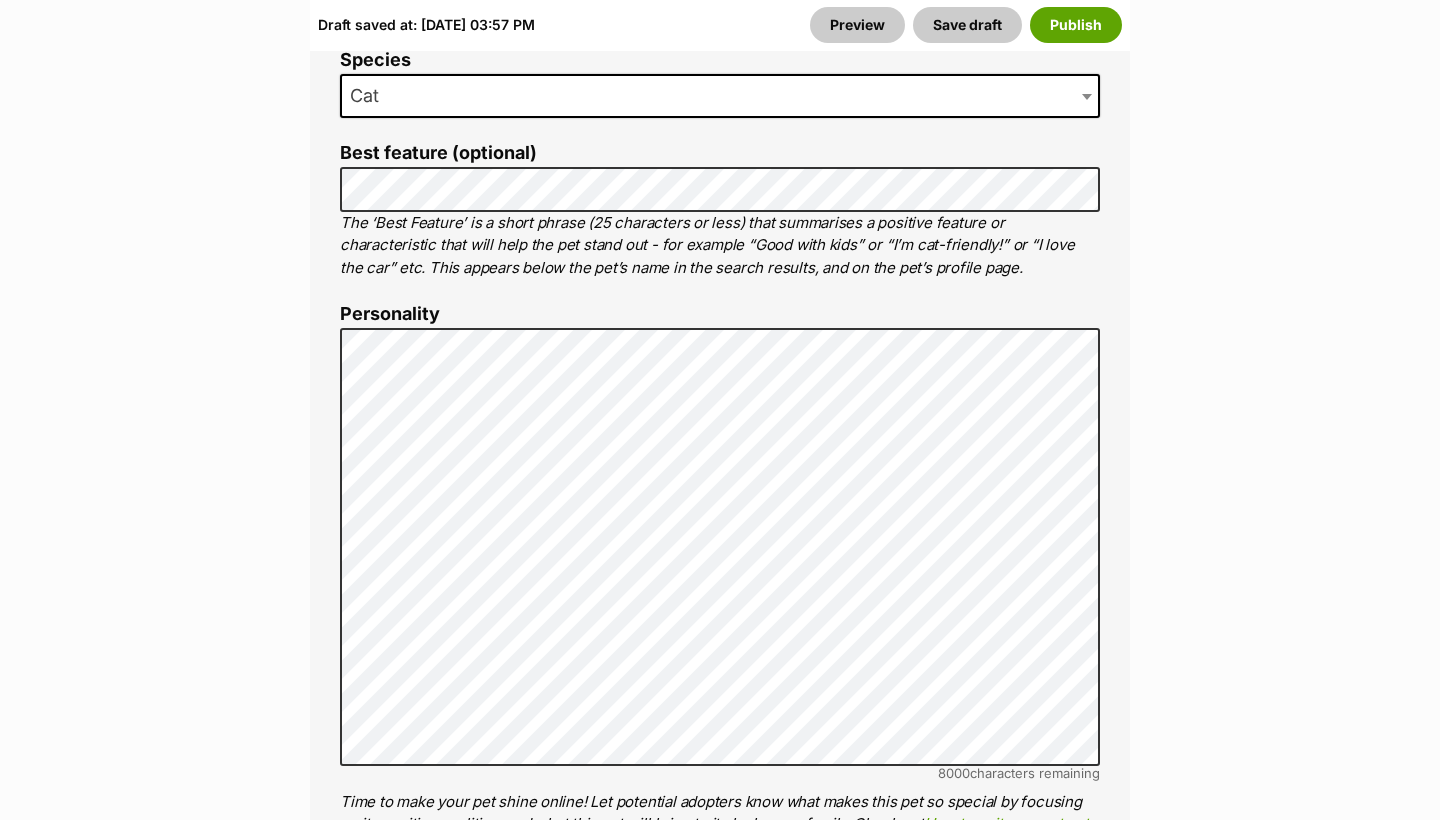 click on "The ‘Best Feature’ is a short phrase (25 characters or less) that summarises a positive feature or characteristic that will help the pet stand out - for example “Good with kids” or “I’m cat-friendly!” or “I love the car” etc. This appears below the pet’s name in the search results, and on the pet’s profile page." at bounding box center [720, 246] 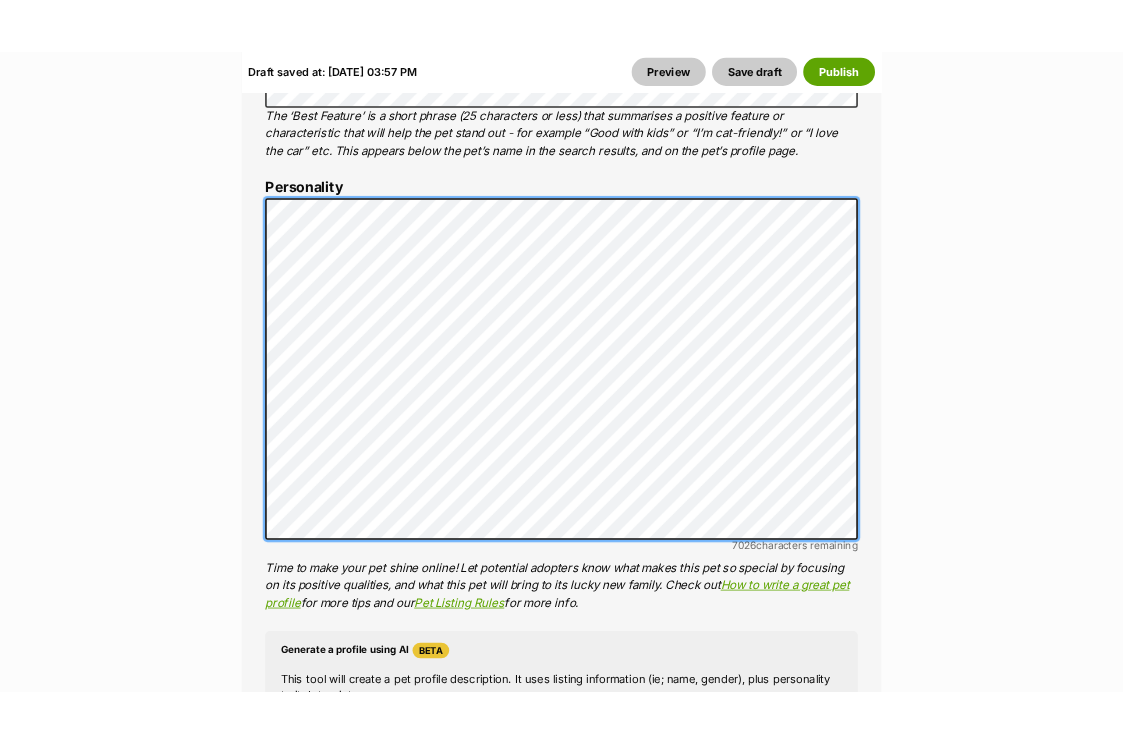 scroll, scrollTop: 1592, scrollLeft: 0, axis: vertical 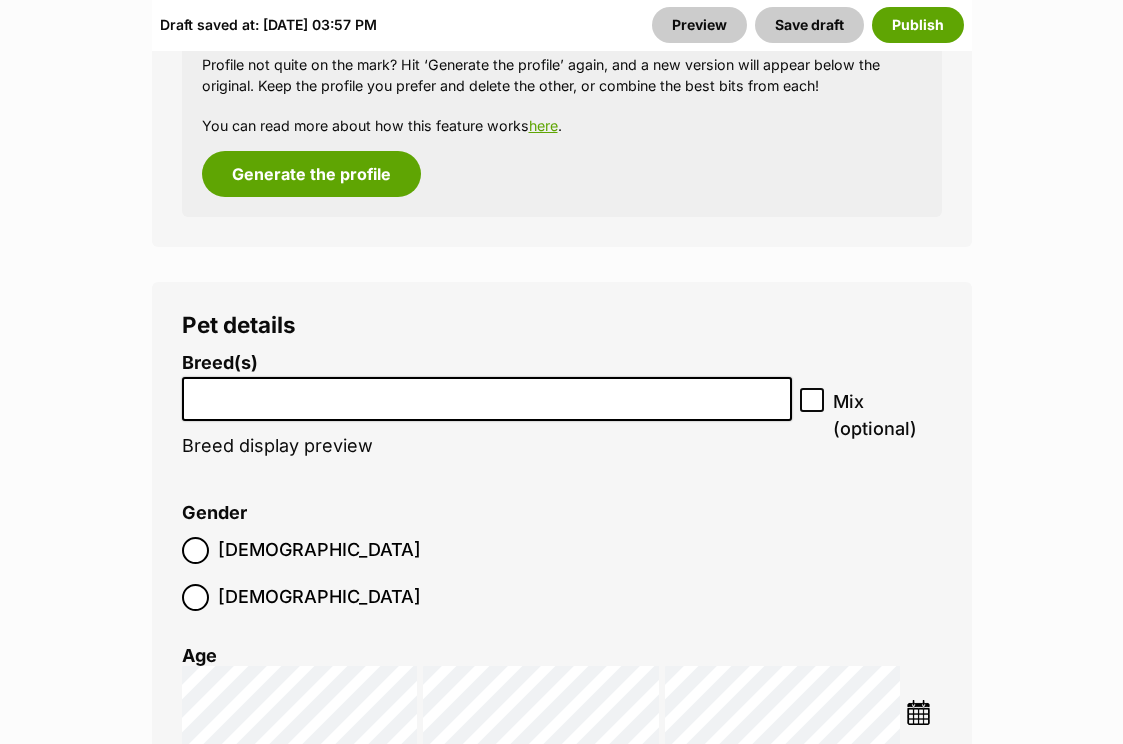 click on "Breed(s) Abyssinian
American Bobtail
American Curl
American Shorthair
American Wirehair
Australian Mist
Australian Tiffanies
Balinese
Bengal
Birman
Bombay
British Shorthair
Burmese
Burmilla
California spangled
Chantilly-Tiffany
Chartreux
Chinchilla
Colourpoint Shorthair
Cornish Rex
Cymric
Devon Rex
Domestic Long Hair (DLH)
Domestic Medium Hair (DMH)
Domestic Short Hair (DSH)
Egyptian Mau
European Shorthair
Exotic Shorthair
Foreign White
Havana Brown
Himalayan
Japanese Bobtail
Javanese
Khao Manee
Korat
La Perm
Layanese
Lykoi
Maine Coon
Mandalay
Manx
Mixed
Moggie
Munchkin
Nebelung
Norwegian Forest Cat
Ocicat
Ojos Azules
Oriental Longhair
Oriental Shorthair
Persian
Peterbald
Pixie Bob
Ragamuffin
Ragdoll
Russian Blue
Scottish Fold
Scottish Fold Longhair
Scottish Shorthair
Selkirk Rex
Selkirk Rex Longhair
Siamese
Siberian
Siberian
Singapura
Snowshoe
Somali
Sphynx
Tonkinese" at bounding box center (487, 415) 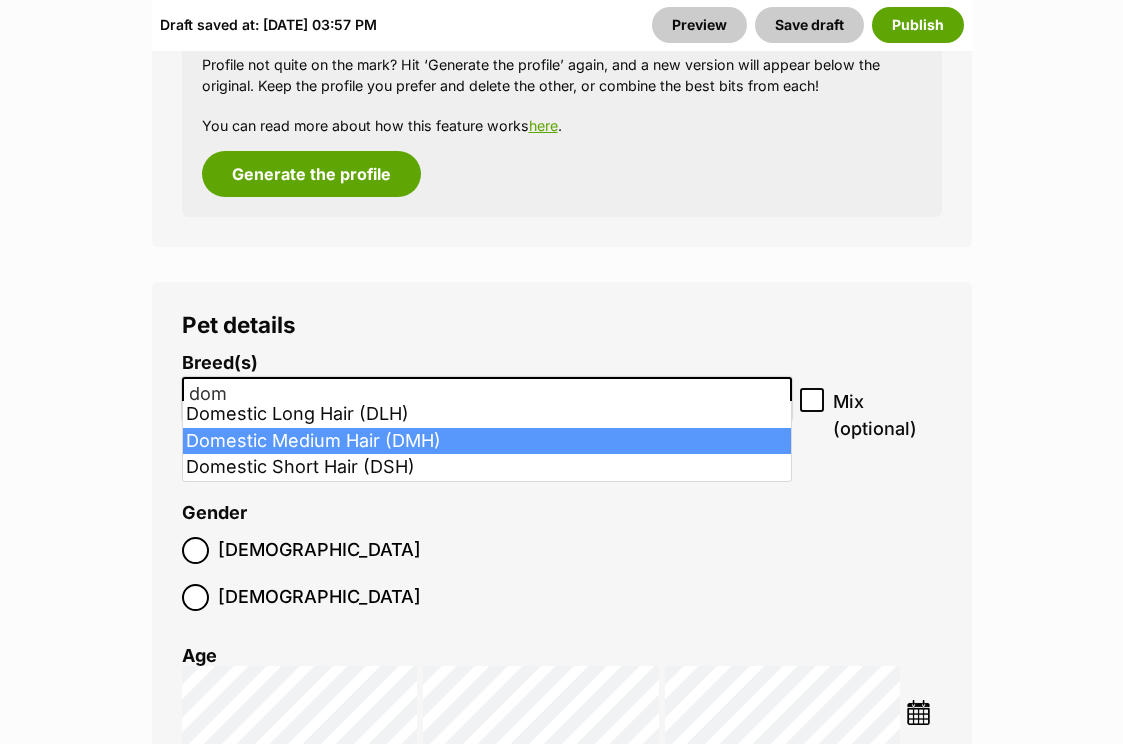 type on "dom" 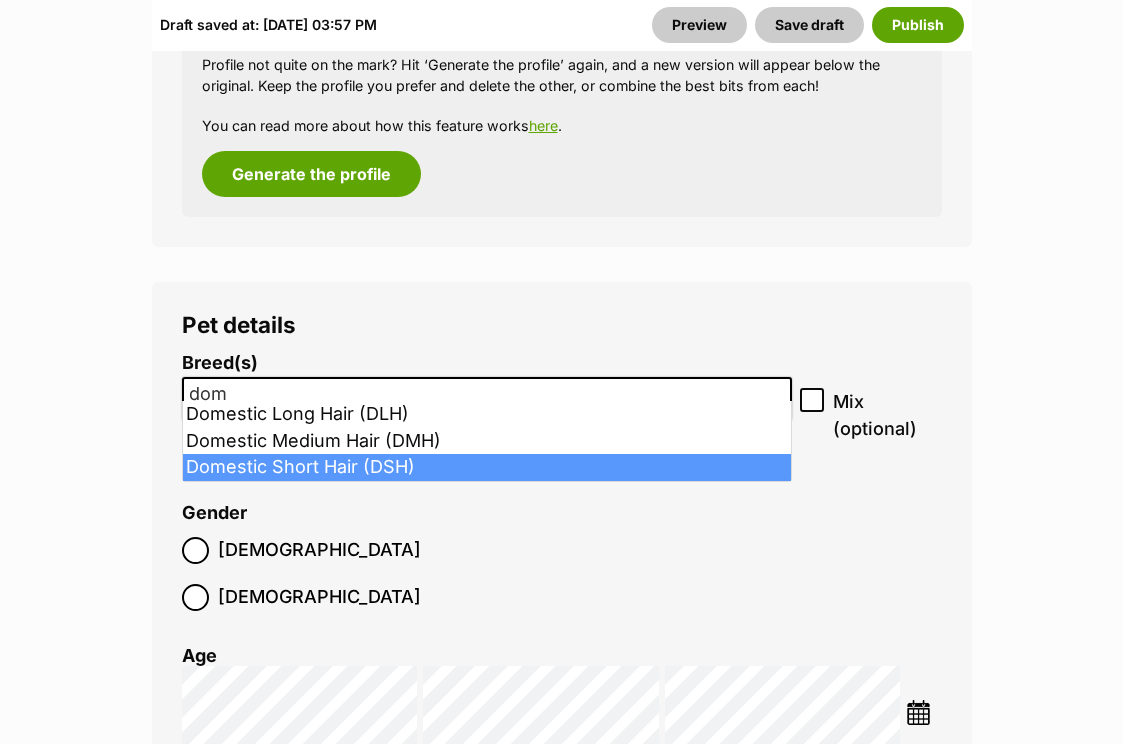 select on "252102" 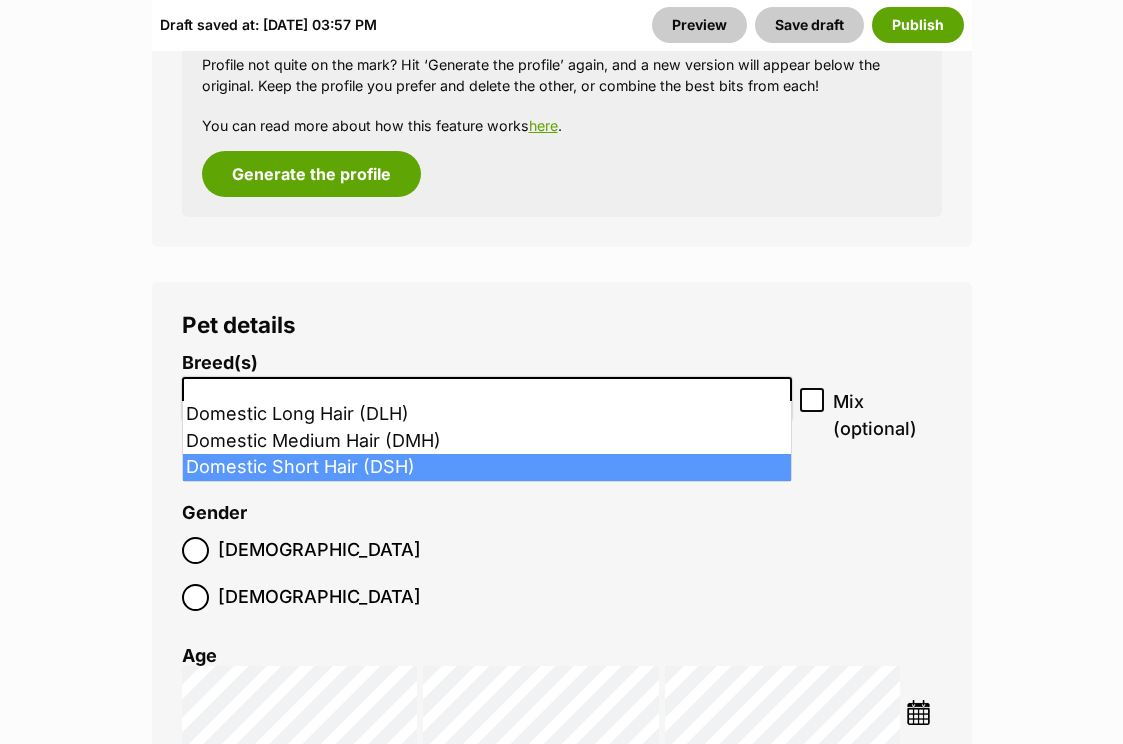 scroll, scrollTop: 504, scrollLeft: 0, axis: vertical 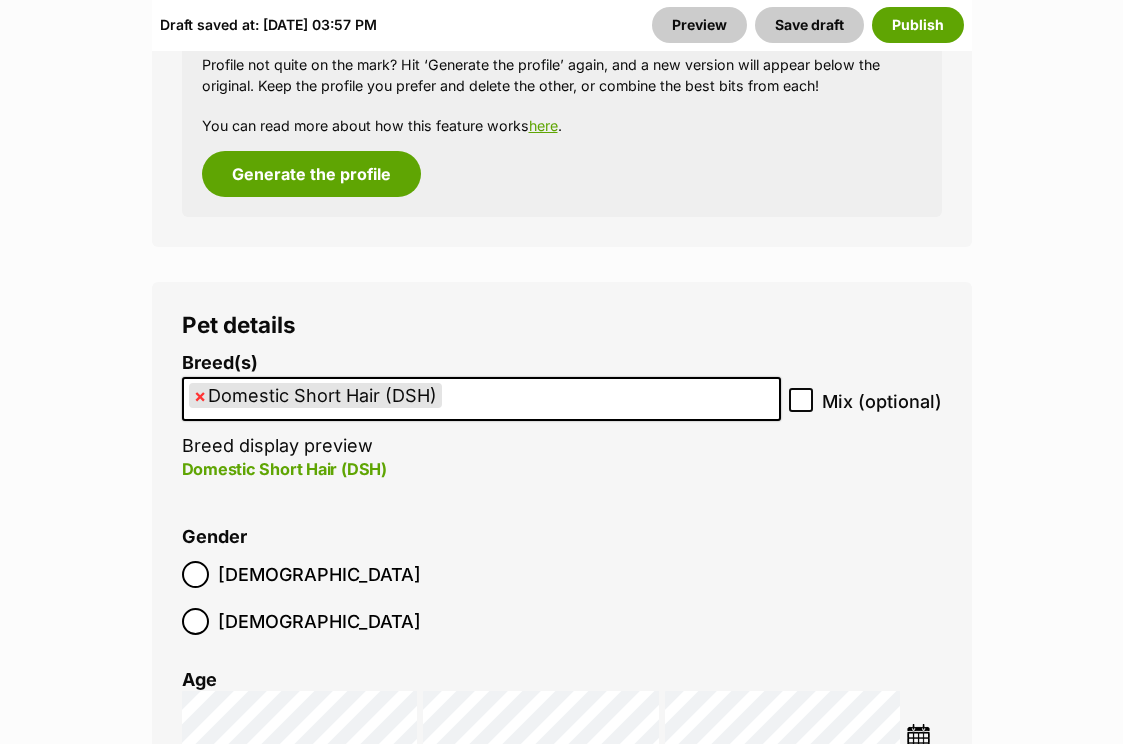 click on "[DEMOGRAPHIC_DATA]" at bounding box center (319, 621) 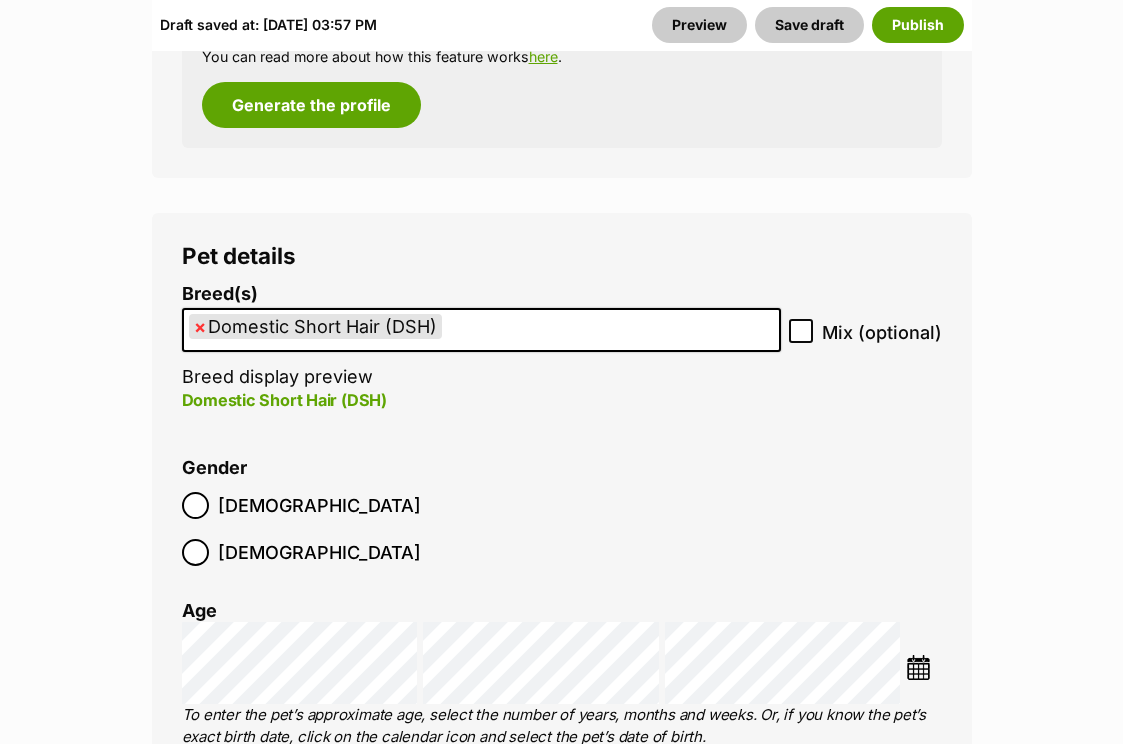 scroll, scrollTop: 2795, scrollLeft: 0, axis: vertical 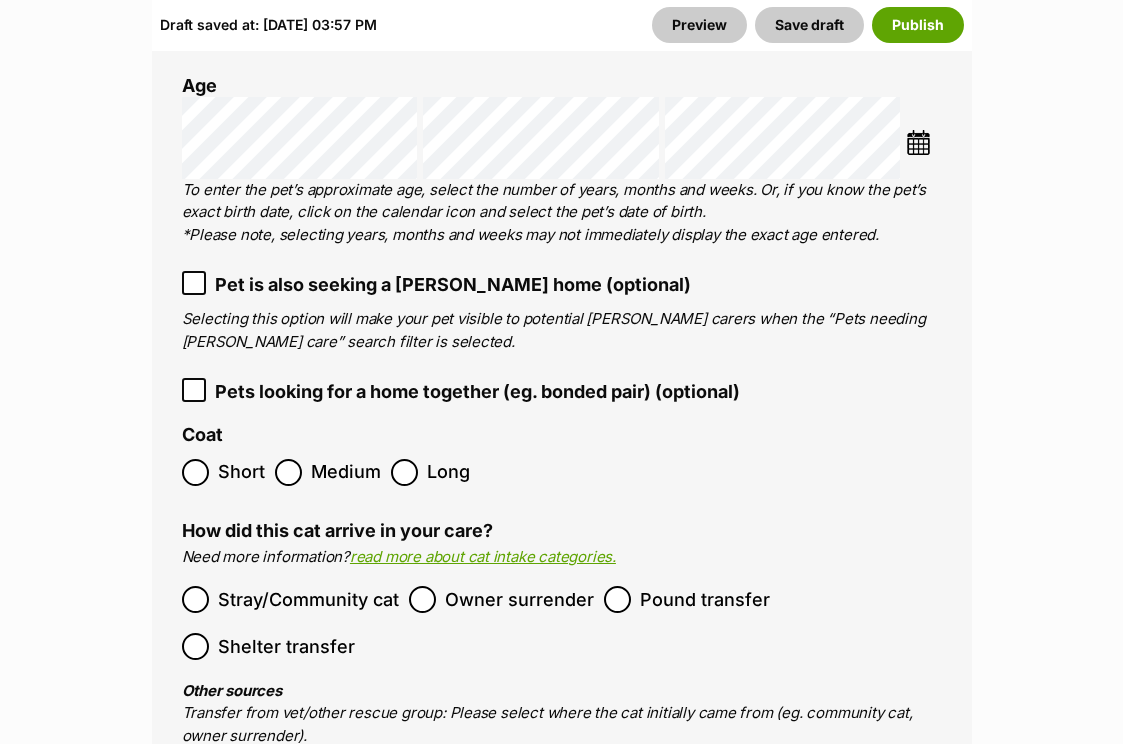 click on "Short" at bounding box center [223, 472] 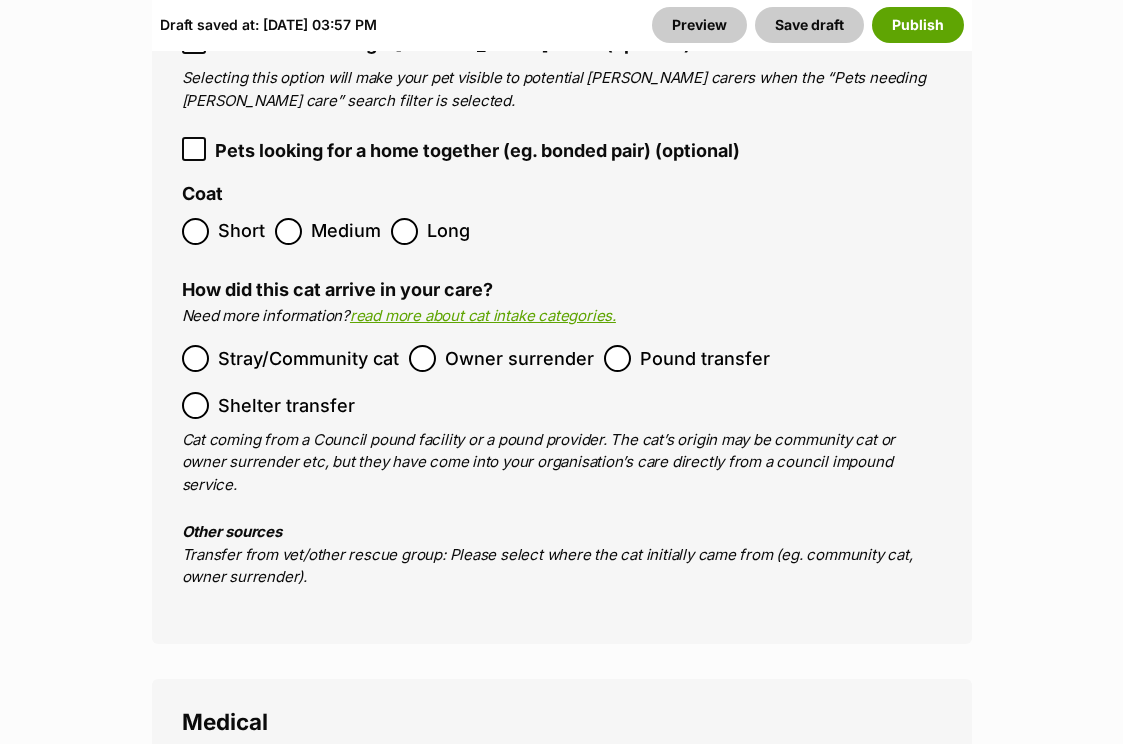 scroll, scrollTop: 3677, scrollLeft: 0, axis: vertical 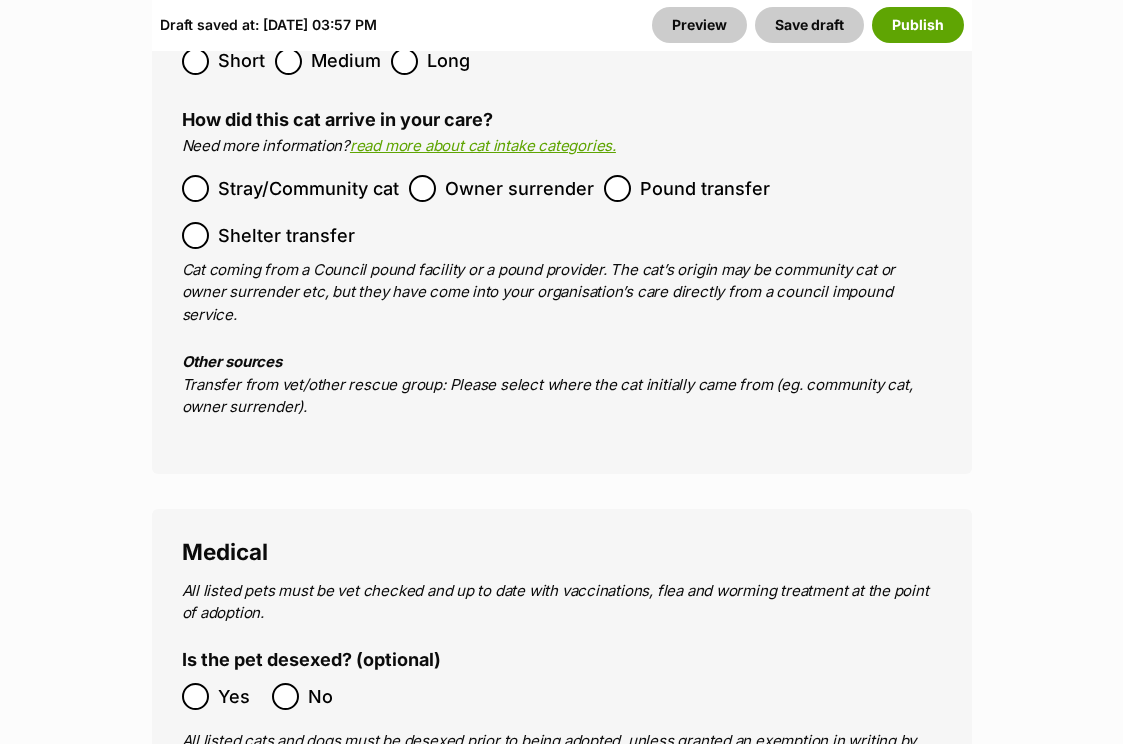 click on "Yes" at bounding box center [240, 696] 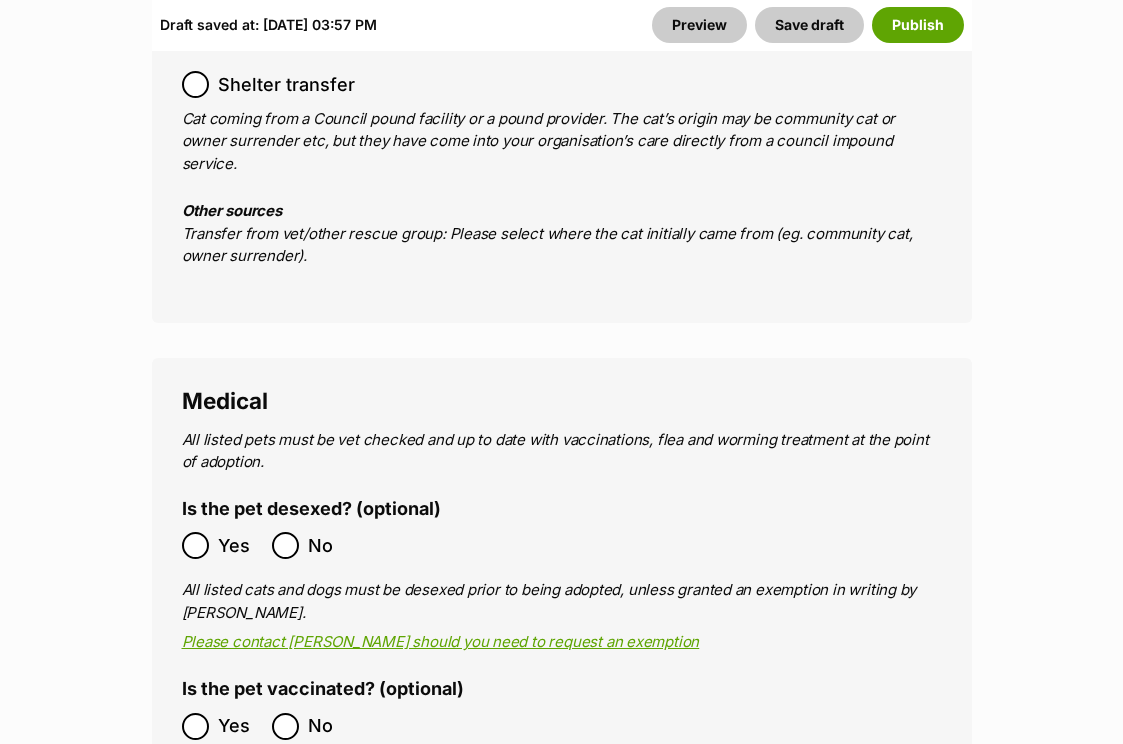 scroll, scrollTop: 3990, scrollLeft: 0, axis: vertical 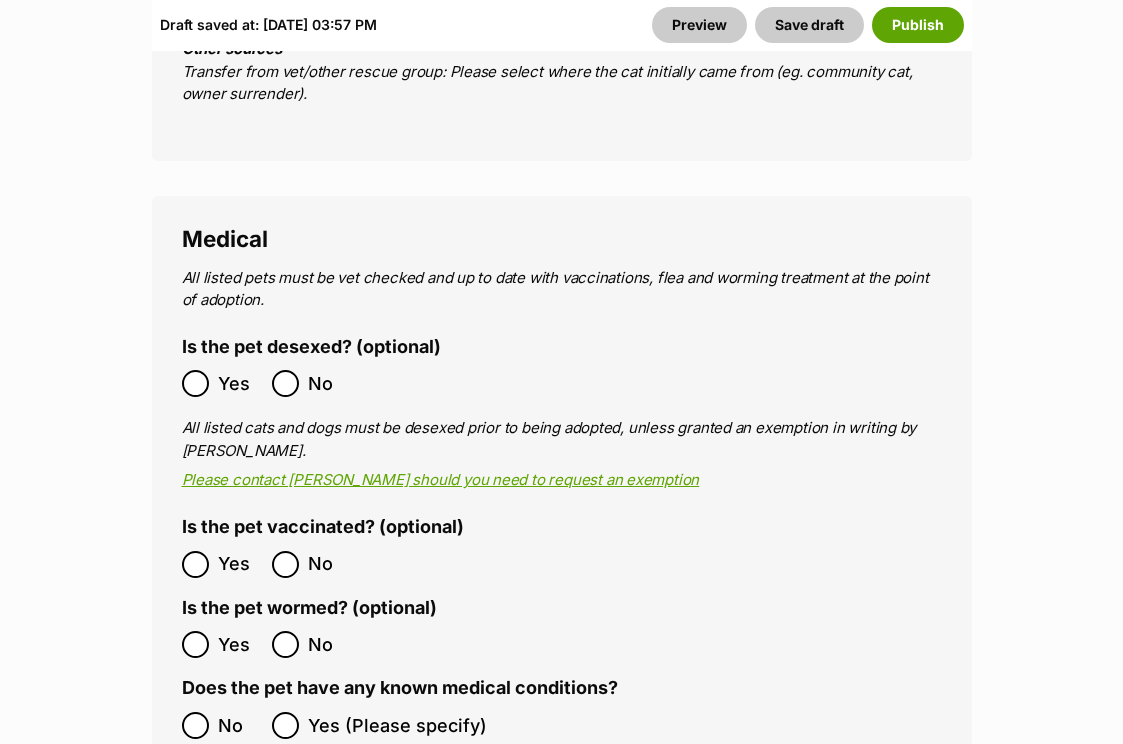 click on "Yes" at bounding box center [222, 564] 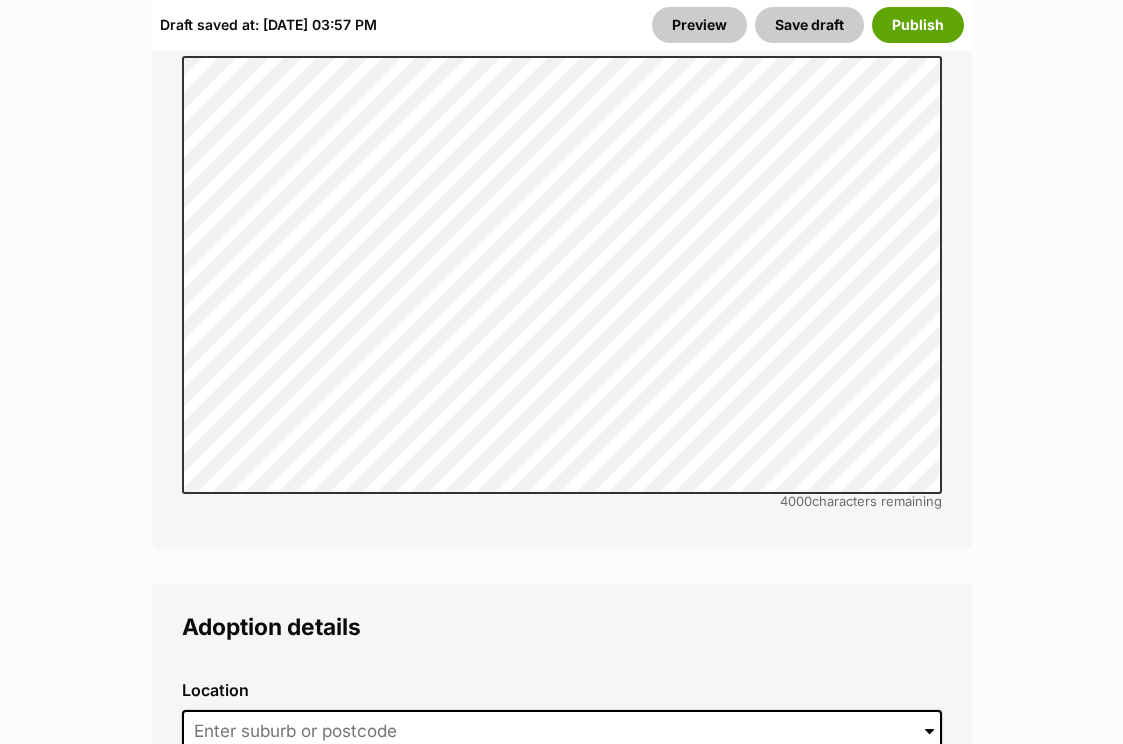scroll, scrollTop: 5043, scrollLeft: 0, axis: vertical 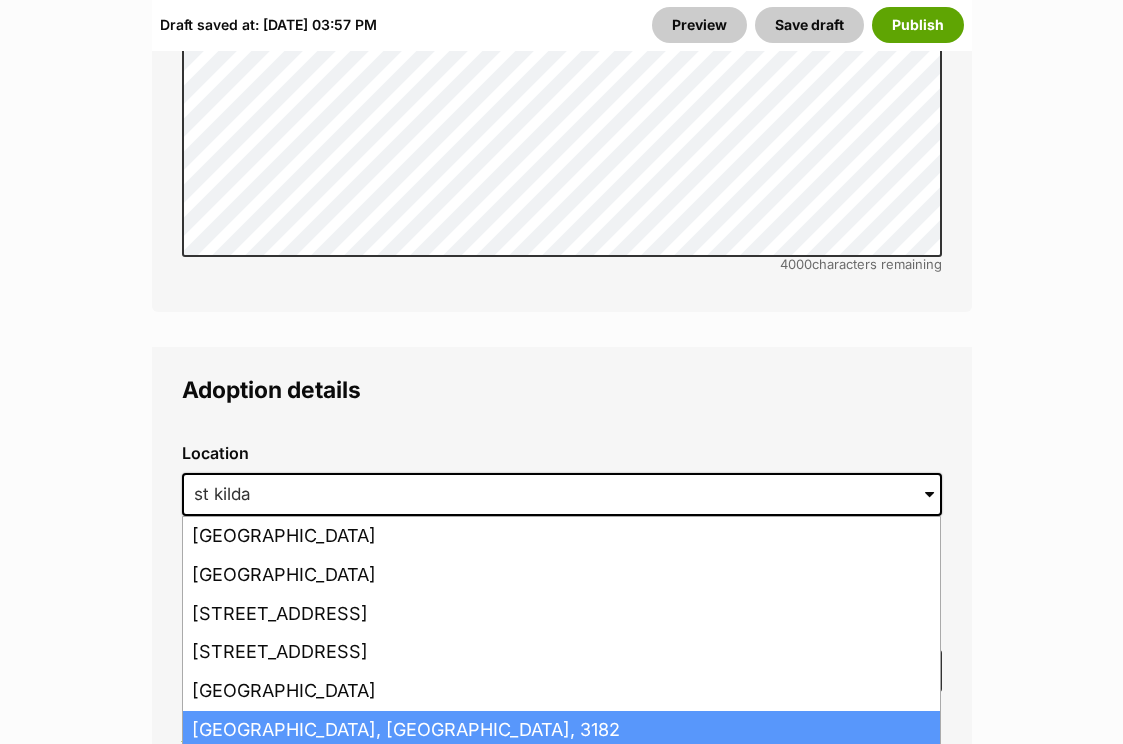 click on "St Kilda, Victoria, 3182" at bounding box center [561, 730] 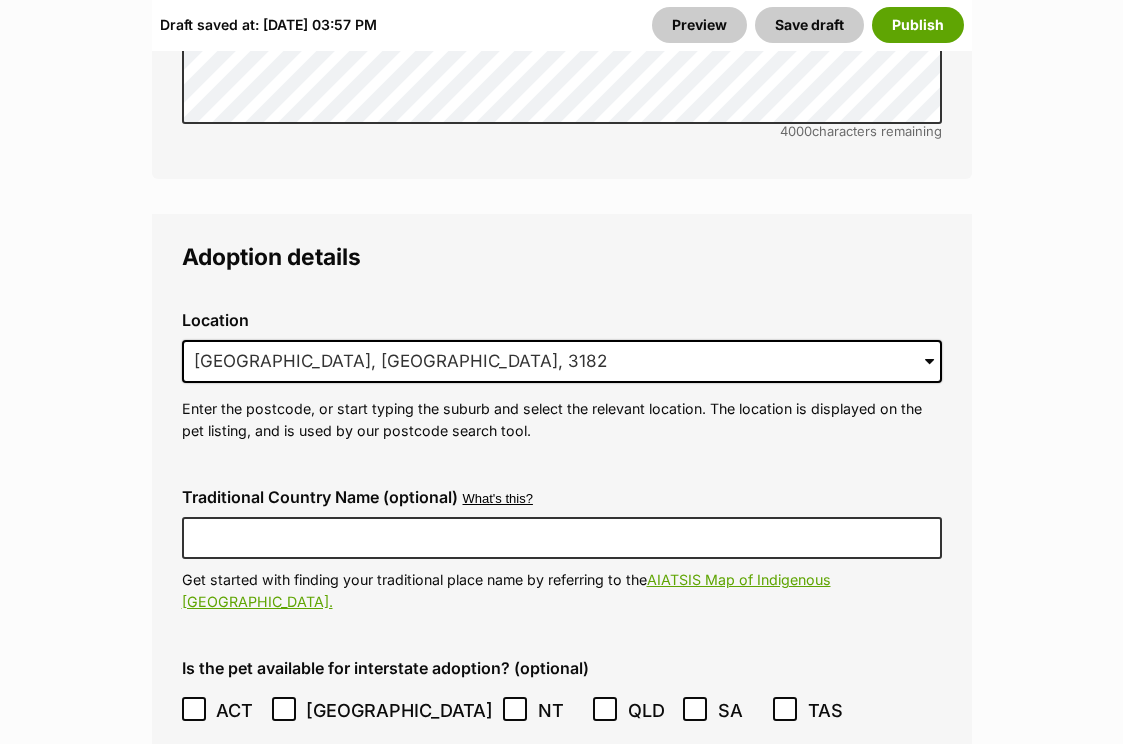 scroll, scrollTop: 5319, scrollLeft: 0, axis: vertical 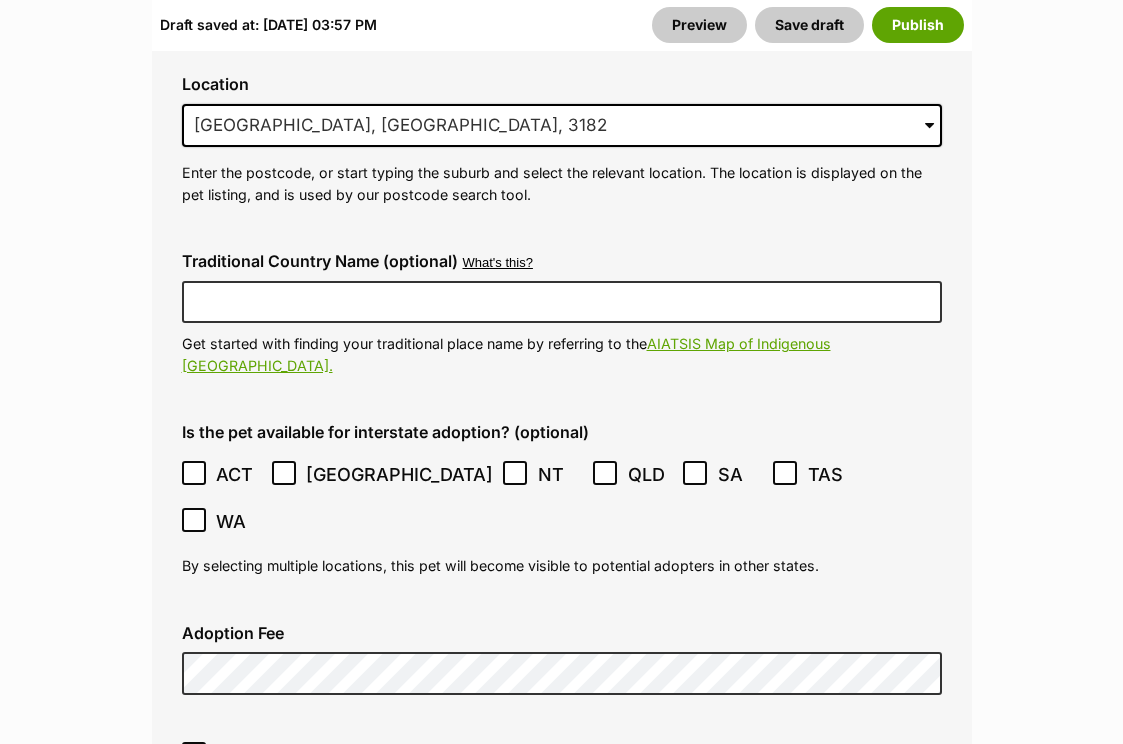 click on "This is an indoor-only cat (optional)" at bounding box center [349, 754] 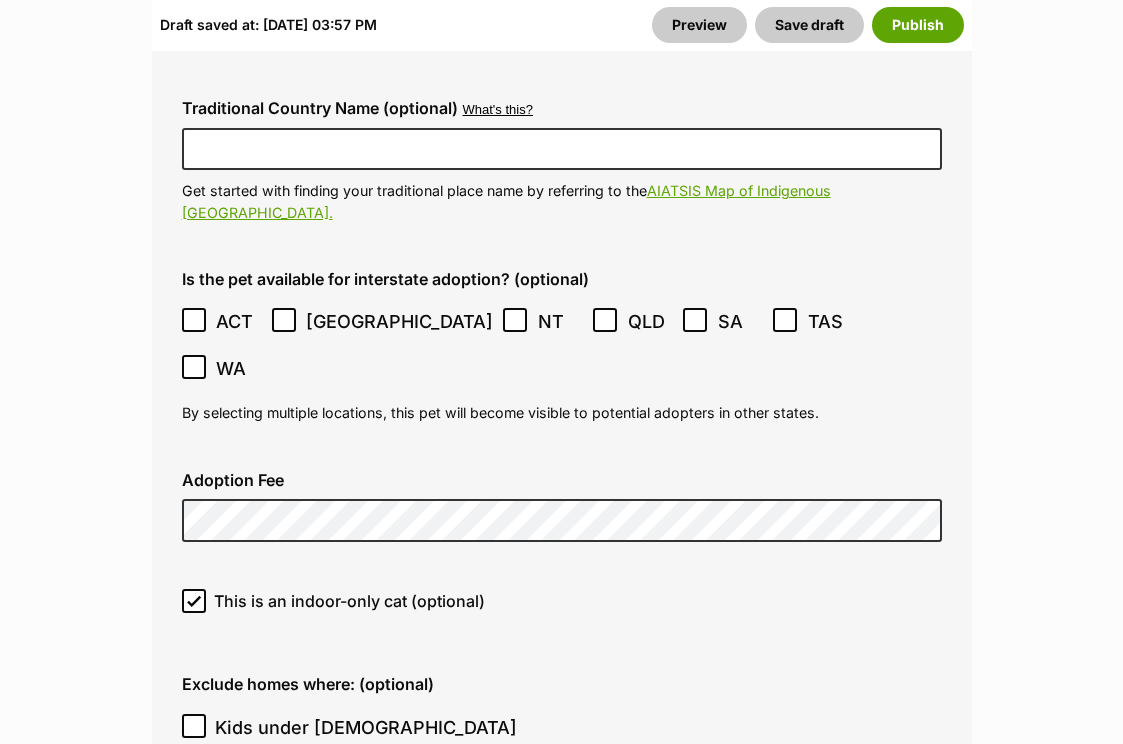 scroll, scrollTop: 5686, scrollLeft: 0, axis: vertical 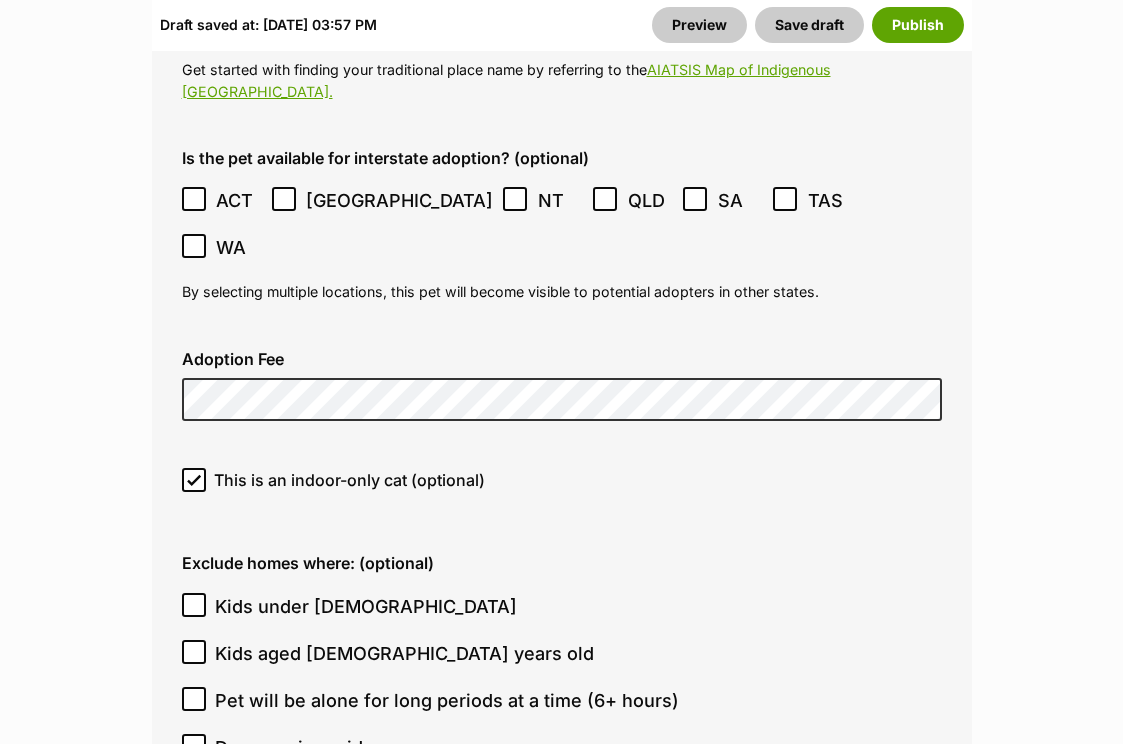 click on "Kids under 5 years old" at bounding box center [366, 606] 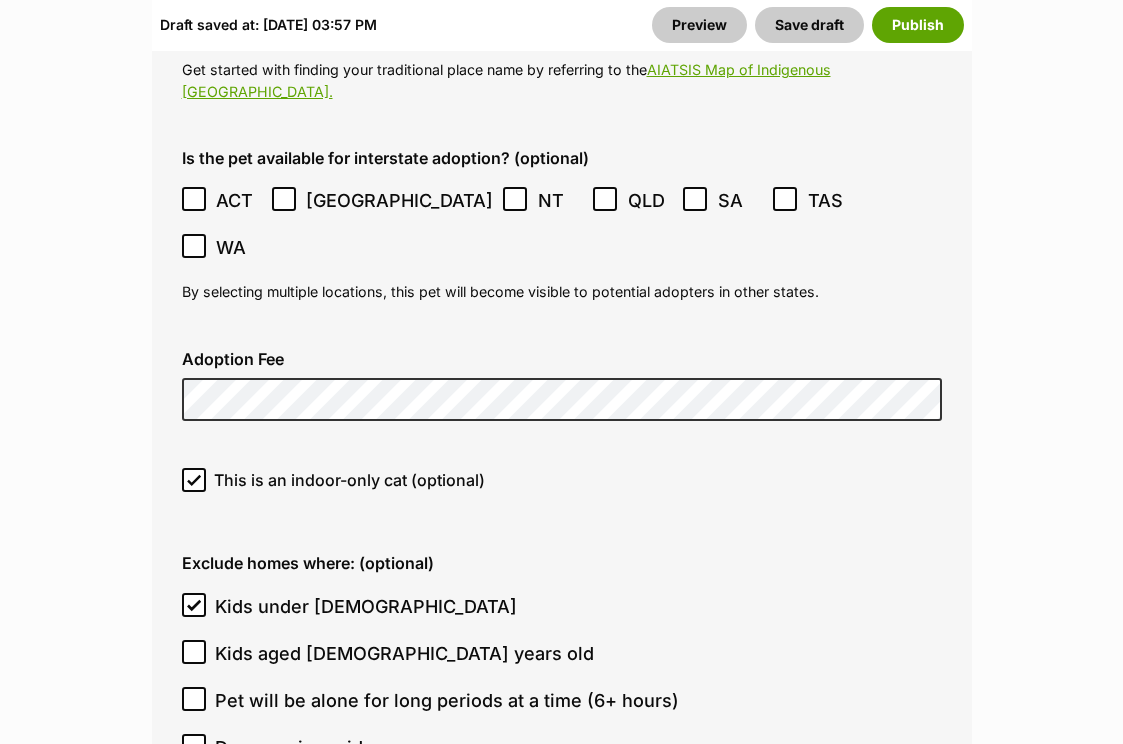 click on "Kids aged 6-12 years old" at bounding box center (404, 653) 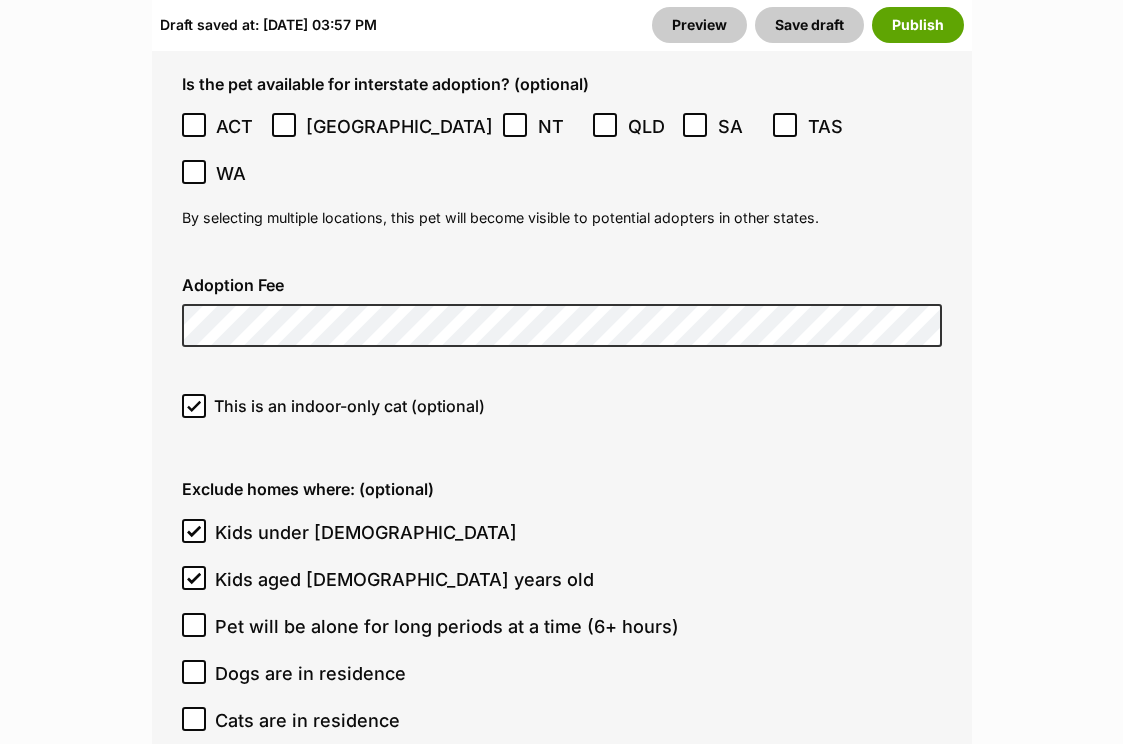 click on "Dogs are in residence" at bounding box center (310, 673) 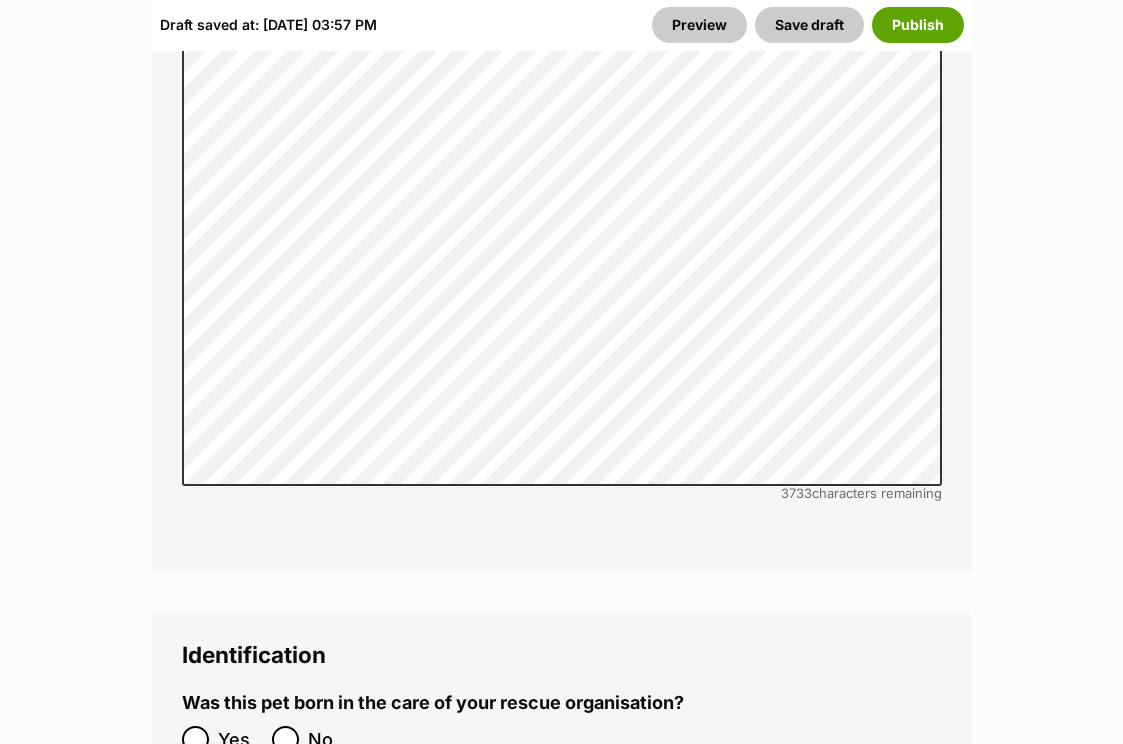 scroll, scrollTop: 6757, scrollLeft: 0, axis: vertical 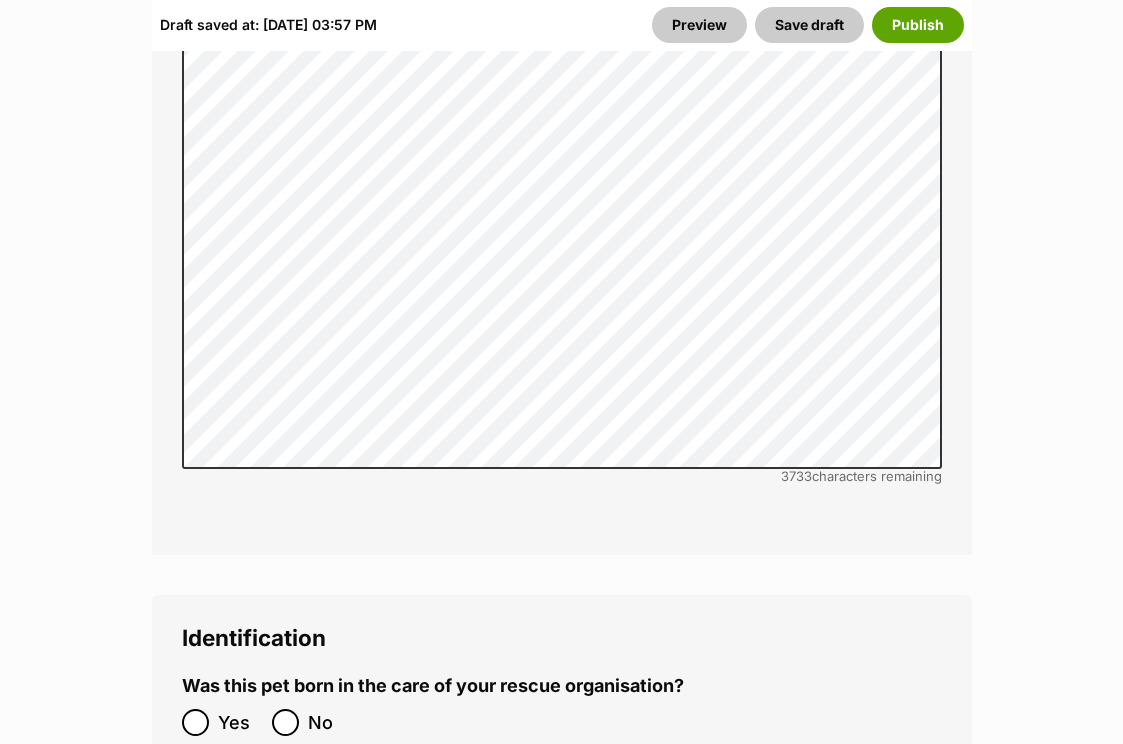 click on "No" at bounding box center (285, 722) 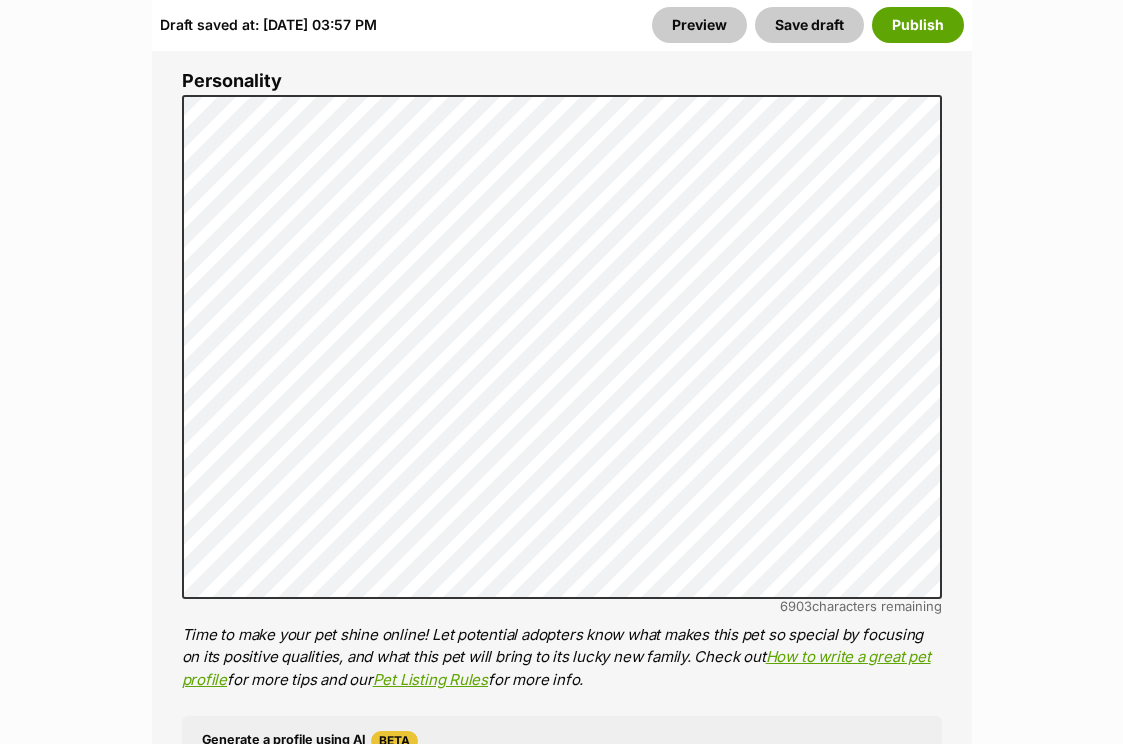 scroll, scrollTop: 1613, scrollLeft: 0, axis: vertical 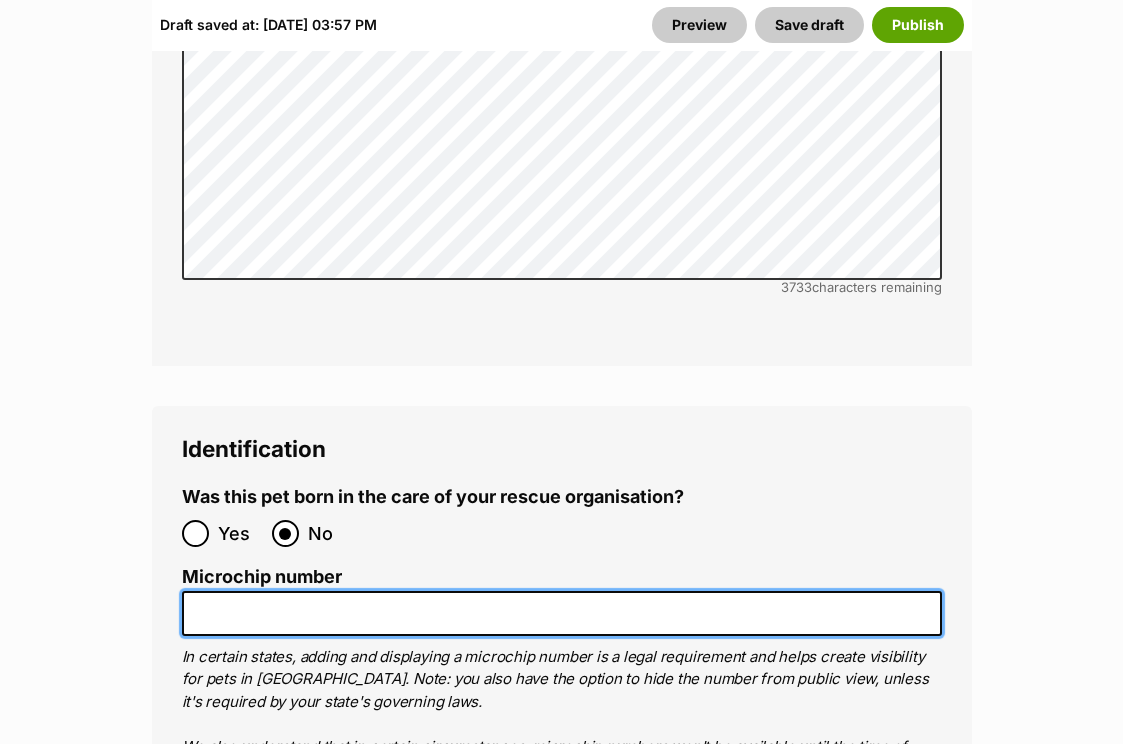 click on "Microchip number" at bounding box center (562, 613) 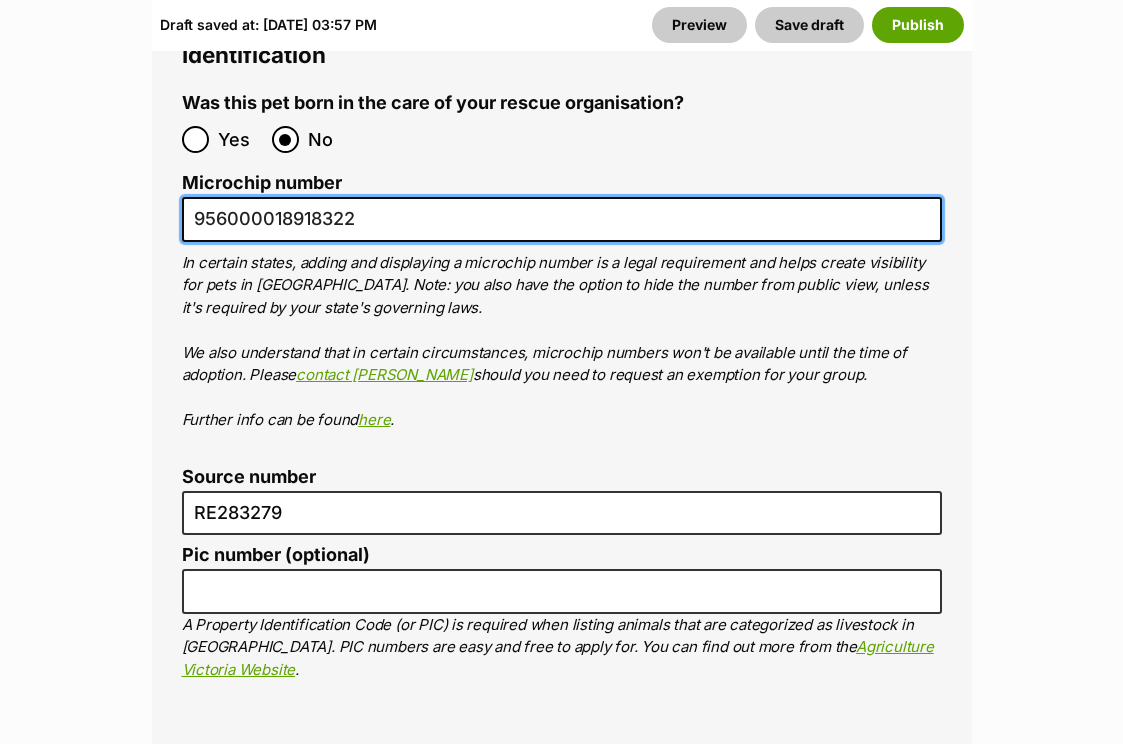 scroll, scrollTop: 7354, scrollLeft: 0, axis: vertical 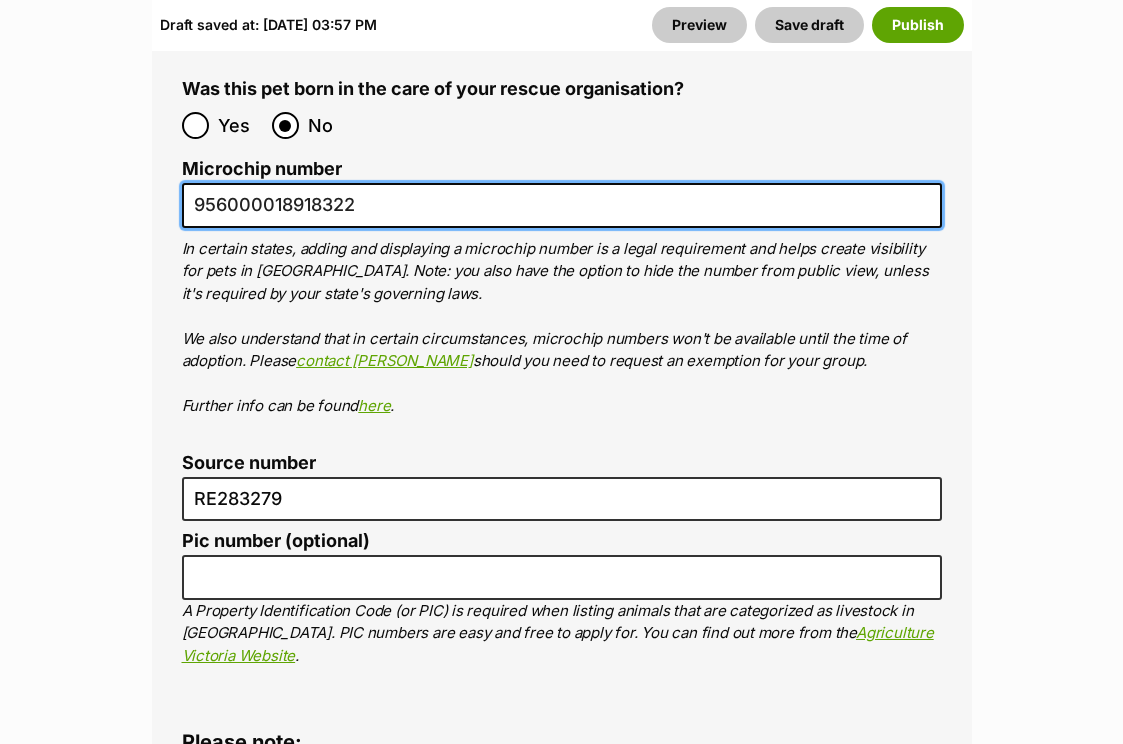 type on "956000018918322" 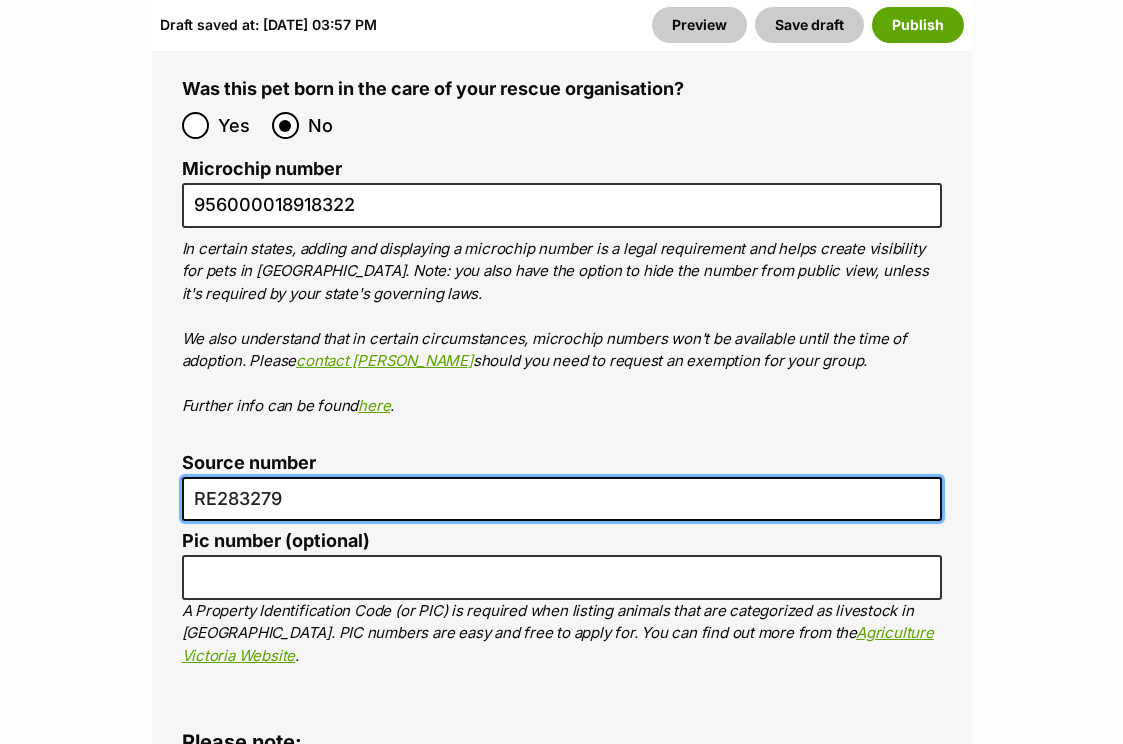 click on "RE283279" at bounding box center (562, 499) 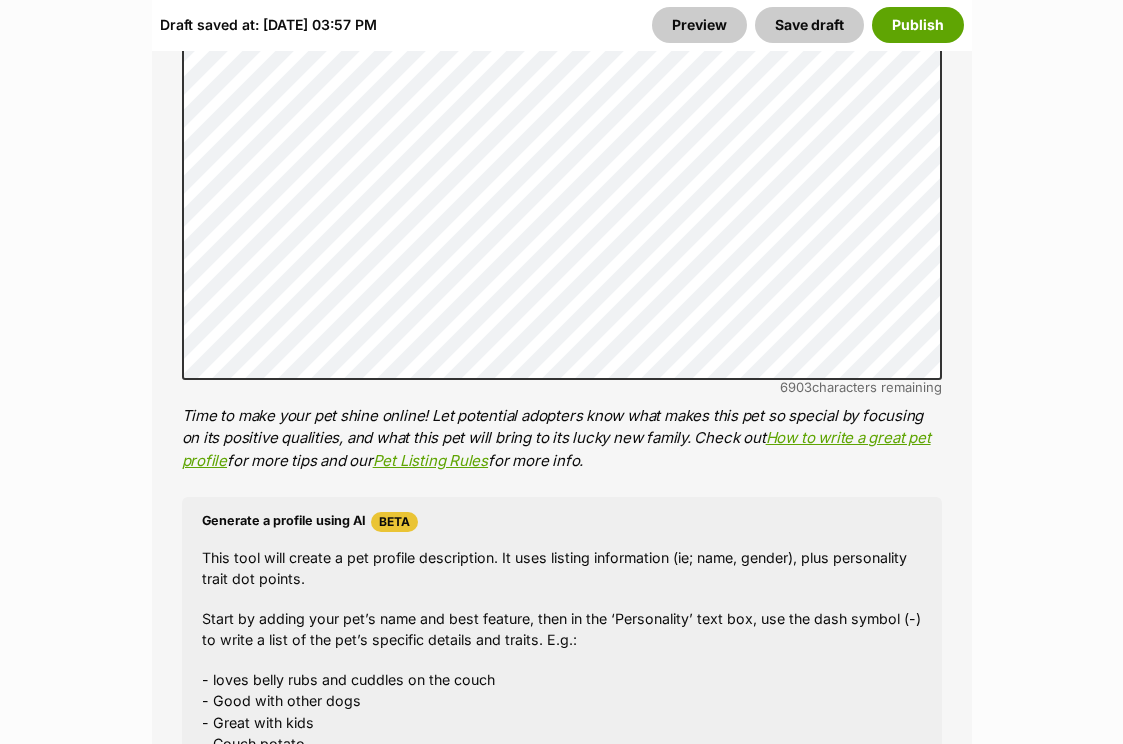 scroll, scrollTop: 1835, scrollLeft: 0, axis: vertical 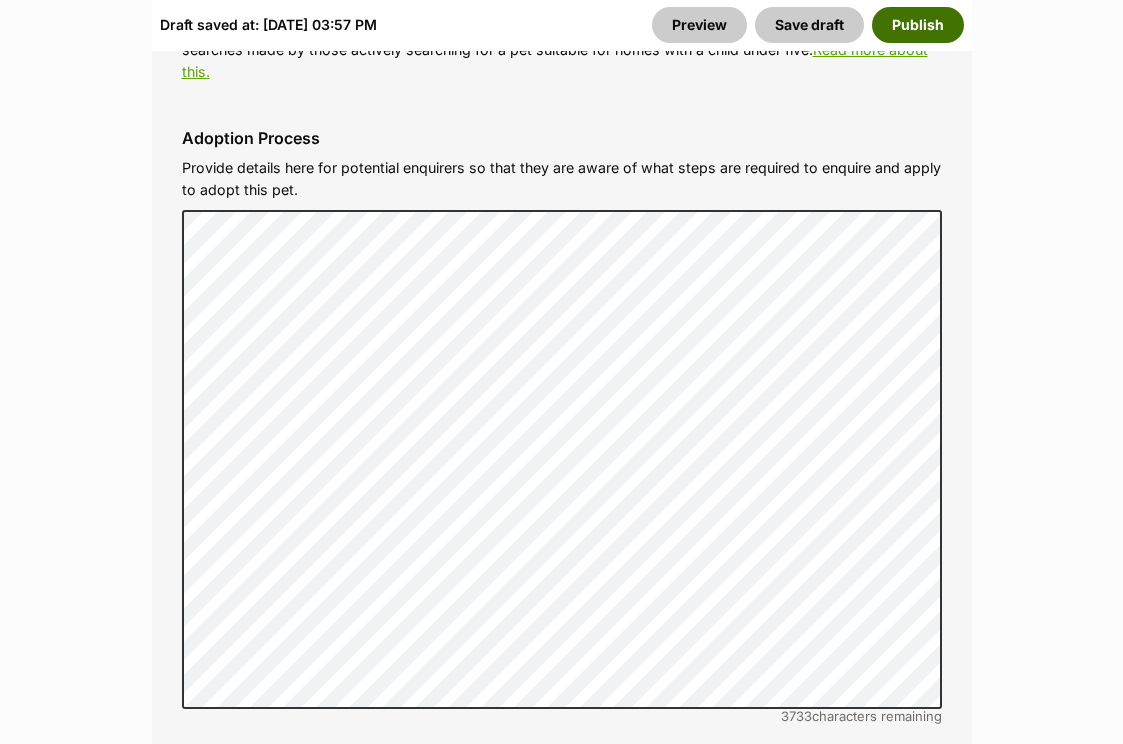 click on "Publish" at bounding box center (918, 25) 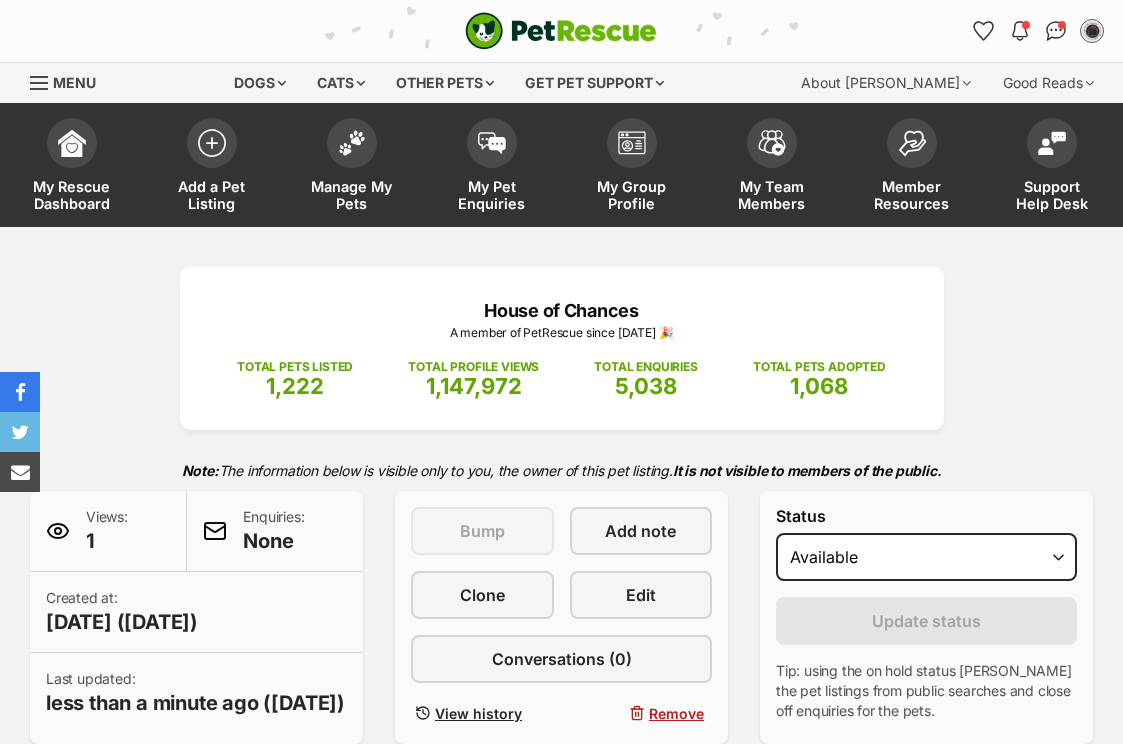 scroll, scrollTop: 0, scrollLeft: 0, axis: both 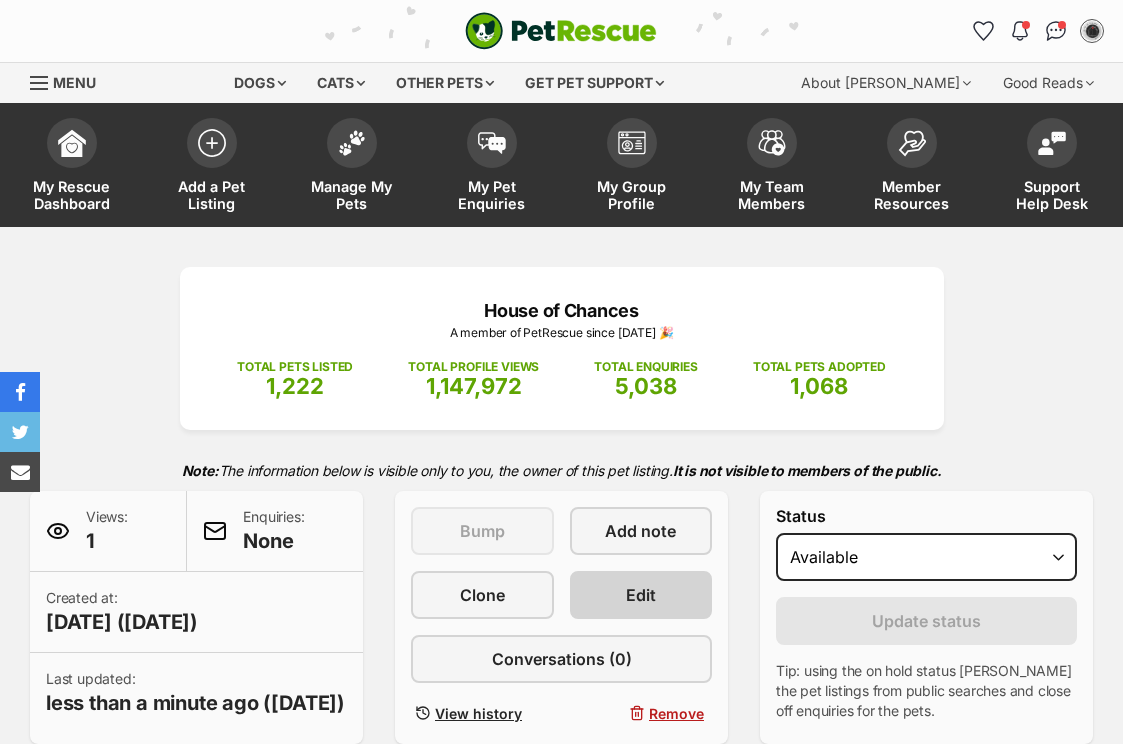 click on "Edit" at bounding box center [641, 595] 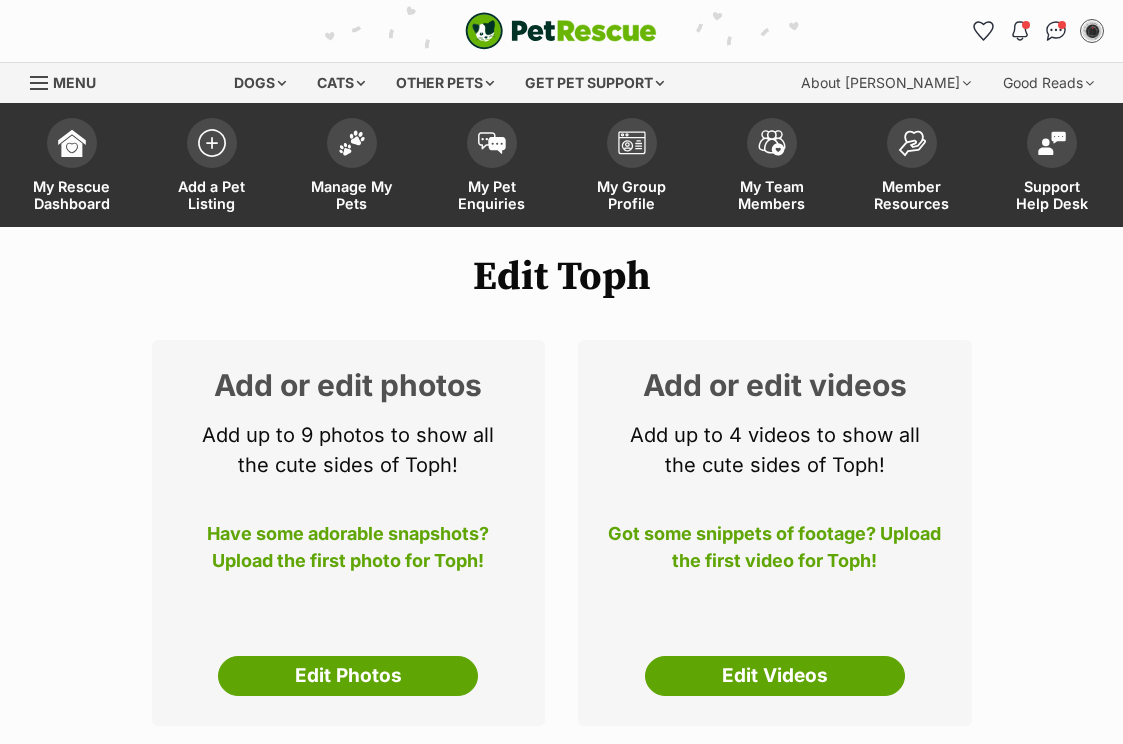 scroll, scrollTop: 1624, scrollLeft: 0, axis: vertical 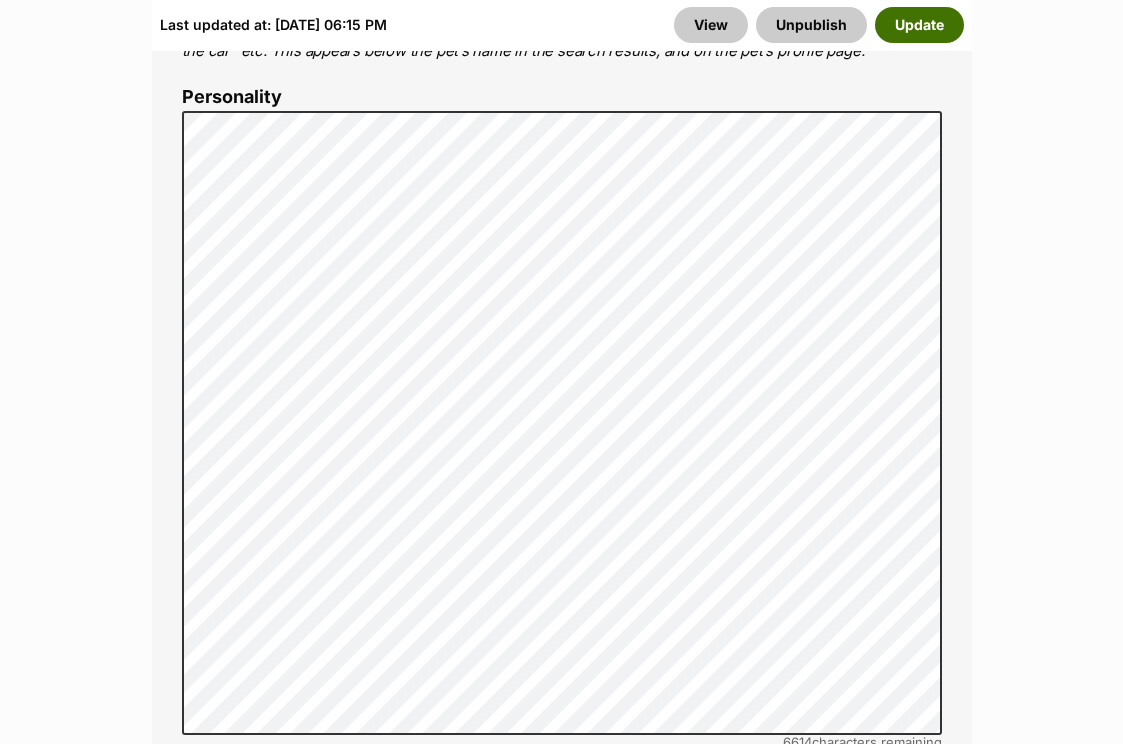 click on "Update" at bounding box center [919, 25] 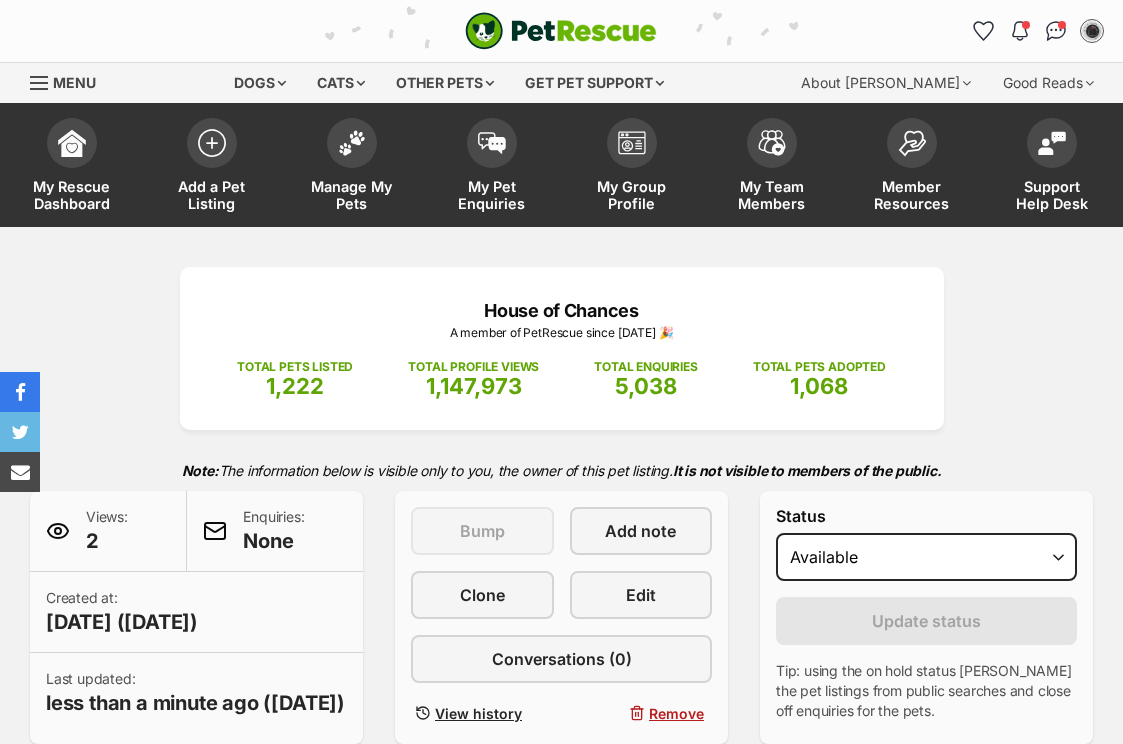 scroll, scrollTop: 0, scrollLeft: 0, axis: both 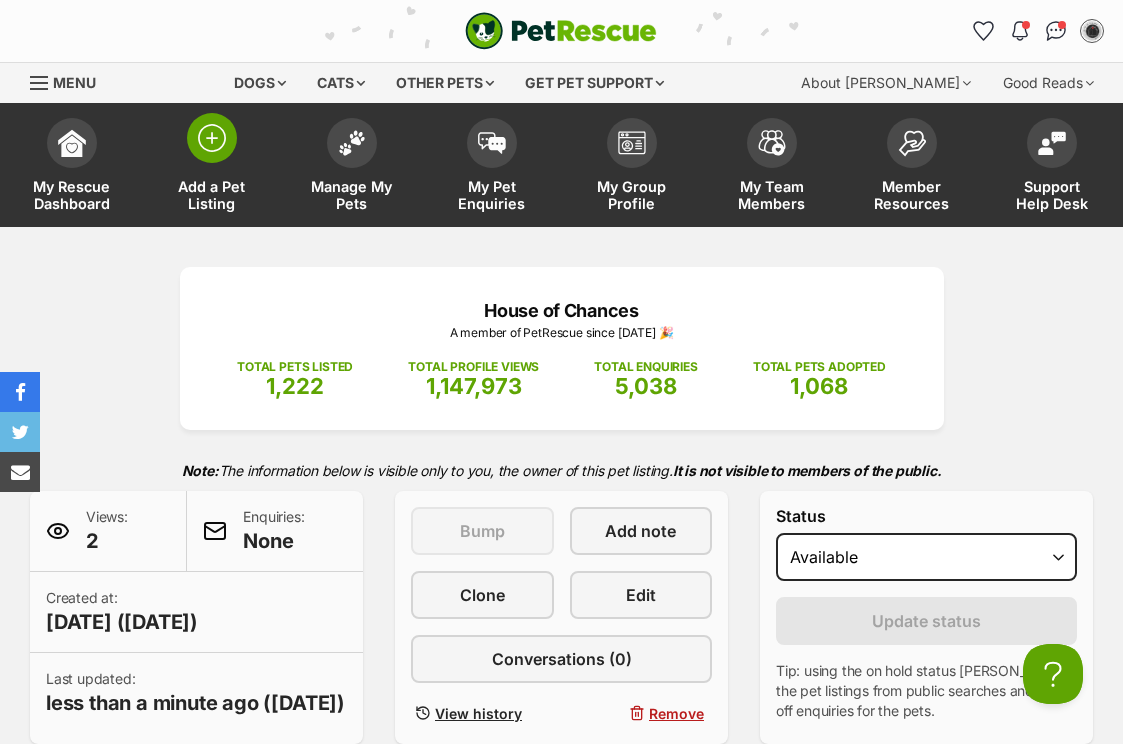 click on "Add a Pet Listing" at bounding box center (212, 195) 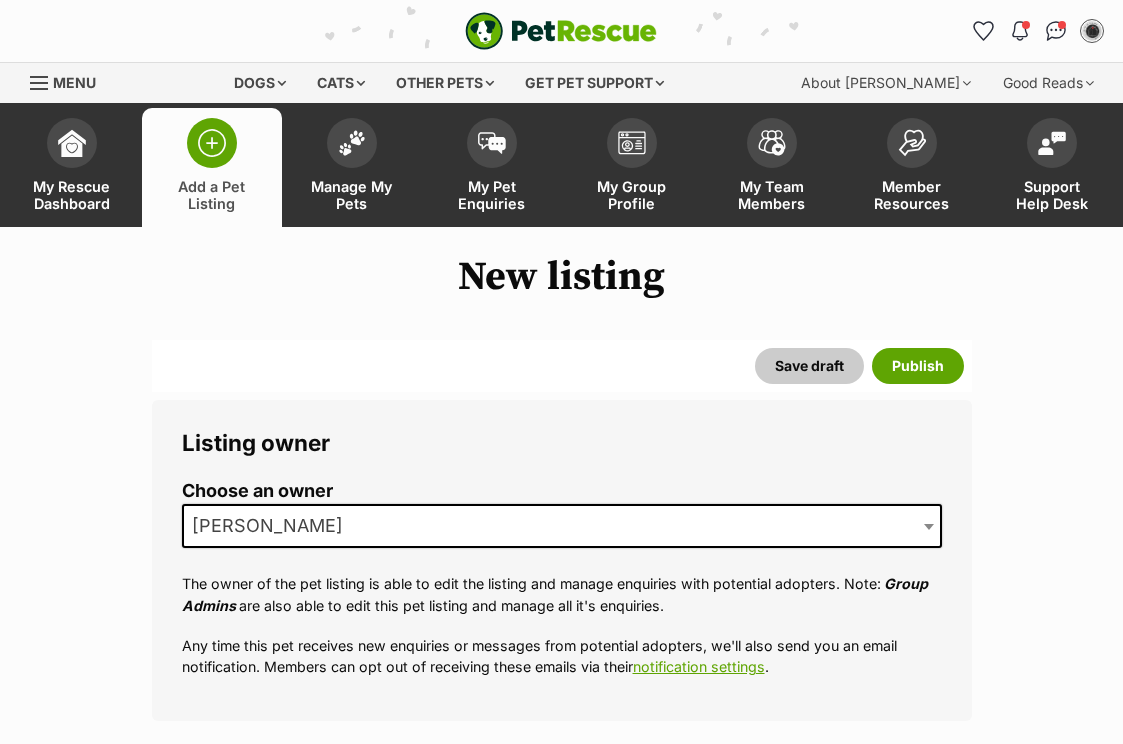 scroll, scrollTop: 0, scrollLeft: 0, axis: both 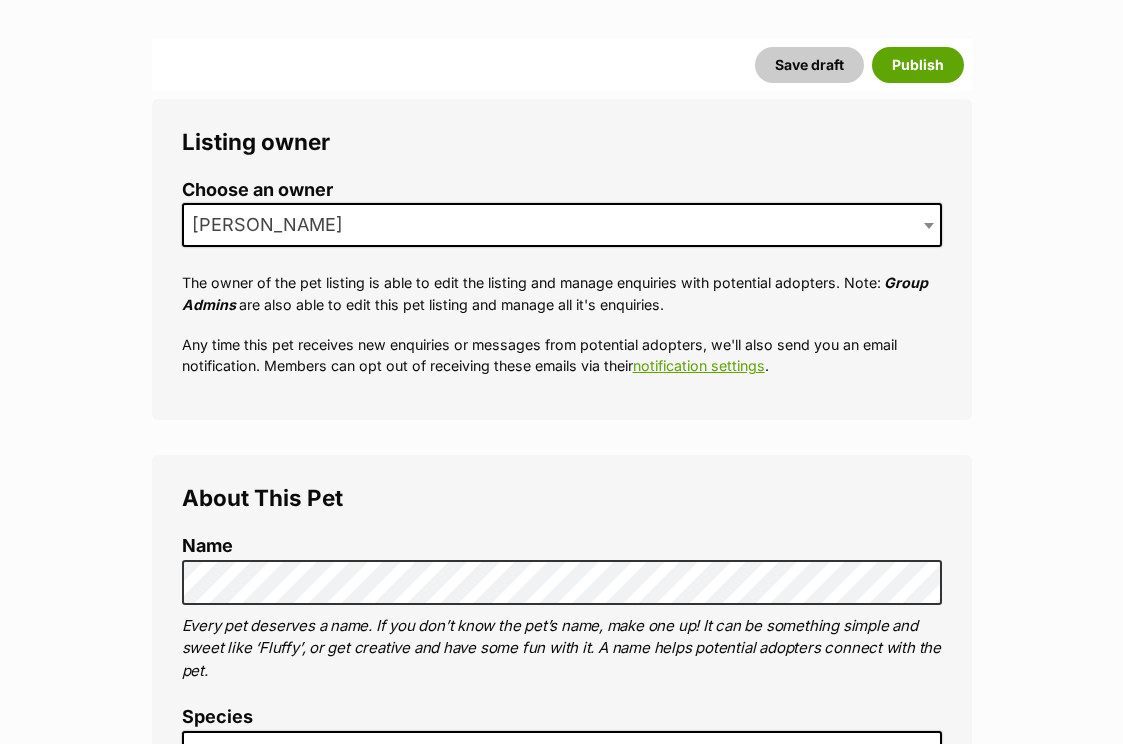 click on "Choose an owner" at bounding box center [562, 190] 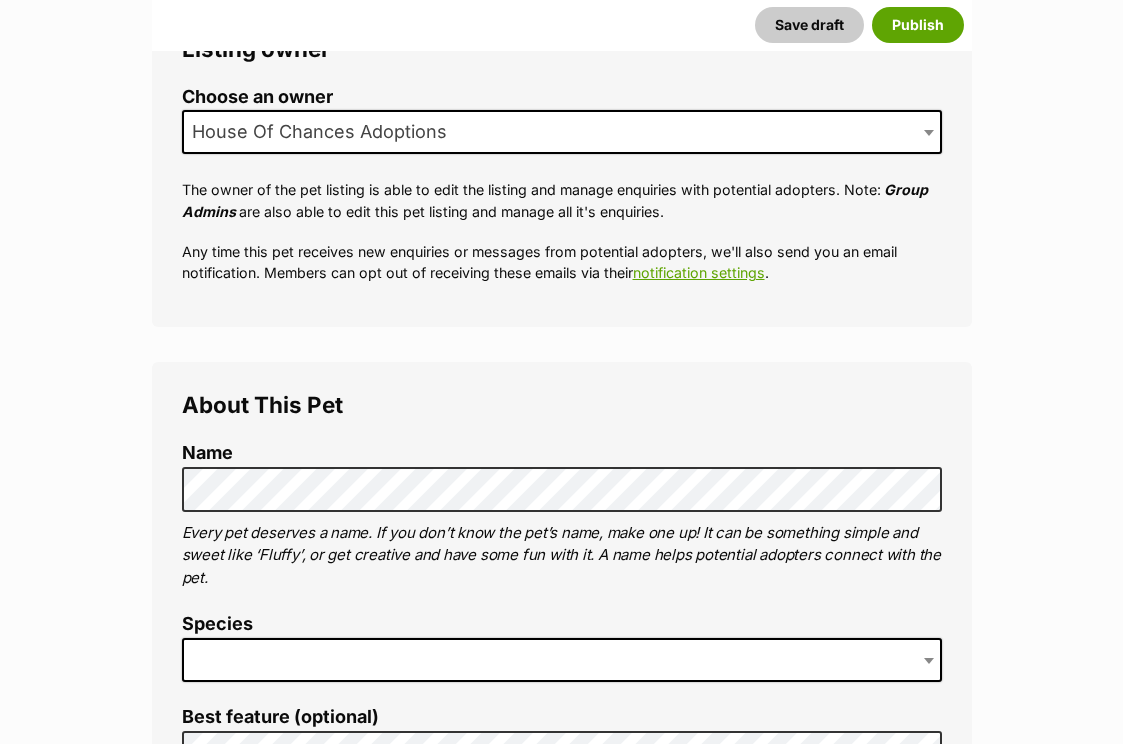 scroll, scrollTop: 443, scrollLeft: 0, axis: vertical 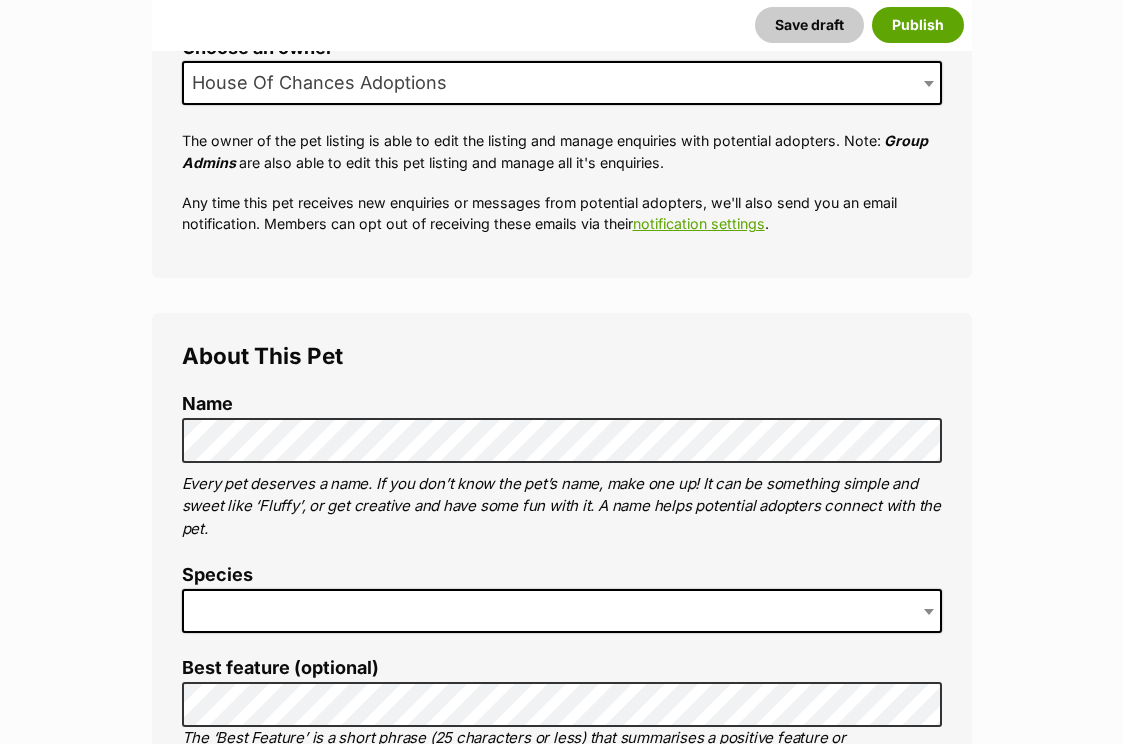 click at bounding box center [562, 611] 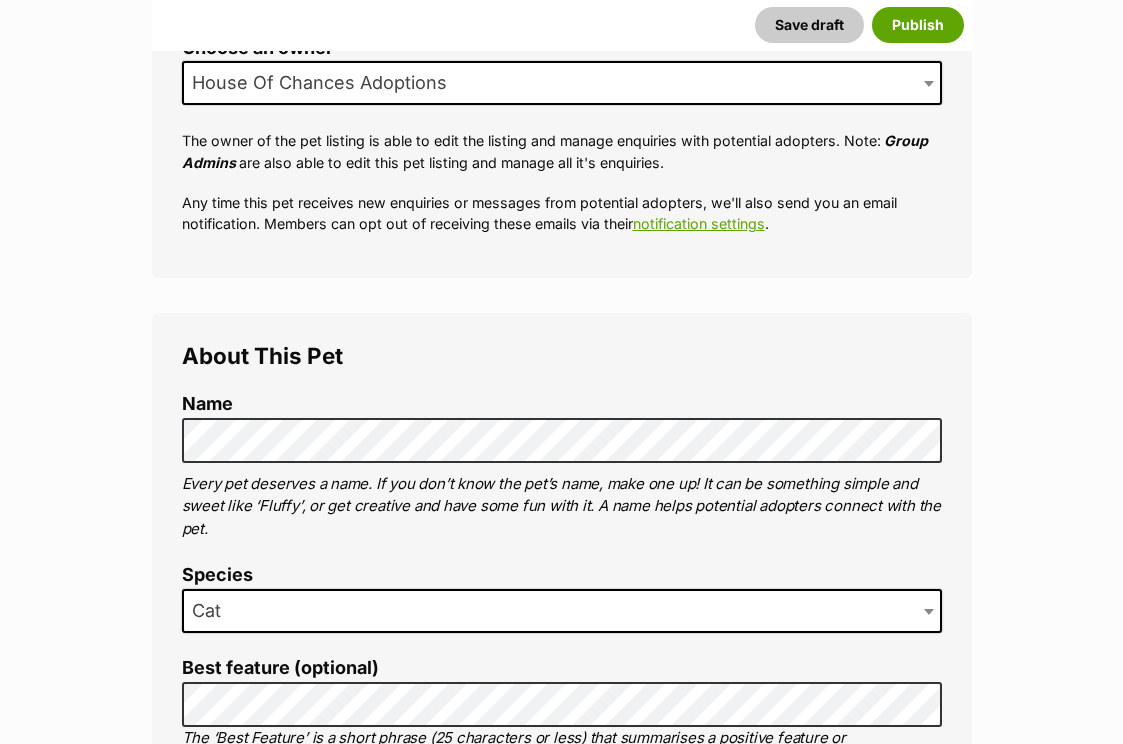 scroll, scrollTop: 697, scrollLeft: 0, axis: vertical 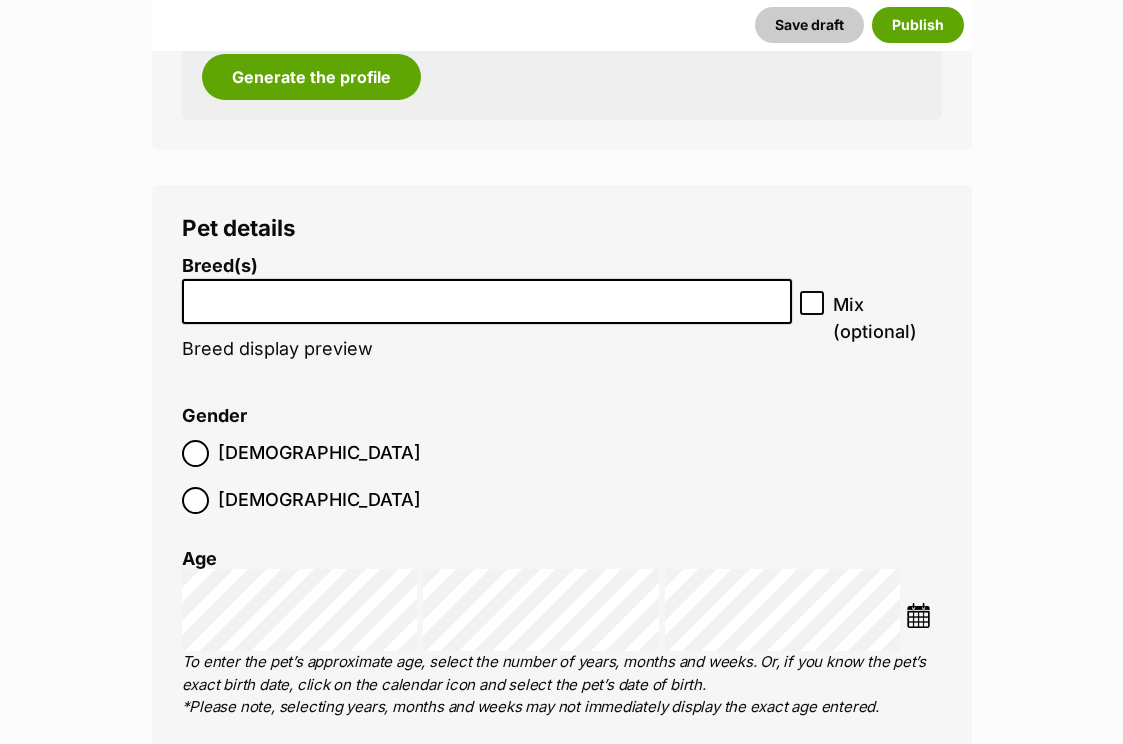click at bounding box center (487, 296) 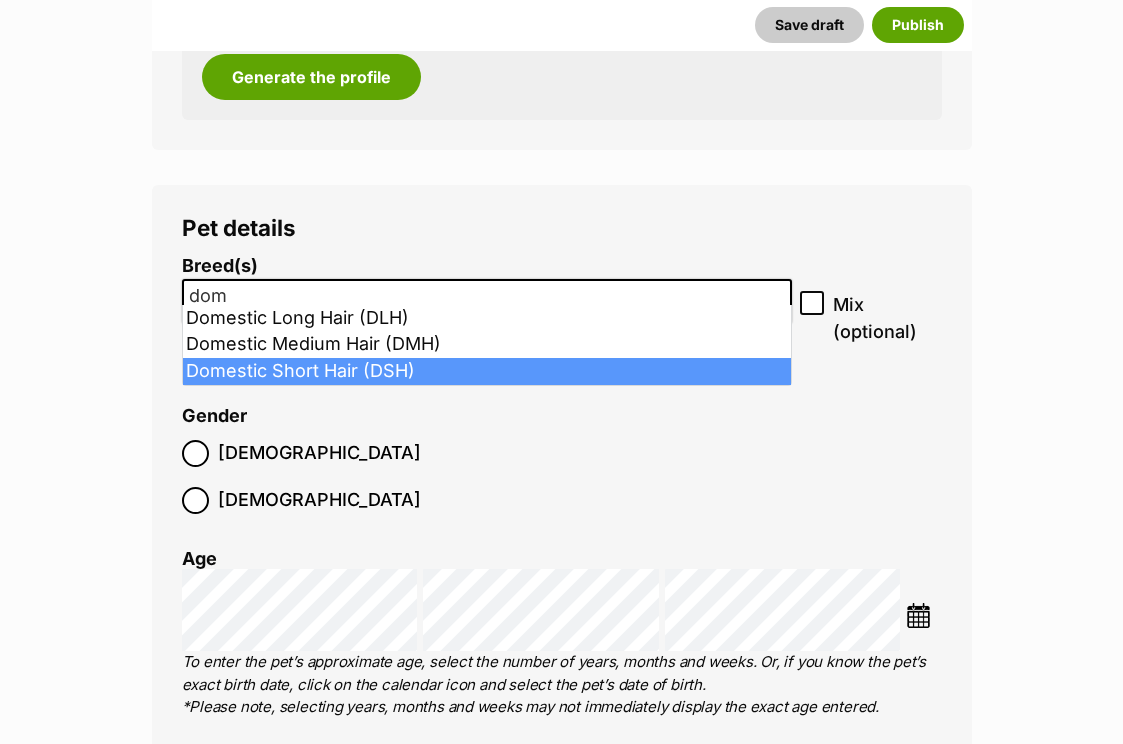 type on "dom" 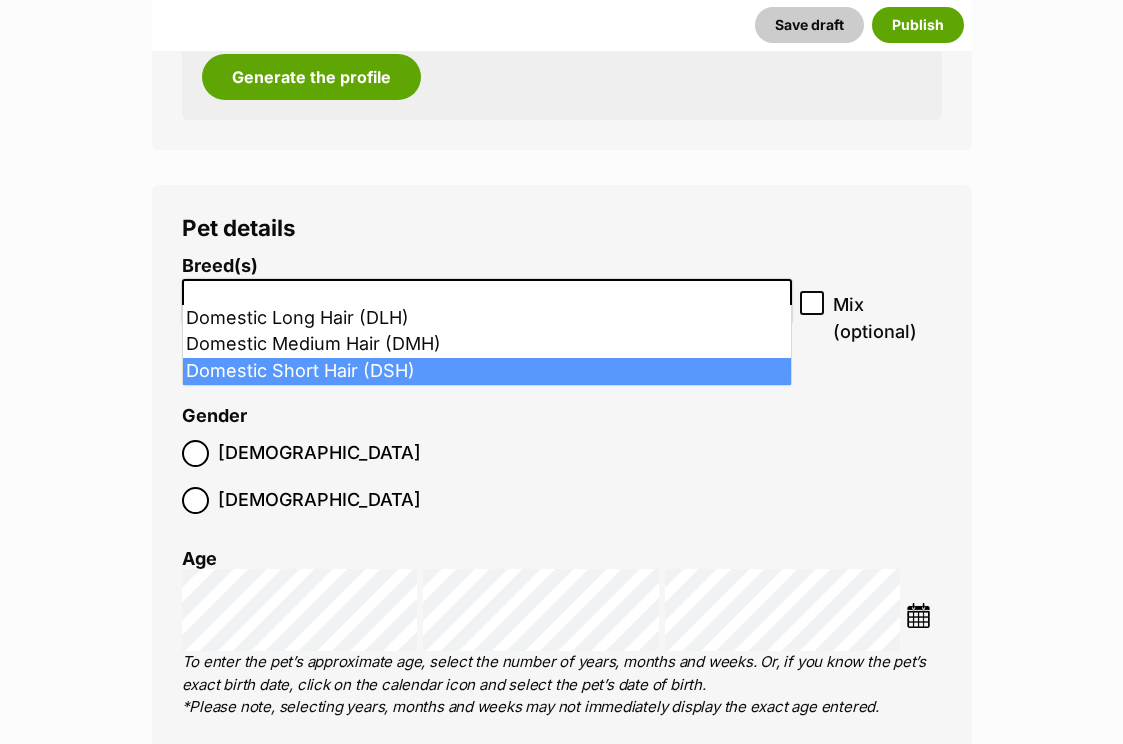 scroll, scrollTop: 504, scrollLeft: 0, axis: vertical 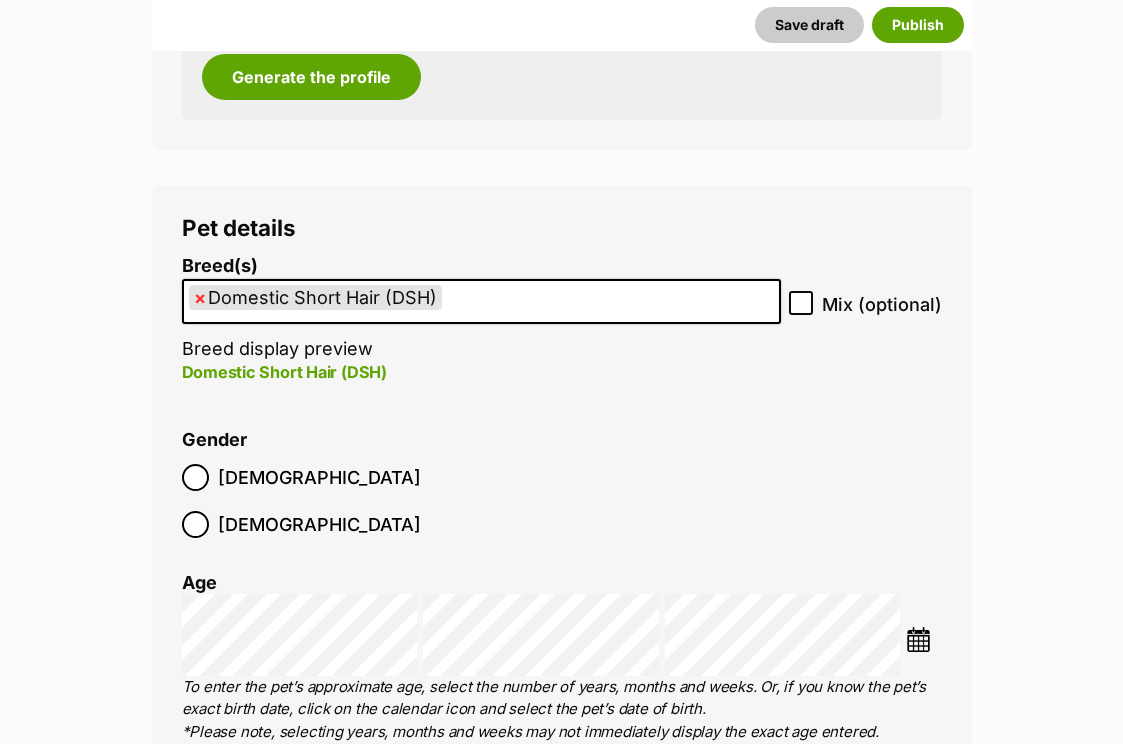 click on "Female" at bounding box center (319, 524) 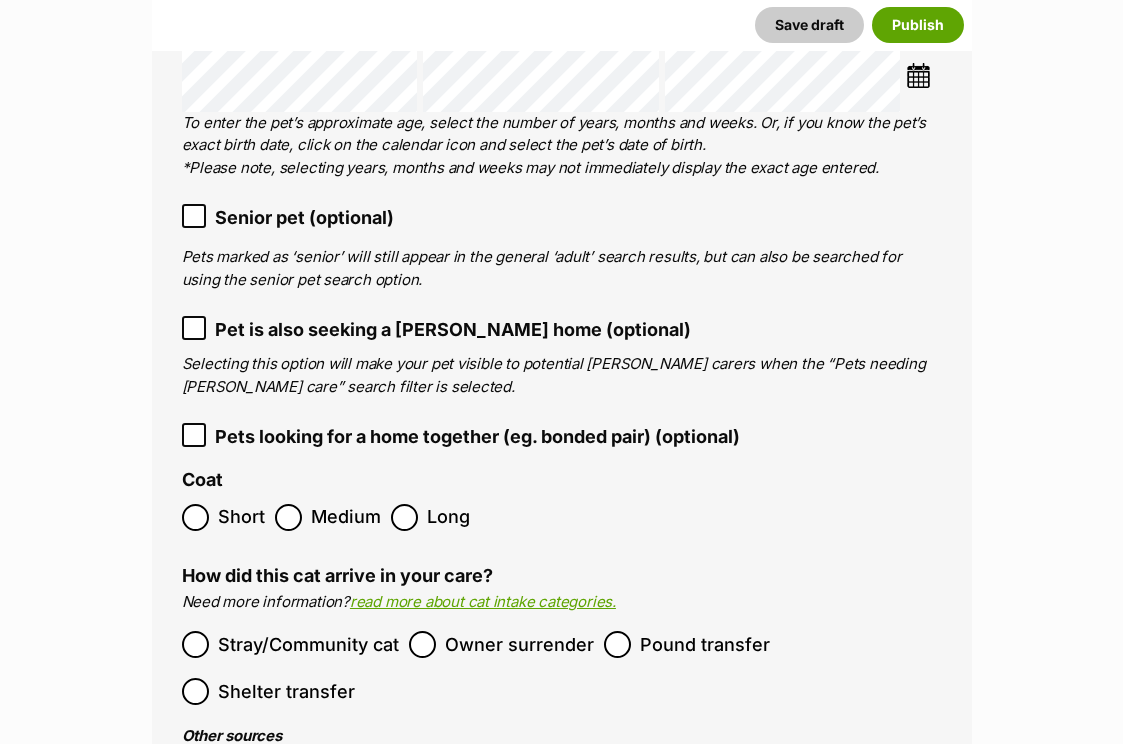 scroll, scrollTop: 3204, scrollLeft: 0, axis: vertical 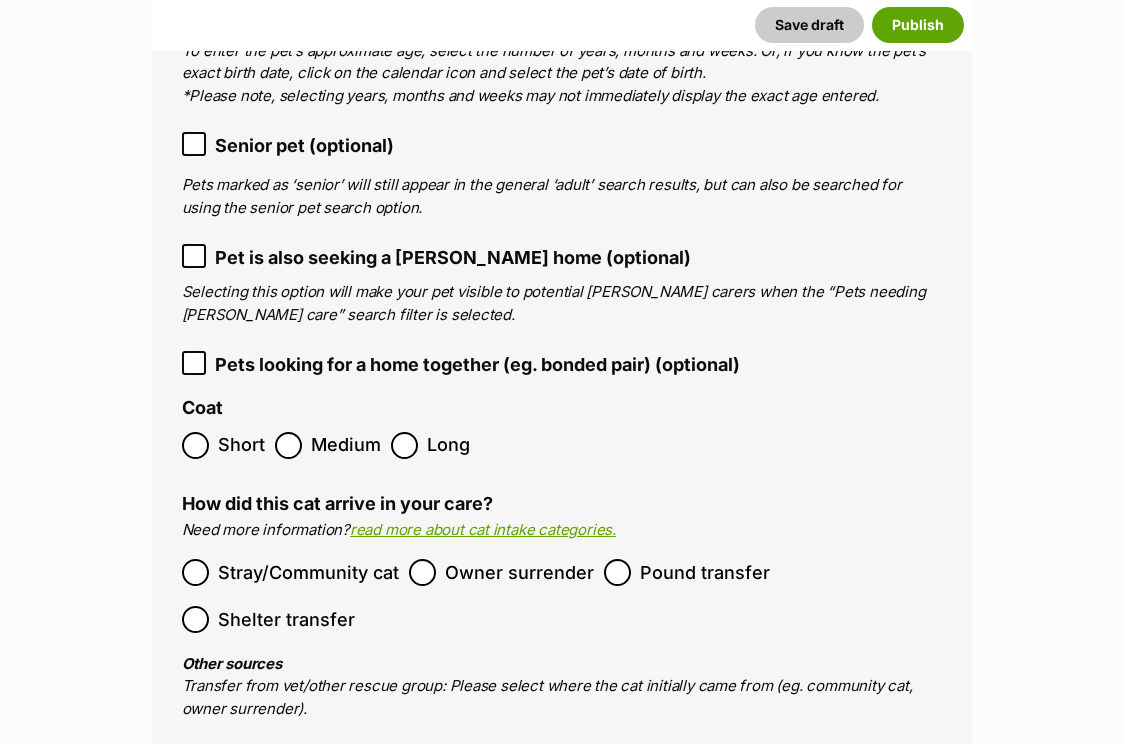 click on "Short" at bounding box center [241, 445] 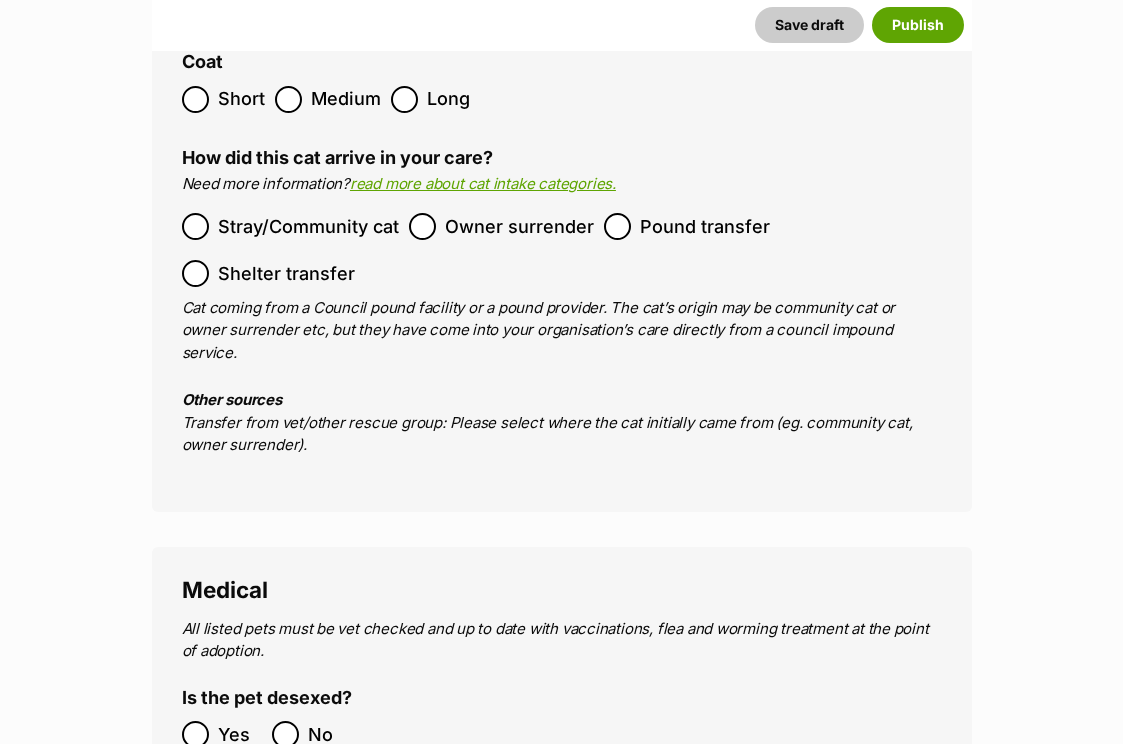 scroll, scrollTop: 3924, scrollLeft: 0, axis: vertical 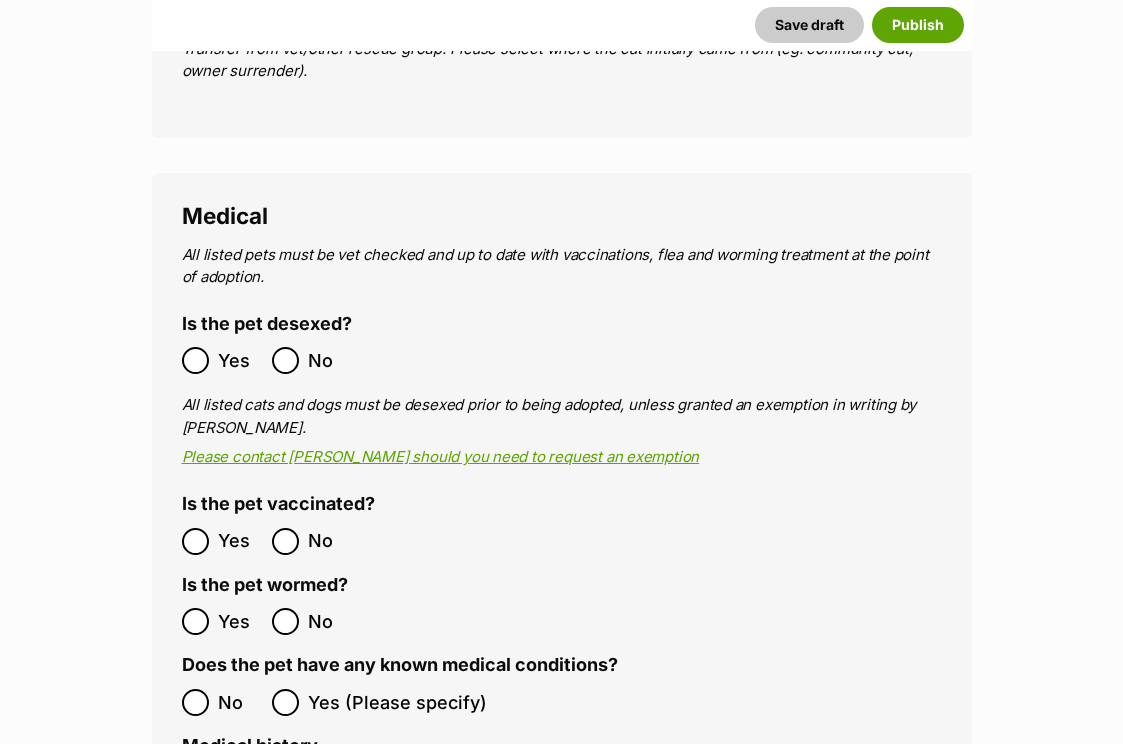 click on "Yes" at bounding box center (222, 541) 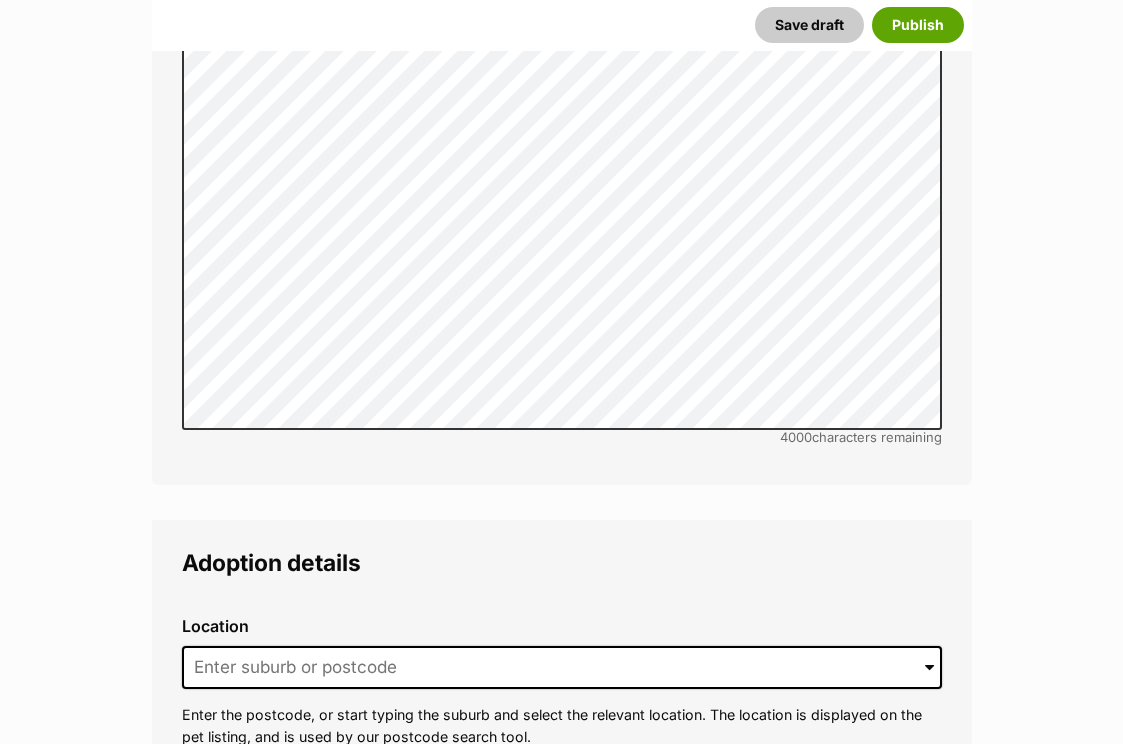 scroll, scrollTop: 4802, scrollLeft: 0, axis: vertical 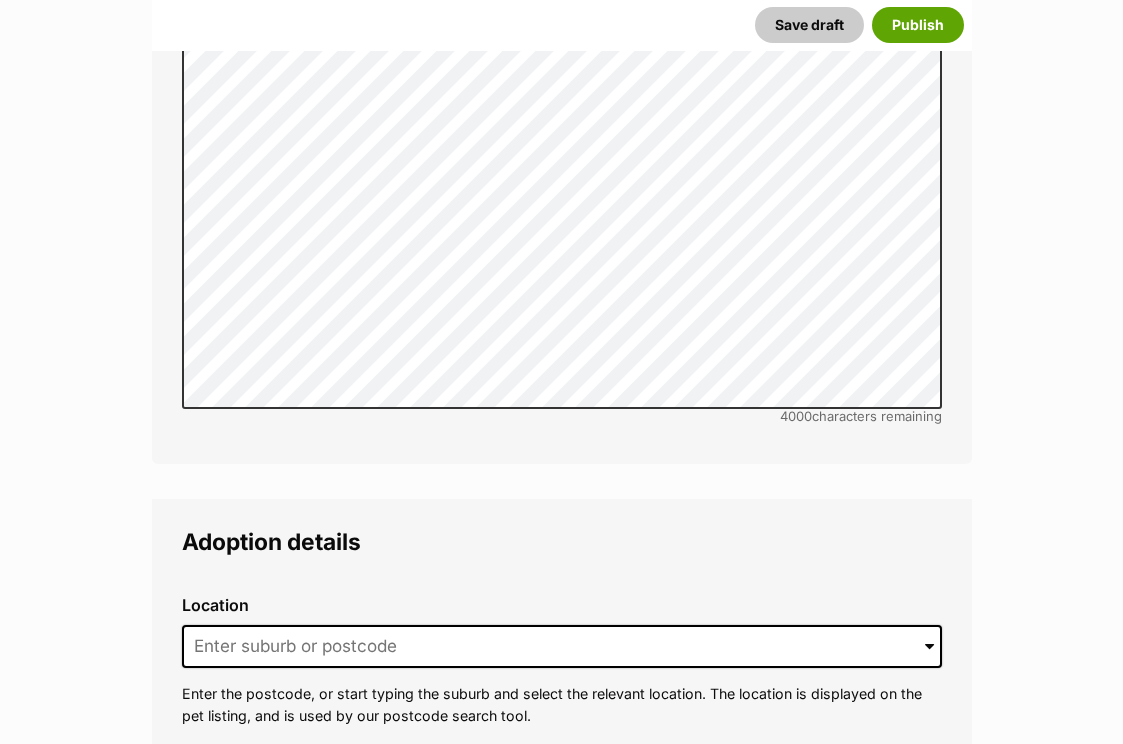 click on "Location" at bounding box center (562, 605) 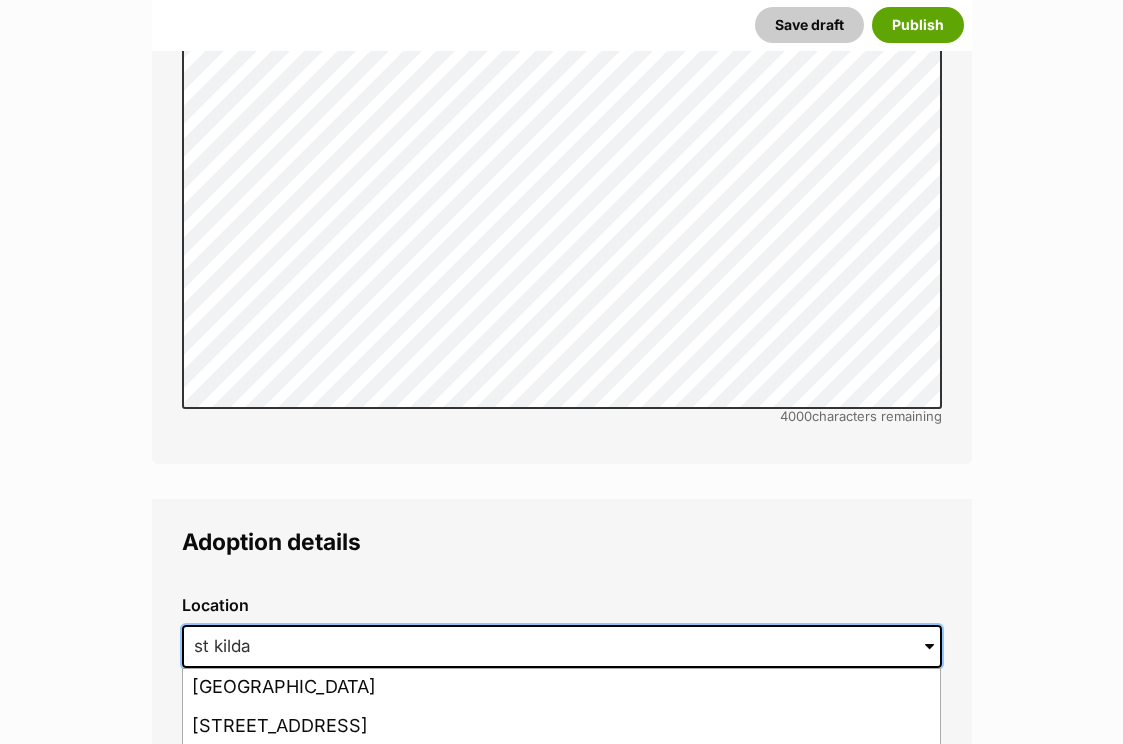 scroll, scrollTop: 80, scrollLeft: 0, axis: vertical 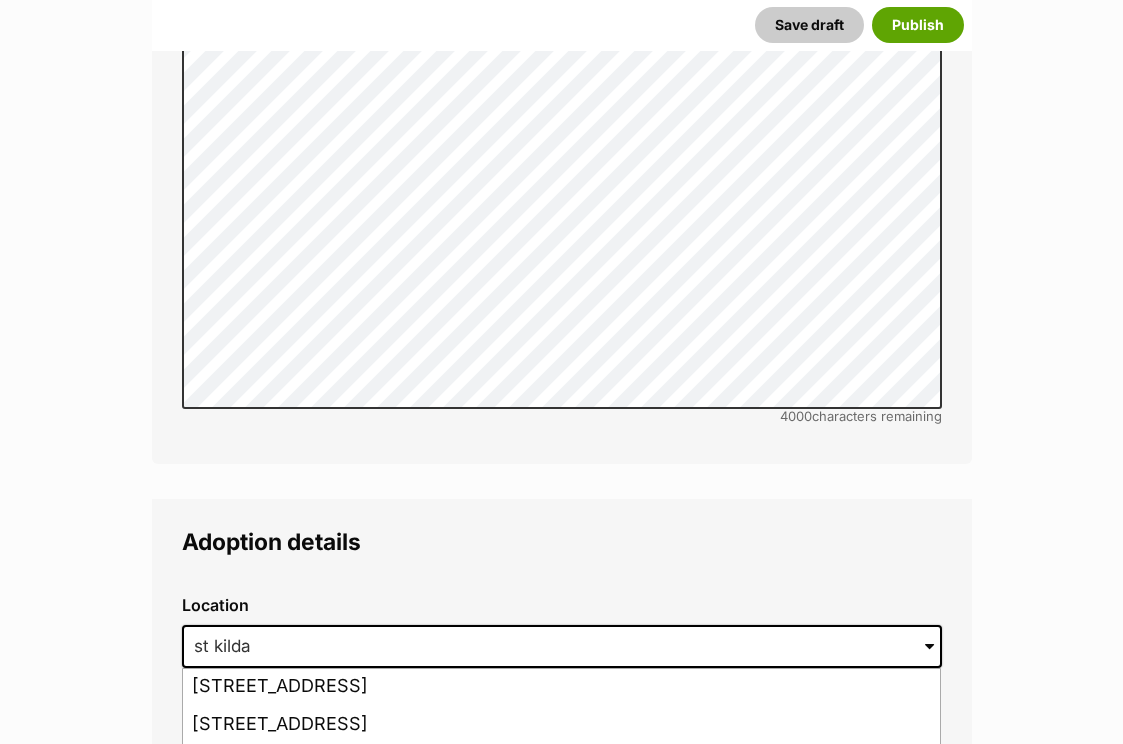 click on "St Kilda, Victoria, 3182" at bounding box center (561, 802) 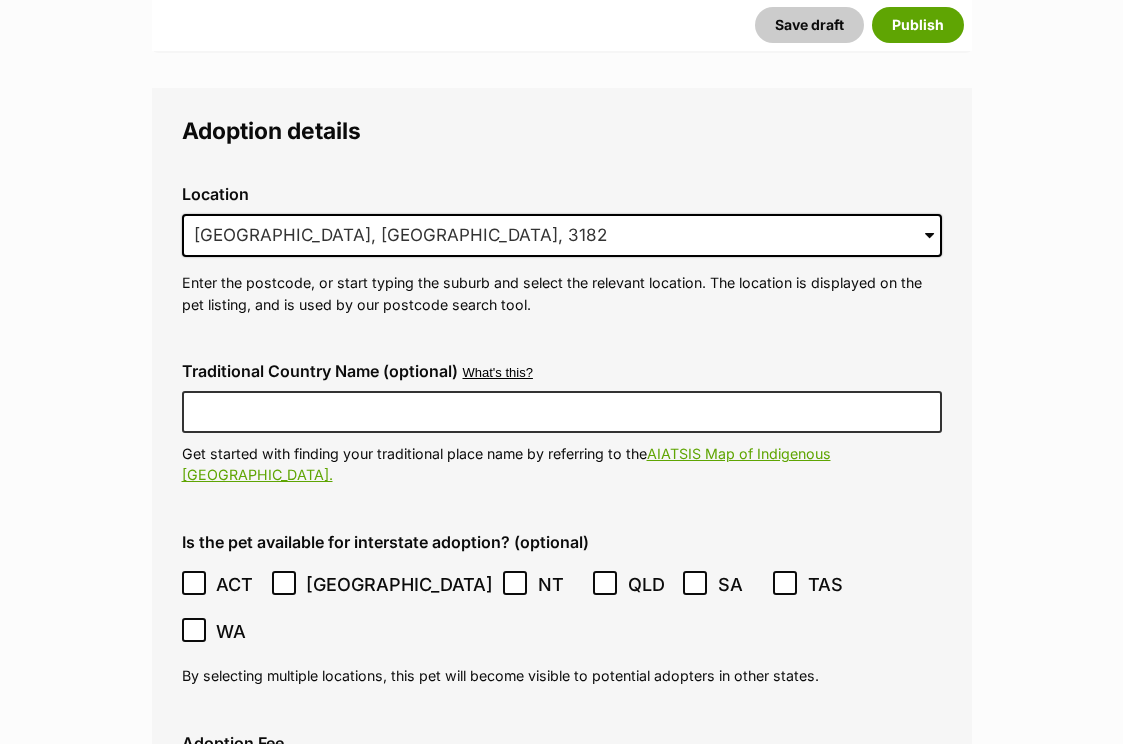 scroll, scrollTop: 5254, scrollLeft: 0, axis: vertical 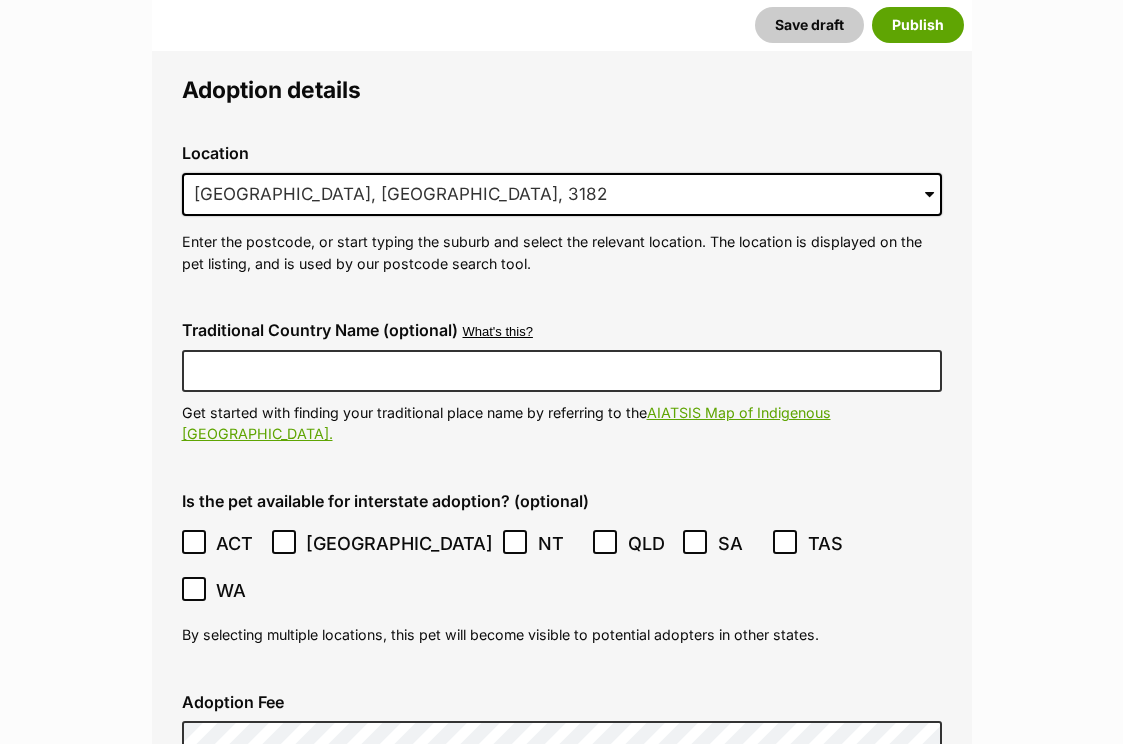 click on "This is an indoor-only cat (optional)" at bounding box center (349, 823) 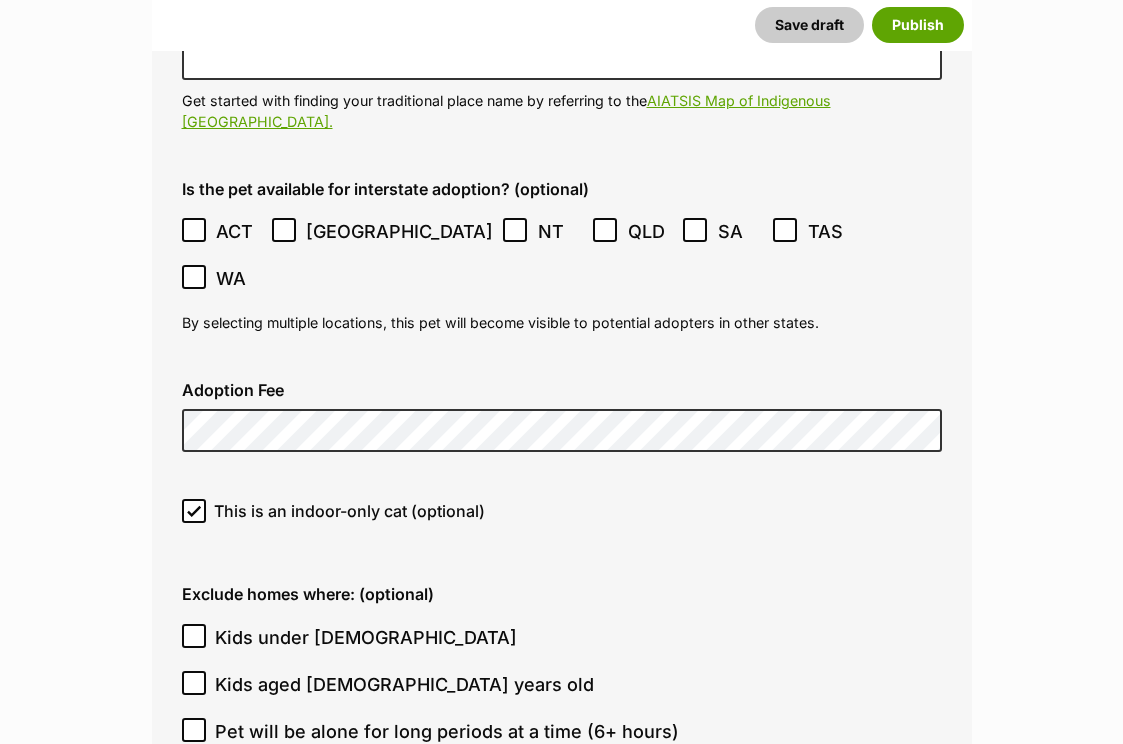 scroll, scrollTop: 5688, scrollLeft: 0, axis: vertical 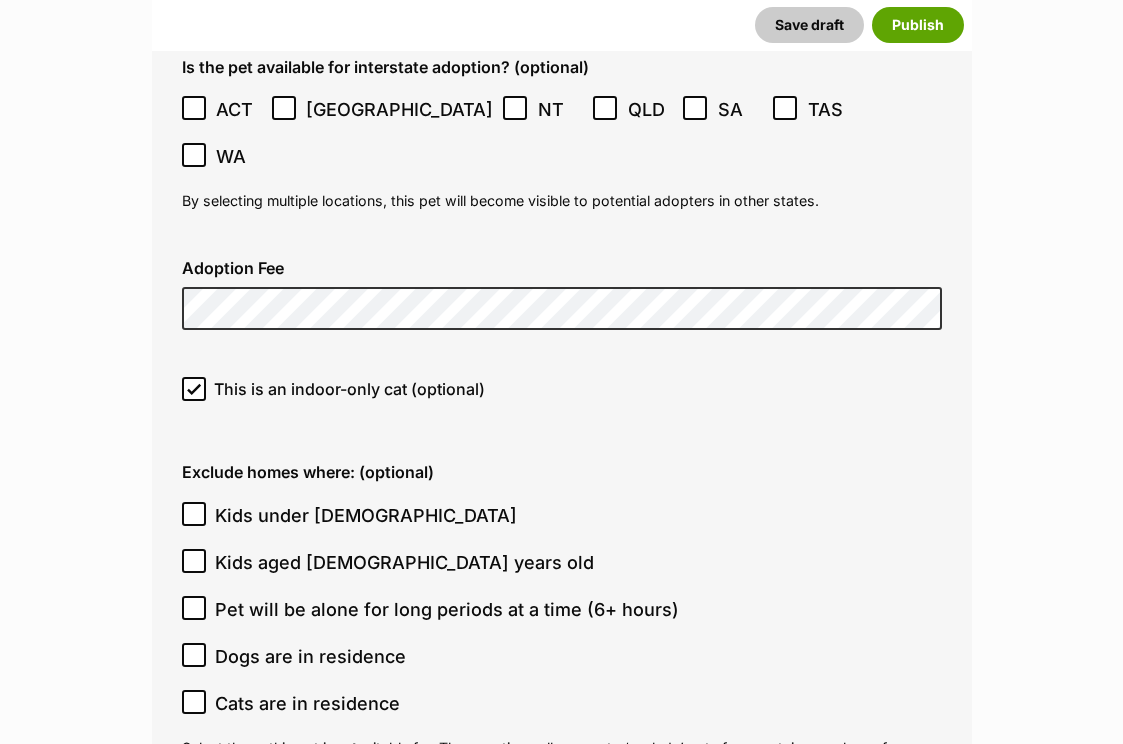 click on "Kids under 5 years old" at bounding box center [366, 515] 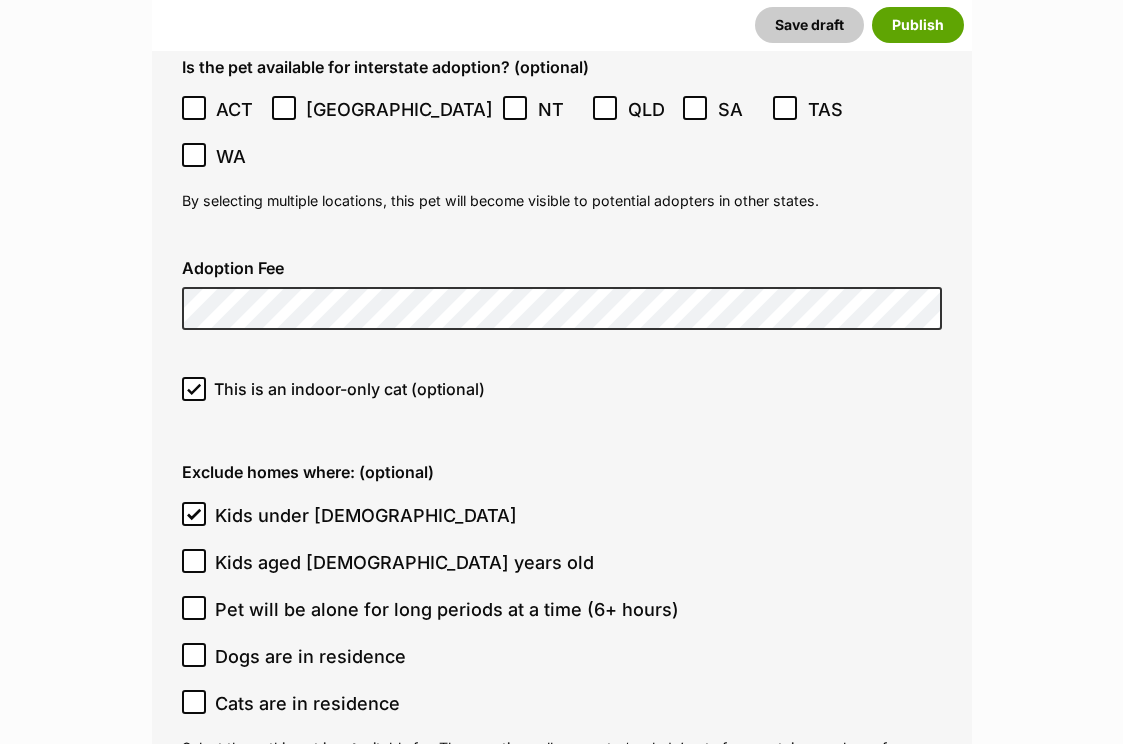 click on "Kids aged 6-12 years old" at bounding box center [404, 562] 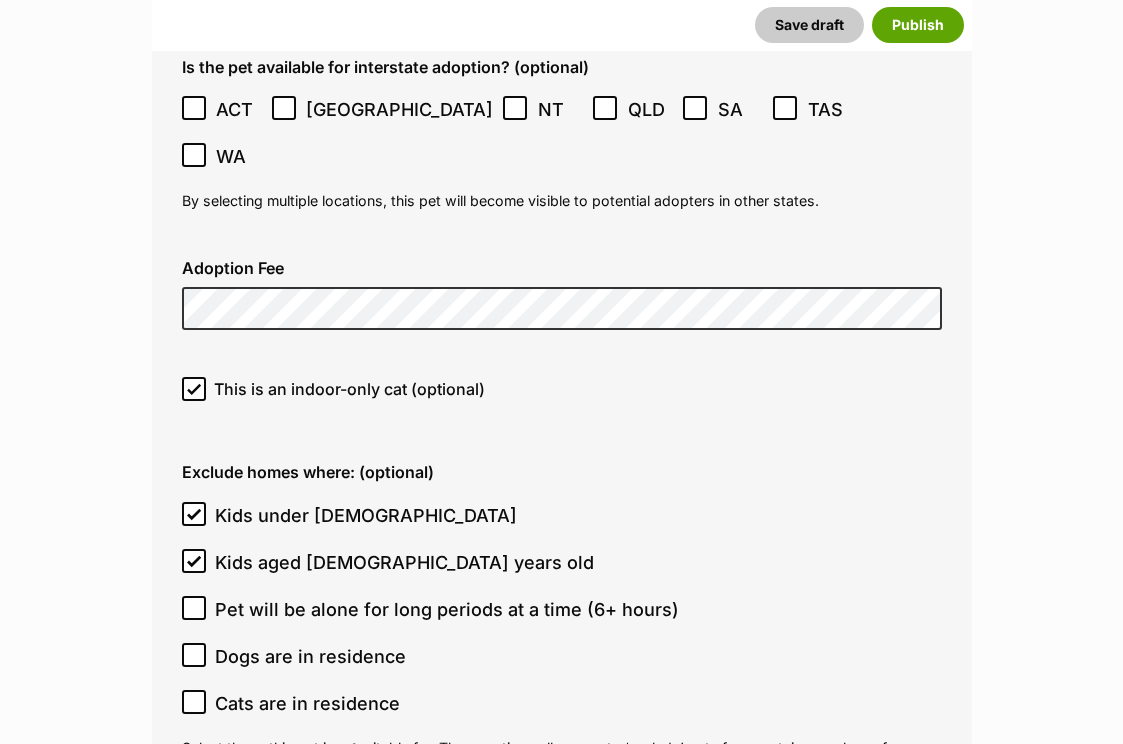 scroll, scrollTop: 5830, scrollLeft: 0, axis: vertical 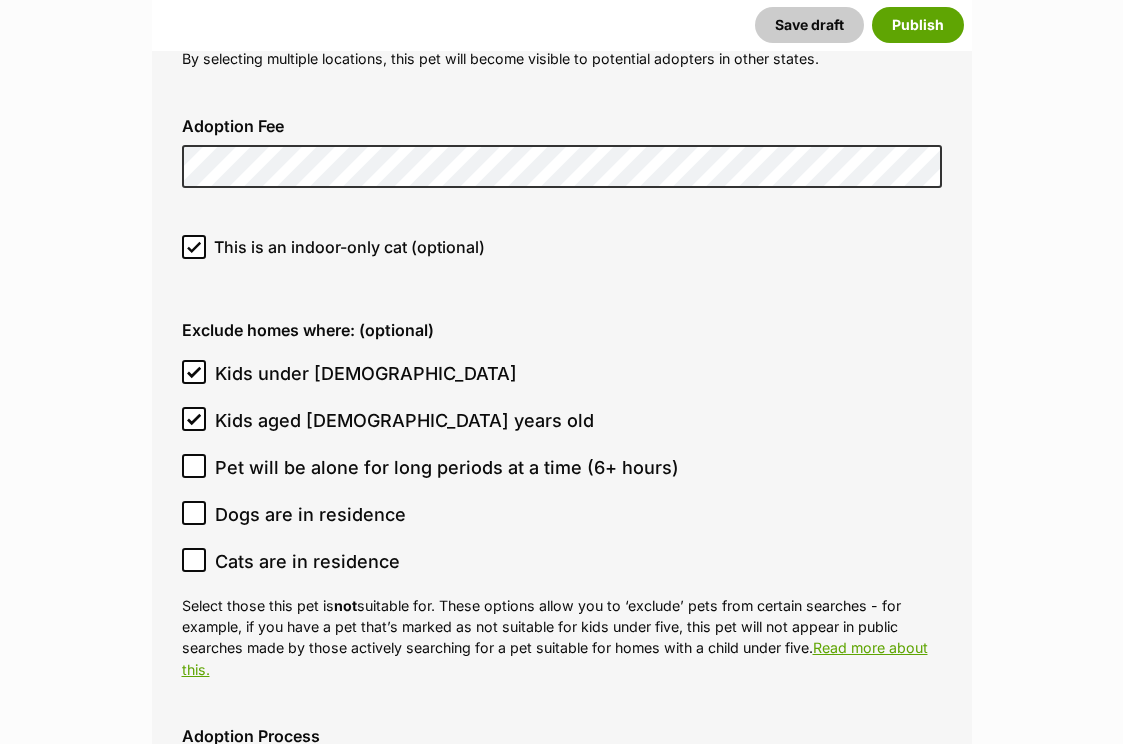 click on "Dogs are in residence" at bounding box center (310, 514) 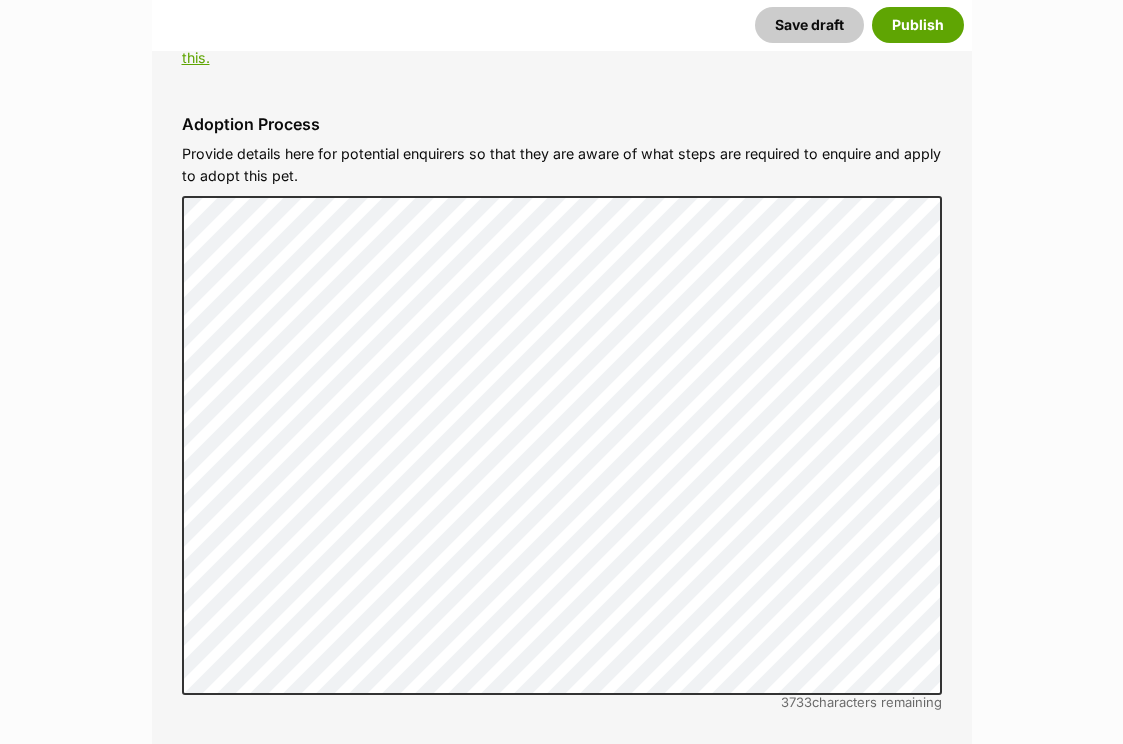 scroll, scrollTop: 6899, scrollLeft: 0, axis: vertical 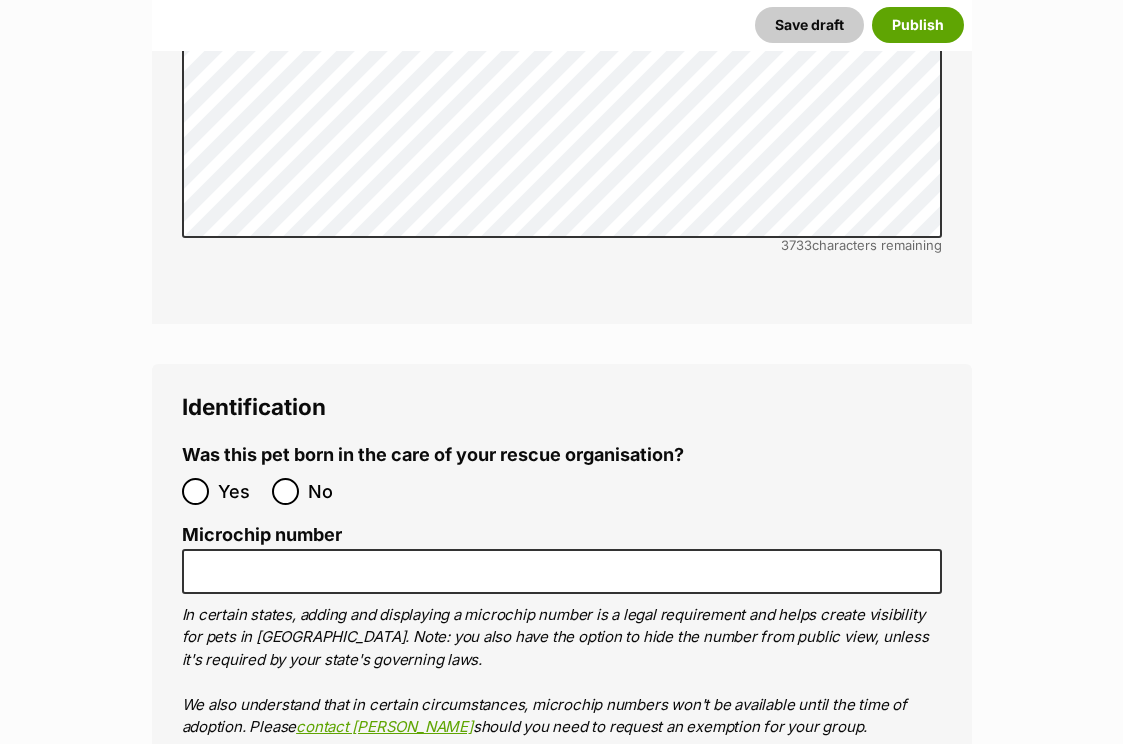 click on "No" at bounding box center (285, 491) 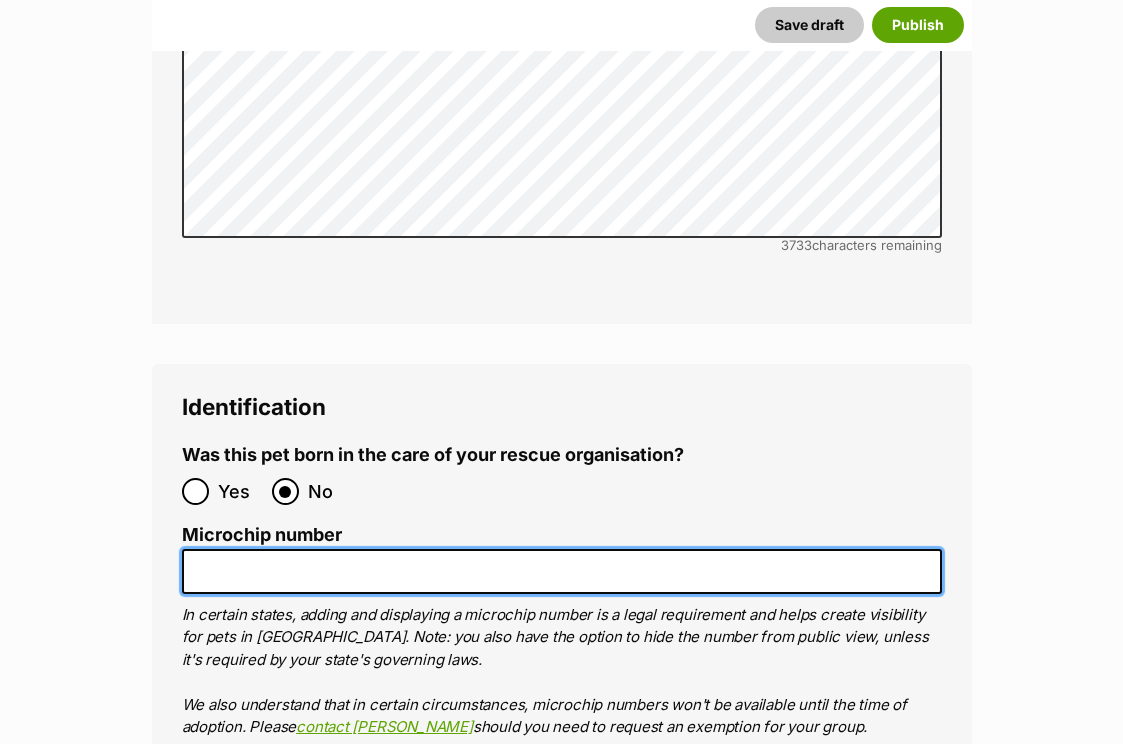 click on "Microchip number" at bounding box center (562, 571) 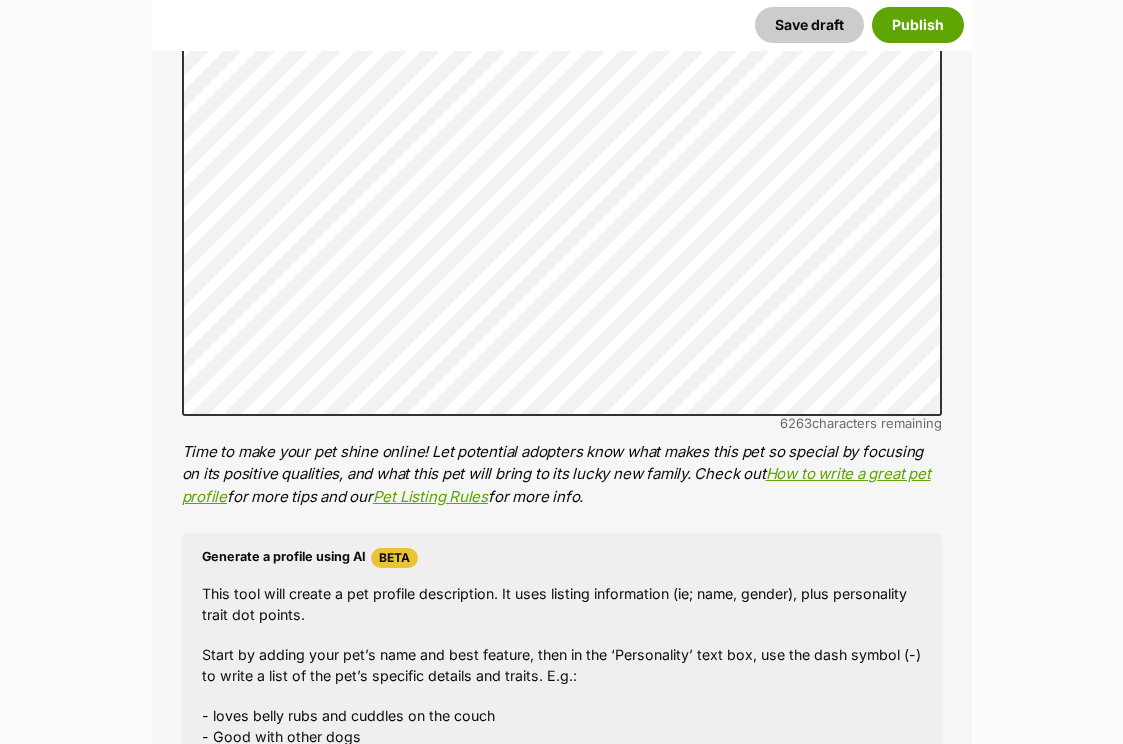 scroll, scrollTop: 1797, scrollLeft: 0, axis: vertical 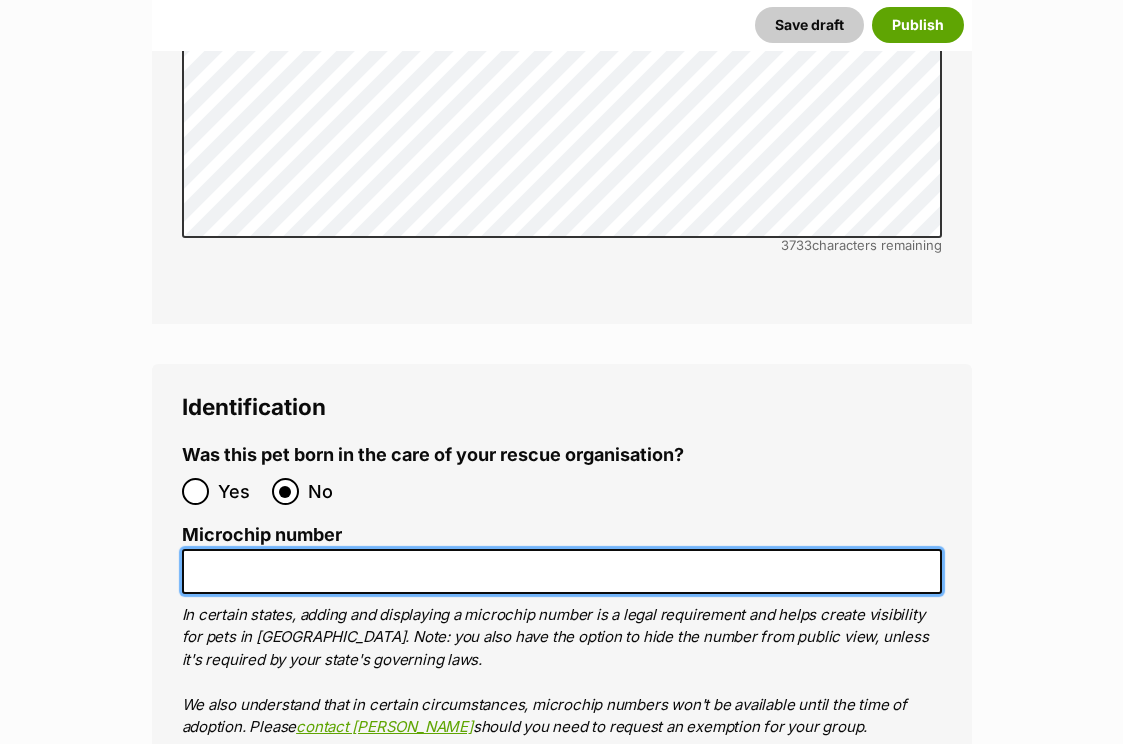 click on "Microchip number" at bounding box center [562, 571] 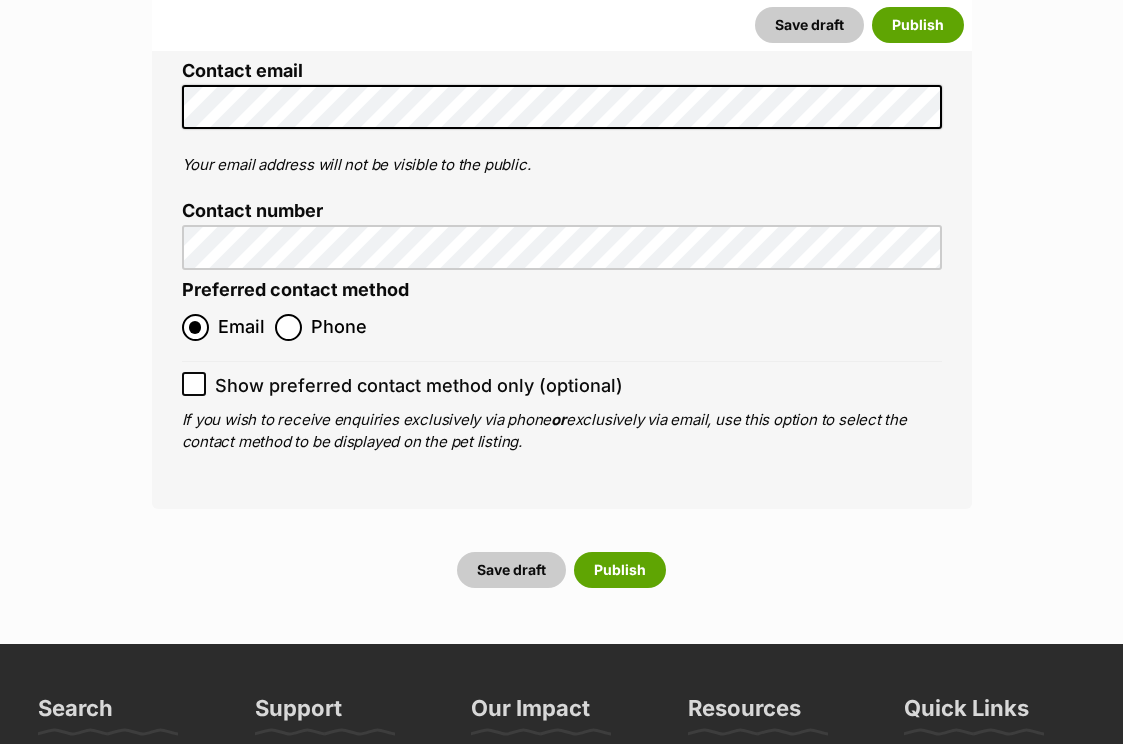 scroll, scrollTop: 8530, scrollLeft: 0, axis: vertical 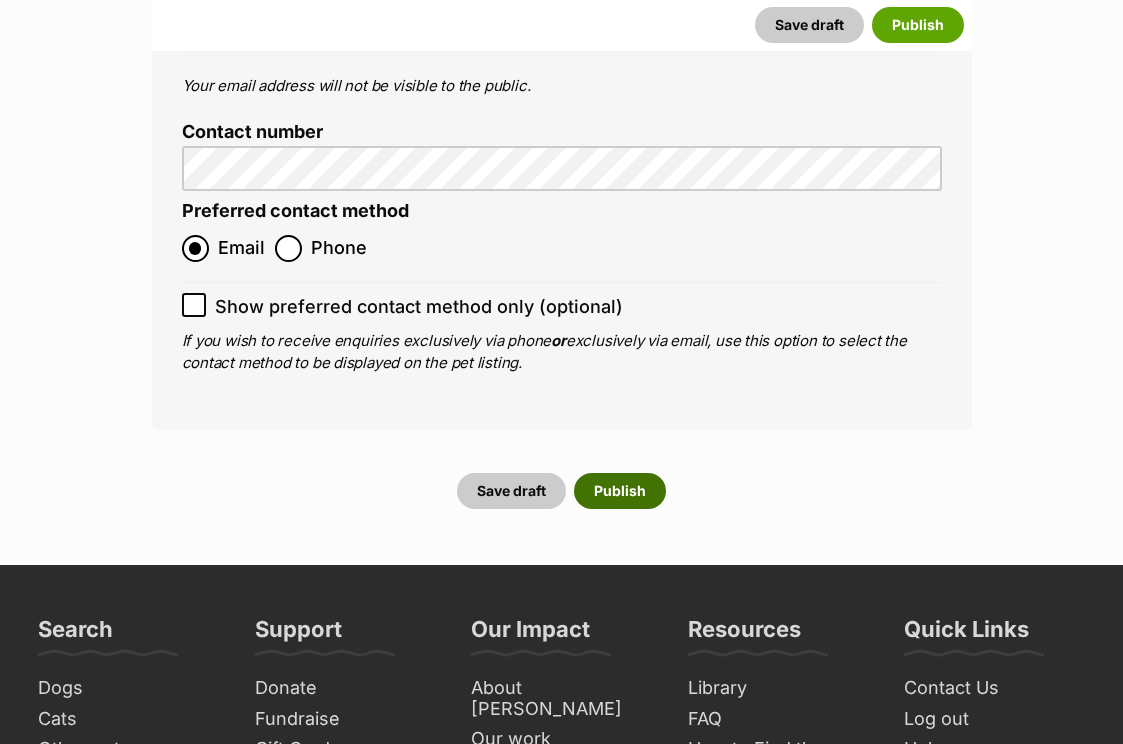 type on "953010004977838" 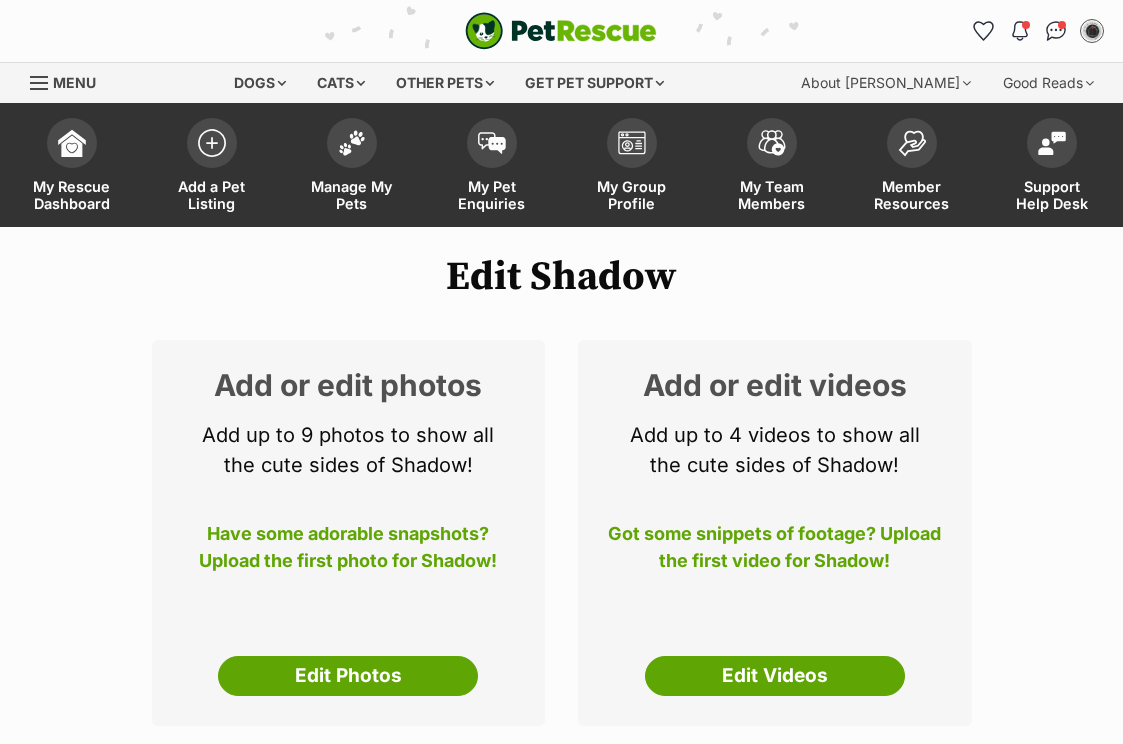 scroll, scrollTop: 0, scrollLeft: 0, axis: both 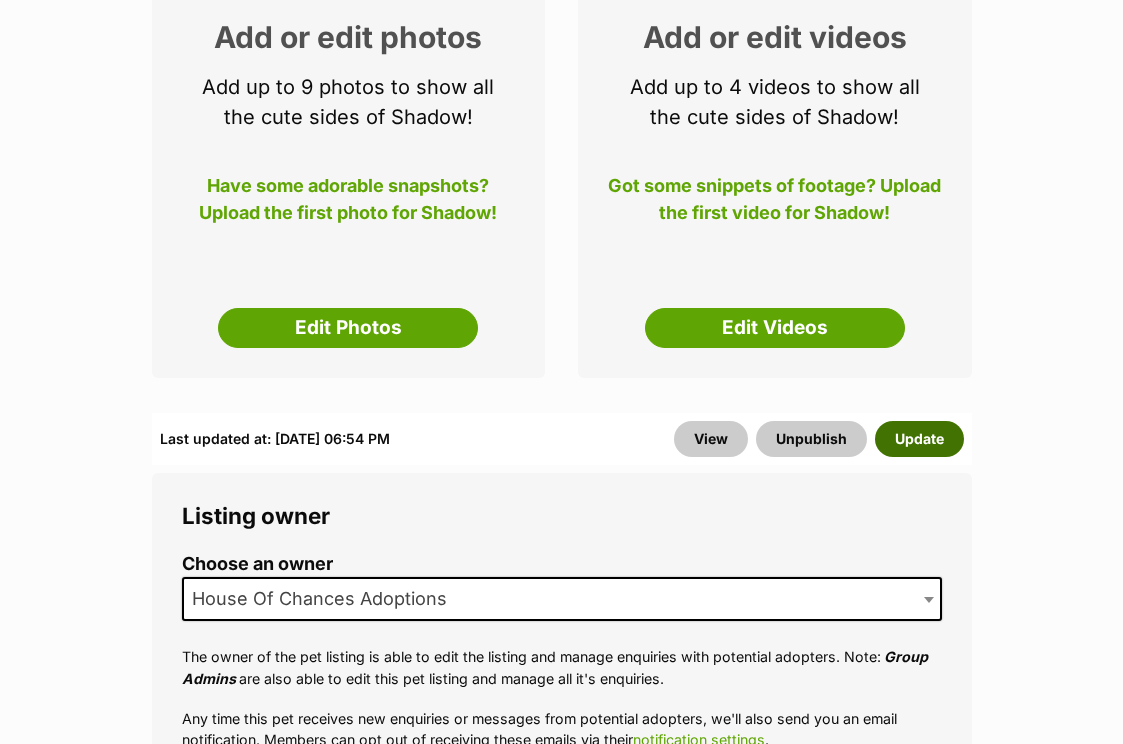 click on "Update" at bounding box center (919, 439) 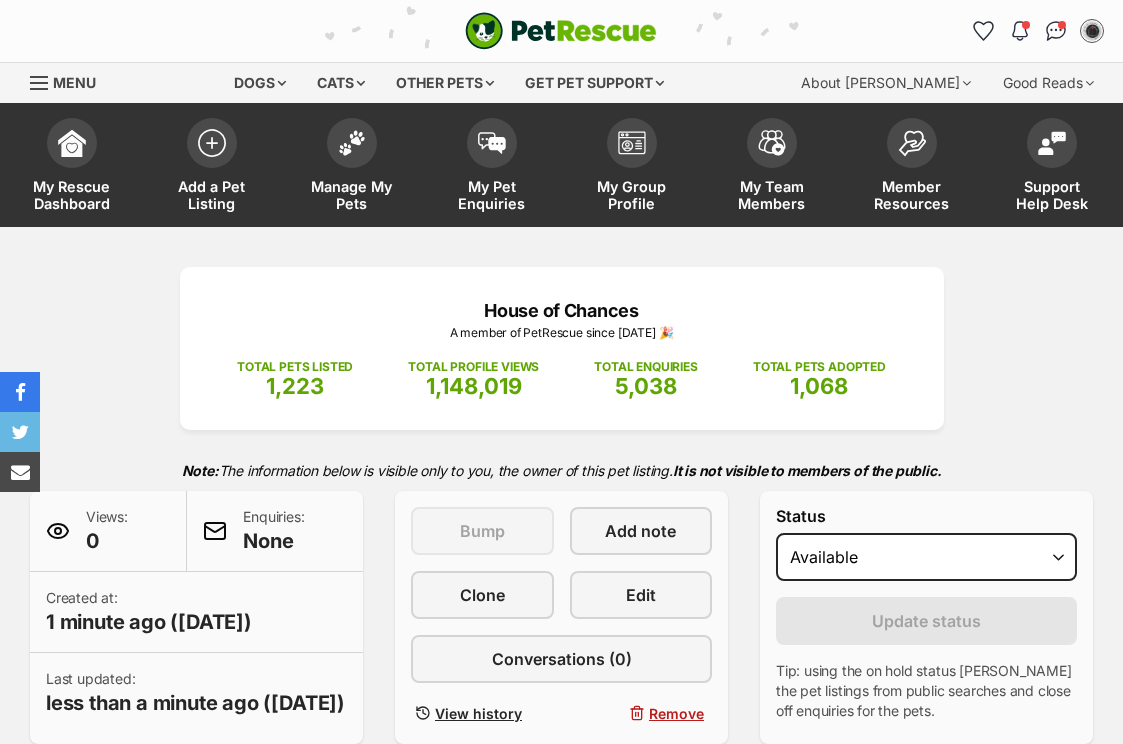 scroll, scrollTop: 0, scrollLeft: 0, axis: both 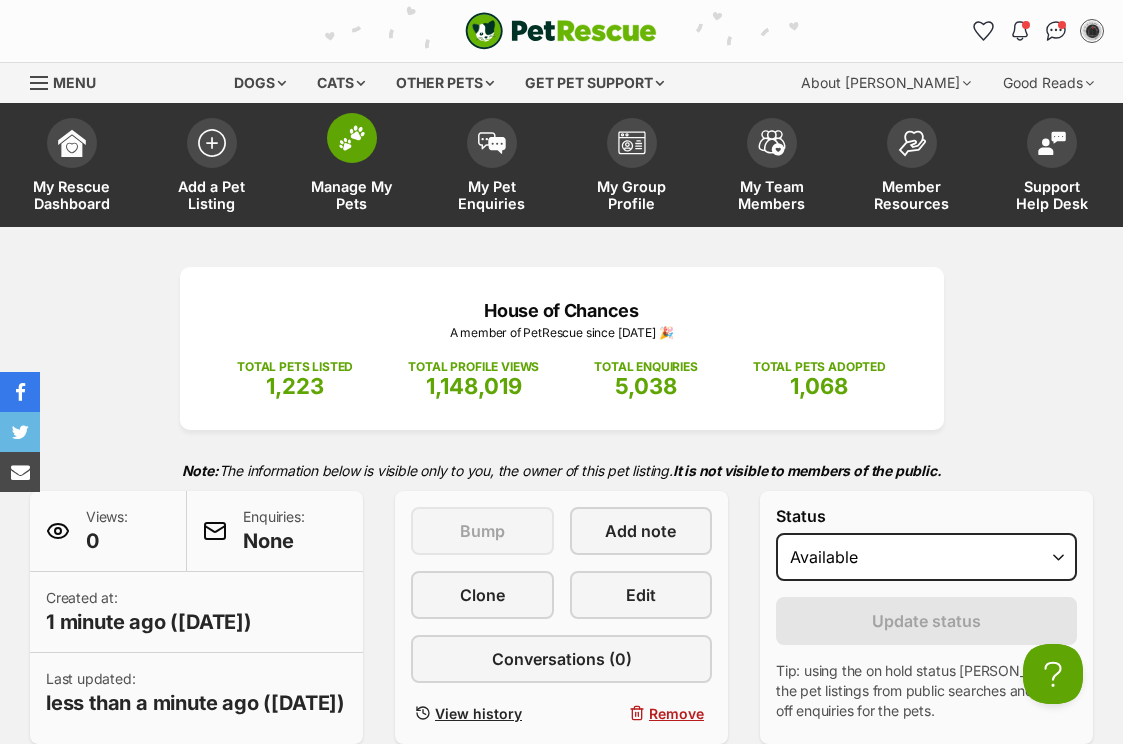click on "Manage My Pets" at bounding box center (352, 195) 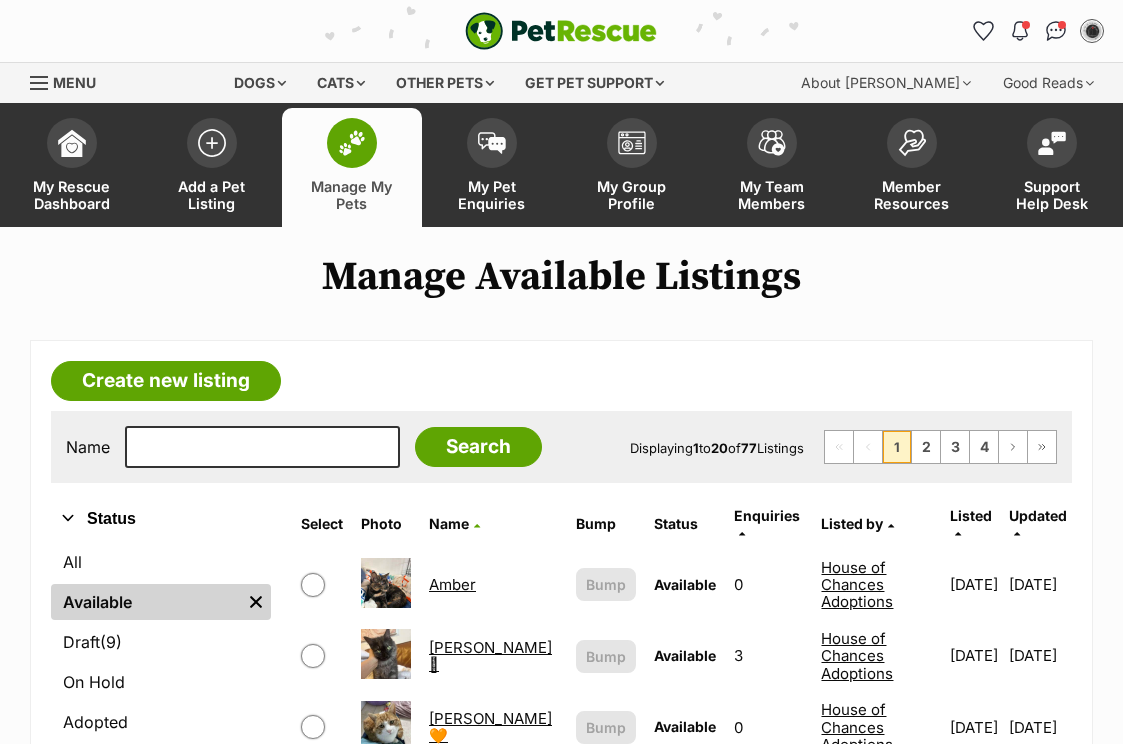 scroll, scrollTop: 0, scrollLeft: 0, axis: both 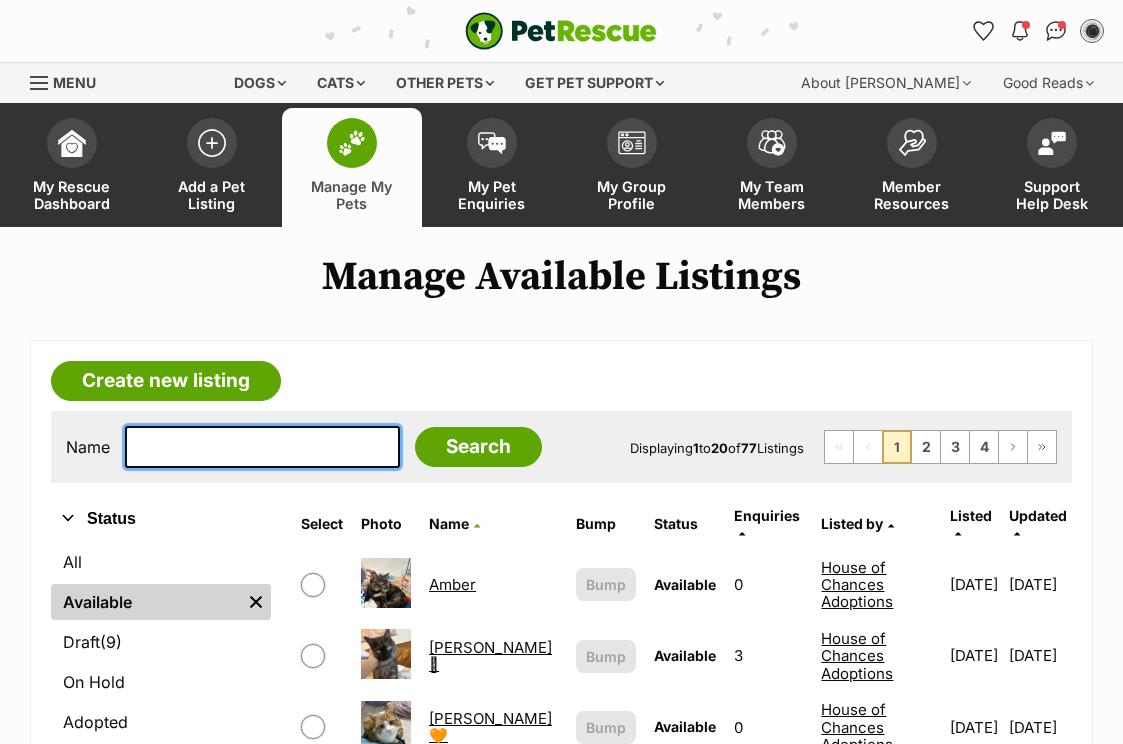click at bounding box center [262, 447] 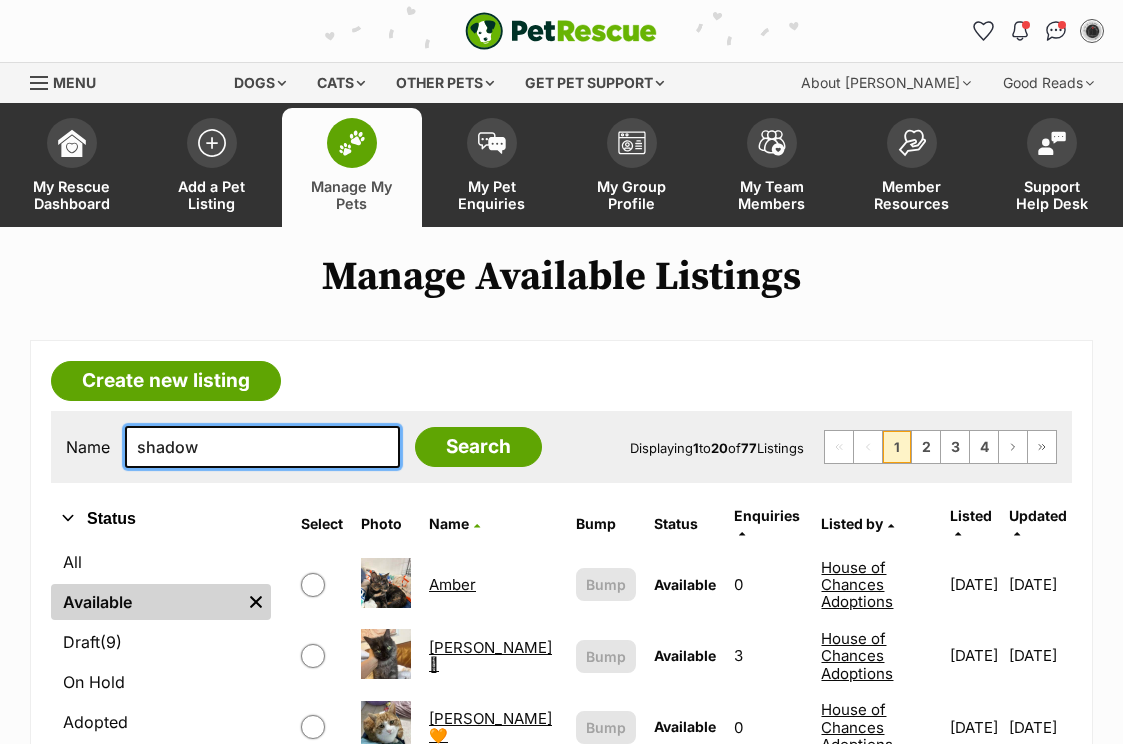 type on "shadow" 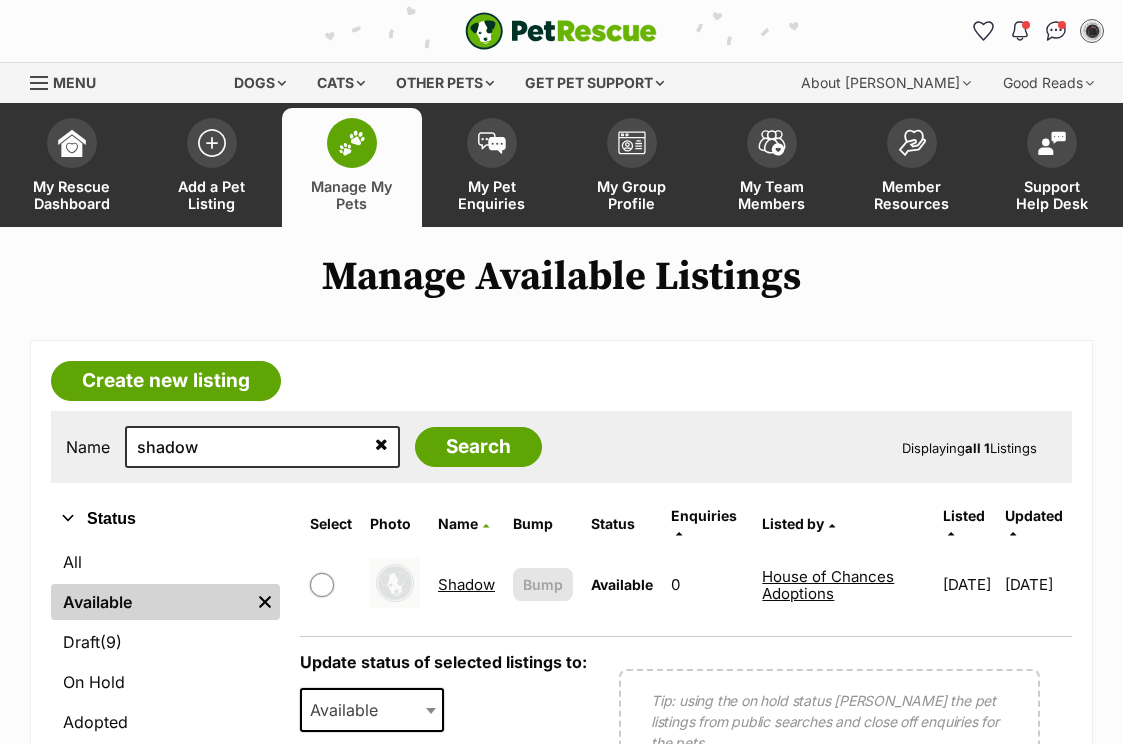 scroll, scrollTop: 37, scrollLeft: 0, axis: vertical 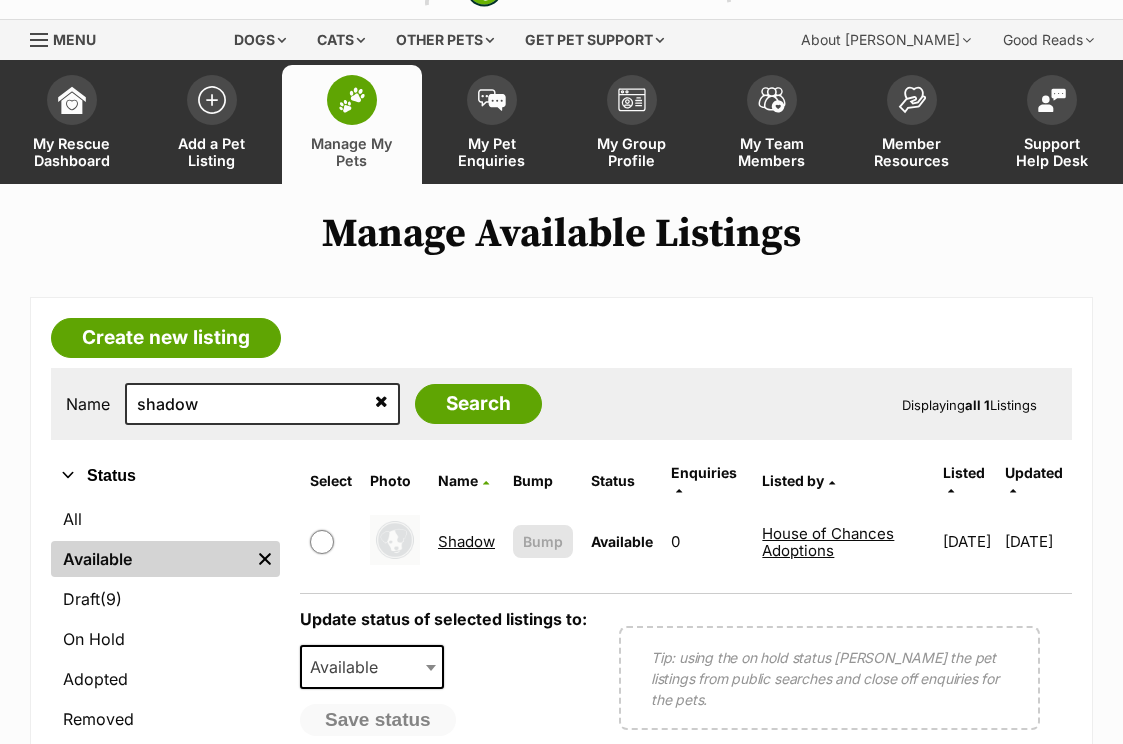 click on "Shadow" at bounding box center [466, 541] 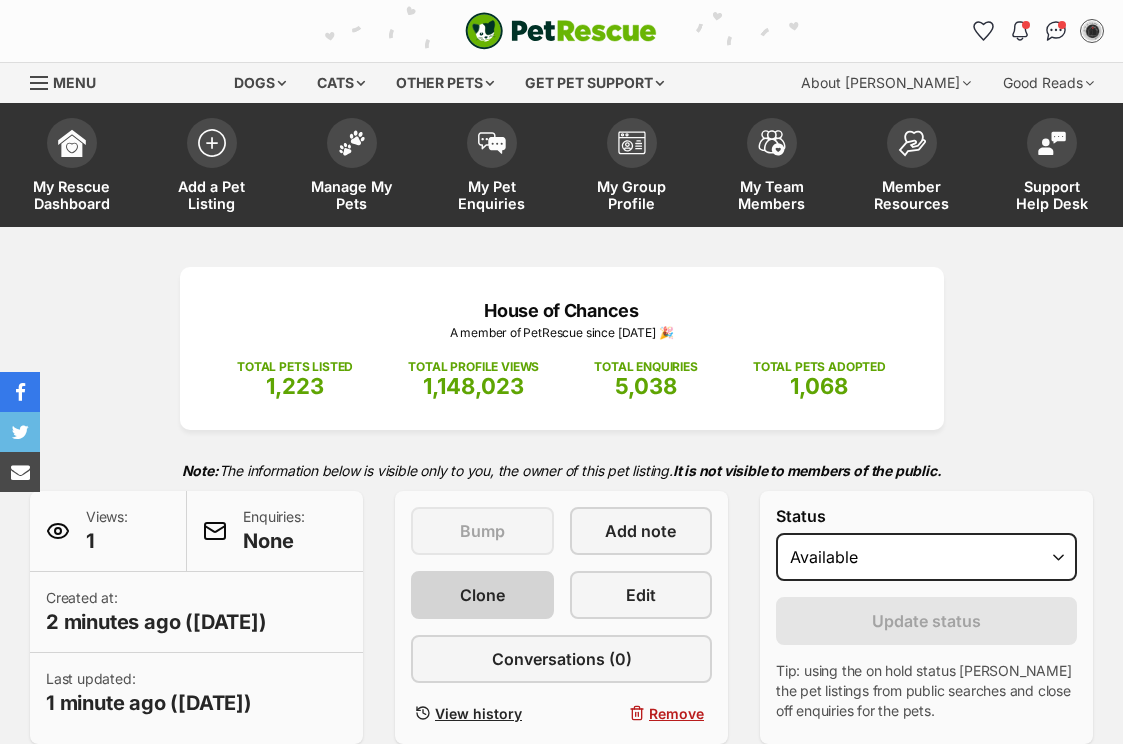 scroll, scrollTop: 0, scrollLeft: 0, axis: both 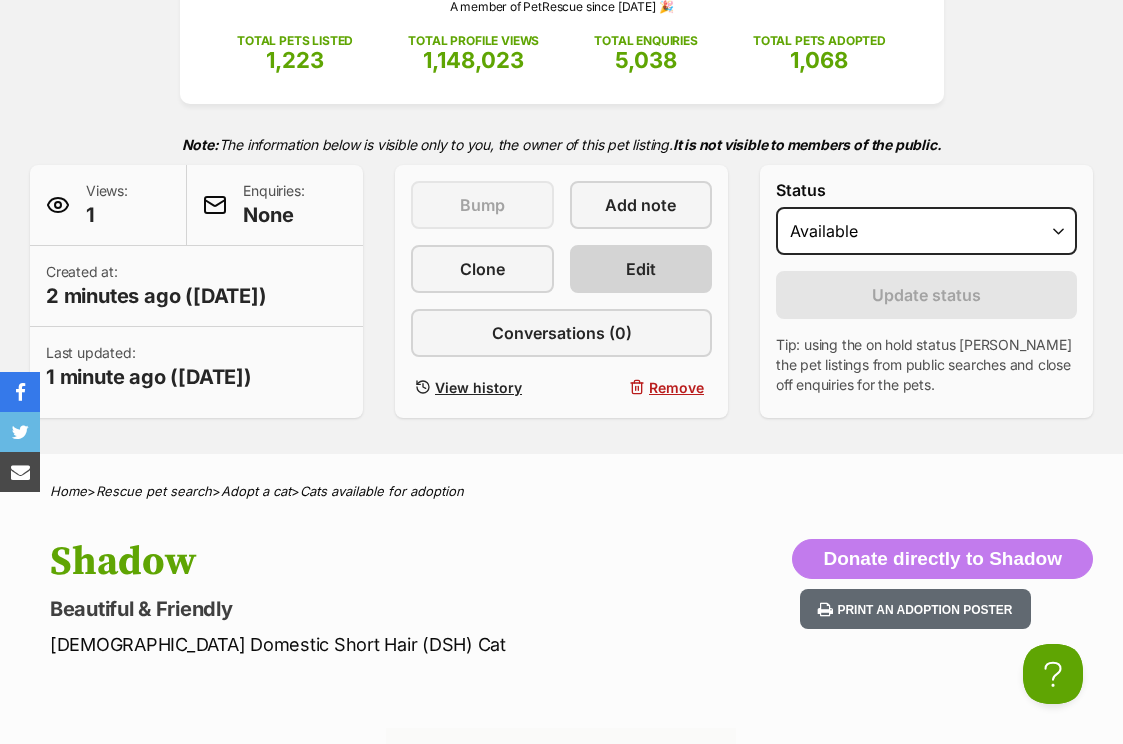 click on "Edit" at bounding box center (641, 269) 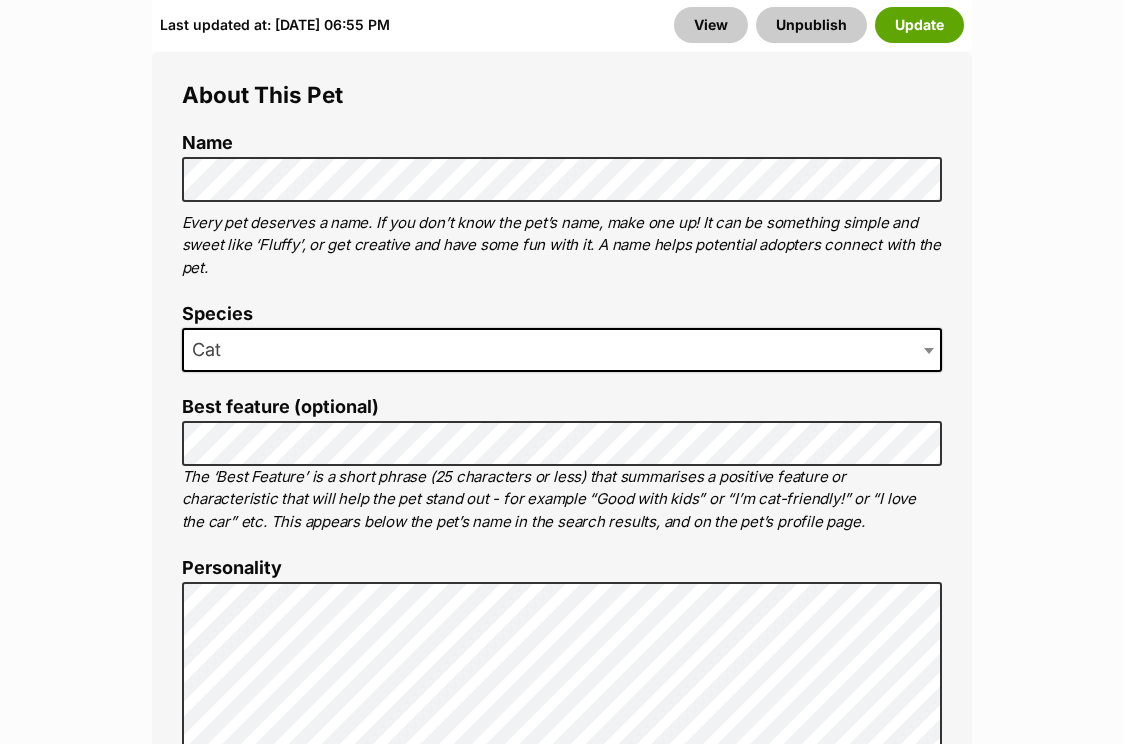 scroll, scrollTop: 0, scrollLeft: 0, axis: both 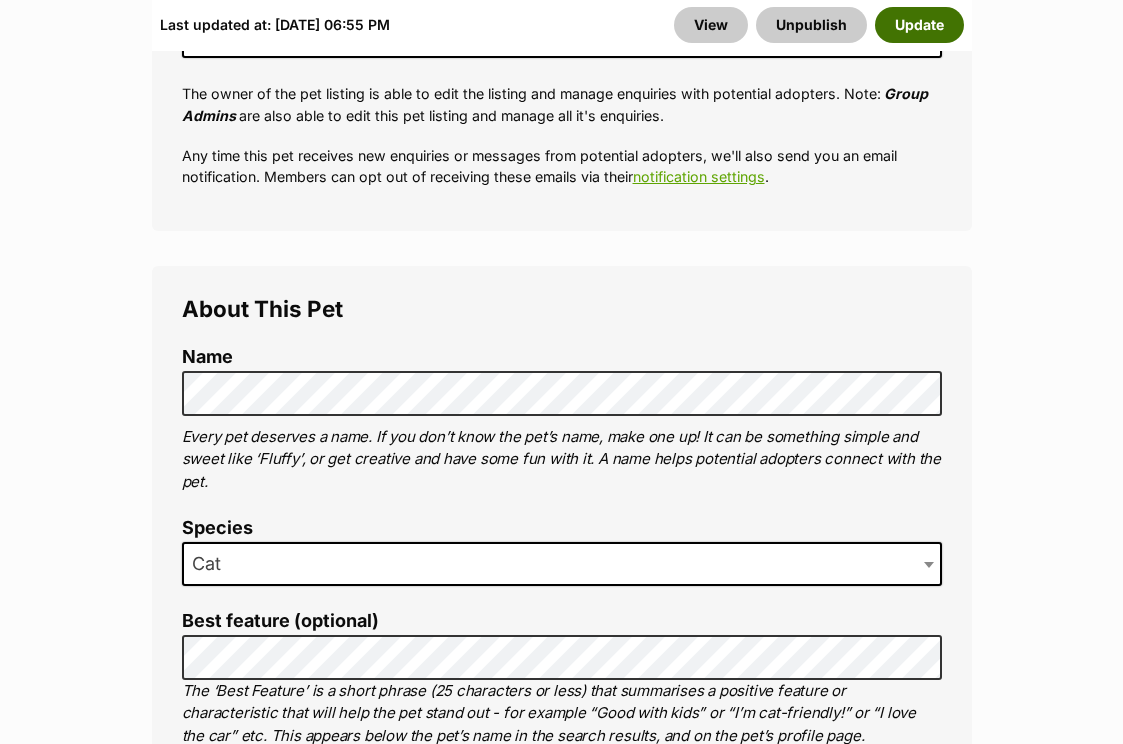 click on "Update" at bounding box center [919, 25] 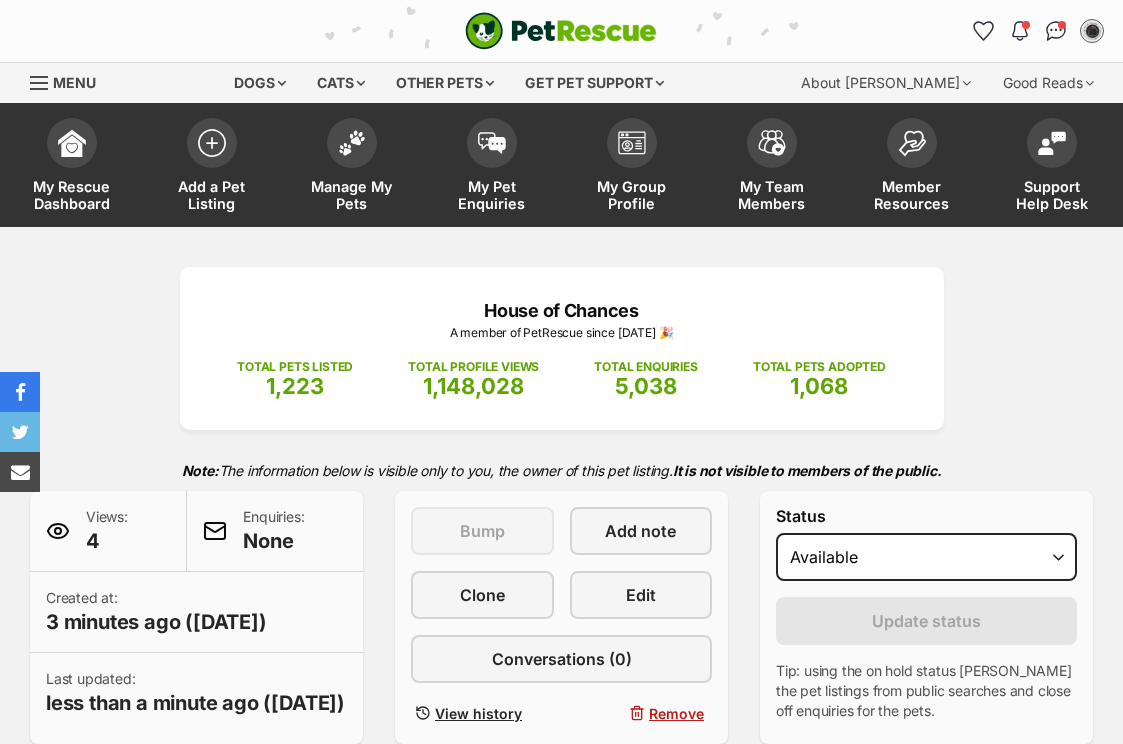 scroll, scrollTop: 0, scrollLeft: 0, axis: both 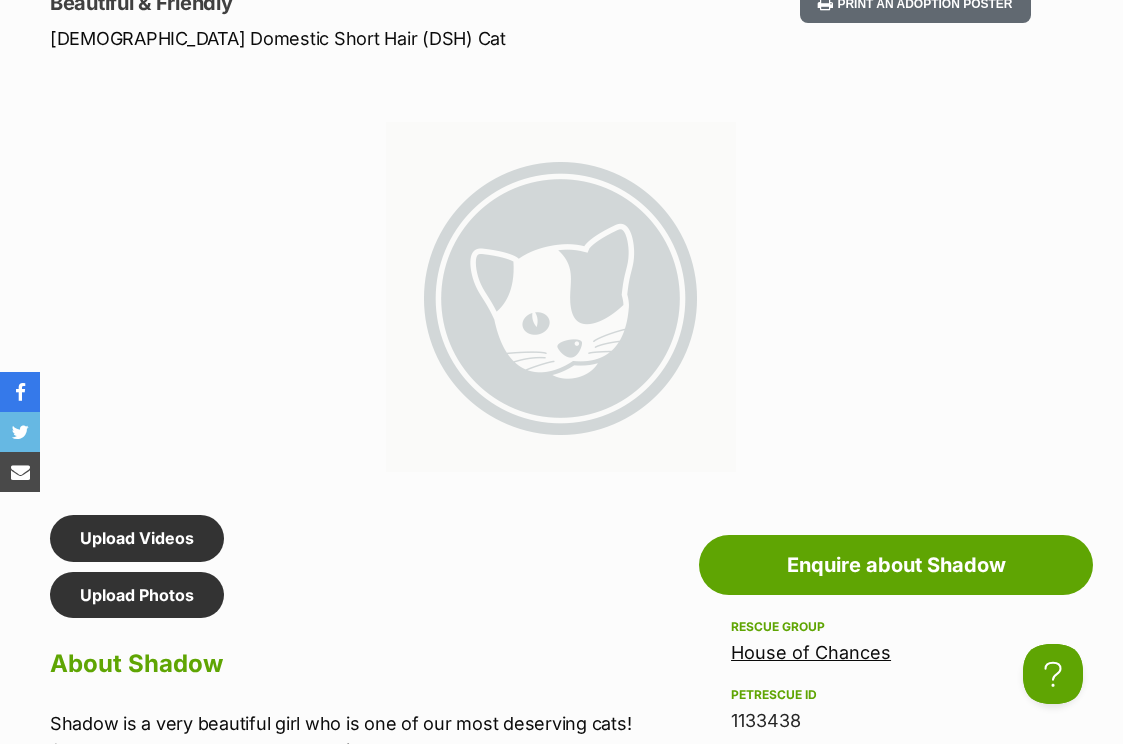 click on "Shadow
Beautiful & Friendly
Female Domestic Short Hair (DSH) Cat" at bounding box center [369, -8] 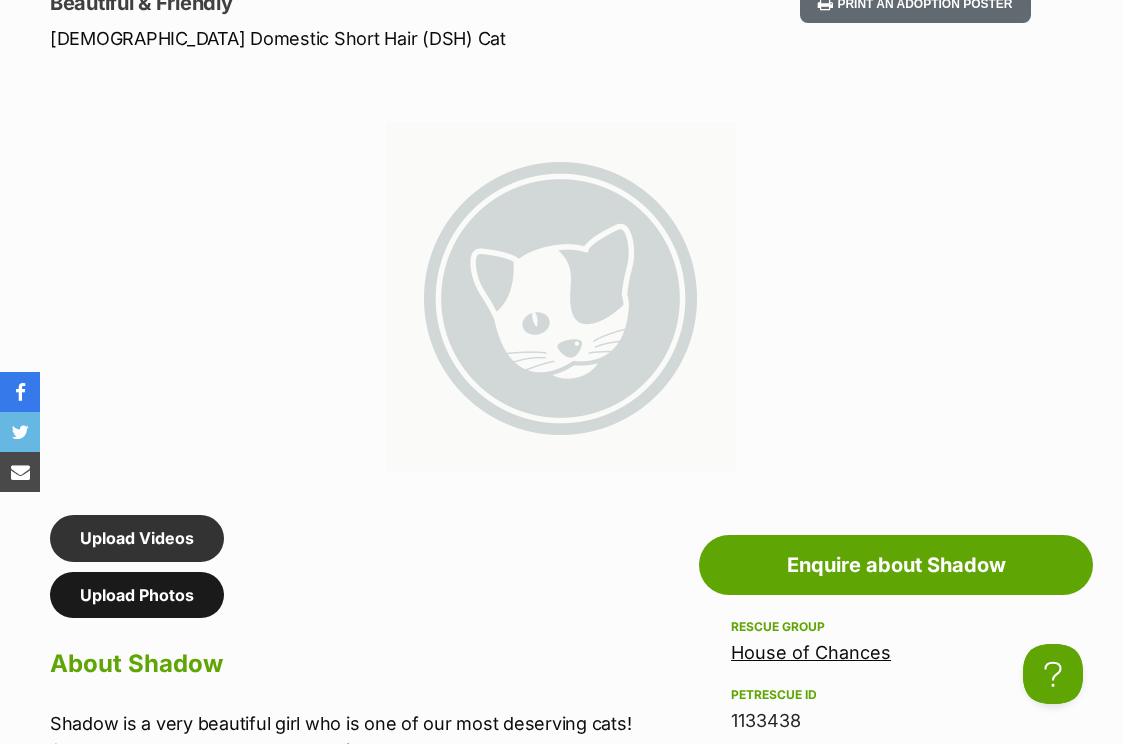 click on "Upload Photos" at bounding box center [137, 595] 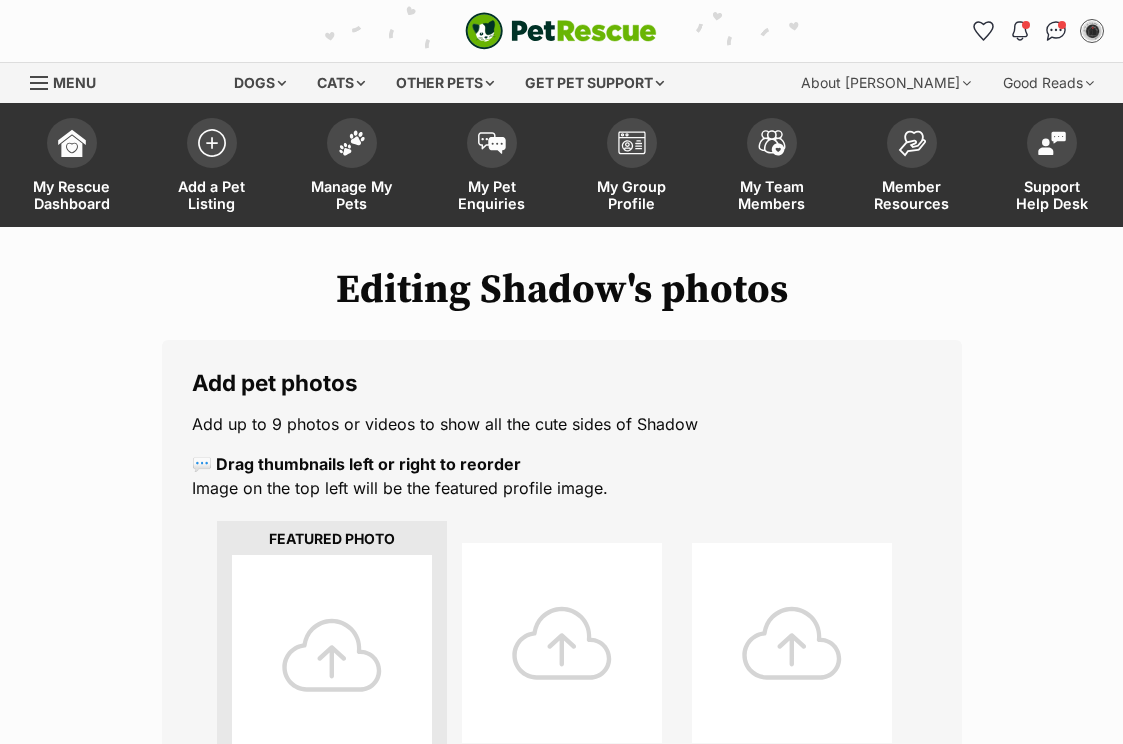 scroll, scrollTop: 0, scrollLeft: 0, axis: both 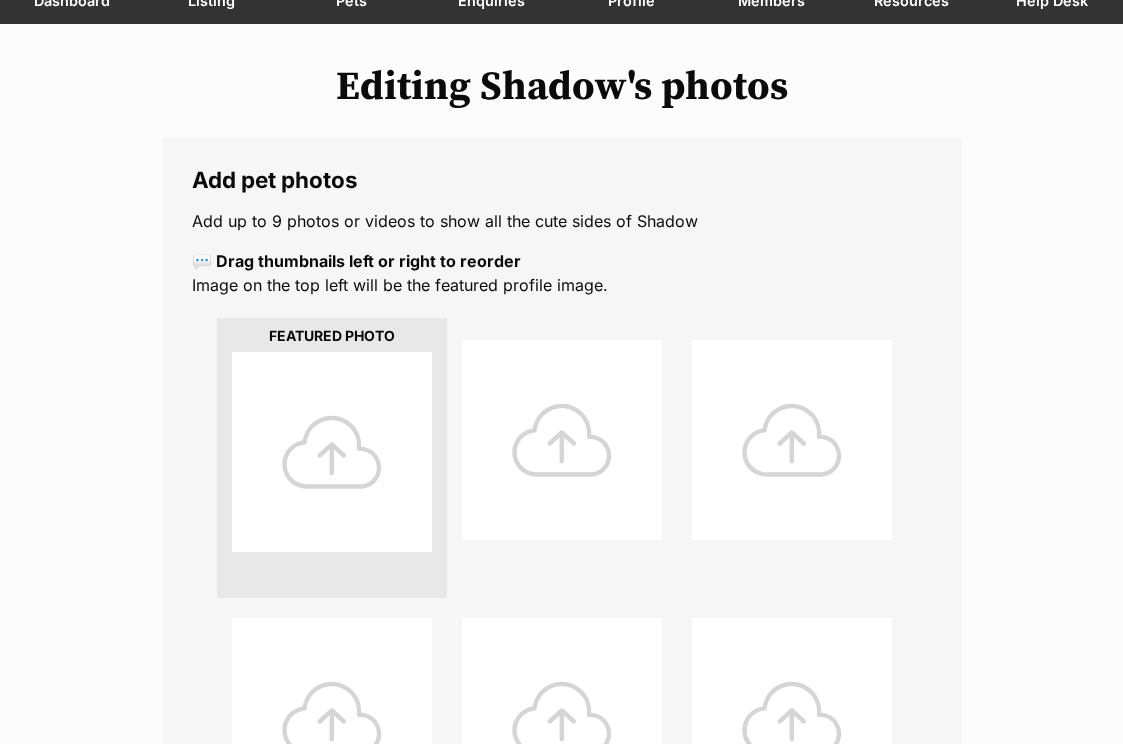 click at bounding box center (332, 452) 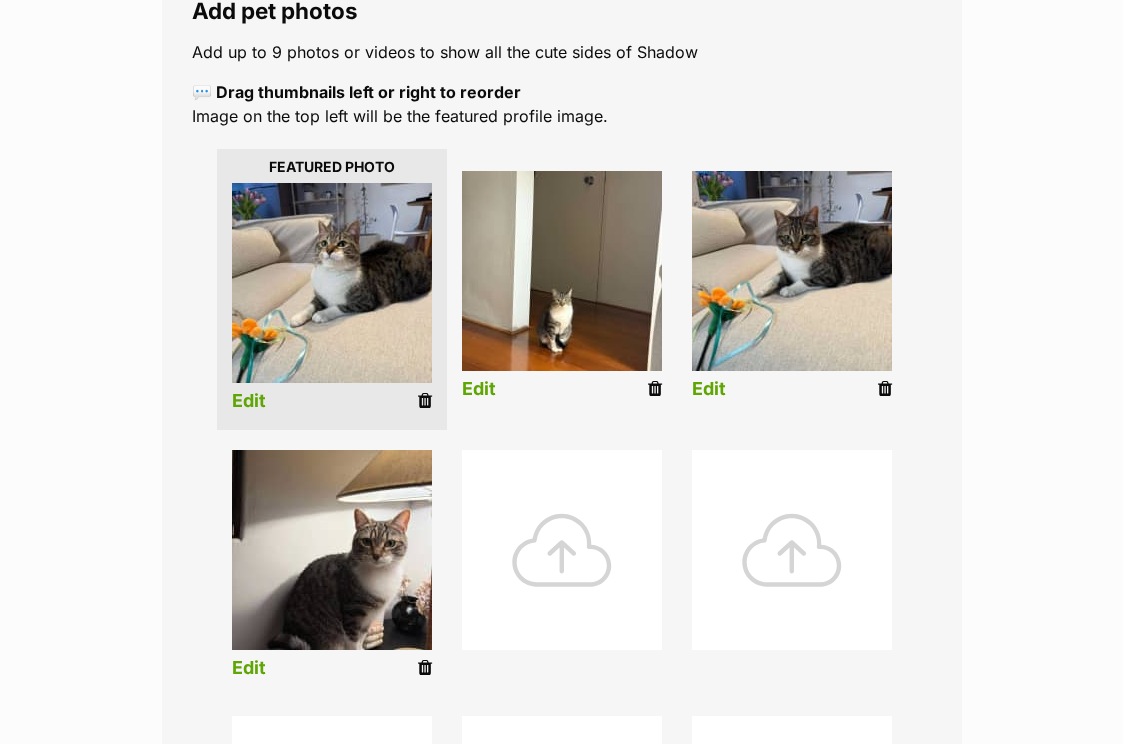scroll, scrollTop: 320, scrollLeft: 0, axis: vertical 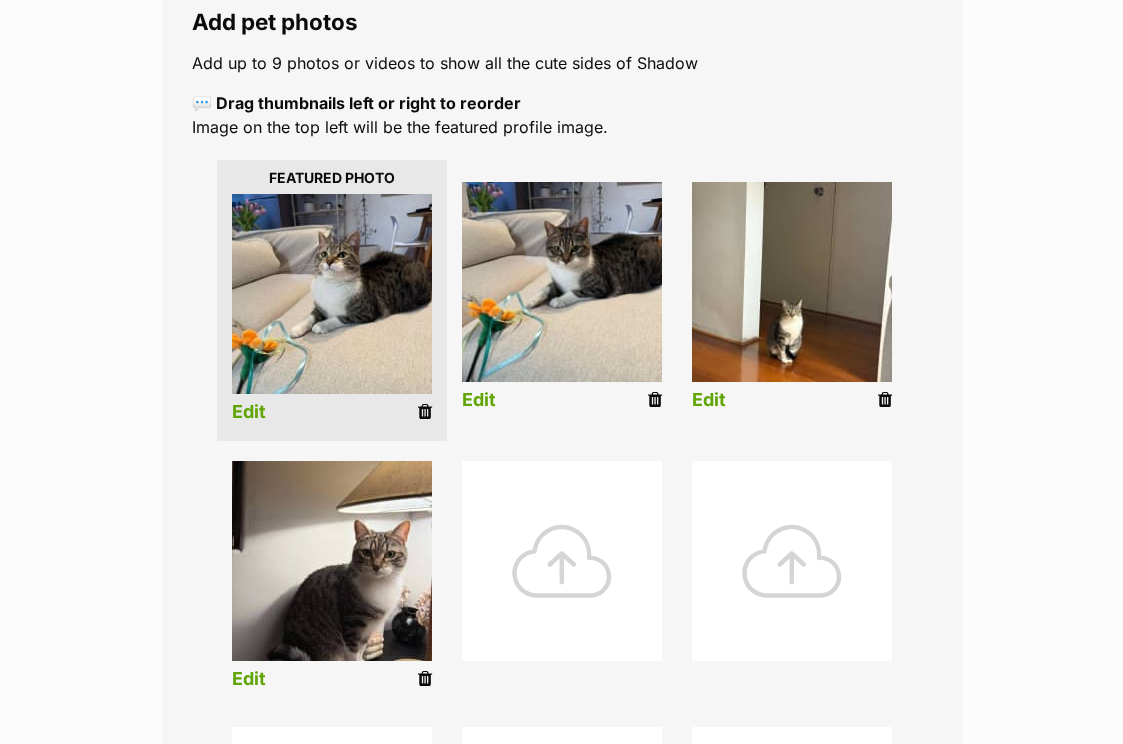 drag, startPoint x: 554, startPoint y: 305, endPoint x: 542, endPoint y: 305, distance: 12 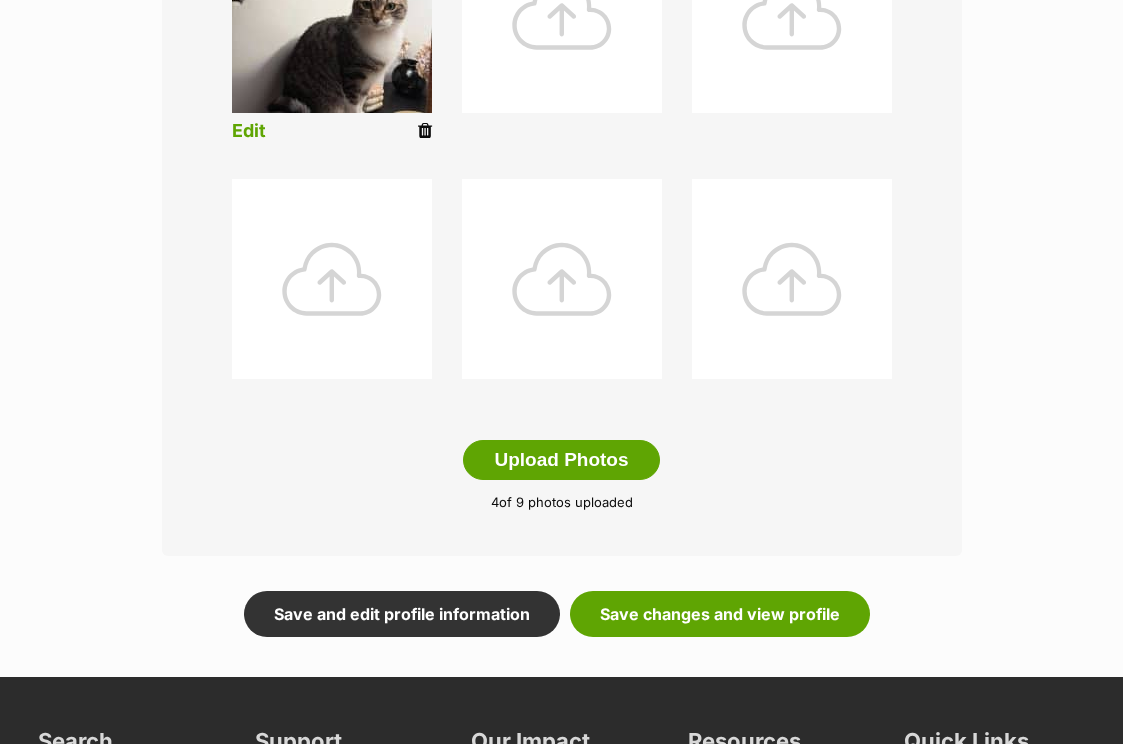 scroll, scrollTop: 988, scrollLeft: 0, axis: vertical 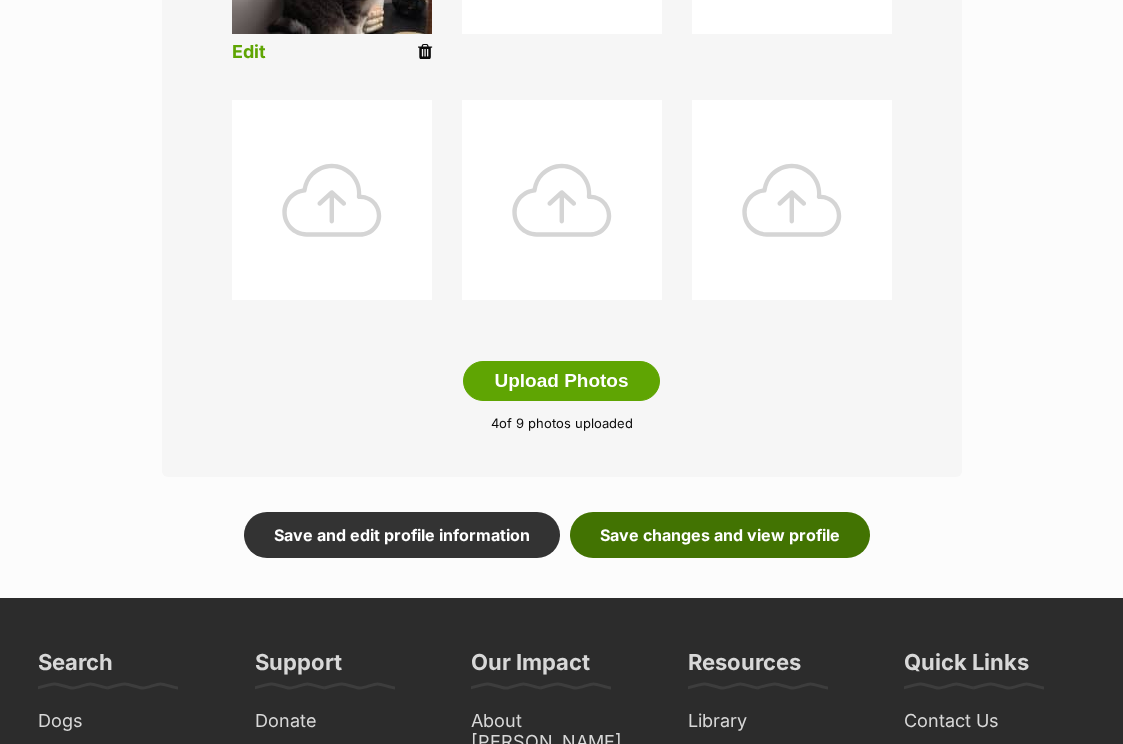 click on "Save changes and view profile" at bounding box center (720, 535) 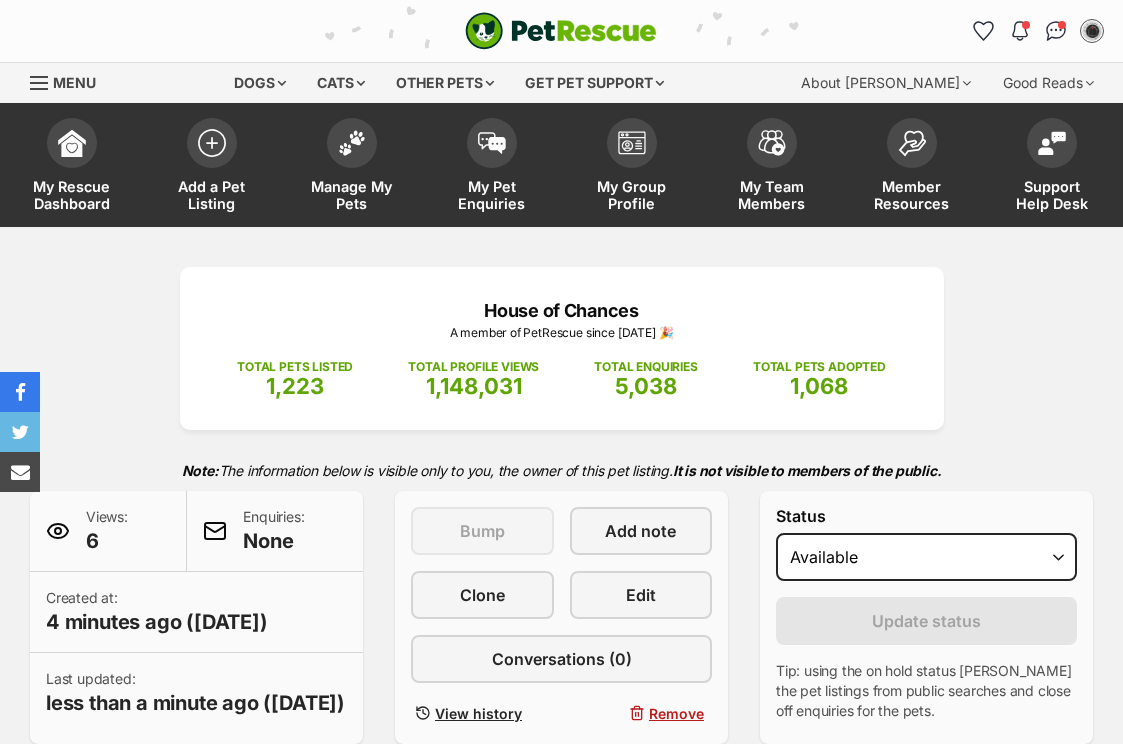 scroll, scrollTop: 0, scrollLeft: 0, axis: both 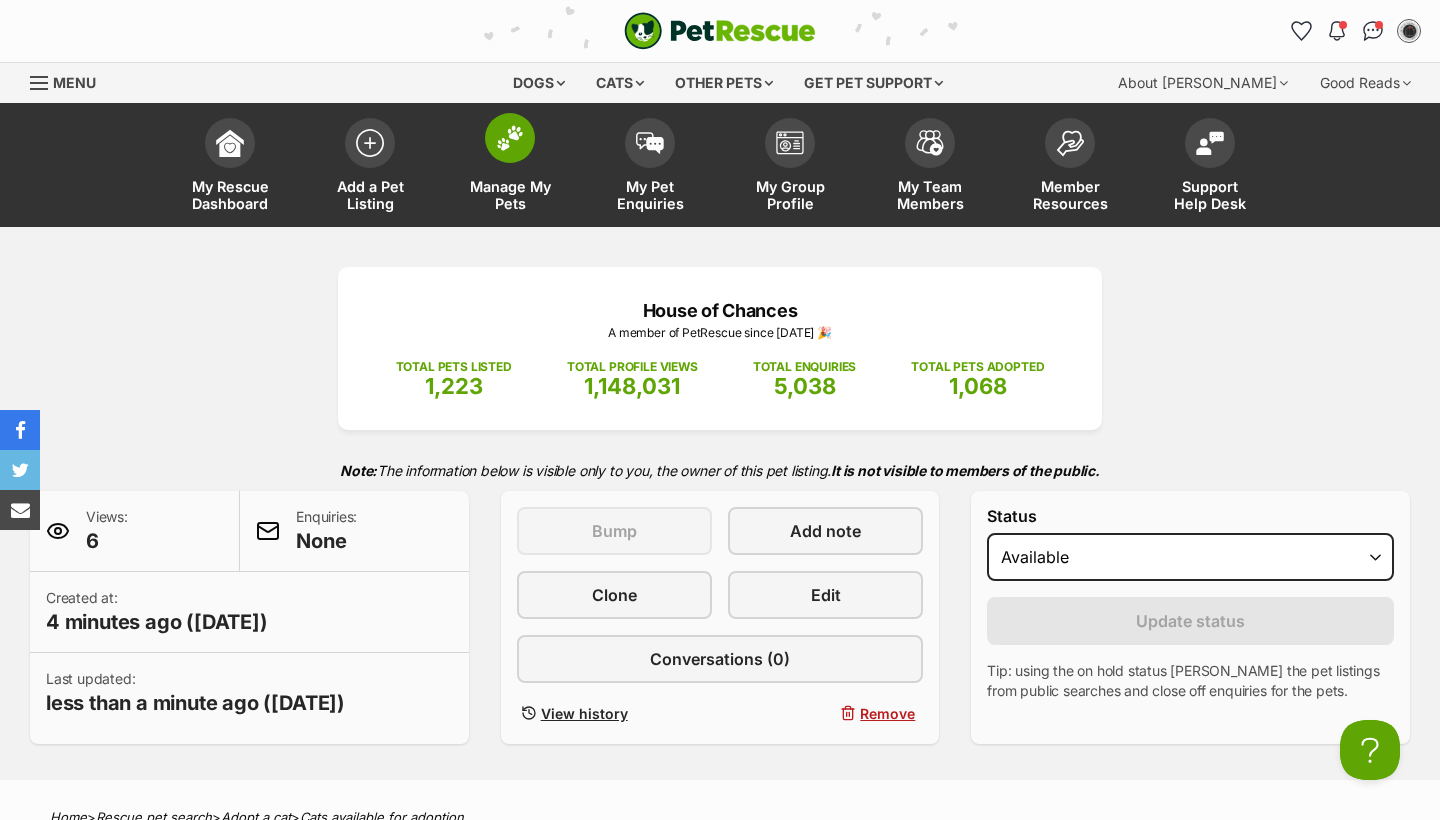 click on "Manage My Pets" at bounding box center [510, 167] 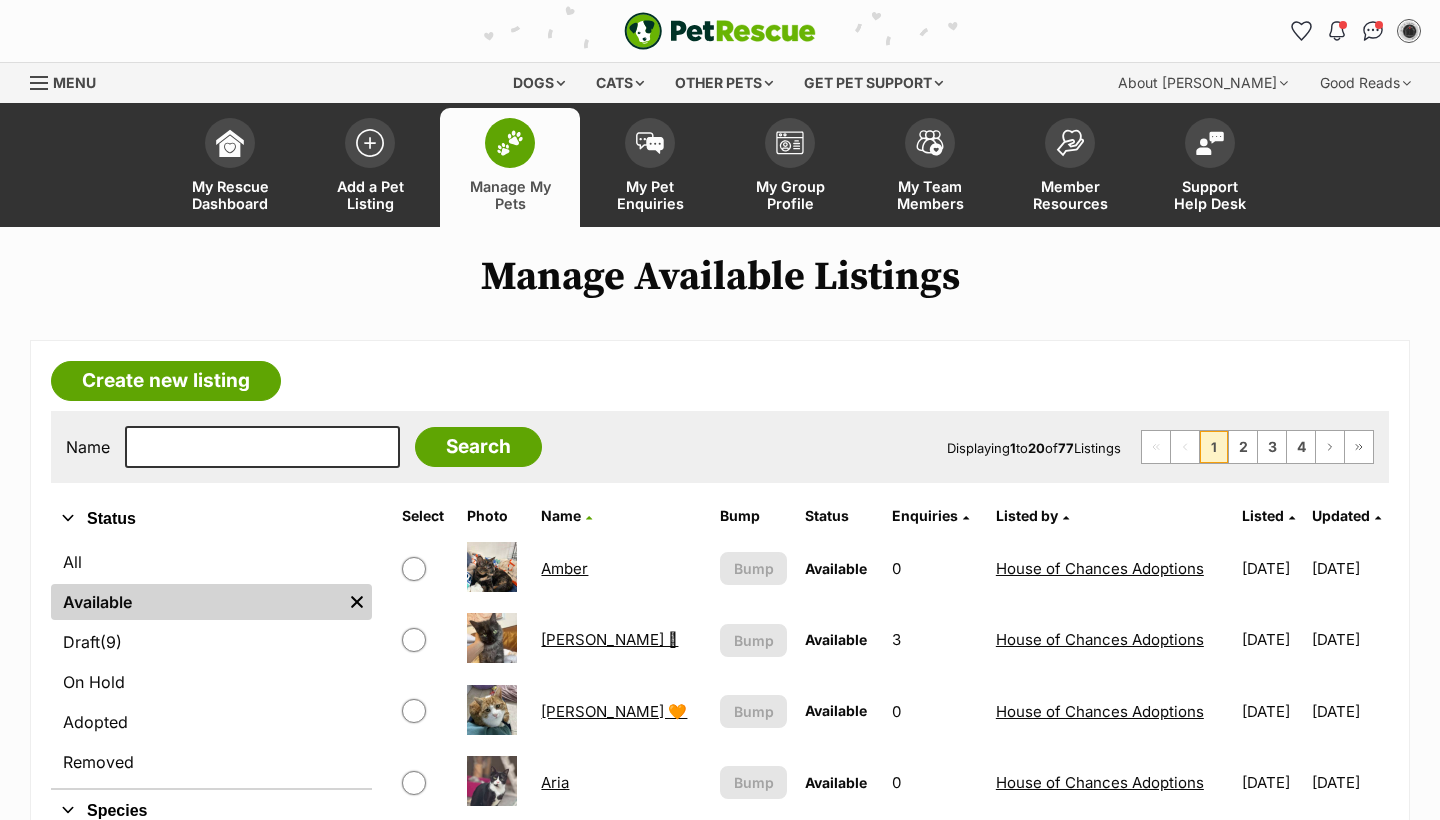 scroll, scrollTop: 0, scrollLeft: 0, axis: both 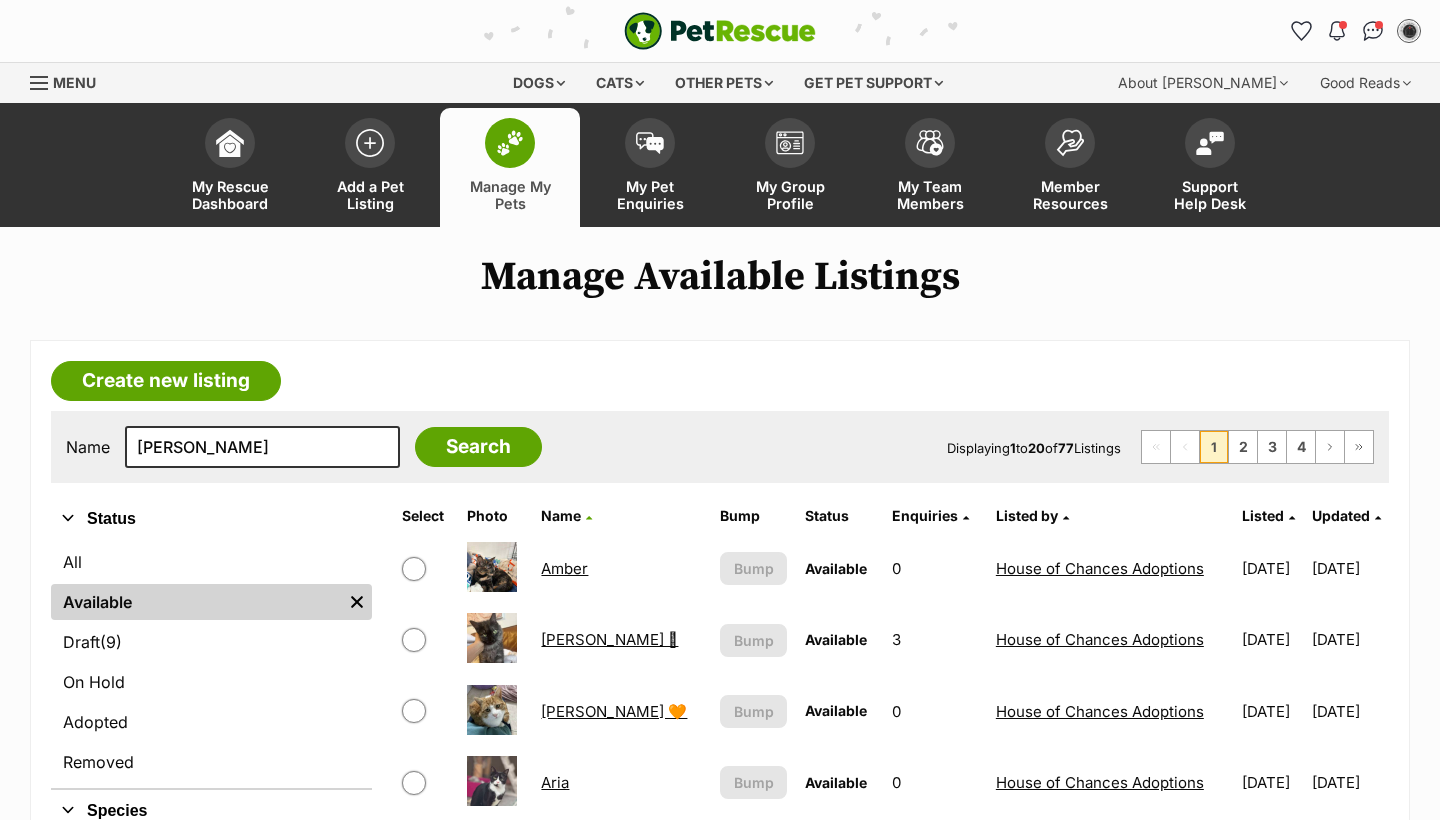 type on "[PERSON_NAME]" 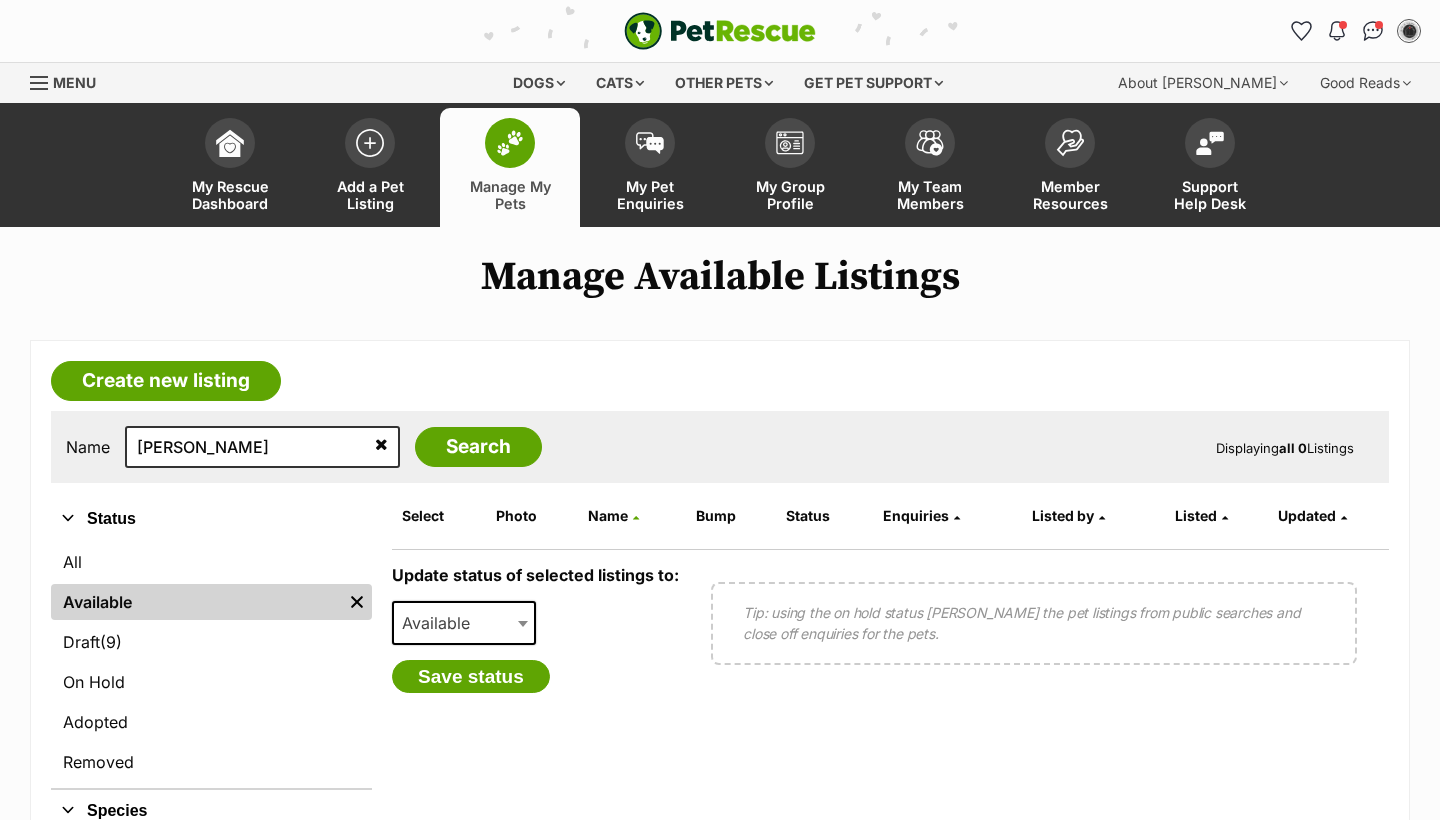 scroll, scrollTop: 0, scrollLeft: 0, axis: both 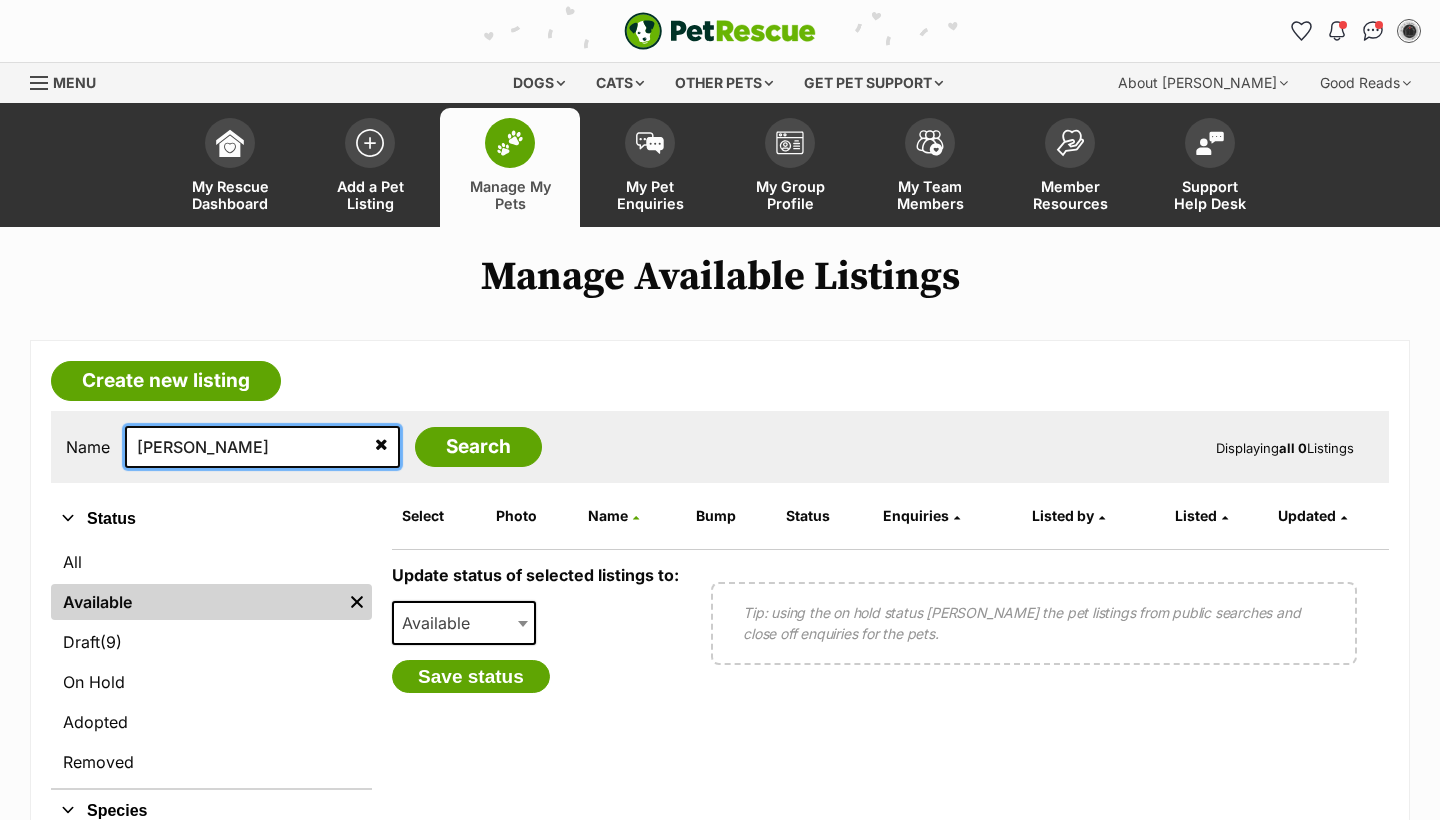 click on "julia" at bounding box center [262, 447] 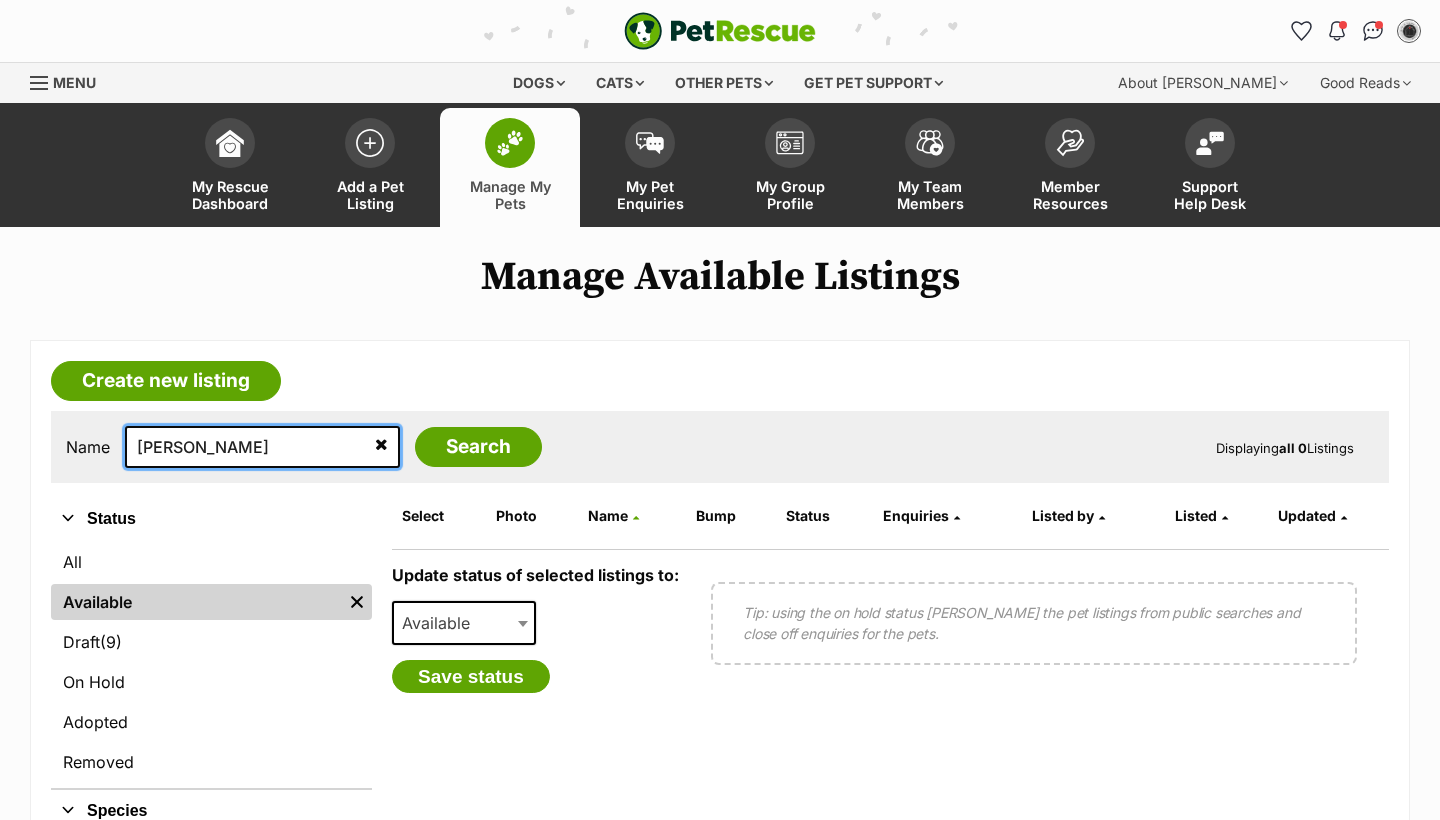 type on "Amelia" 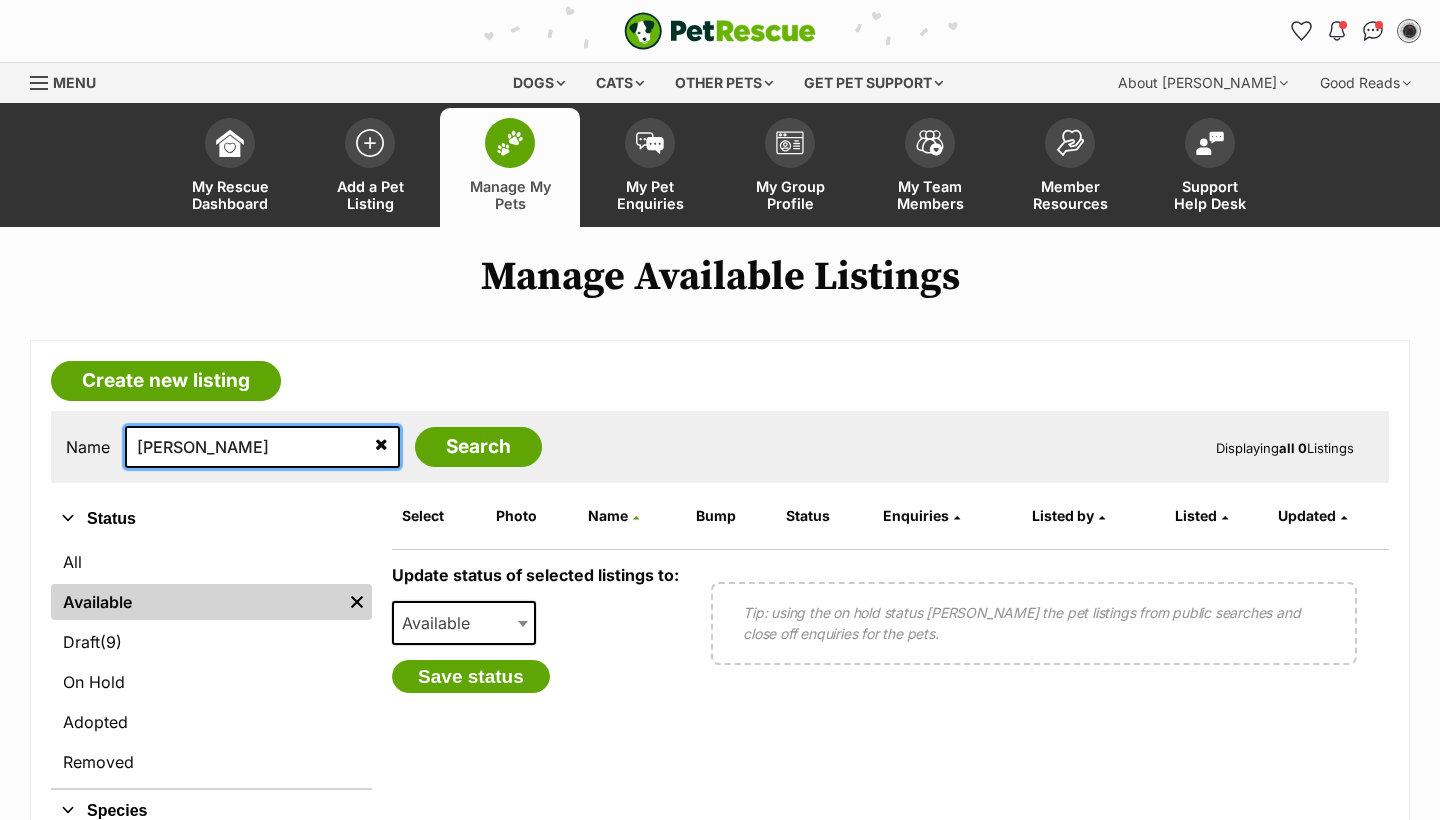 click on "Search" at bounding box center [478, 447] 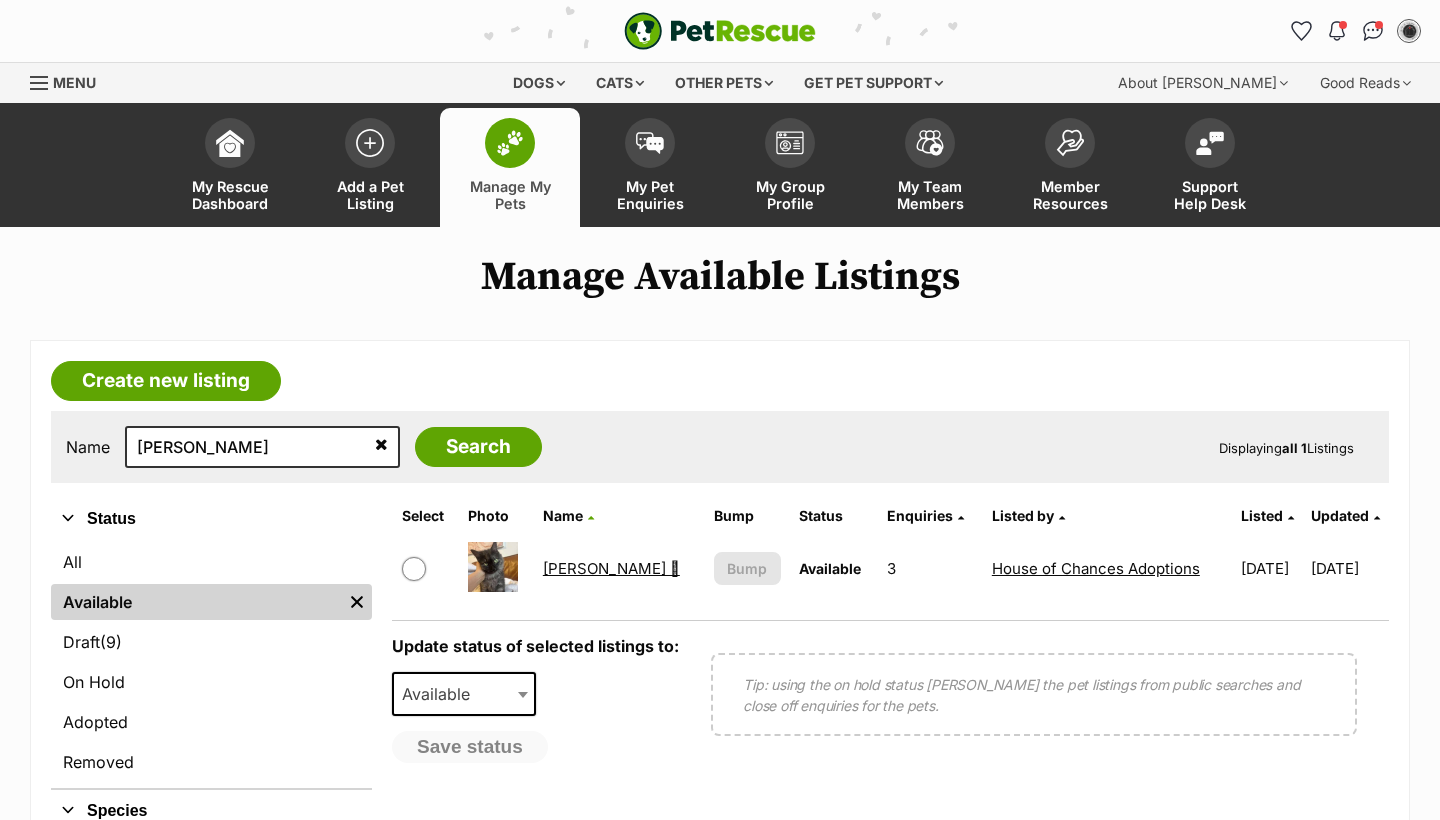 scroll, scrollTop: 0, scrollLeft: 0, axis: both 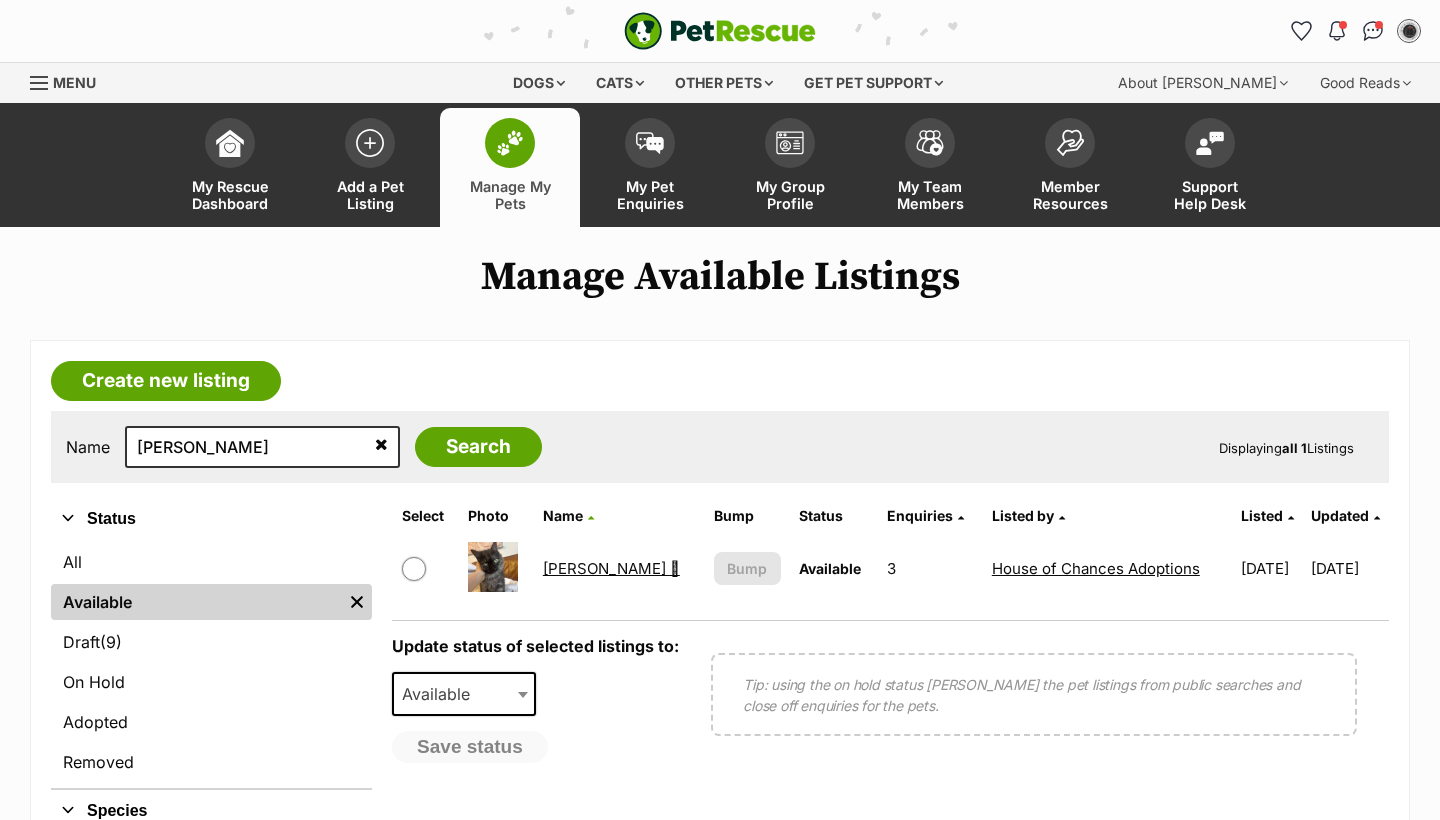 click on "[PERSON_NAME] 🩷" at bounding box center (611, 568) 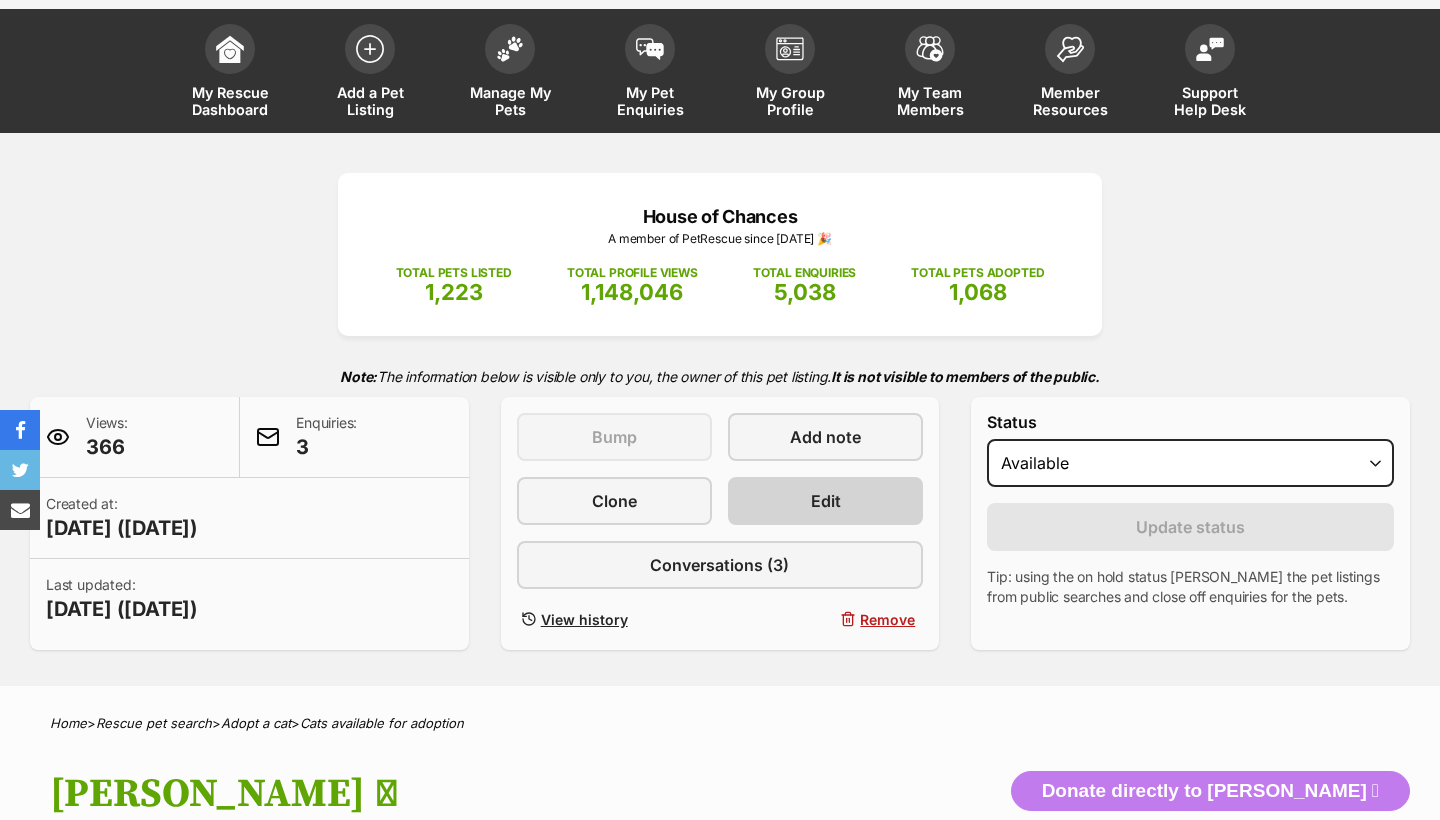 scroll, scrollTop: 94, scrollLeft: 0, axis: vertical 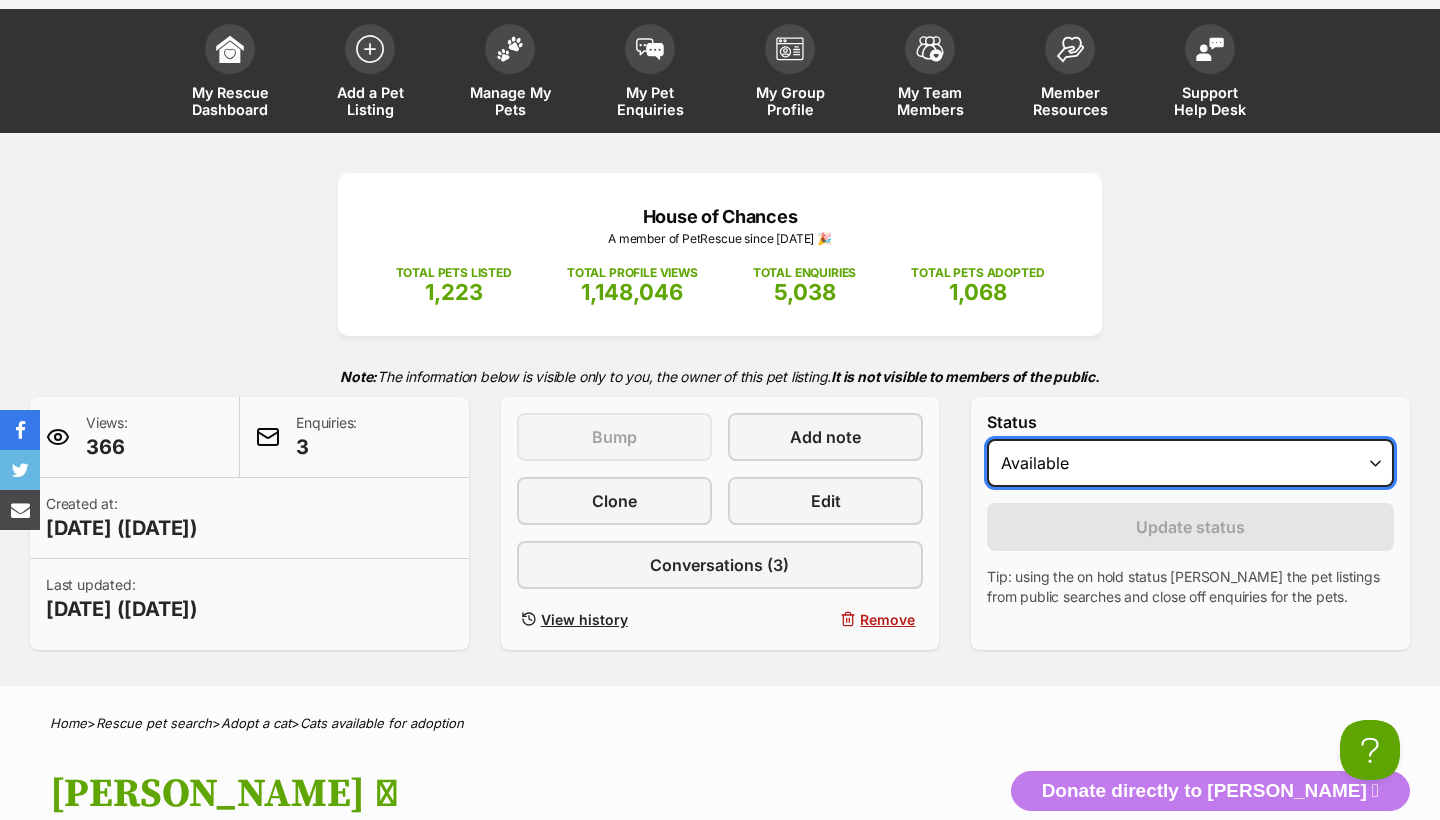 select on "rehomed" 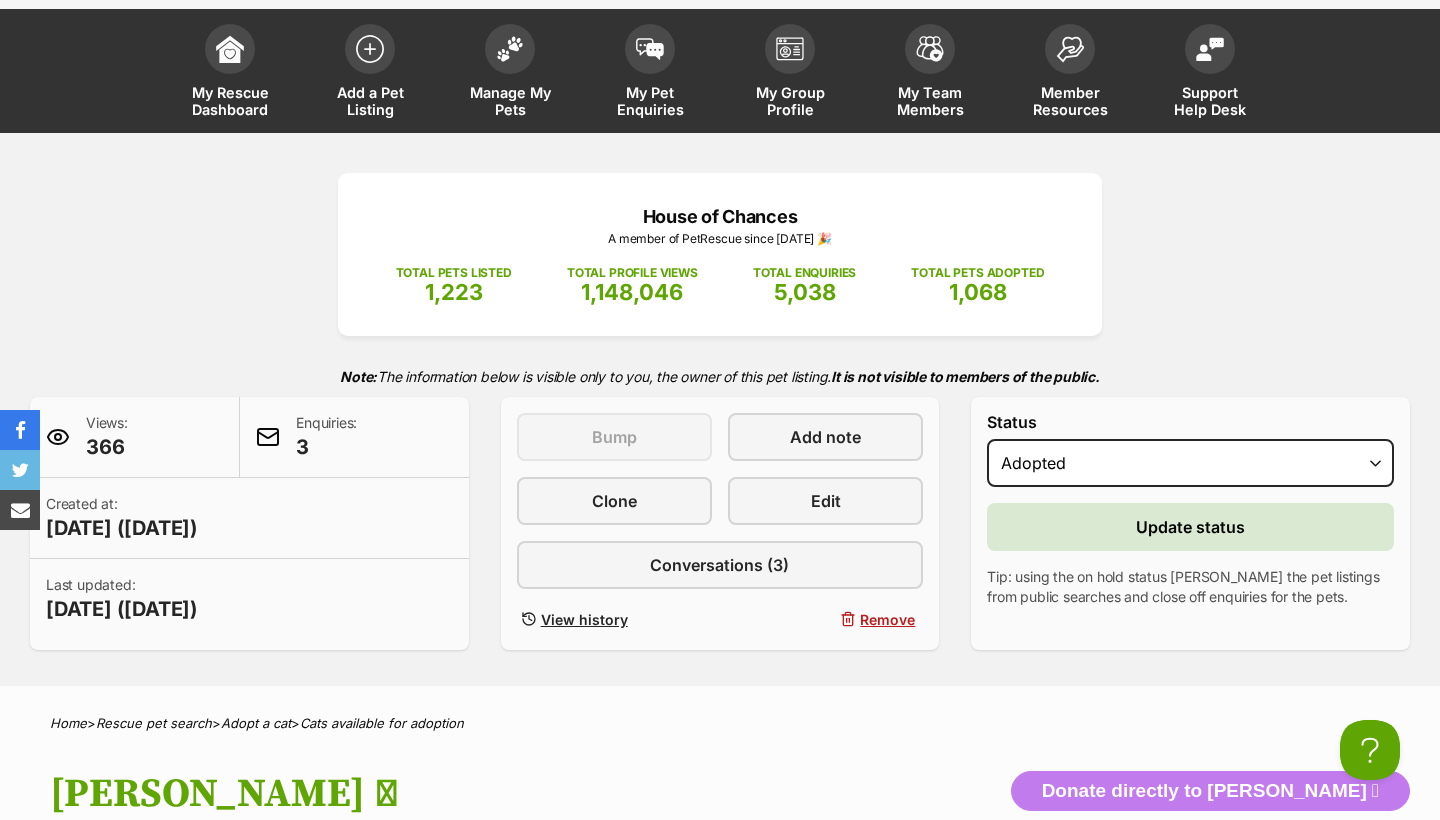 scroll, scrollTop: 0, scrollLeft: 0, axis: both 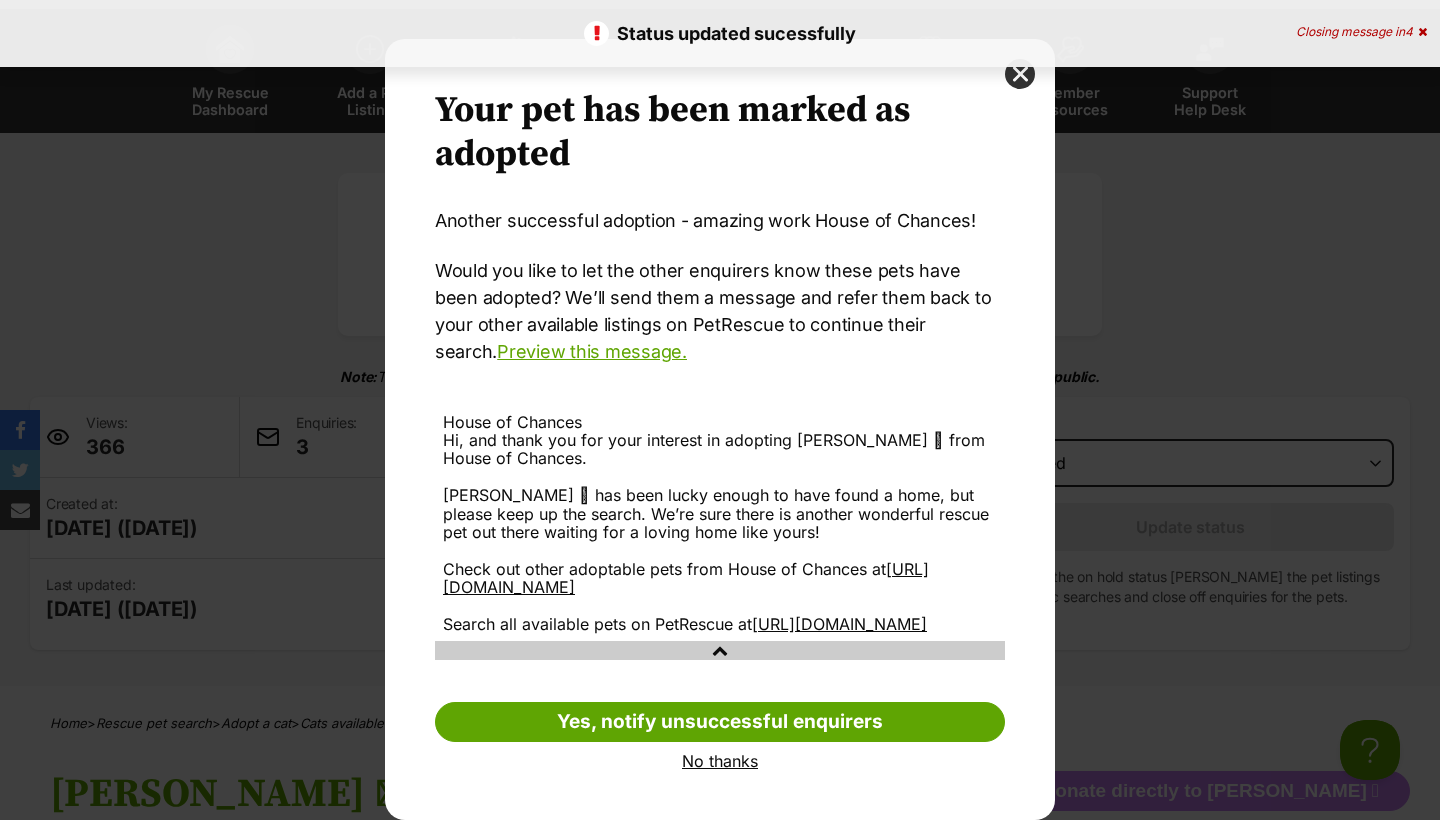 click on "No thanks" at bounding box center (720, 761) 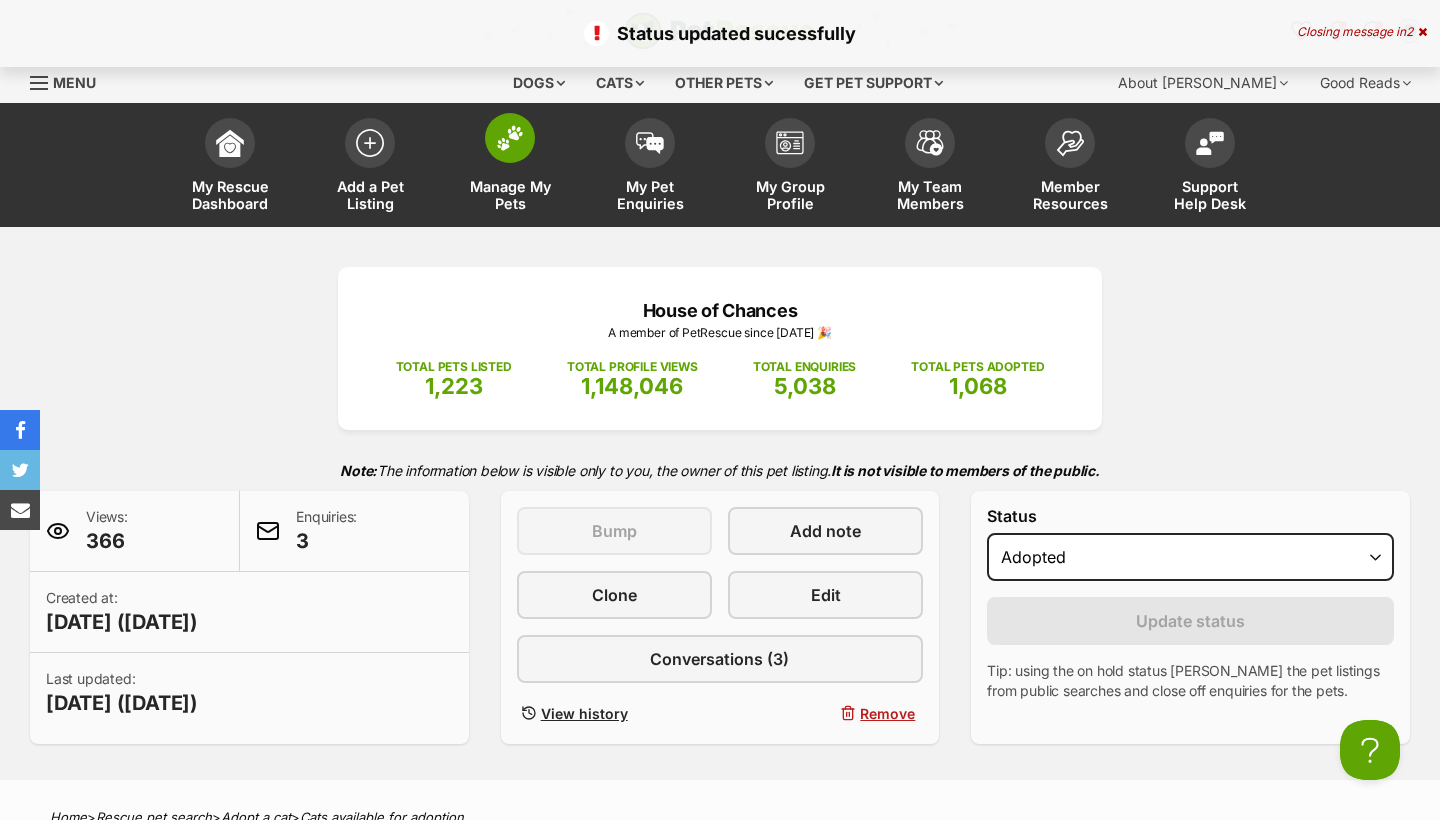 scroll, scrollTop: 0, scrollLeft: 0, axis: both 